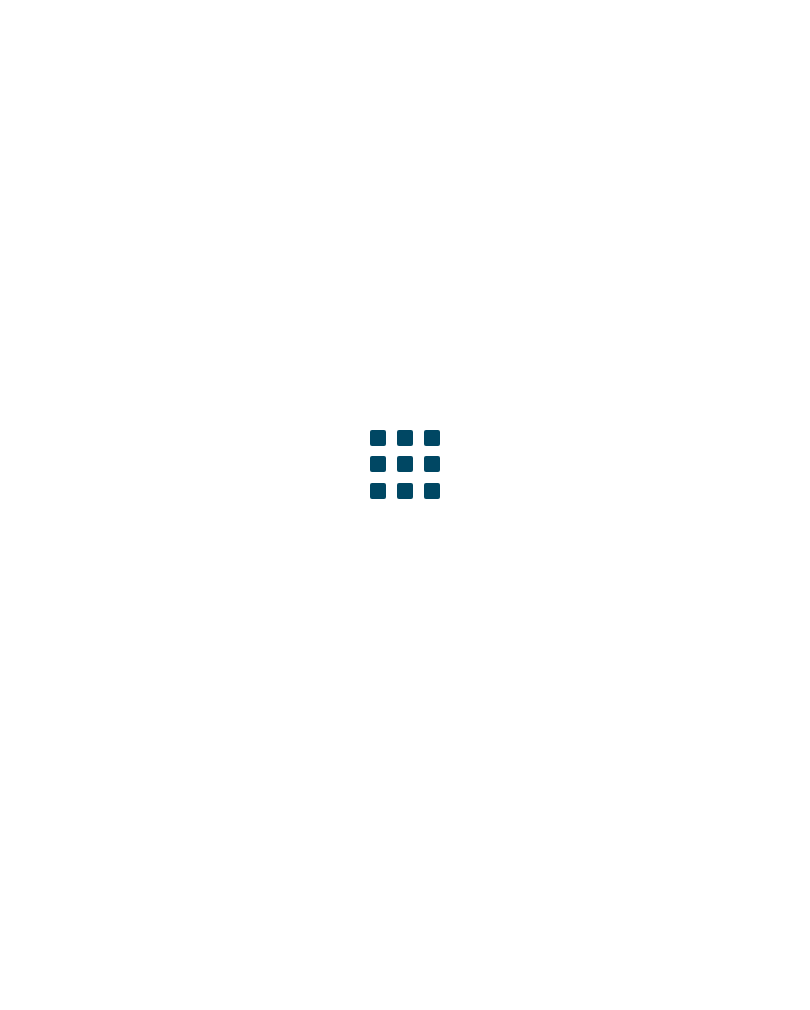 scroll, scrollTop: 0, scrollLeft: 0, axis: both 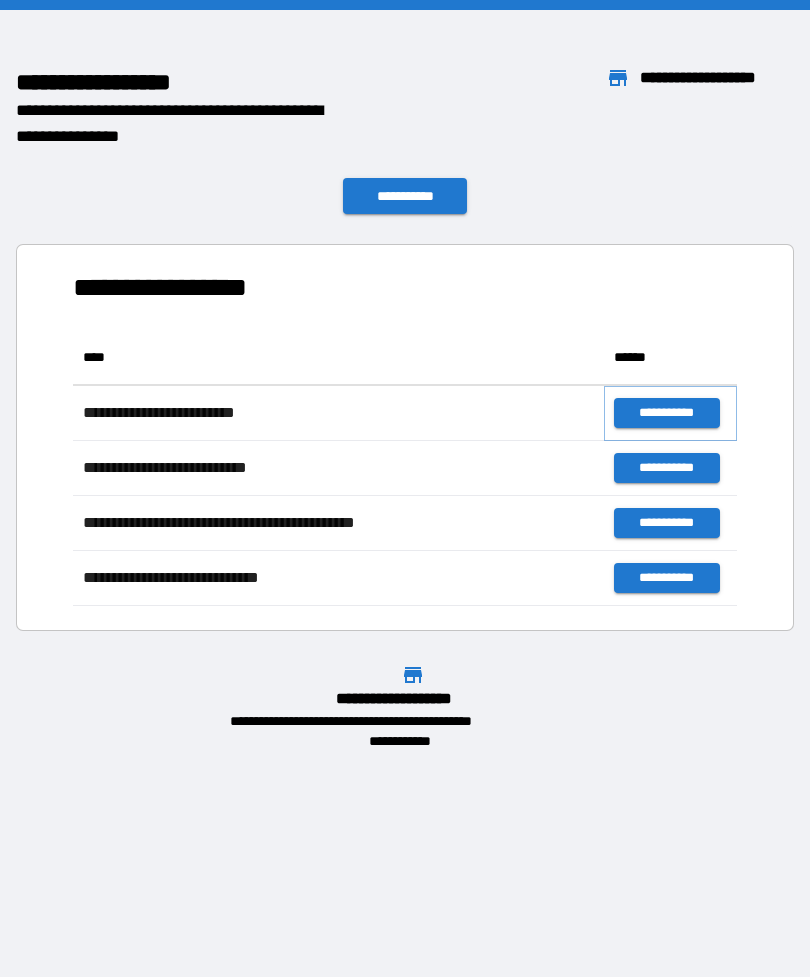 click on "**********" at bounding box center [666, 413] 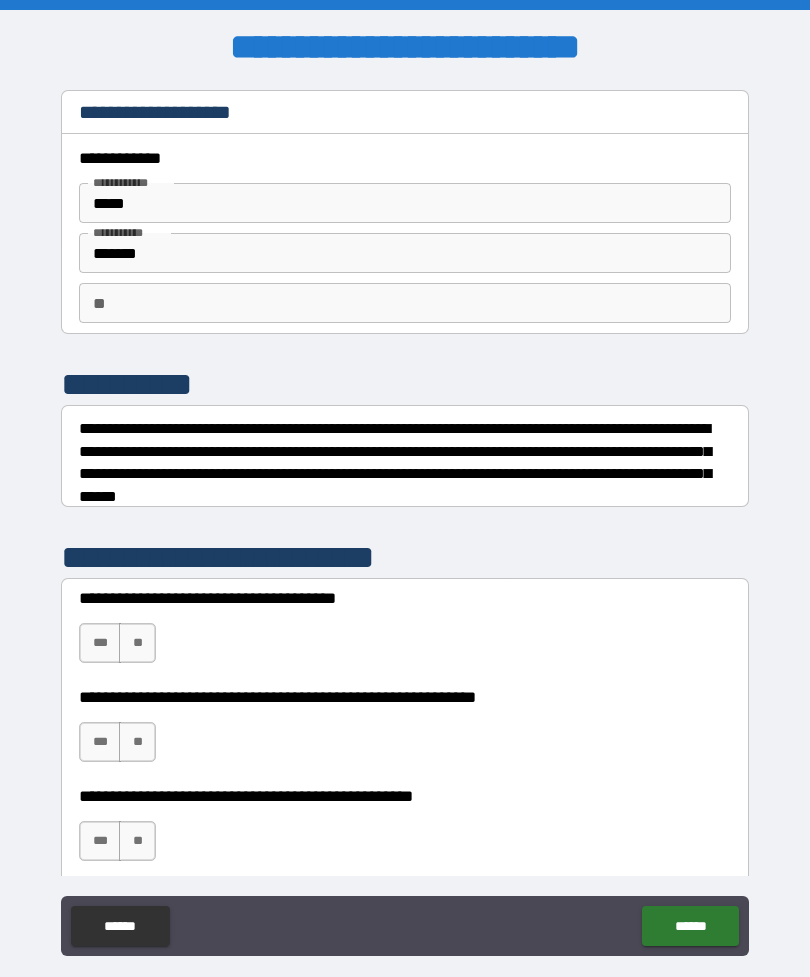 click on "***" at bounding box center [100, 643] 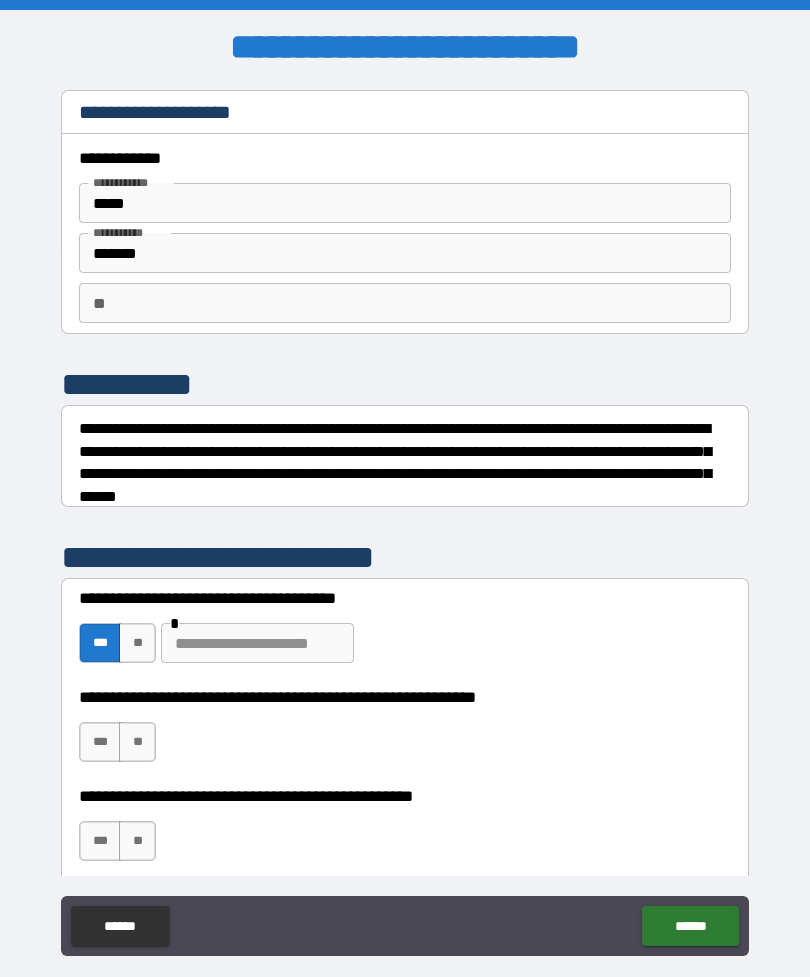click on "**" at bounding box center (137, 742) 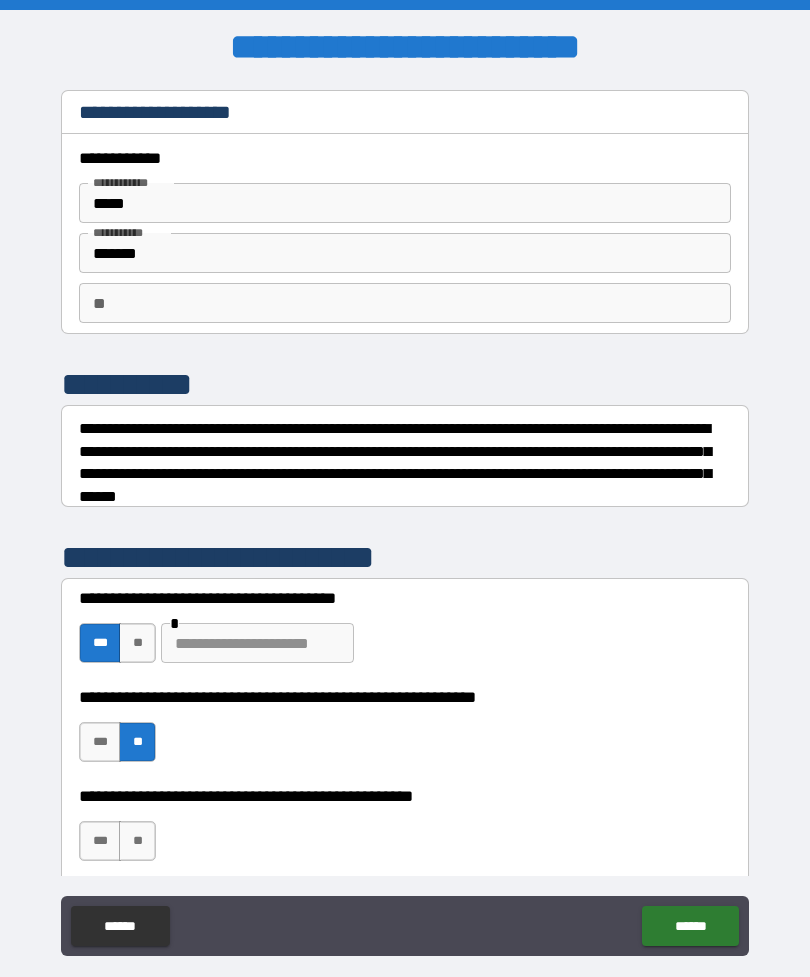 click on "**" at bounding box center [137, 841] 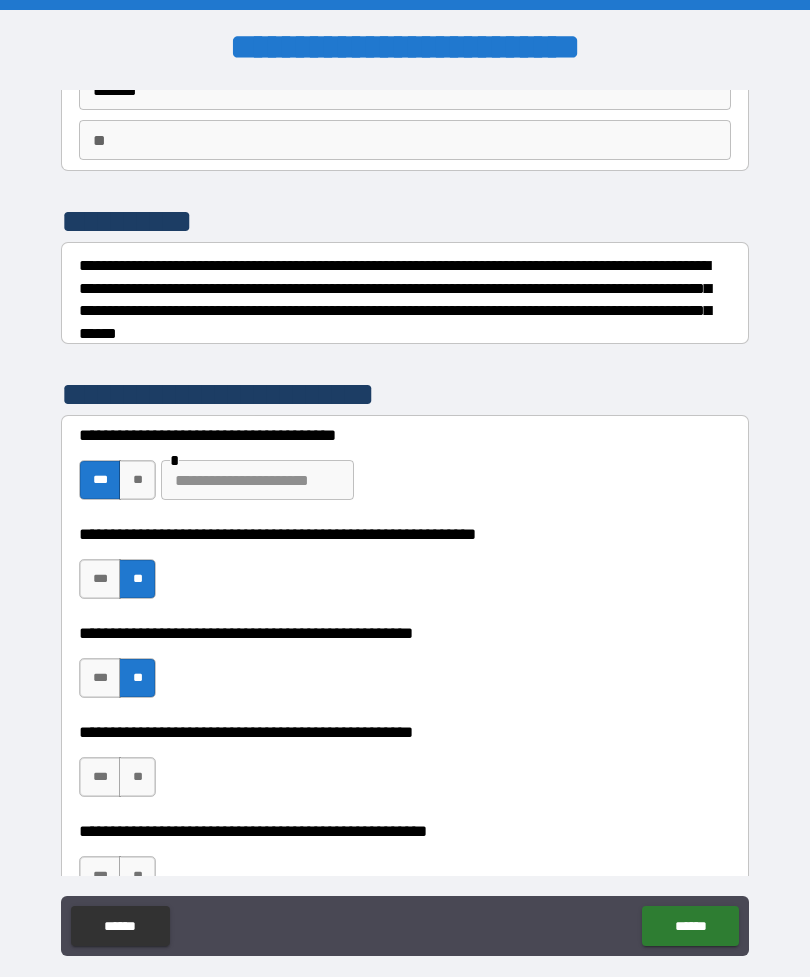scroll, scrollTop: 262, scrollLeft: 0, axis: vertical 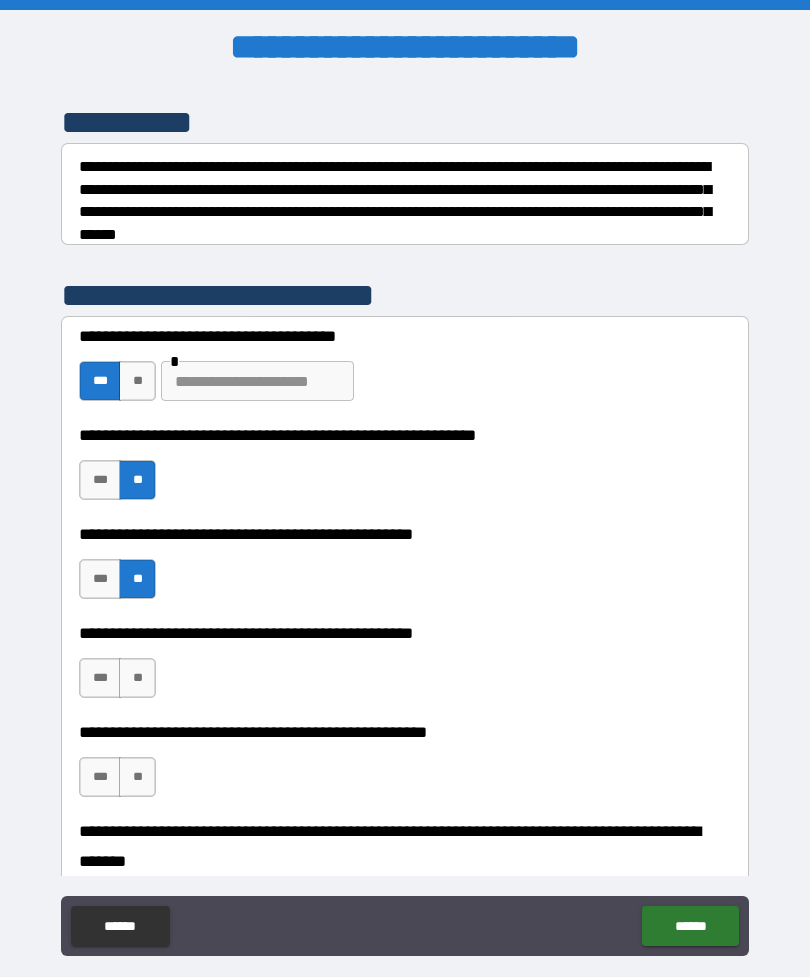 click on "**" at bounding box center (137, 678) 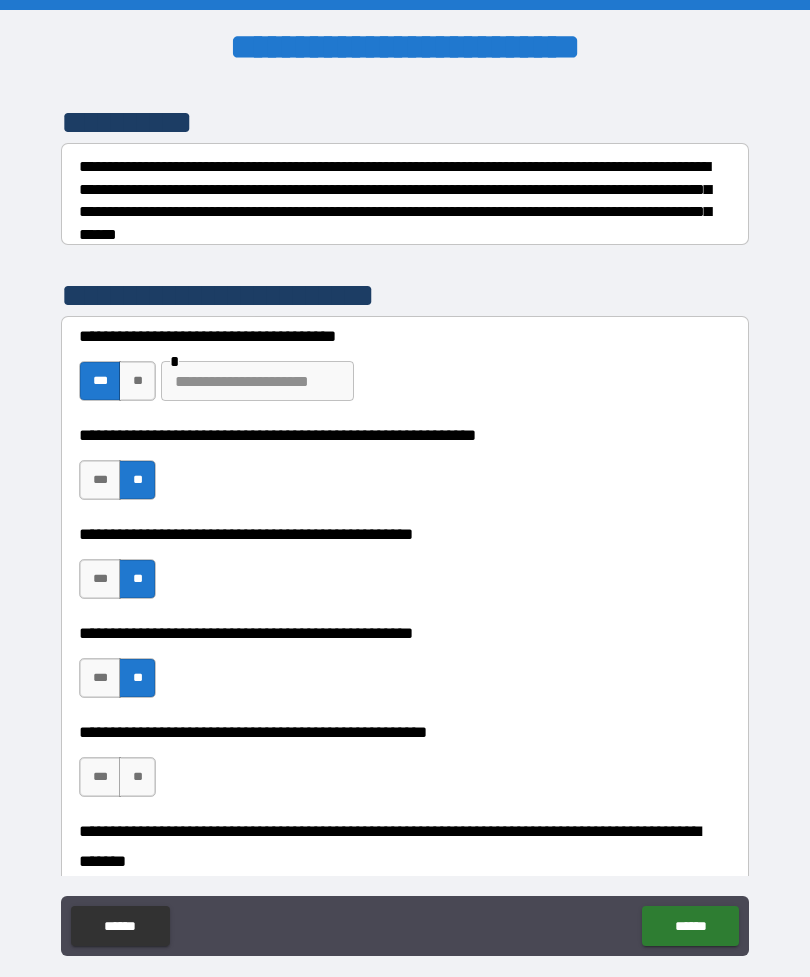 click on "**" at bounding box center [137, 777] 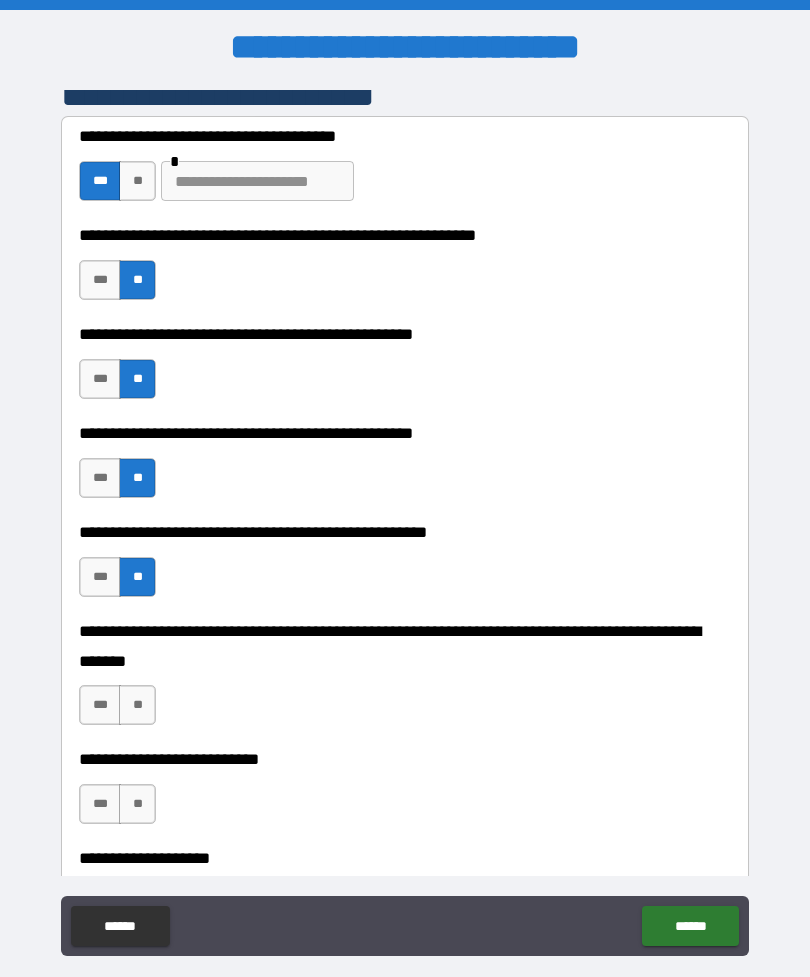 scroll, scrollTop: 464, scrollLeft: 0, axis: vertical 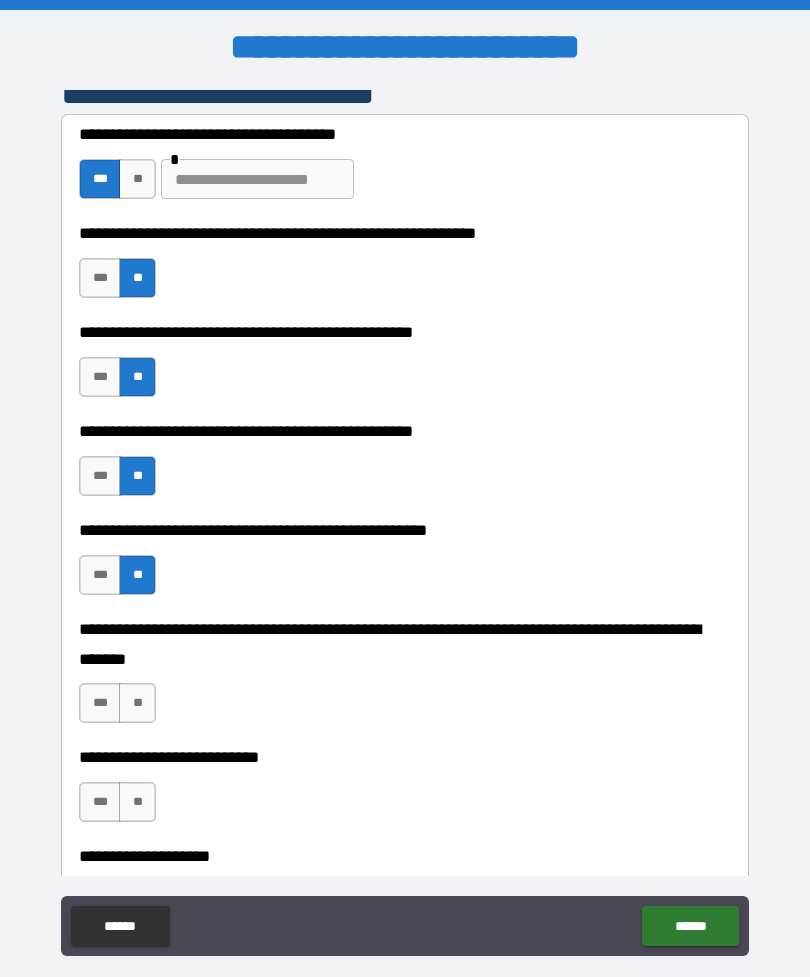 click on "**" at bounding box center (137, 703) 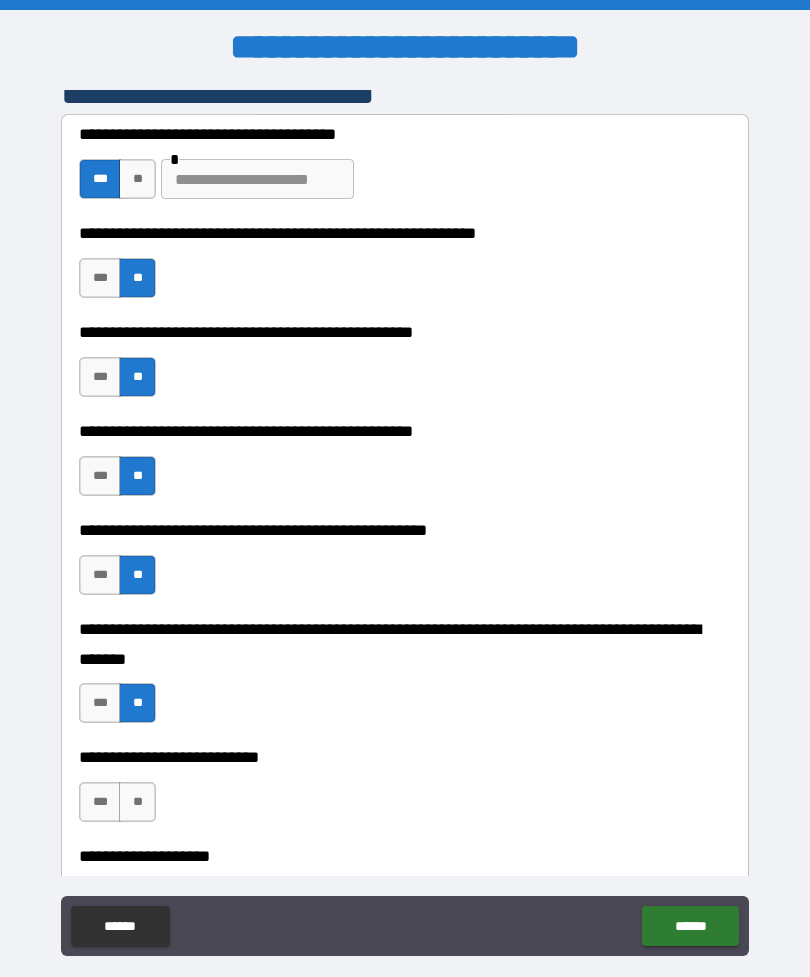 click on "**" at bounding box center (137, 802) 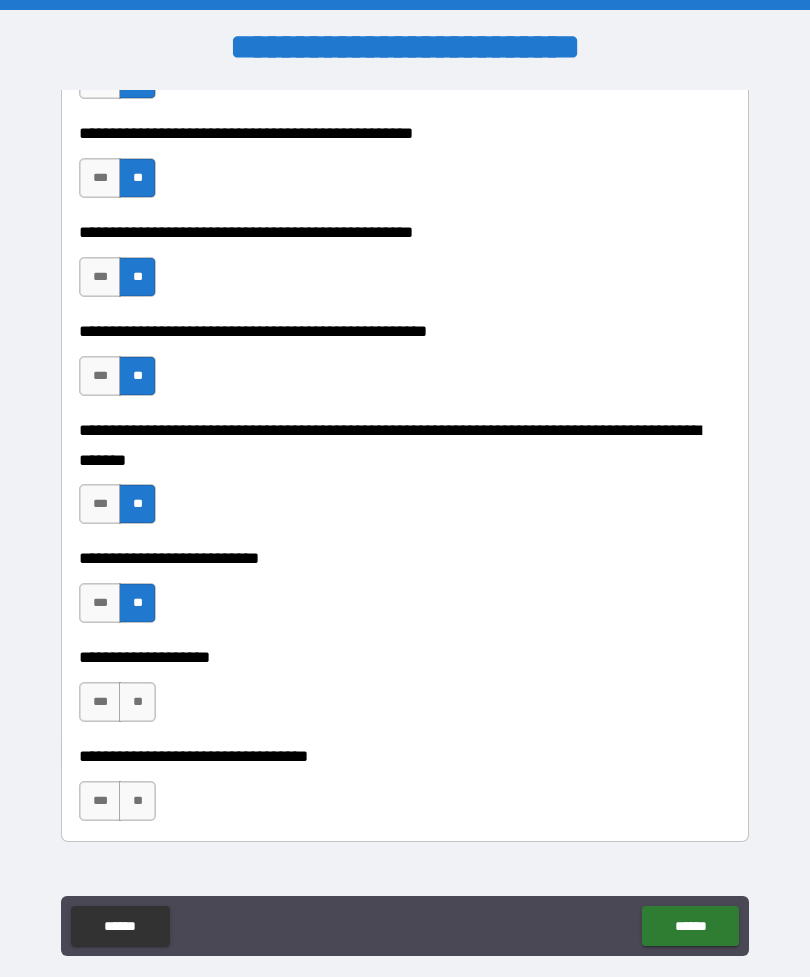 scroll, scrollTop: 672, scrollLeft: 0, axis: vertical 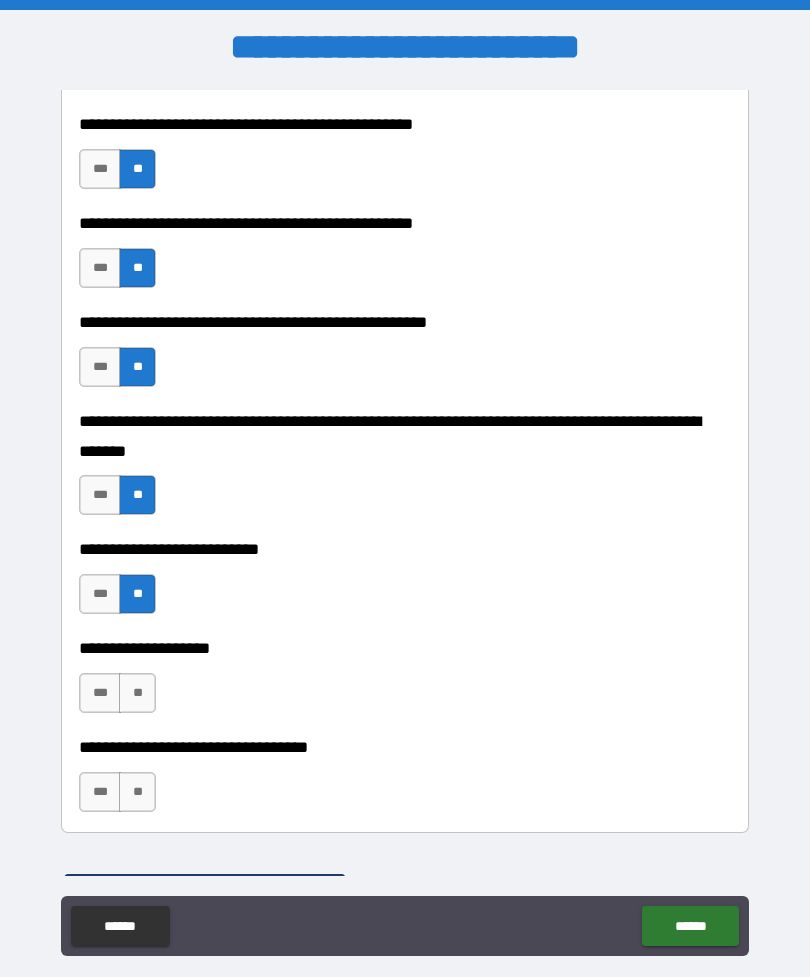 click on "**" at bounding box center [137, 693] 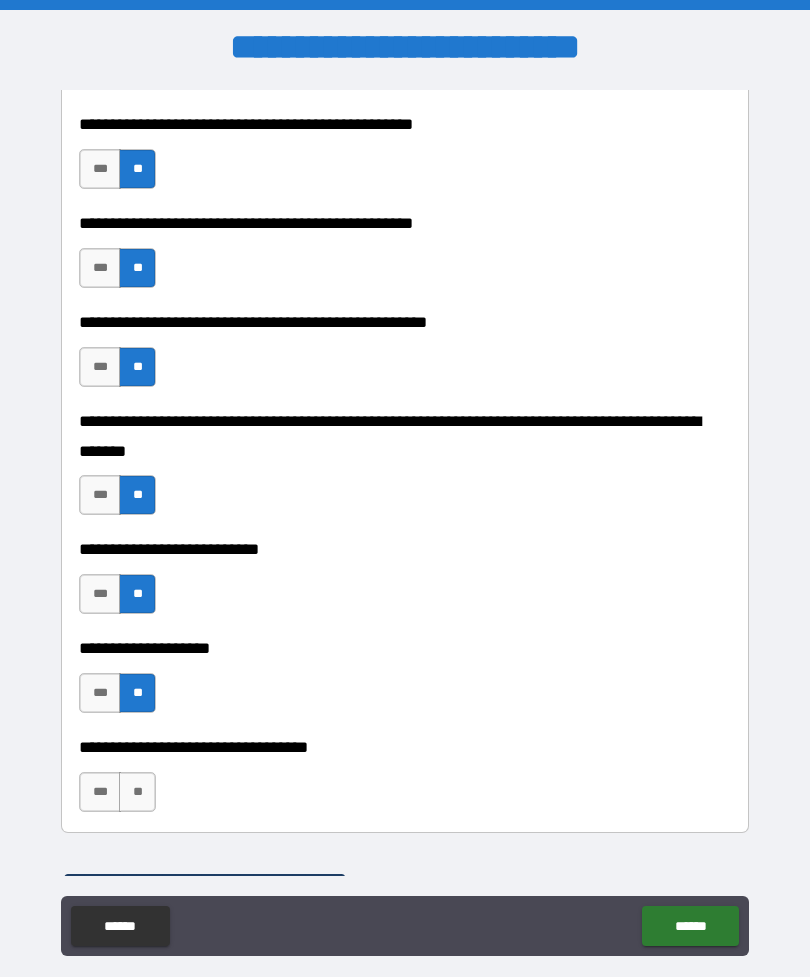 click on "**" at bounding box center [137, 792] 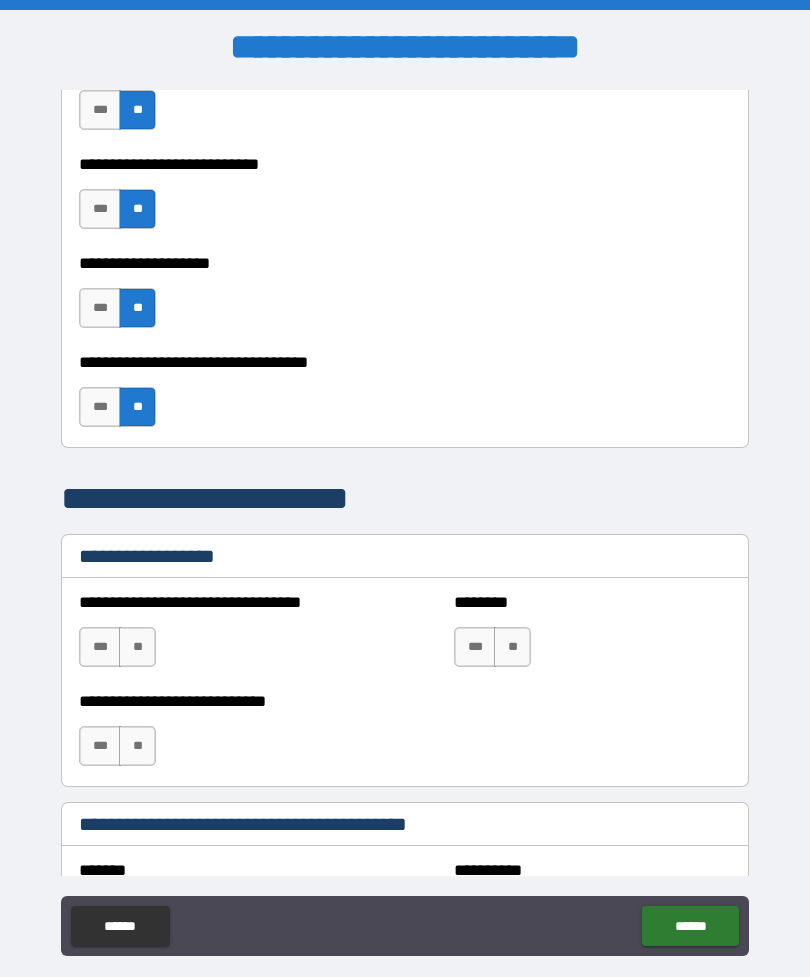 scroll, scrollTop: 1052, scrollLeft: 0, axis: vertical 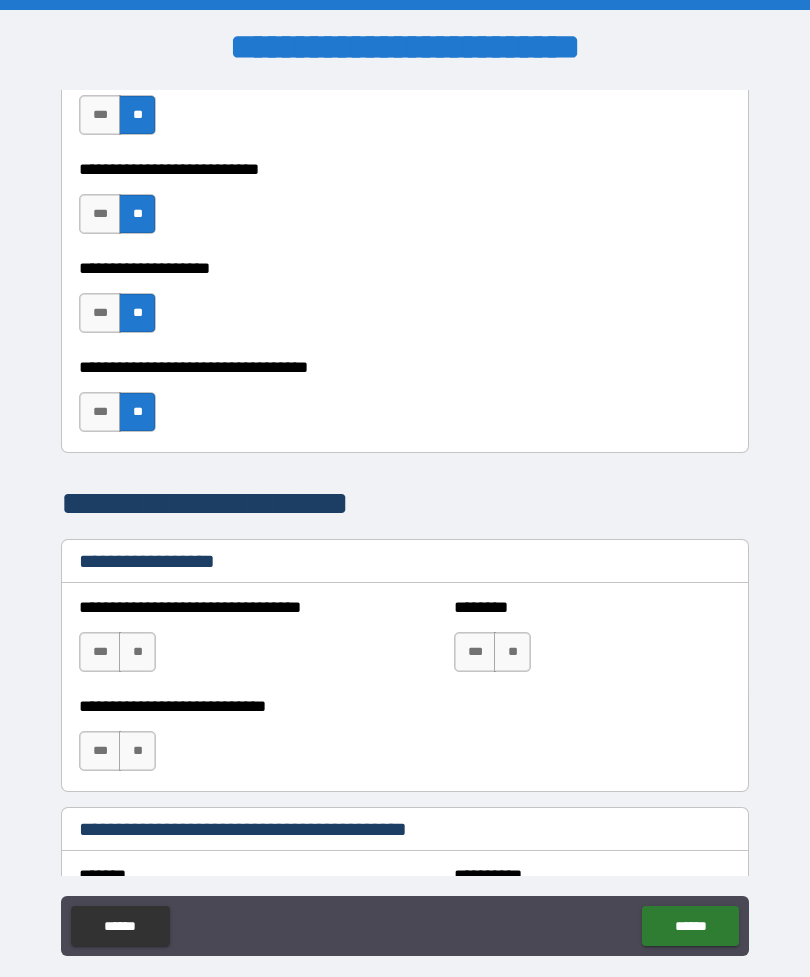 click on "**" at bounding box center (137, 652) 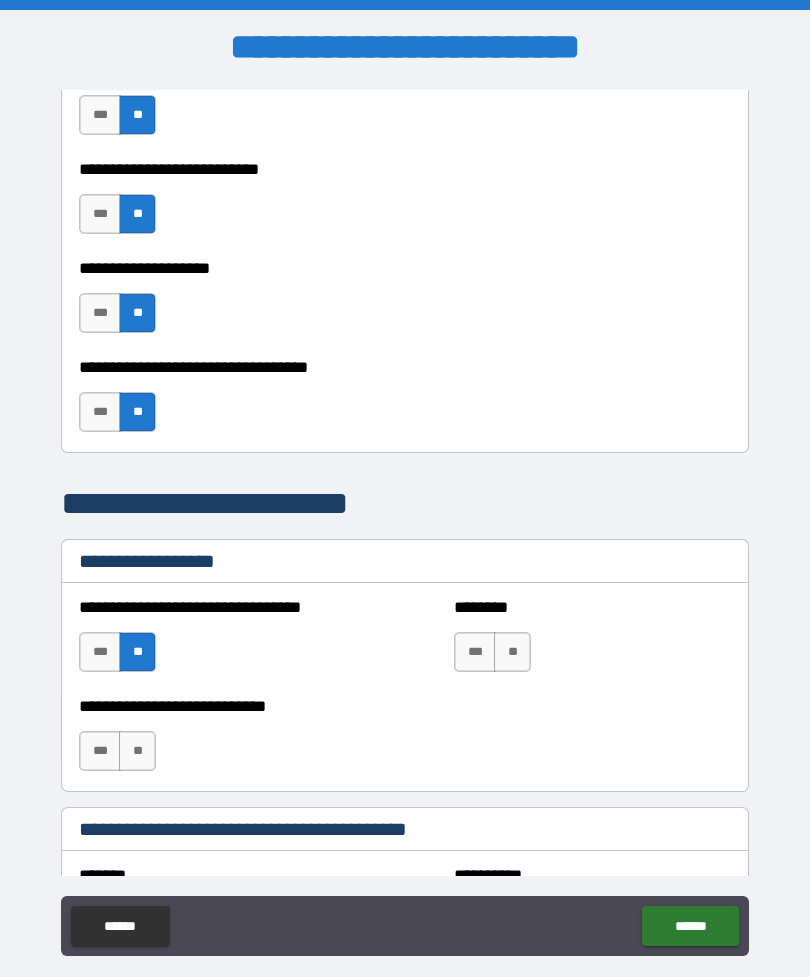click on "**" at bounding box center [512, 652] 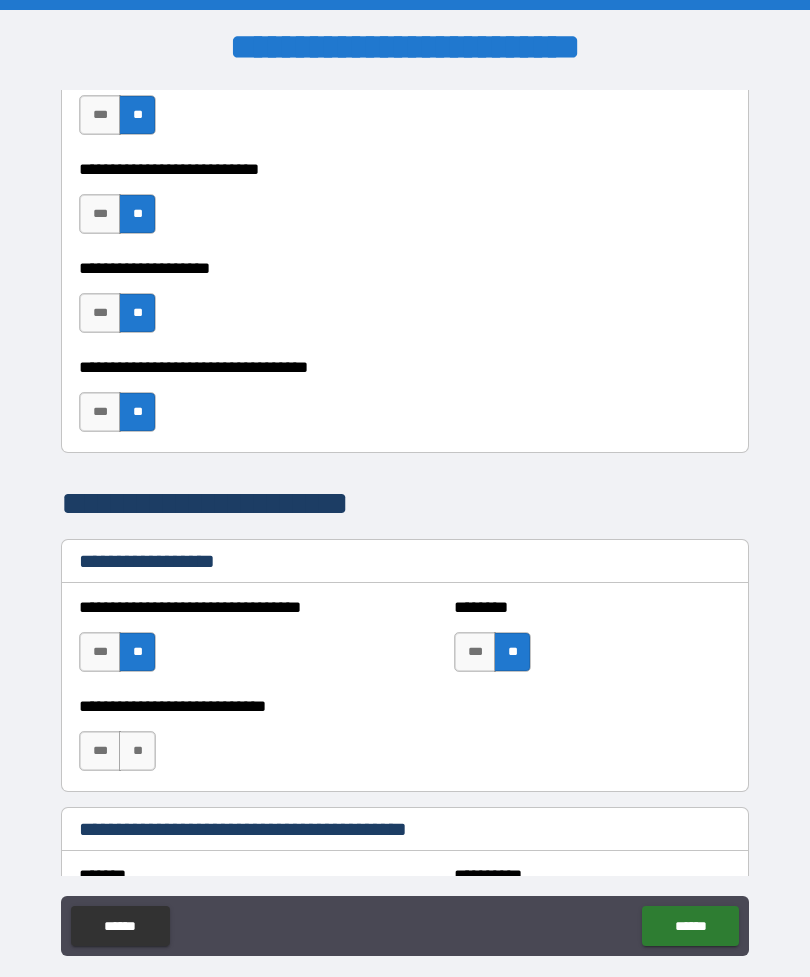 click on "**" at bounding box center (137, 751) 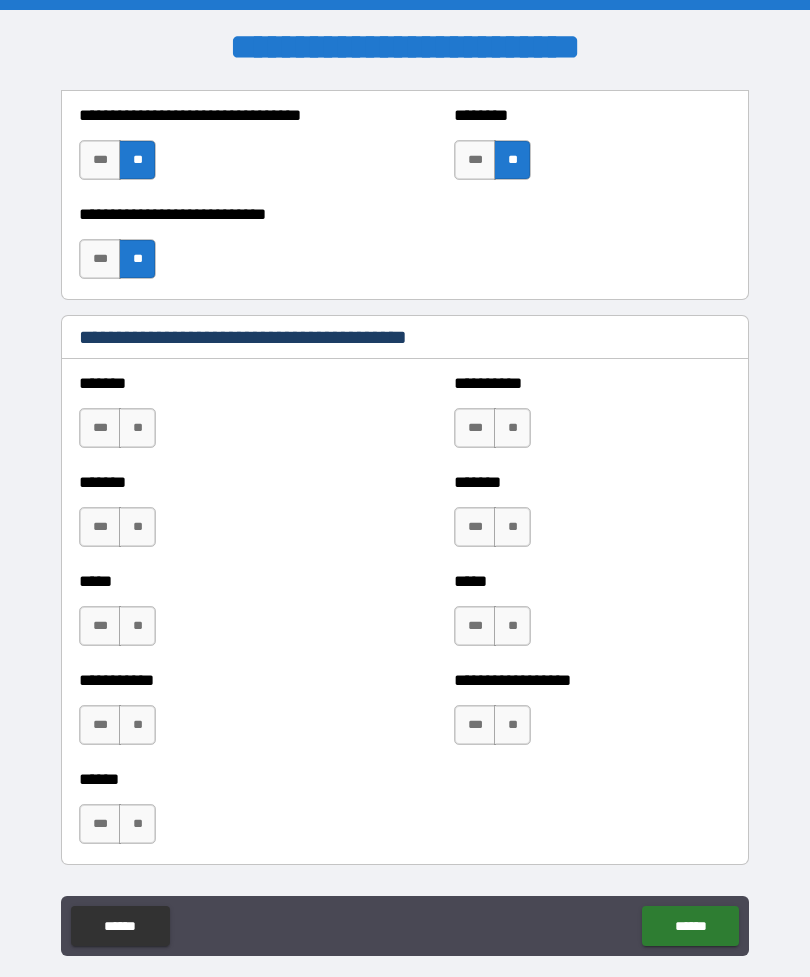 scroll, scrollTop: 1545, scrollLeft: 0, axis: vertical 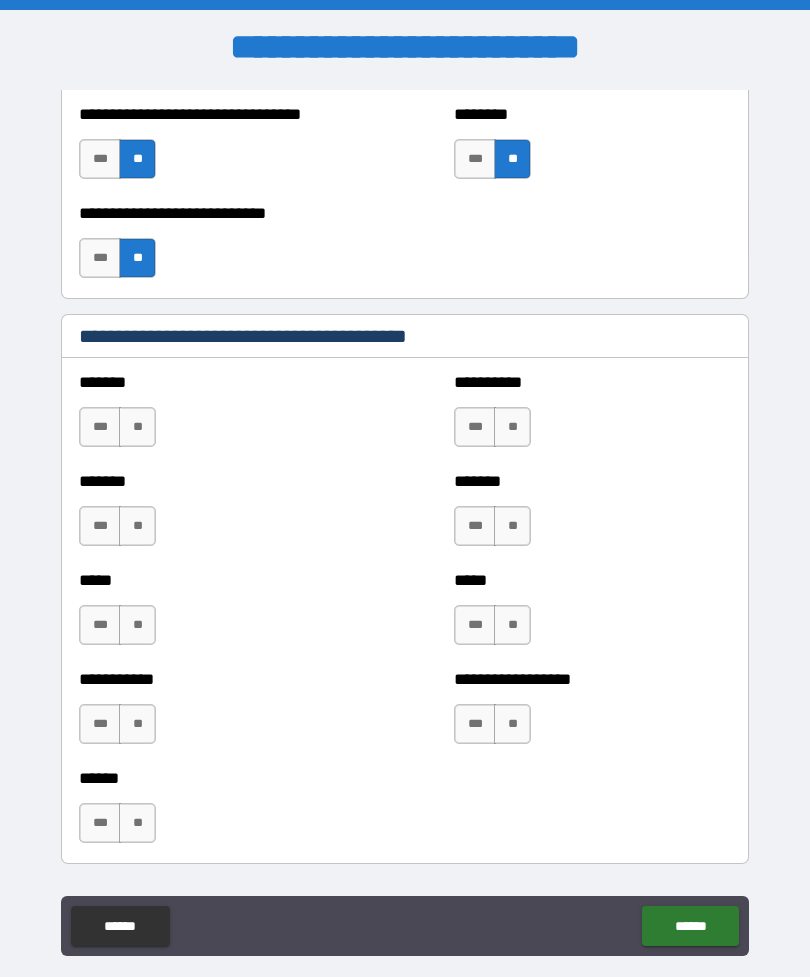 click on "**" at bounding box center (137, 526) 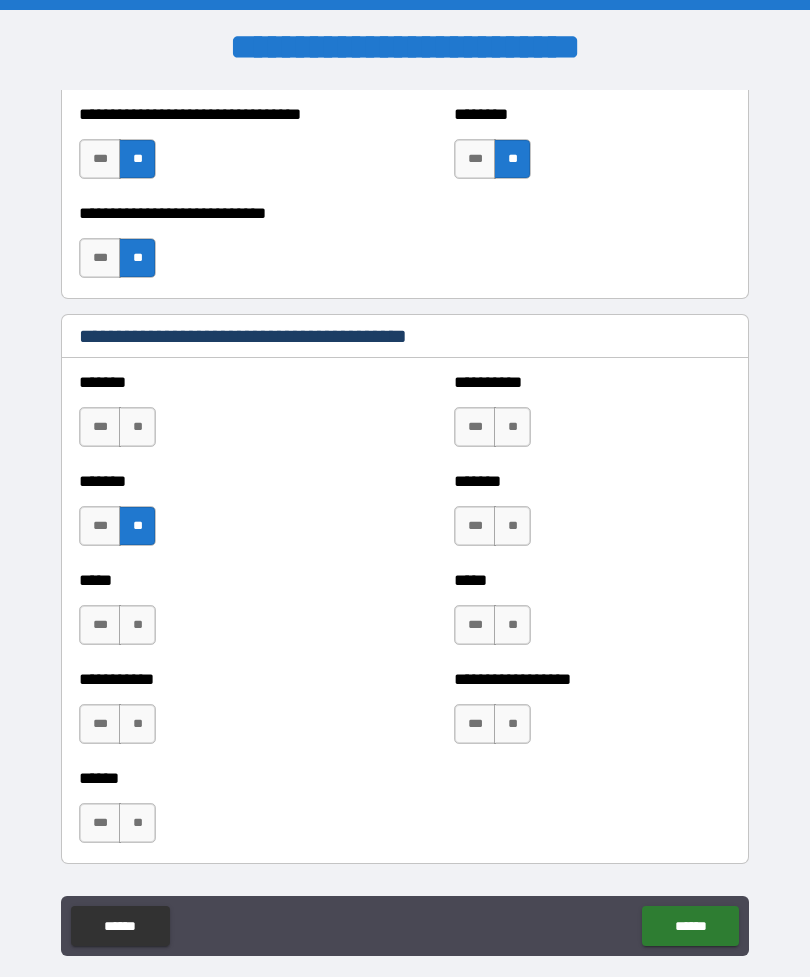 click on "**" at bounding box center (512, 427) 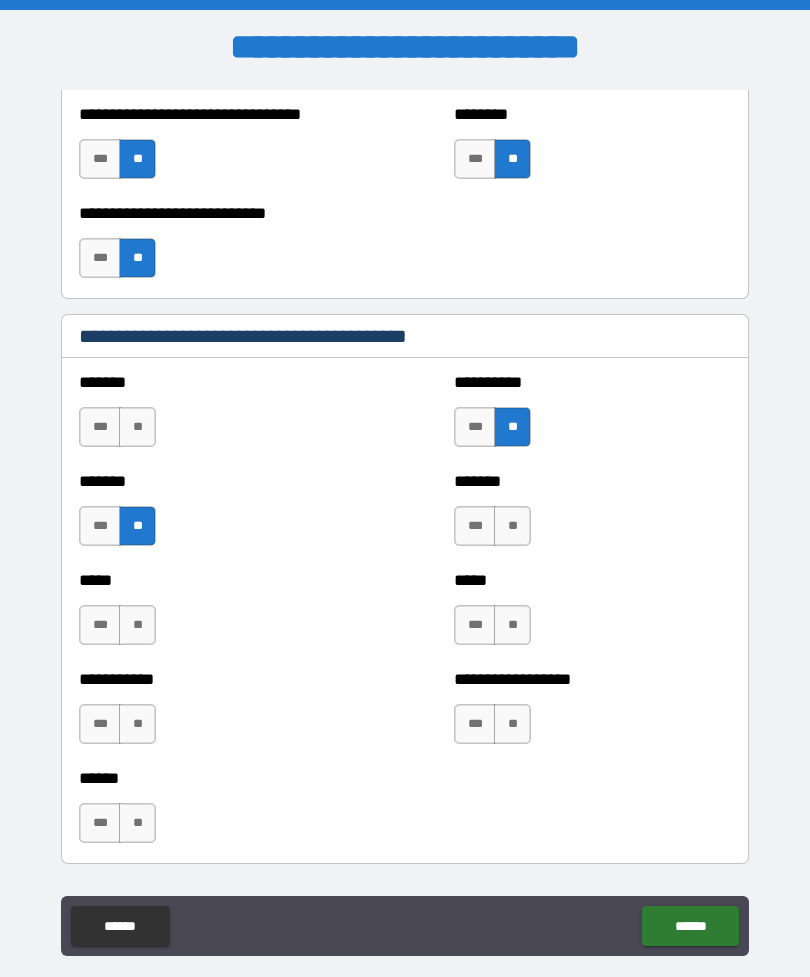 click on "**" at bounding box center (512, 526) 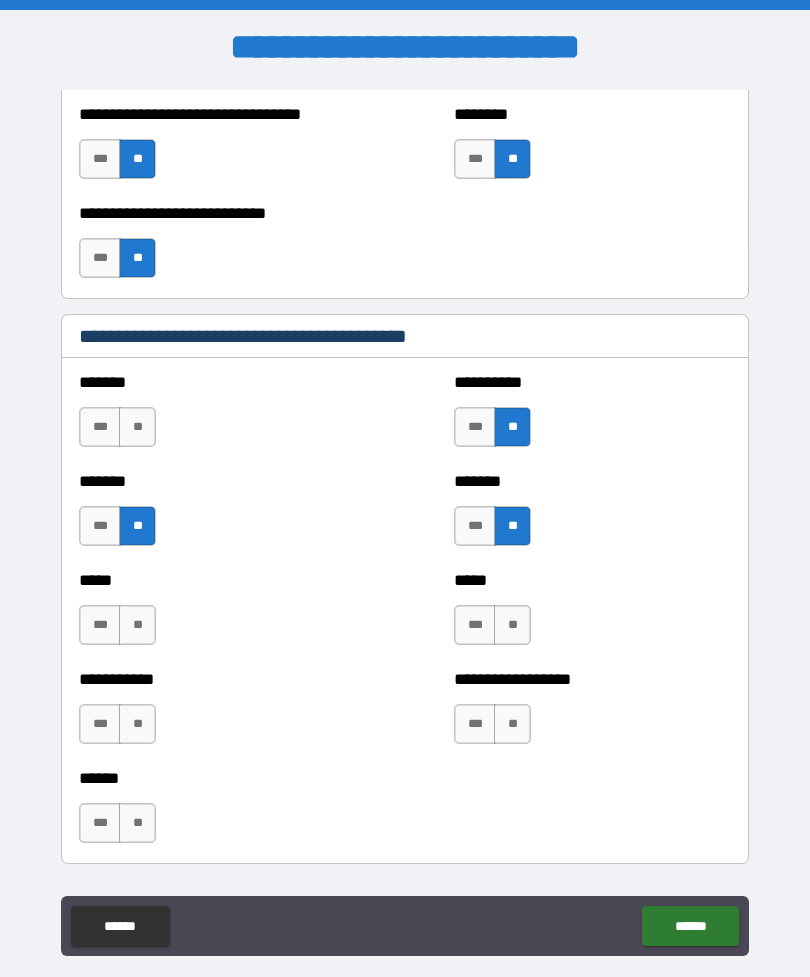 click on "**" at bounding box center (512, 625) 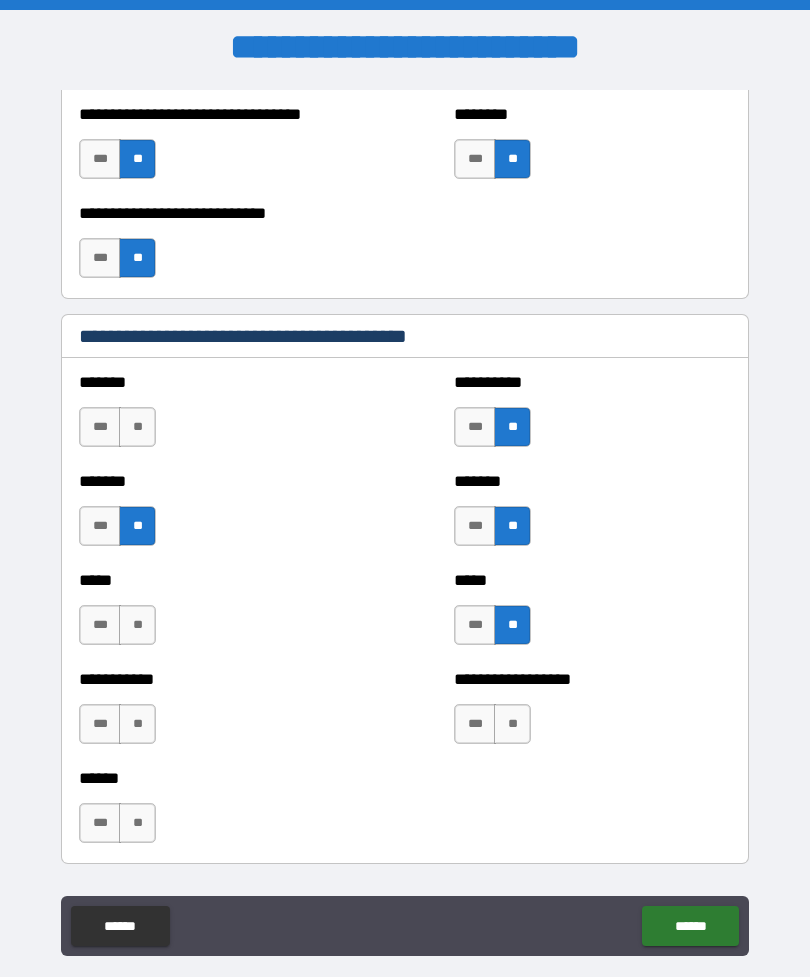 click on "**" at bounding box center [512, 724] 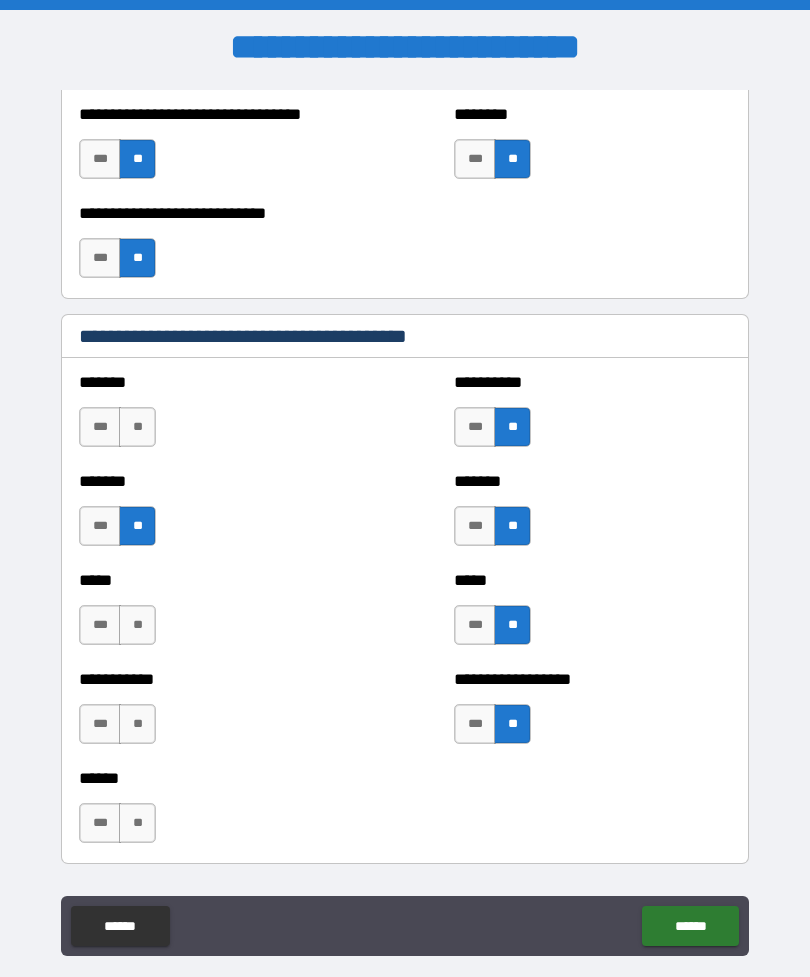 click on "**" at bounding box center (137, 823) 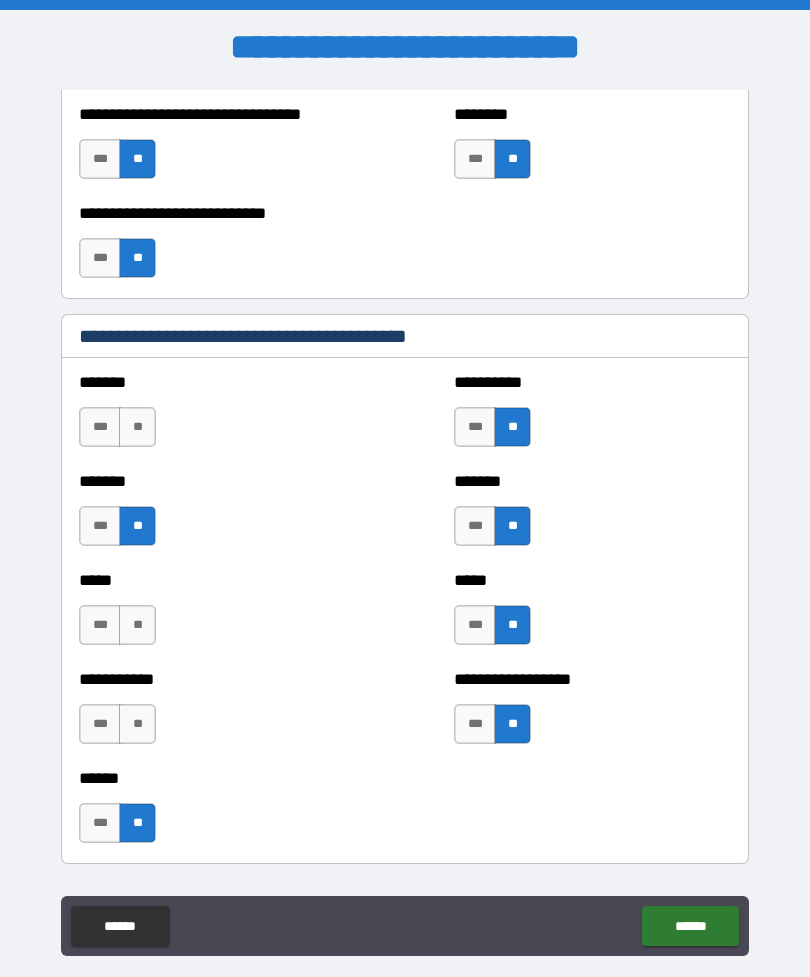 click on "**" at bounding box center (137, 724) 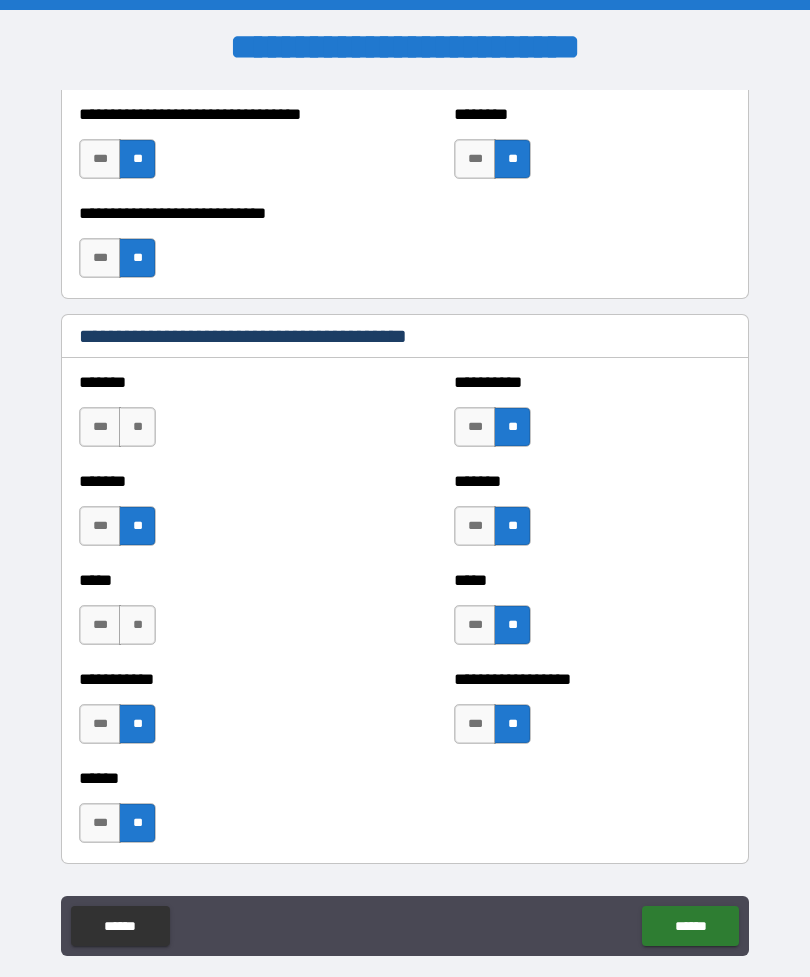 click on "**" at bounding box center [137, 625] 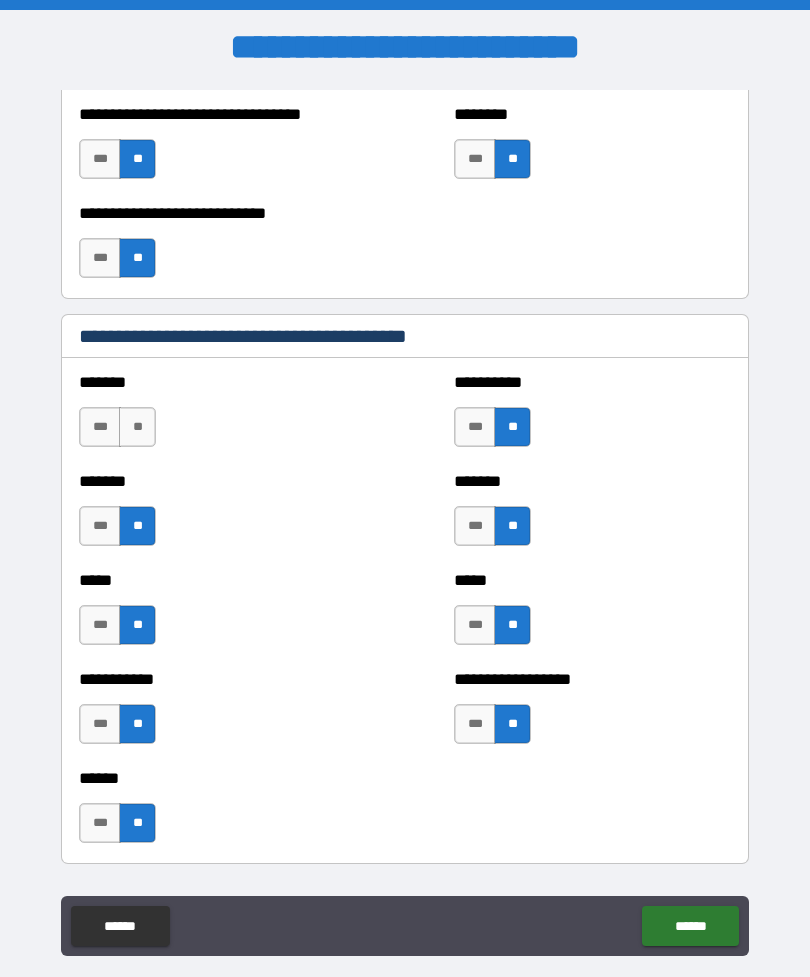 click on "******" at bounding box center (405, 778) 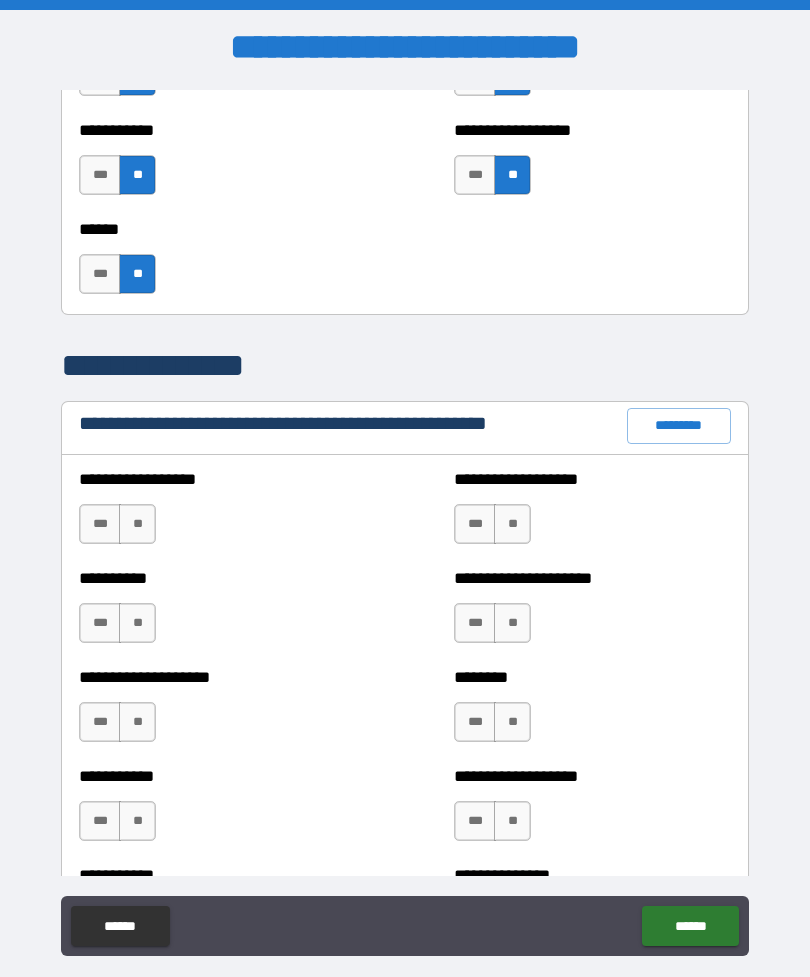 scroll, scrollTop: 2115, scrollLeft: 0, axis: vertical 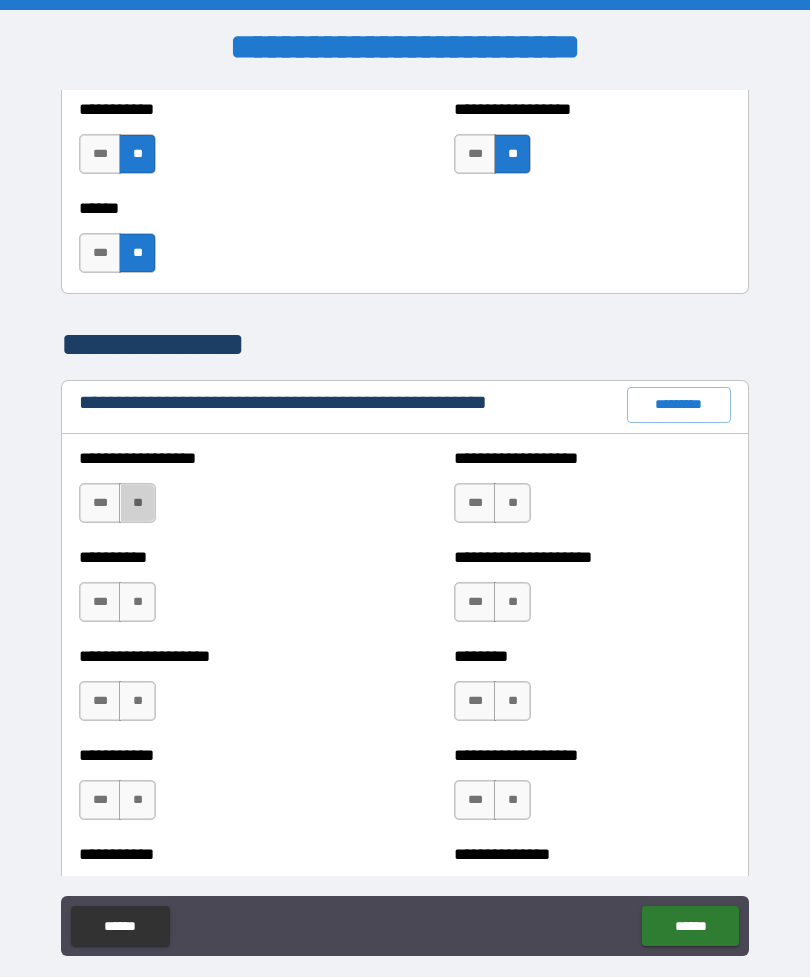 click on "**" at bounding box center [137, 503] 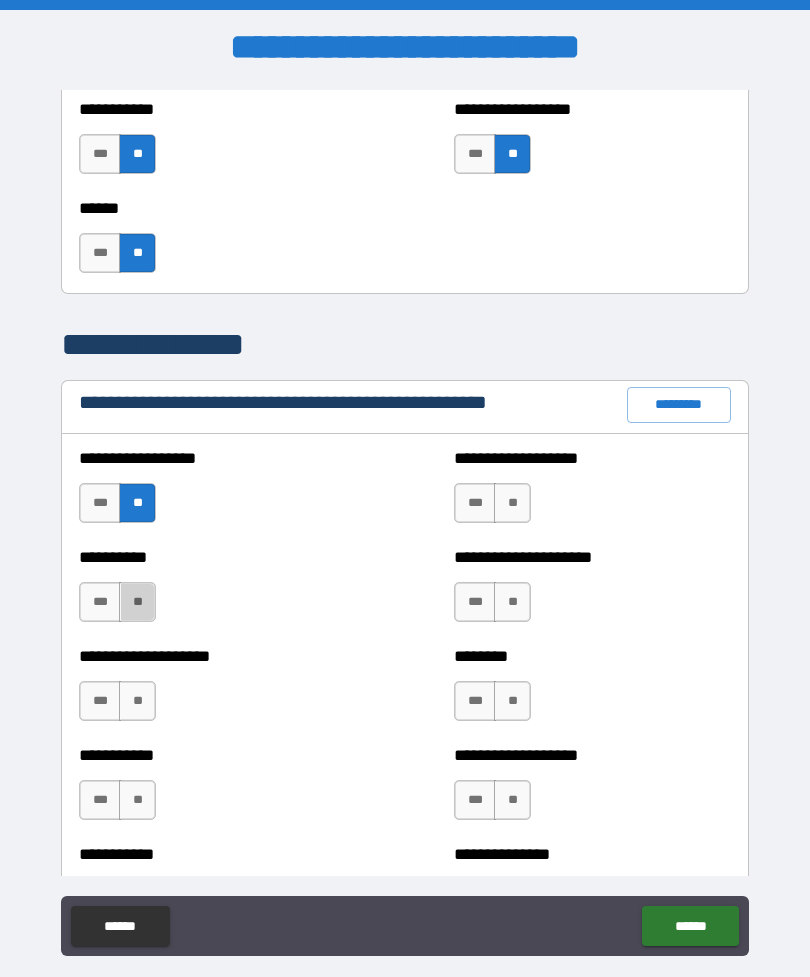 click on "**" at bounding box center (137, 602) 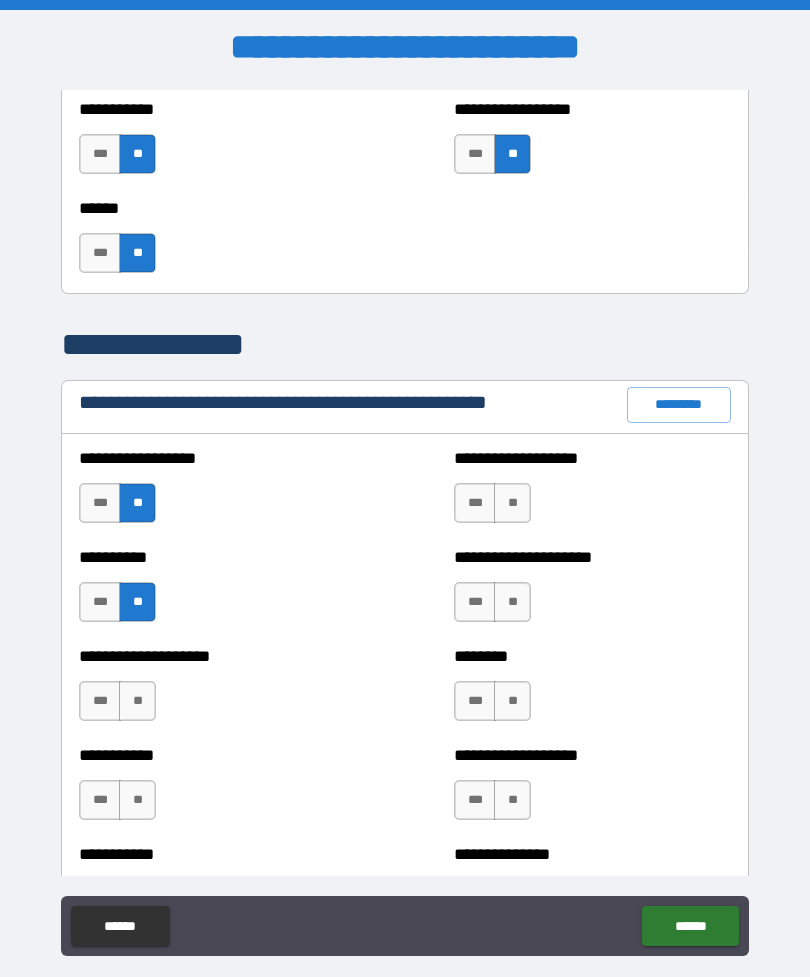 click on "**" at bounding box center [137, 701] 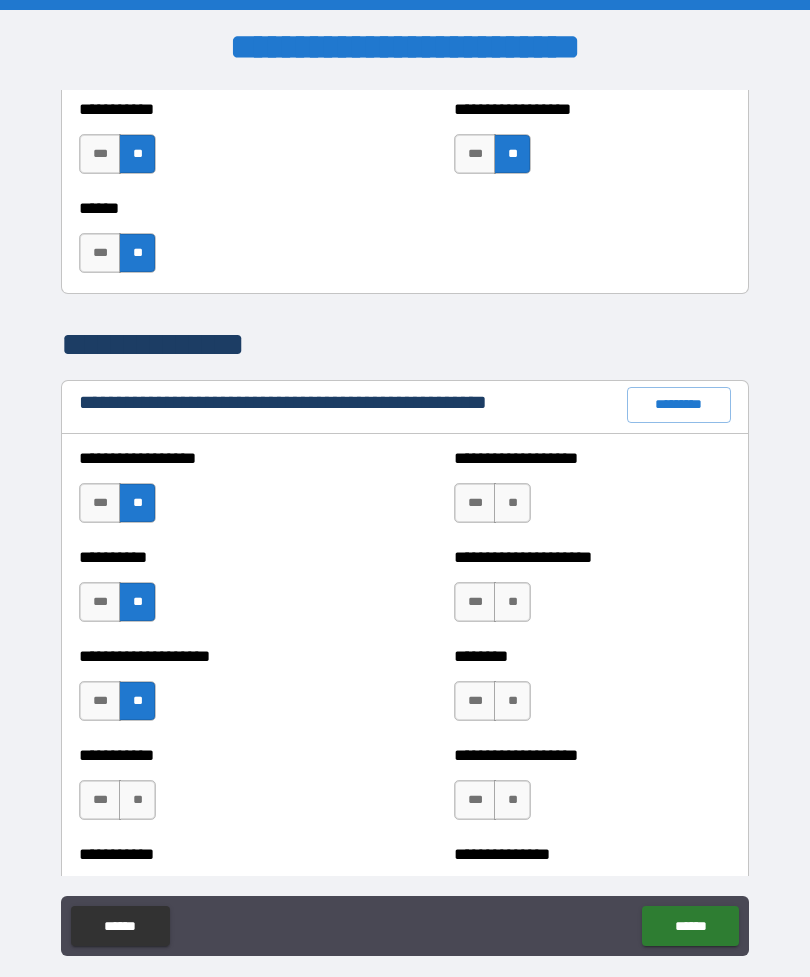 click on "**" at bounding box center (137, 800) 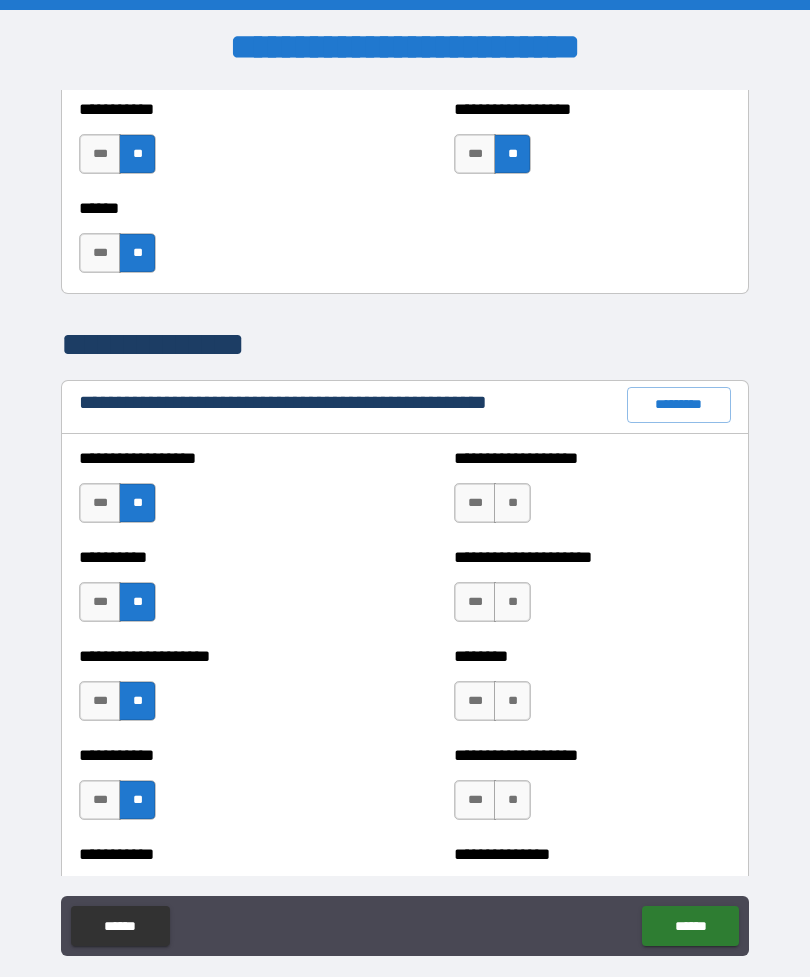 click on "**" at bounding box center (512, 800) 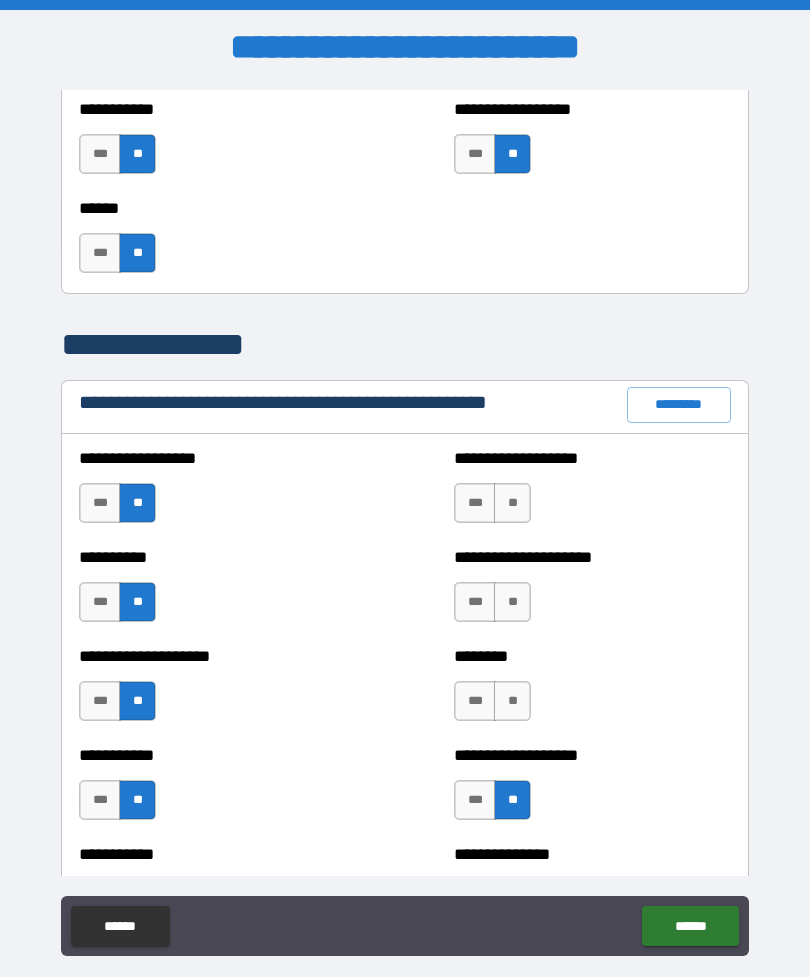 click on "*** **" at bounding box center [495, 805] 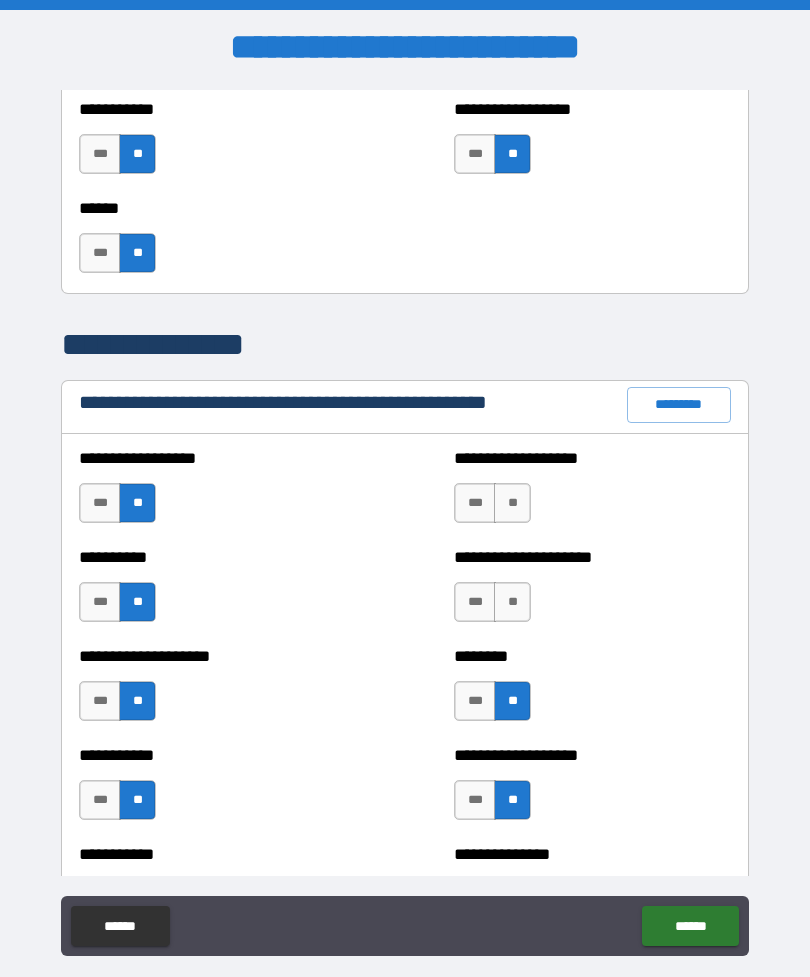 click on "**" at bounding box center (512, 503) 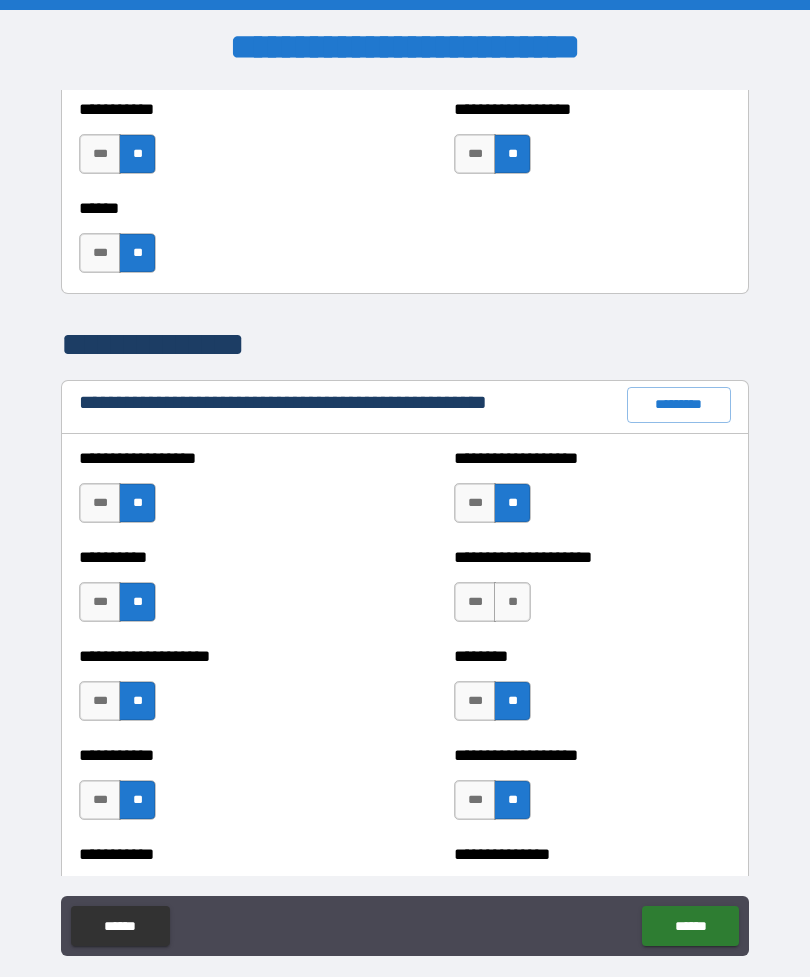 click on "*********" at bounding box center (679, 405) 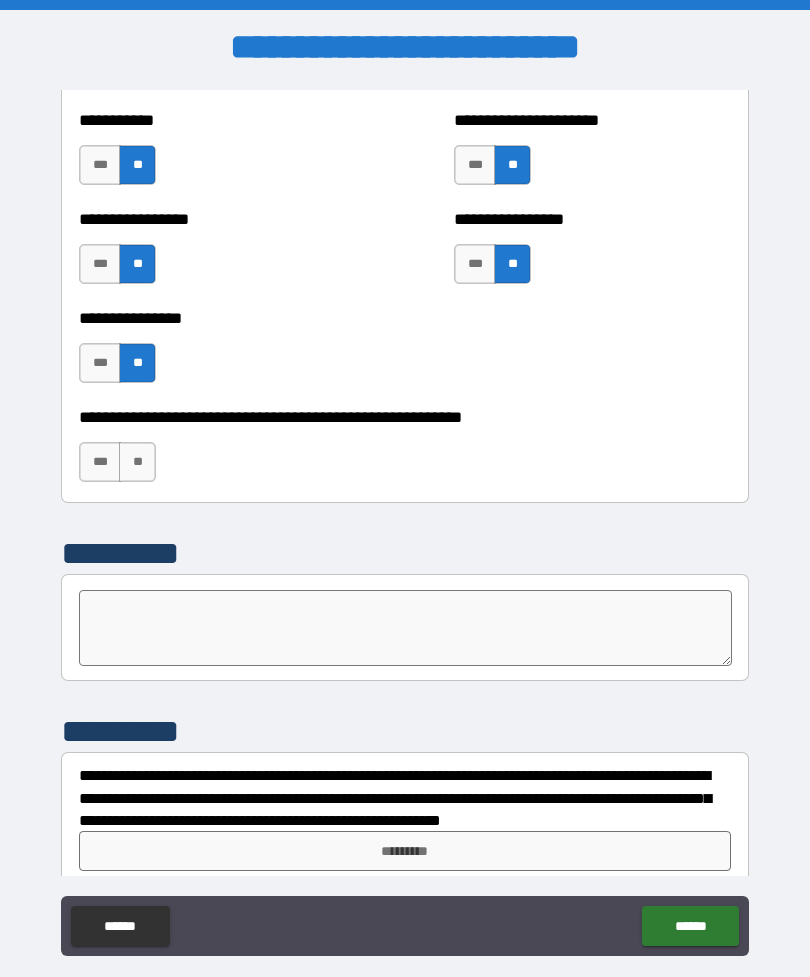 scroll, scrollTop: 6009, scrollLeft: 0, axis: vertical 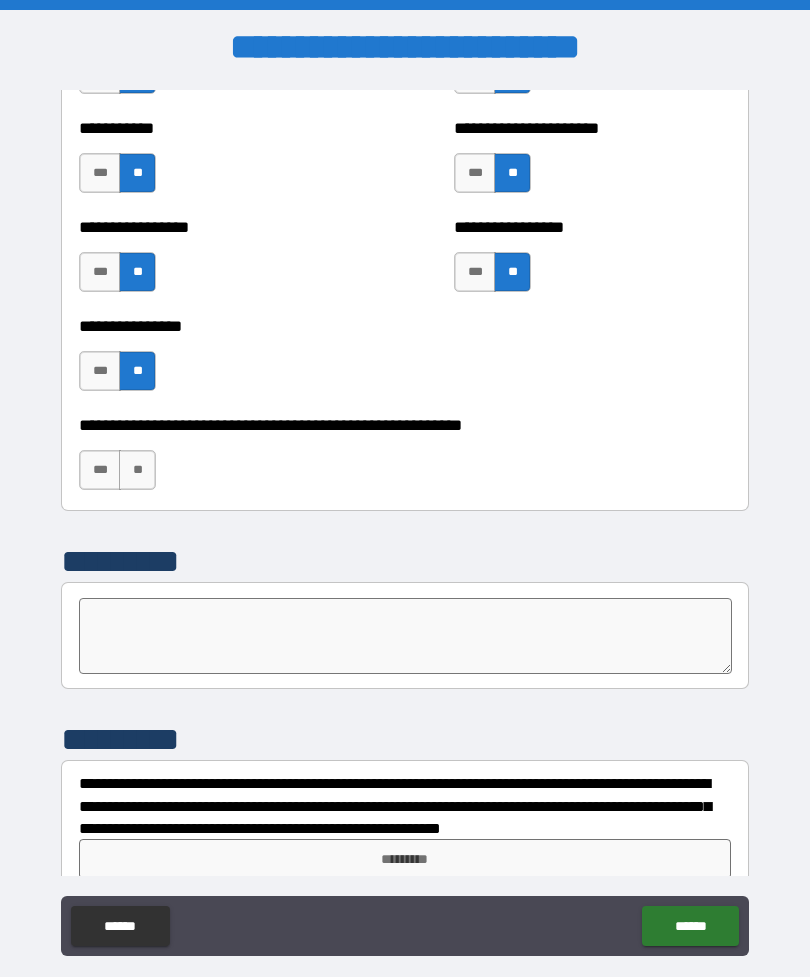 click on "**" at bounding box center (137, 470) 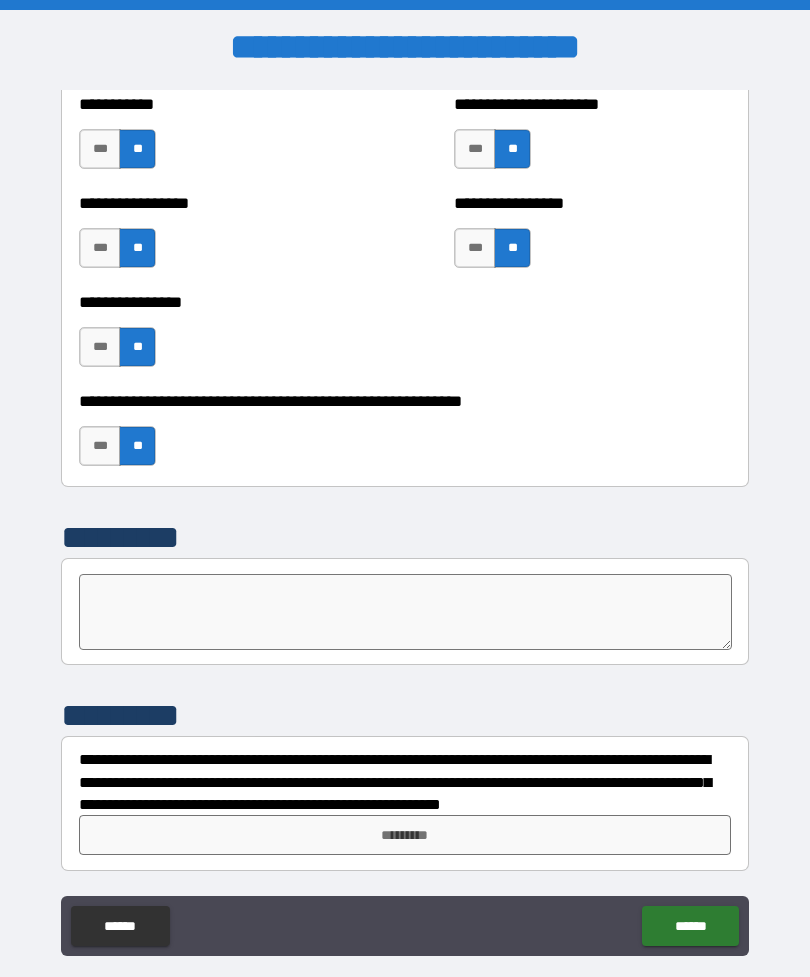 scroll, scrollTop: 6033, scrollLeft: 0, axis: vertical 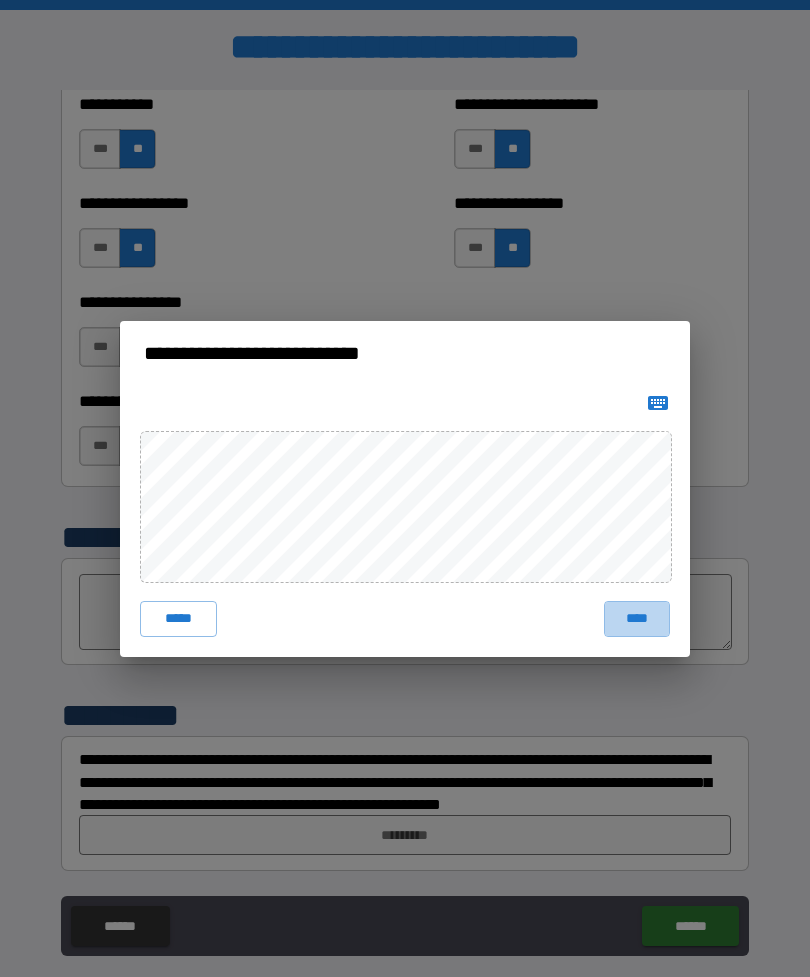 click on "****" at bounding box center [637, 619] 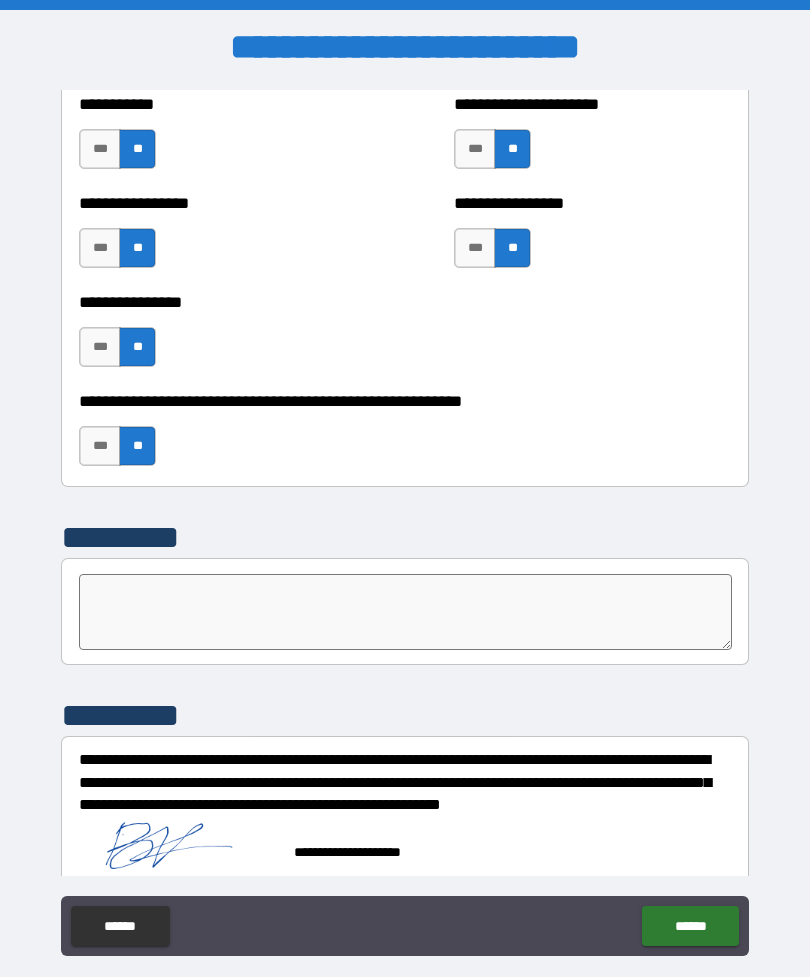 scroll, scrollTop: 6023, scrollLeft: 0, axis: vertical 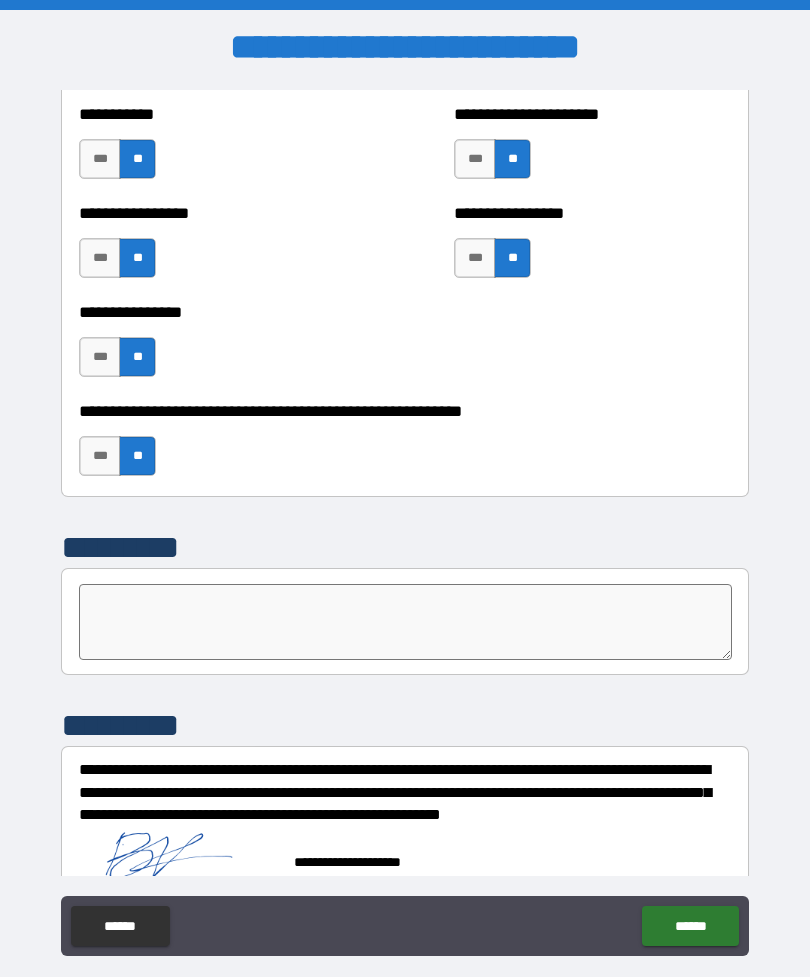 click on "******" at bounding box center (690, 926) 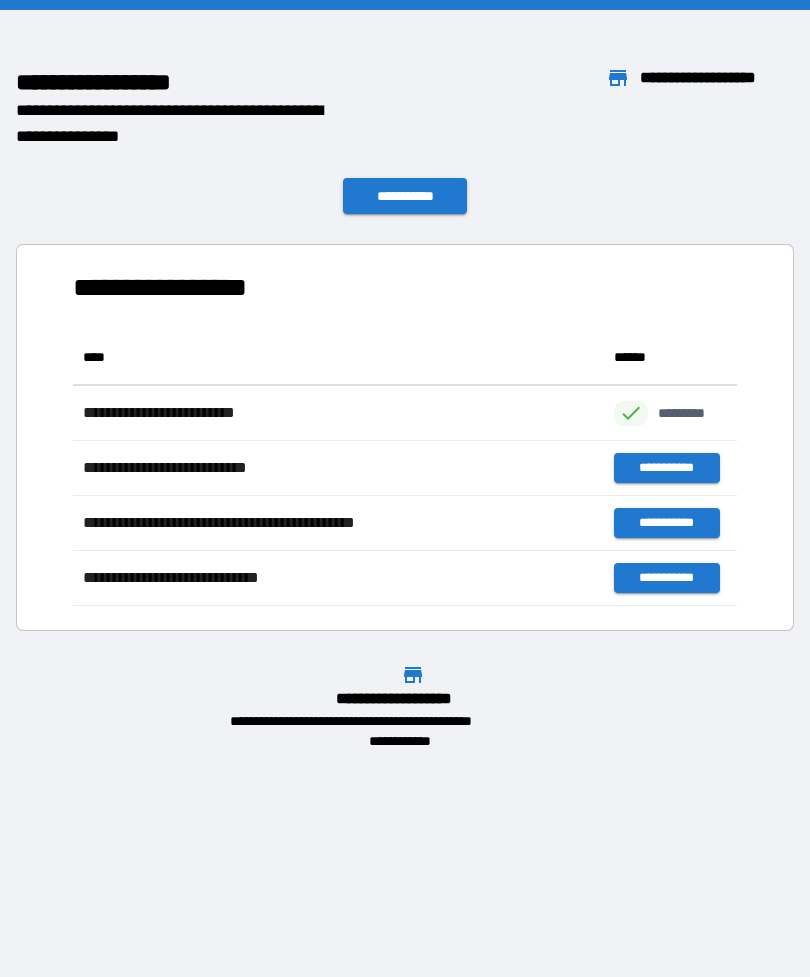scroll, scrollTop: 1, scrollLeft: 1, axis: both 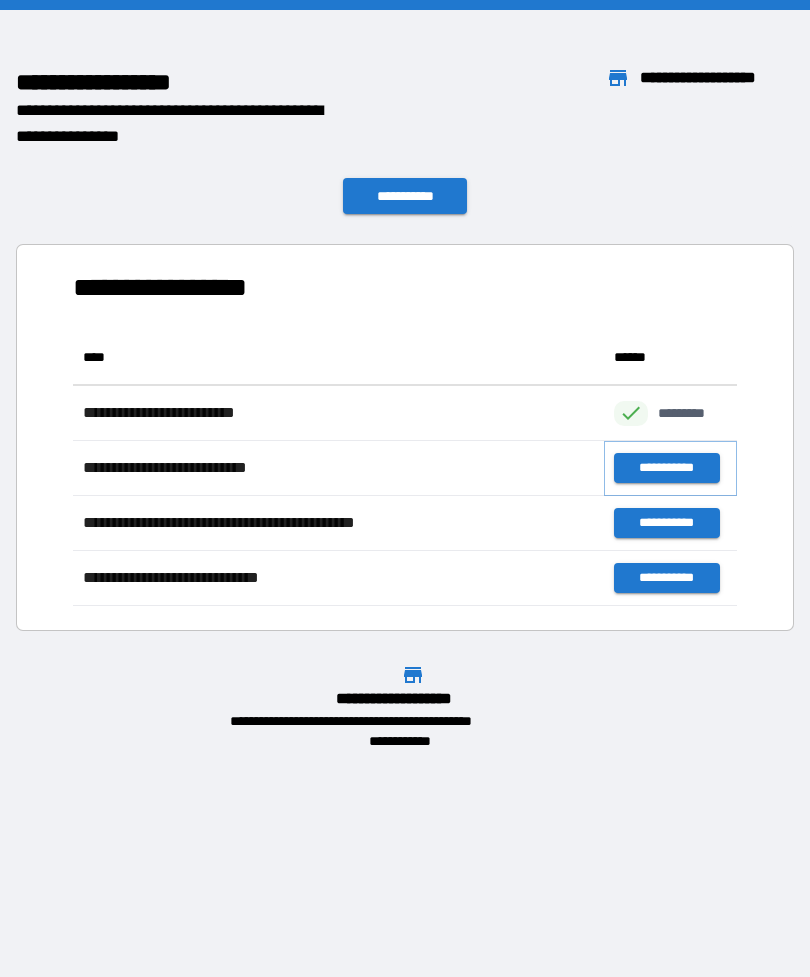 click on "**********" at bounding box center (666, 468) 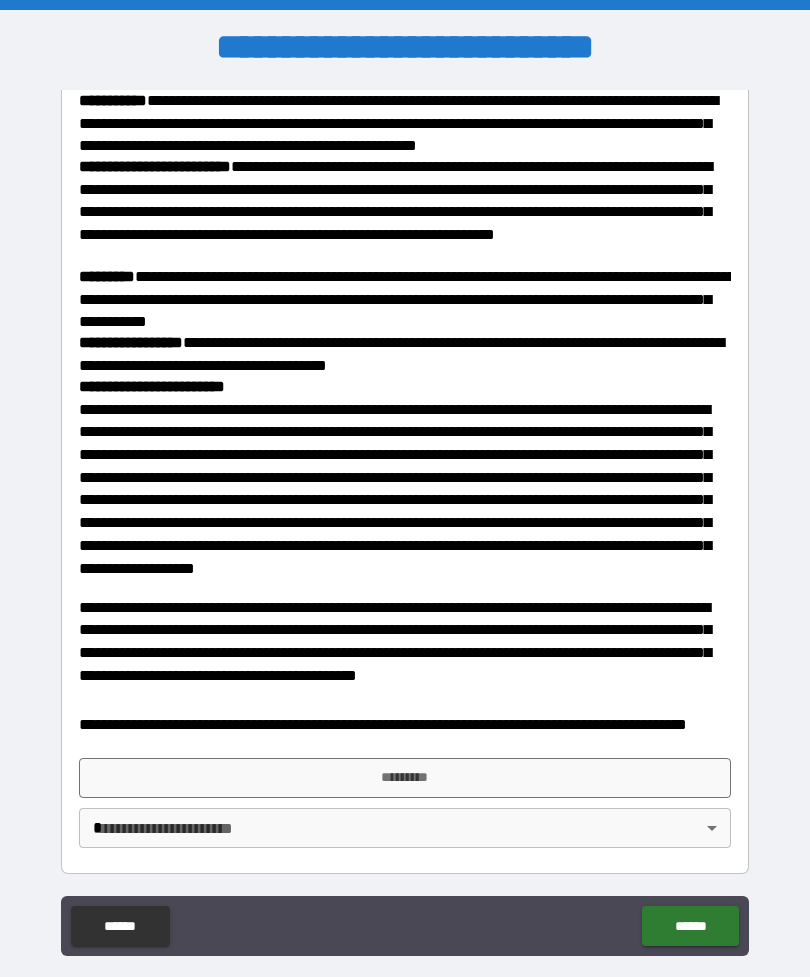 scroll, scrollTop: 2036, scrollLeft: 0, axis: vertical 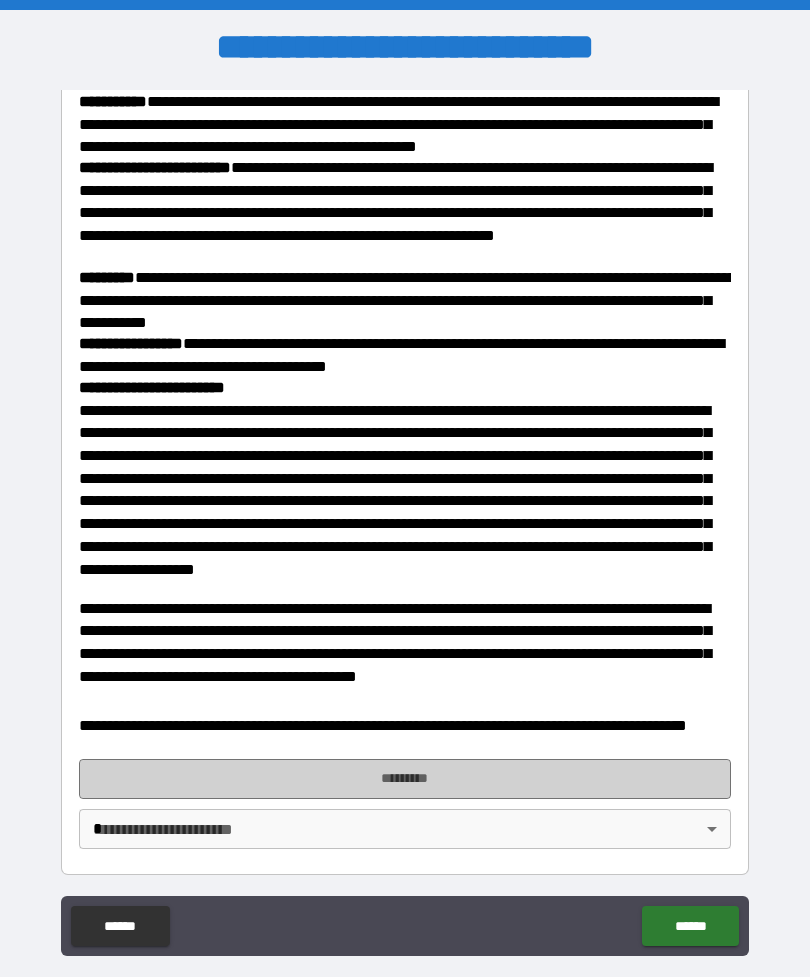 click on "*********" at bounding box center (405, 779) 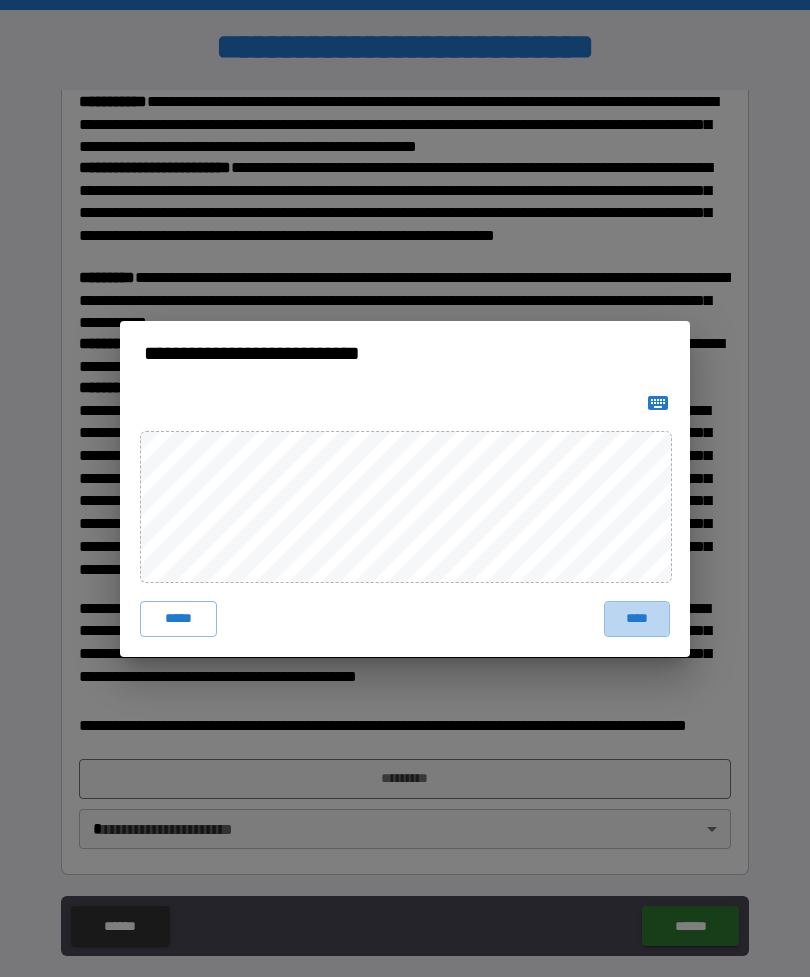 click on "****" at bounding box center (637, 619) 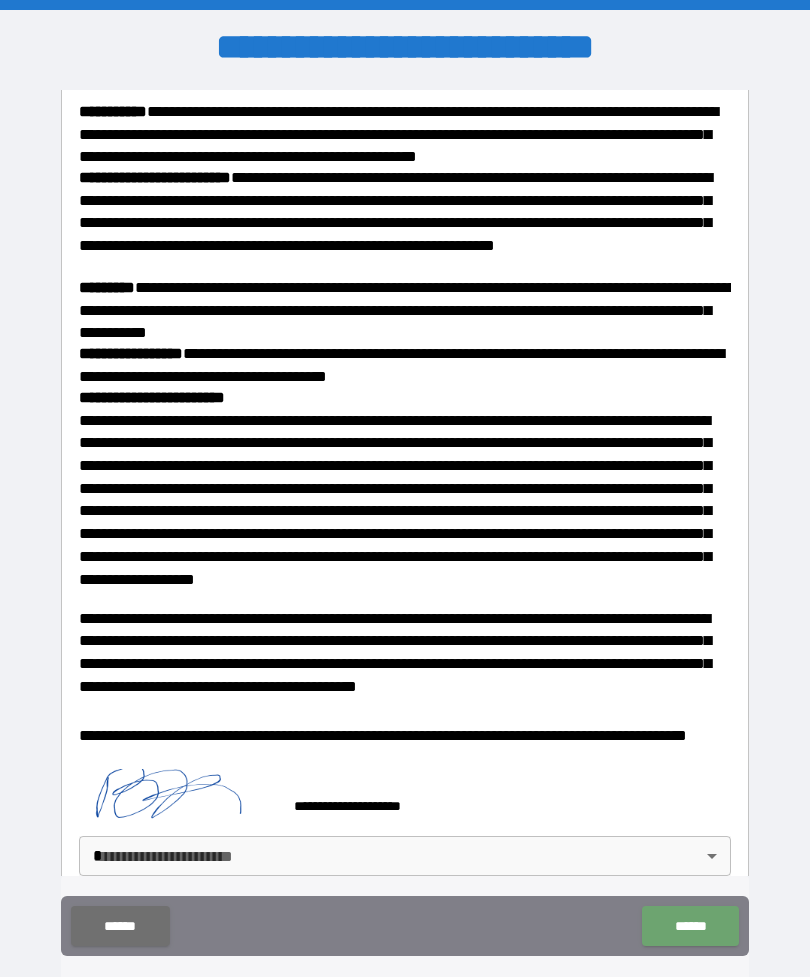 click on "******" at bounding box center (690, 926) 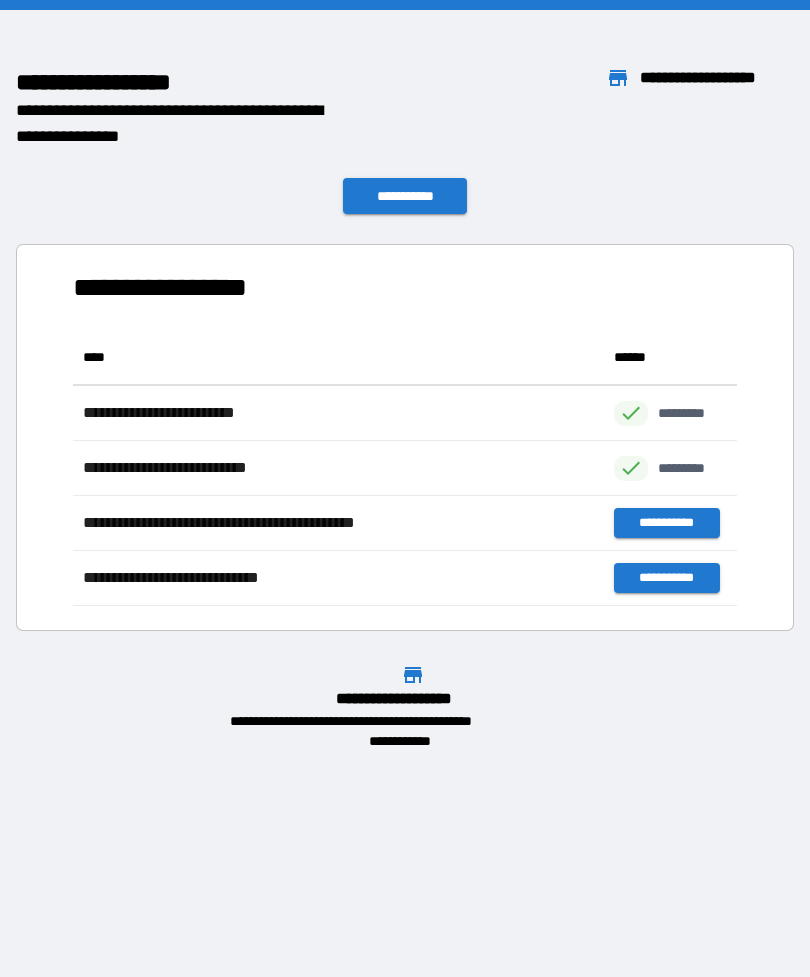 scroll, scrollTop: 276, scrollLeft: 664, axis: both 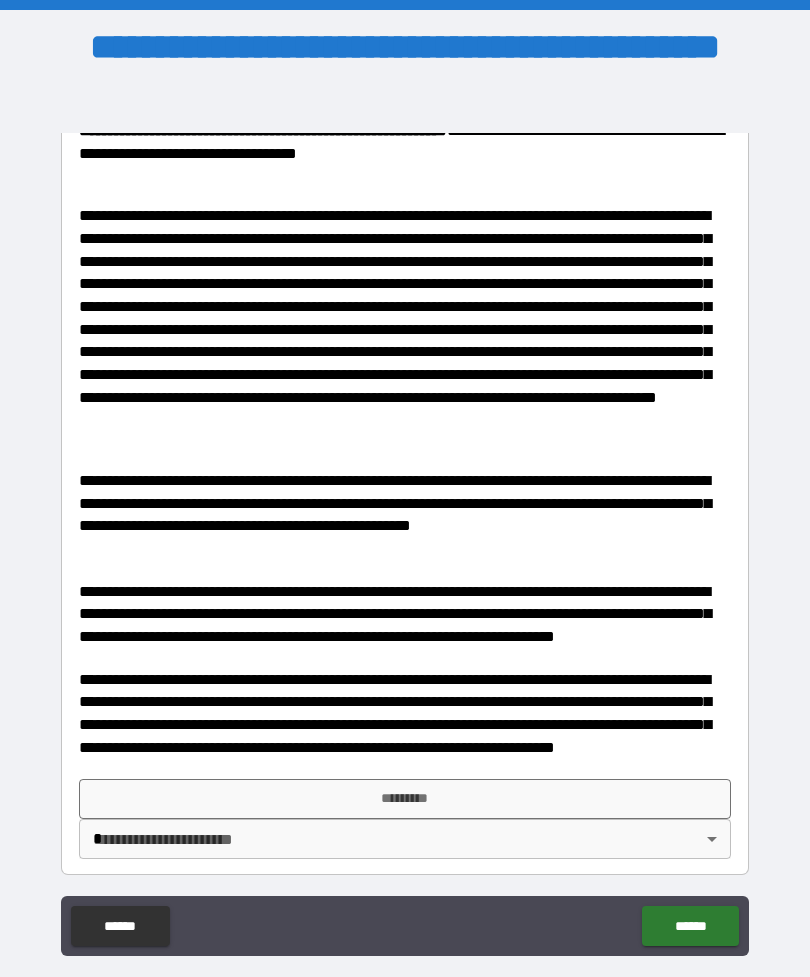 click on "*********" at bounding box center (405, 799) 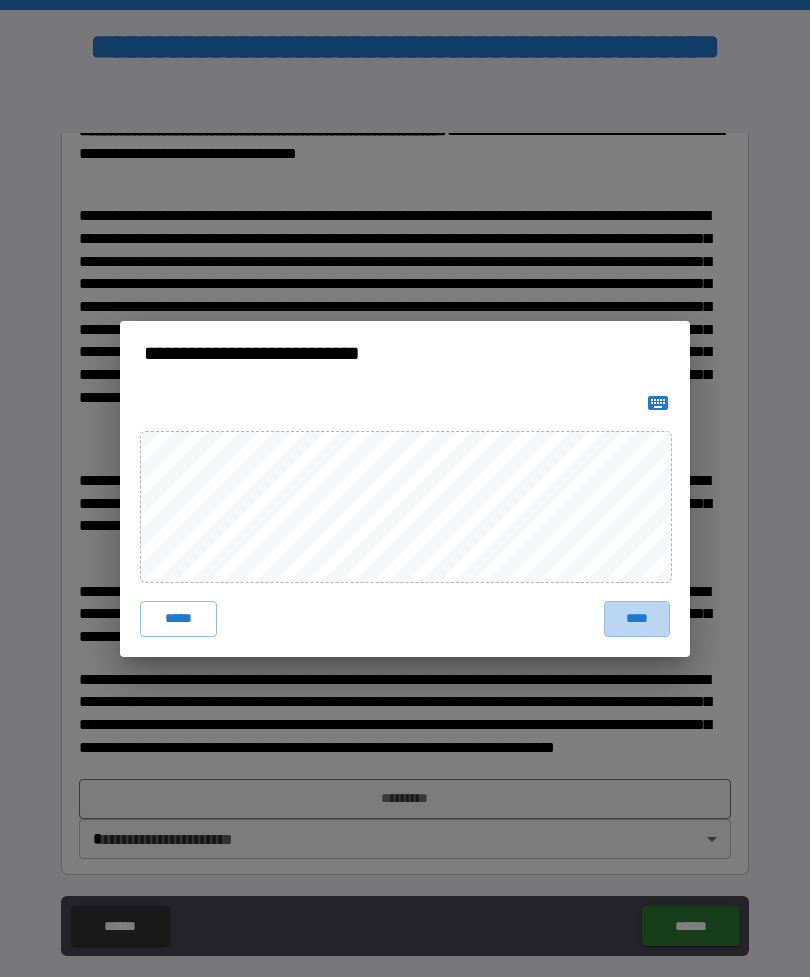 click on "****" at bounding box center [637, 619] 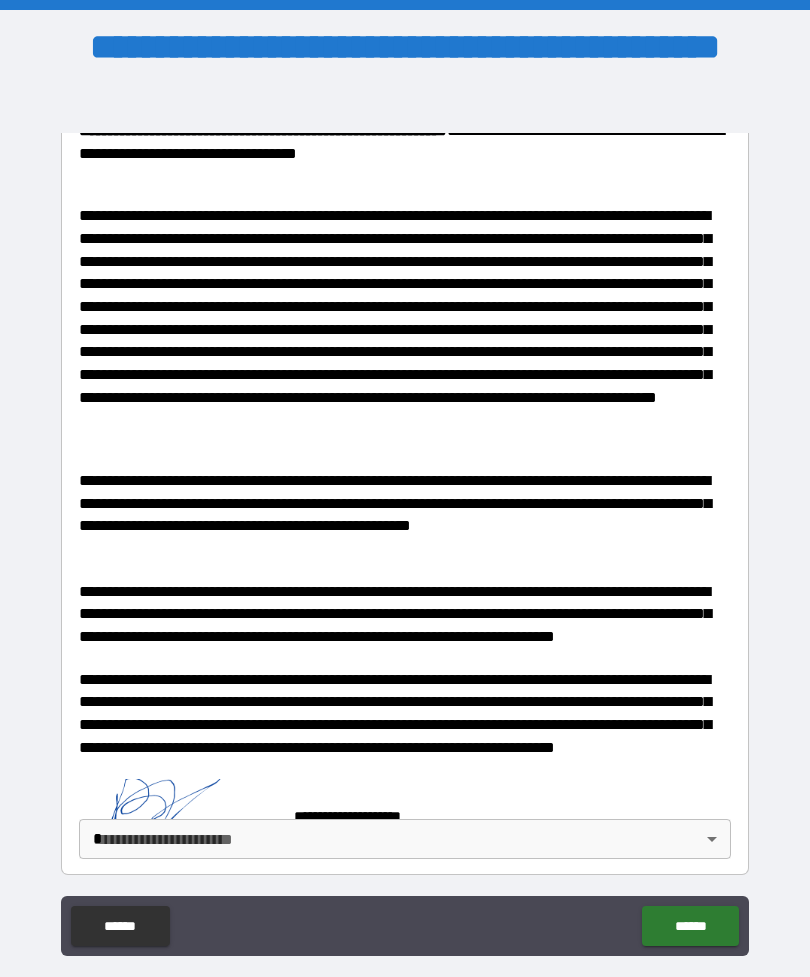 scroll, scrollTop: 587, scrollLeft: 0, axis: vertical 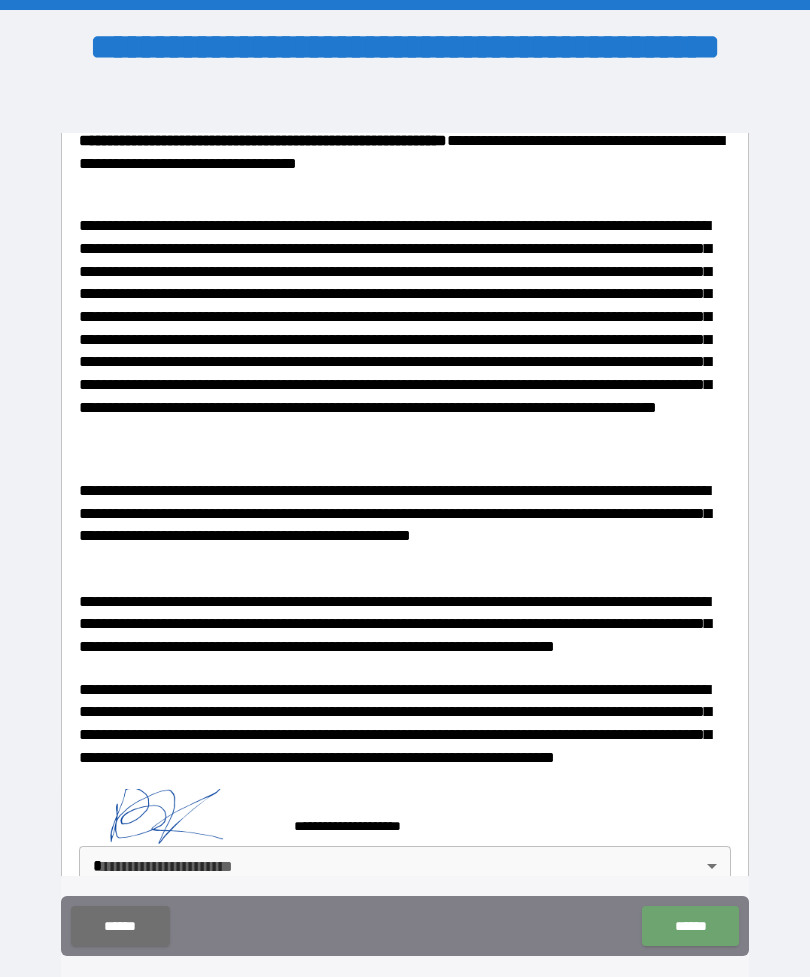 click on "******" at bounding box center [690, 926] 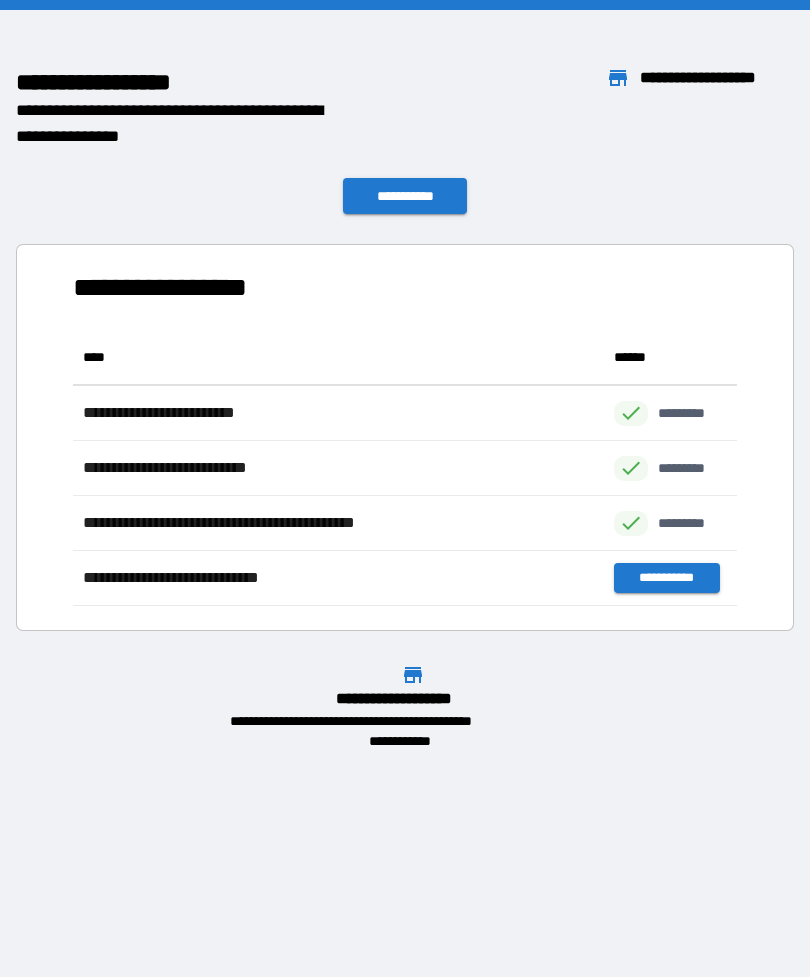 scroll, scrollTop: 1, scrollLeft: 1, axis: both 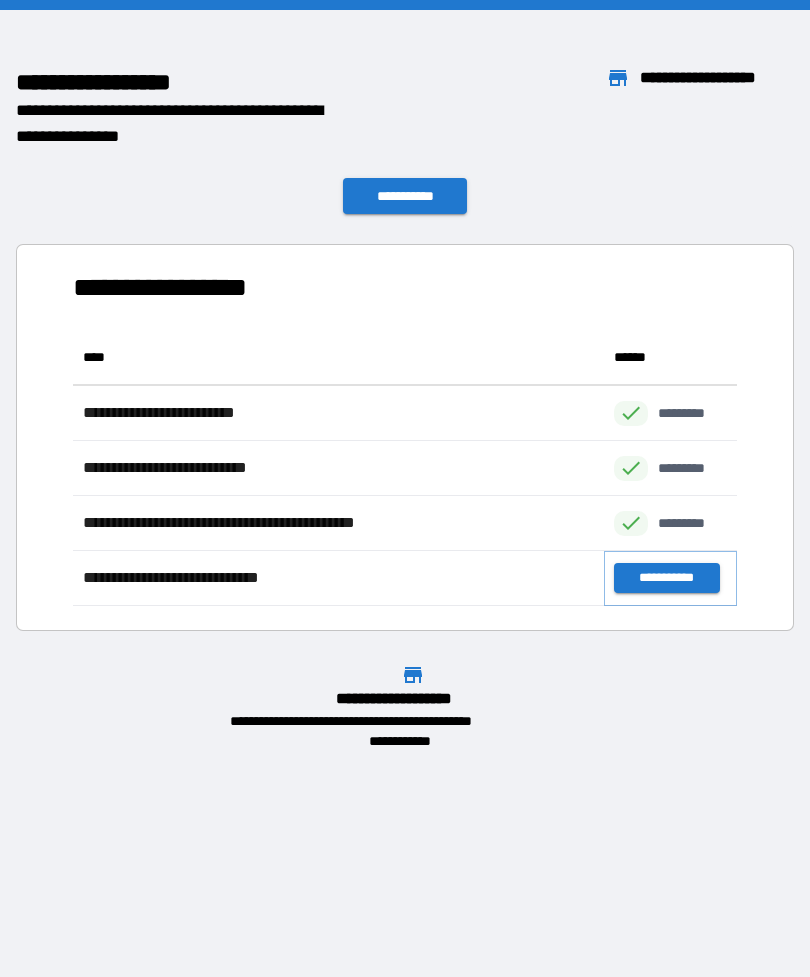 click on "**********" at bounding box center [666, 578] 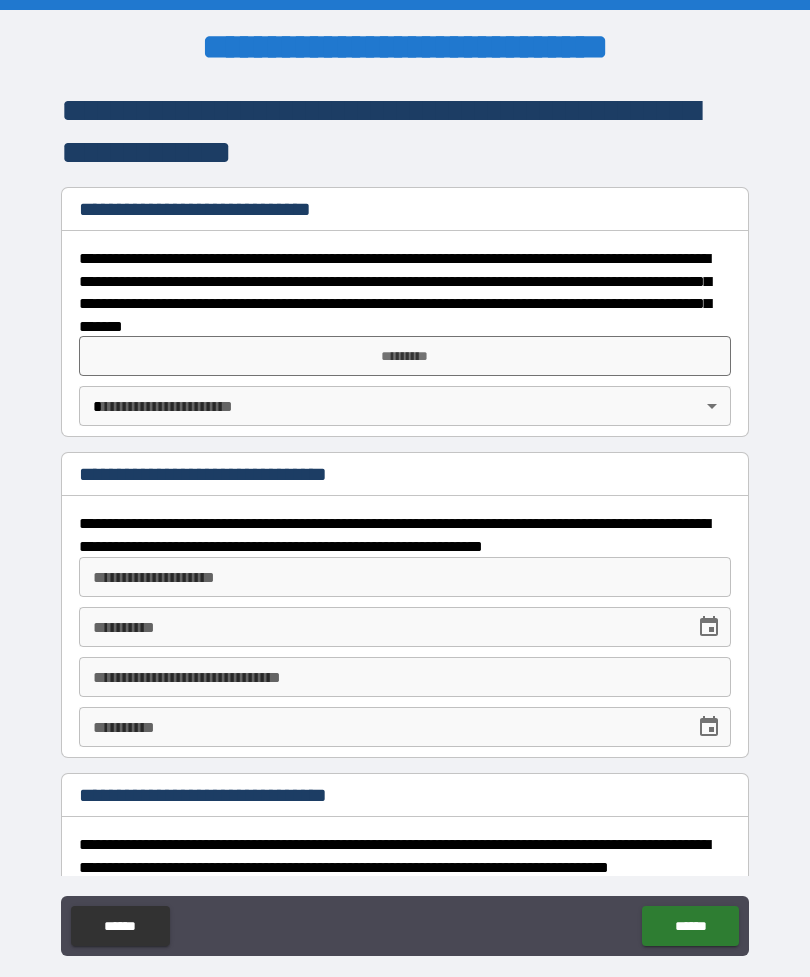 click on "**********" at bounding box center [405, 520] 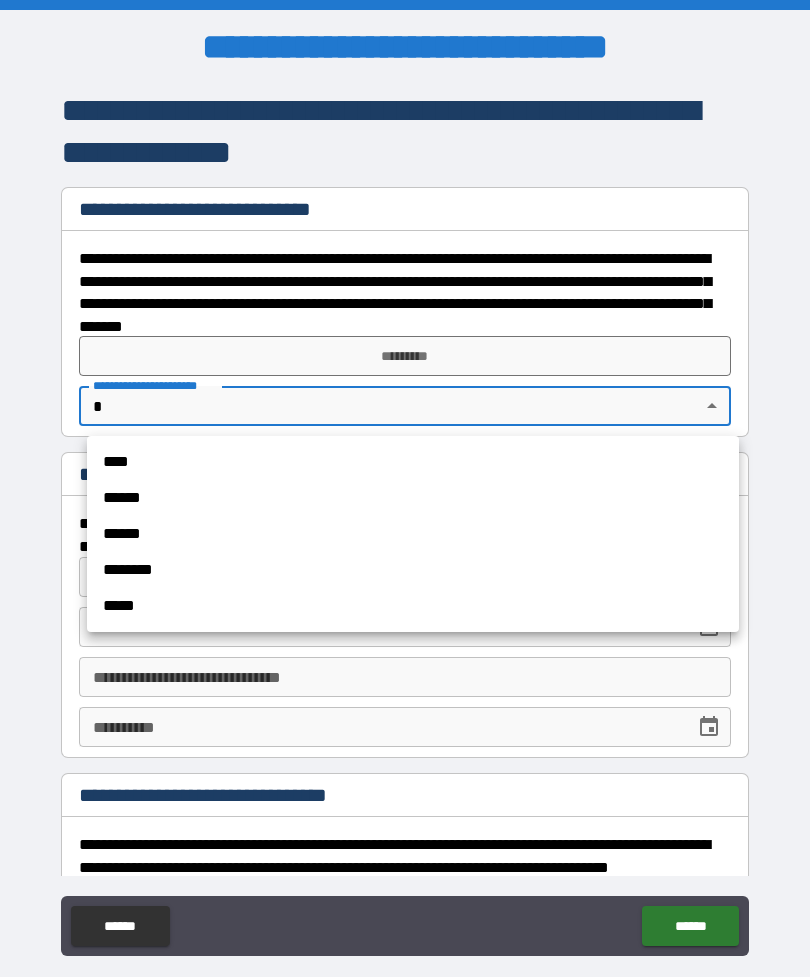 click on "******" at bounding box center (413, 498) 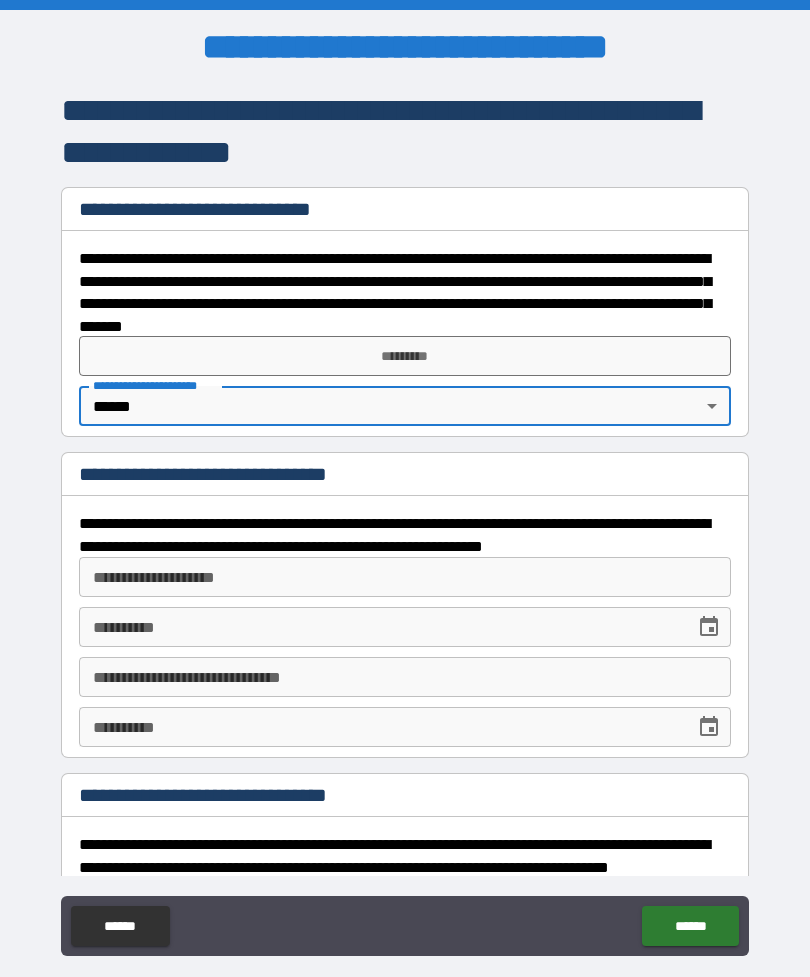 type on "*" 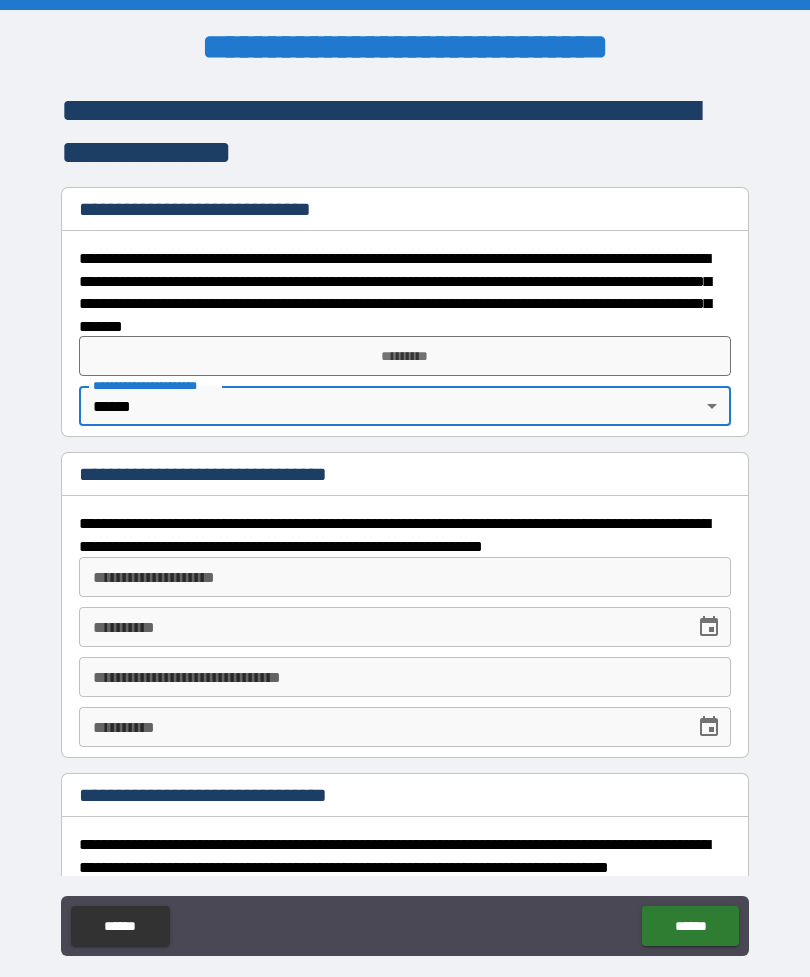 click on "*********" at bounding box center [405, 356] 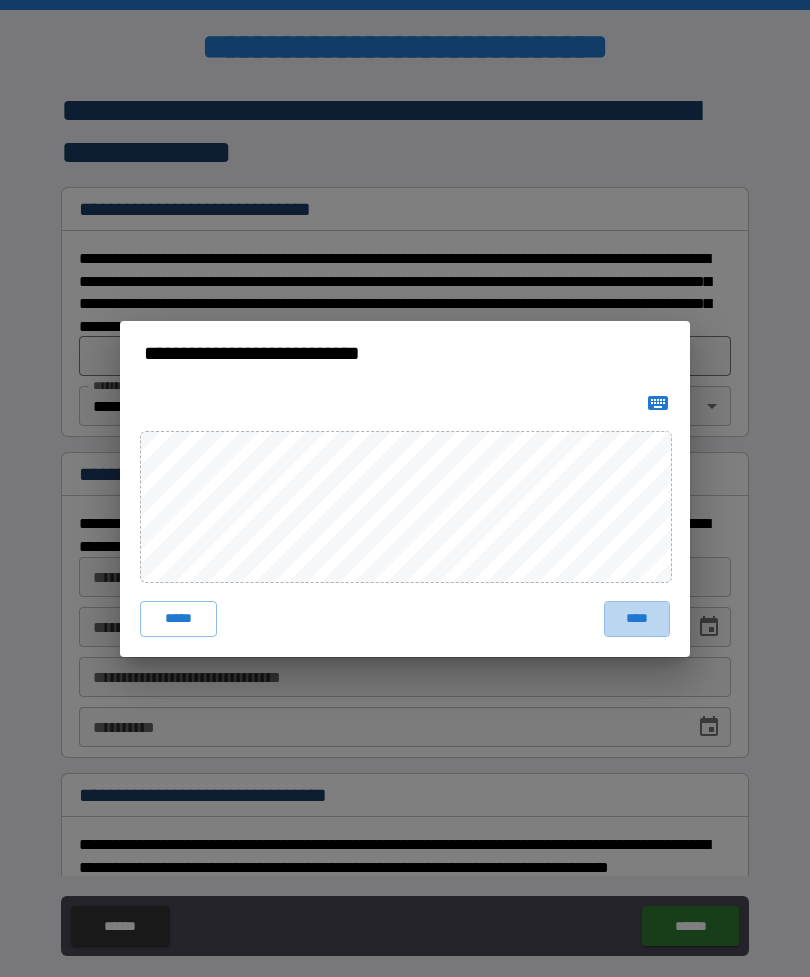 click on "****" at bounding box center (637, 619) 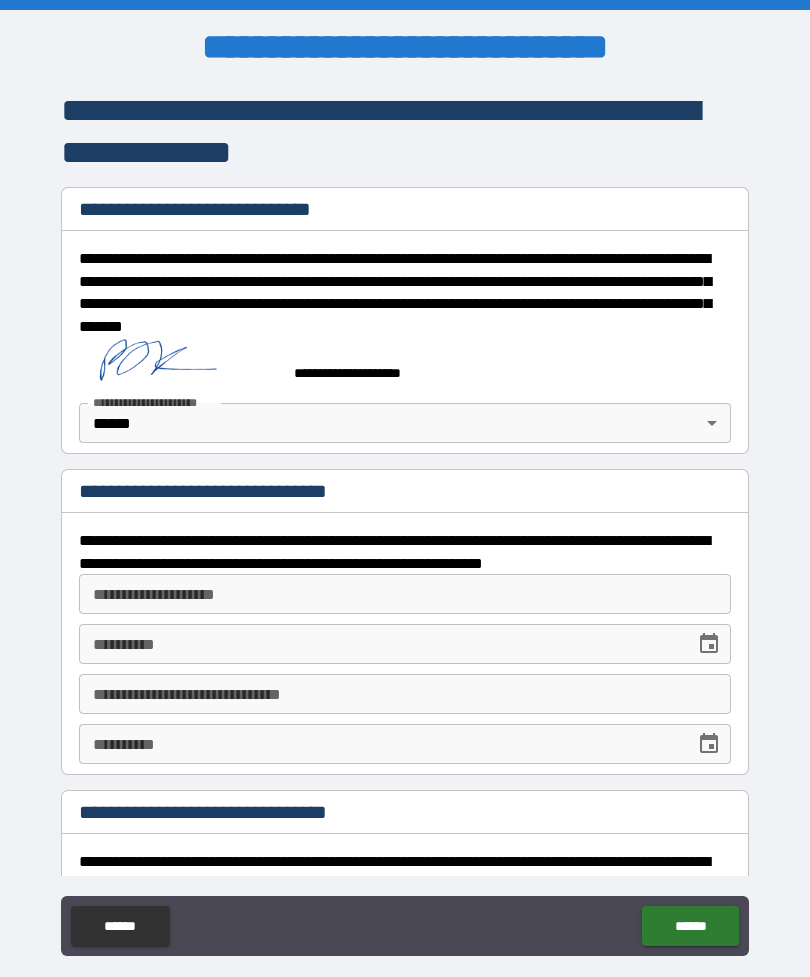 click on "**********" at bounding box center (405, 594) 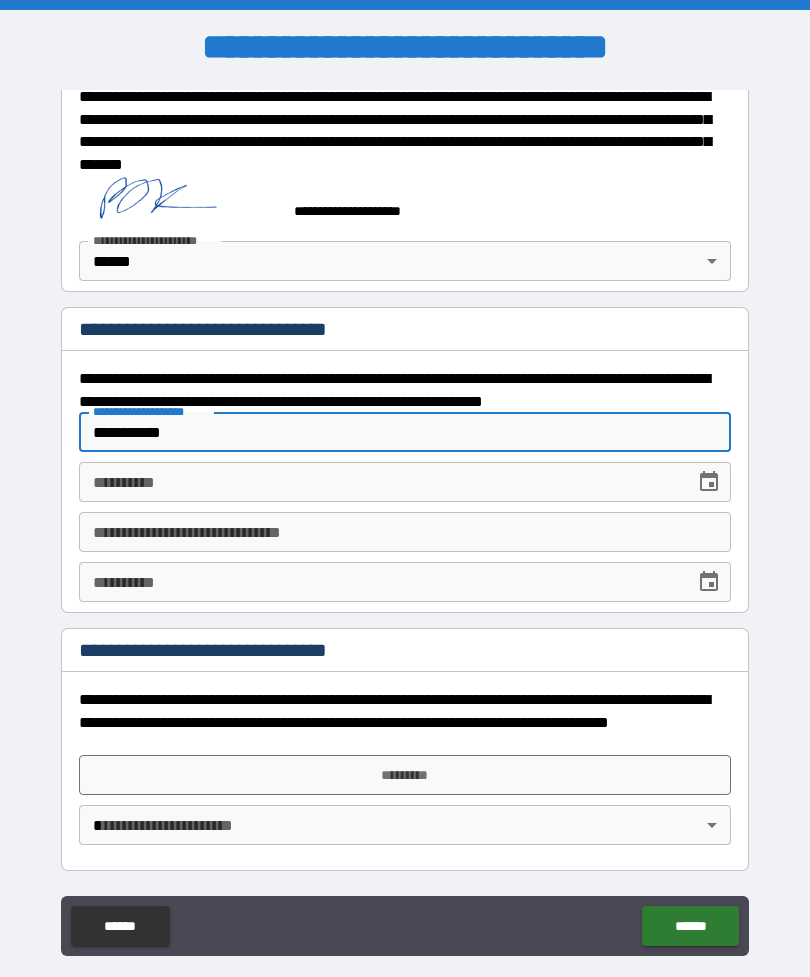 scroll, scrollTop: 162, scrollLeft: 0, axis: vertical 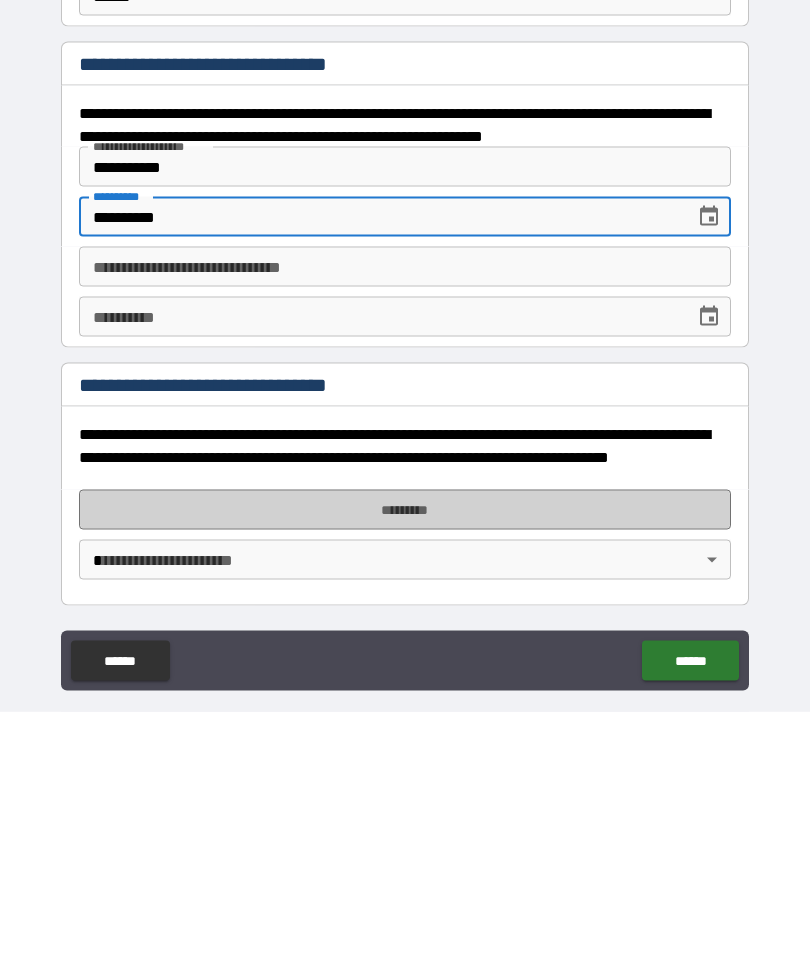 type on "**********" 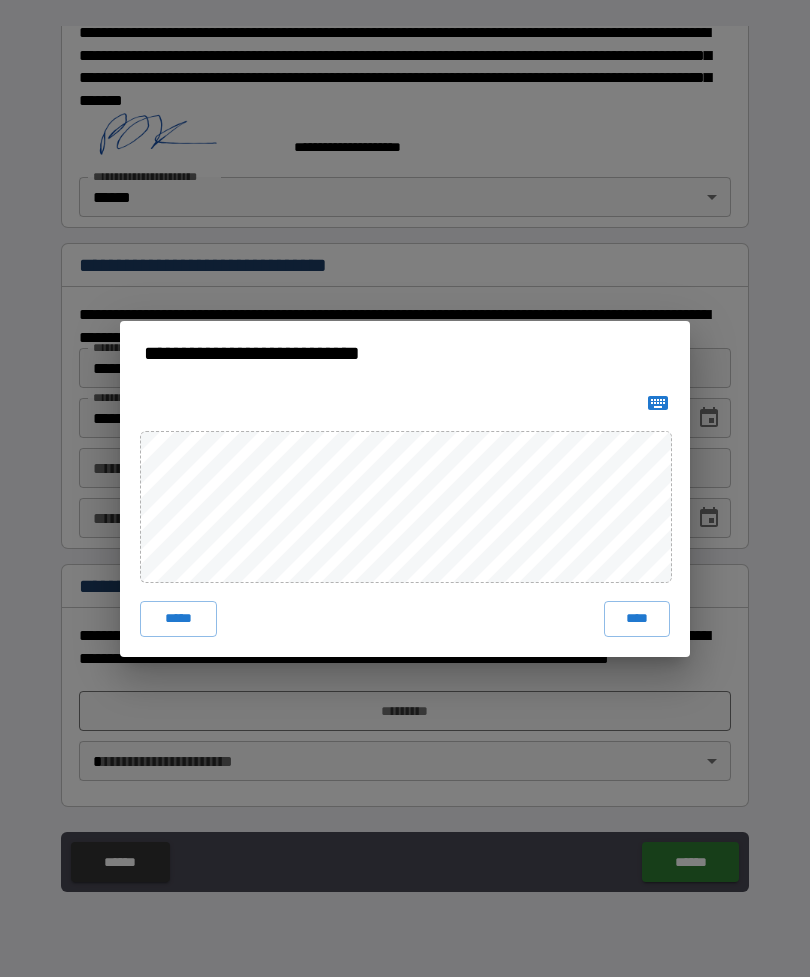 click on "****" at bounding box center (637, 619) 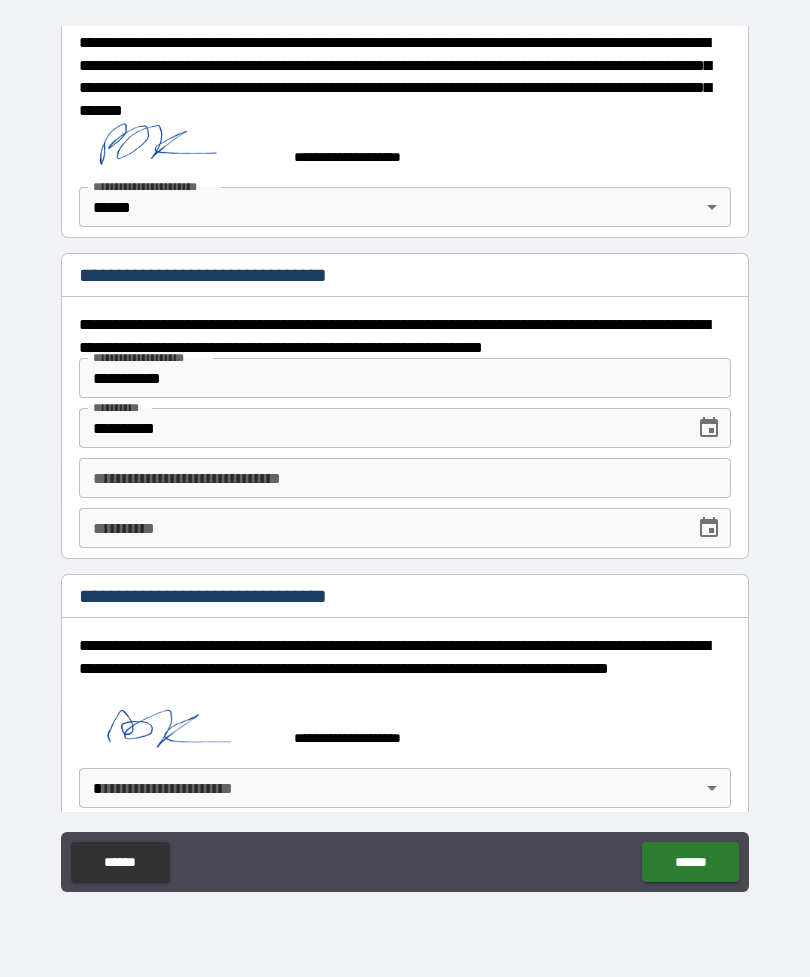 click on "**********" at bounding box center (405, 456) 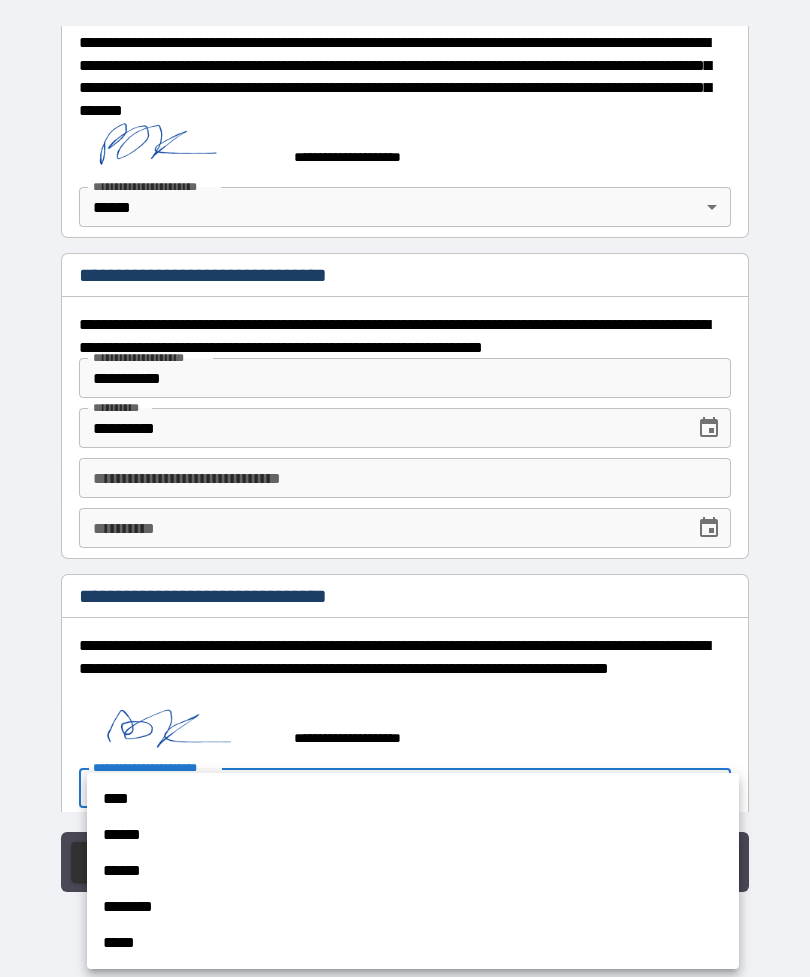 click on "******" at bounding box center [413, 835] 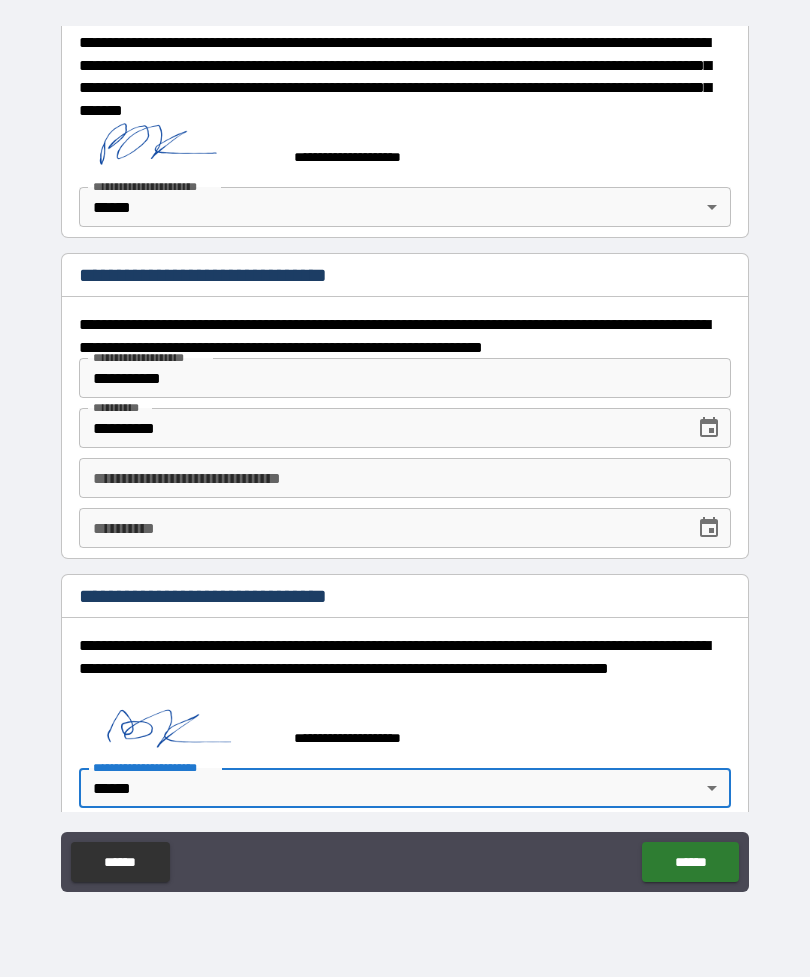 click on "******" 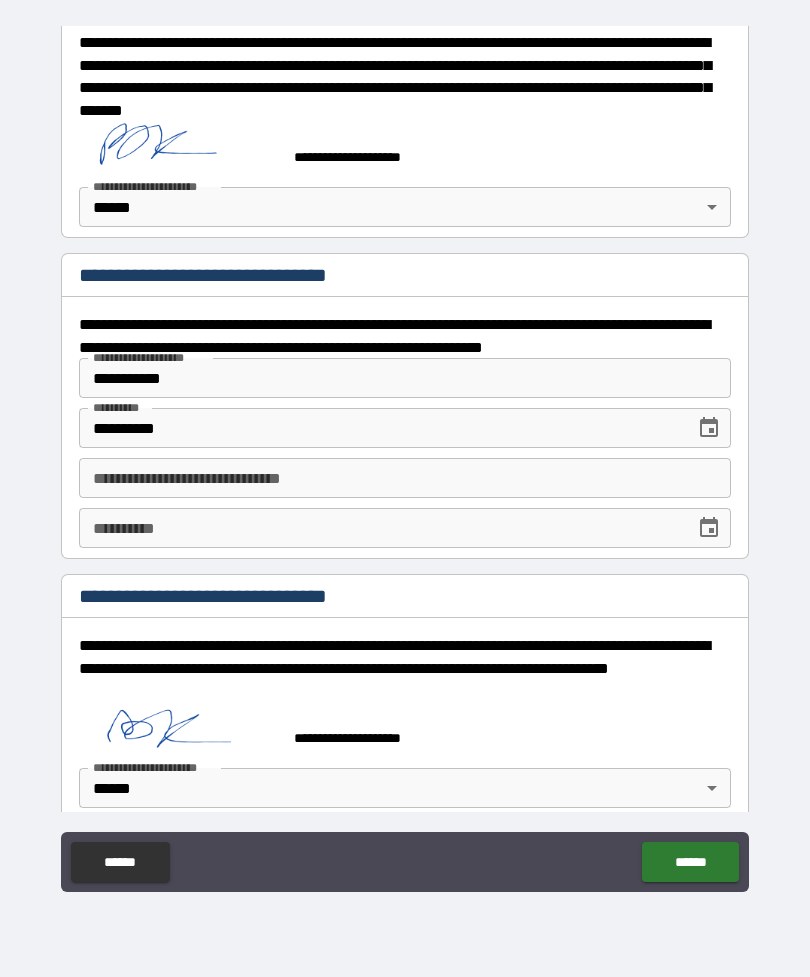 click on "******" at bounding box center (690, 862) 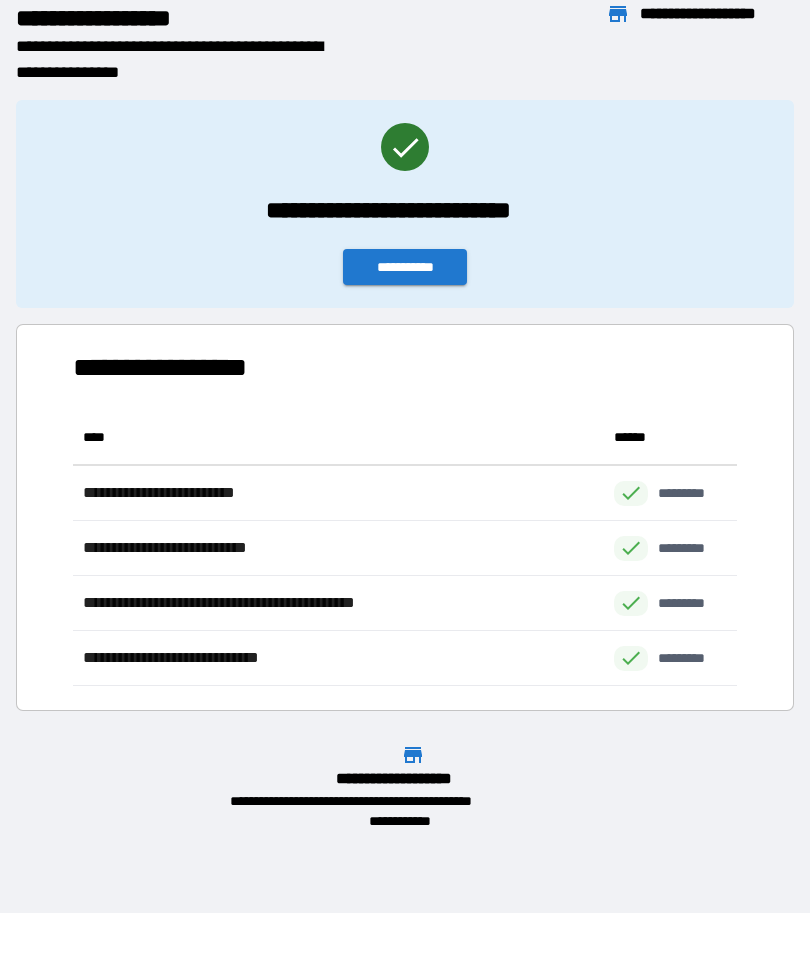 scroll, scrollTop: 1, scrollLeft: 1, axis: both 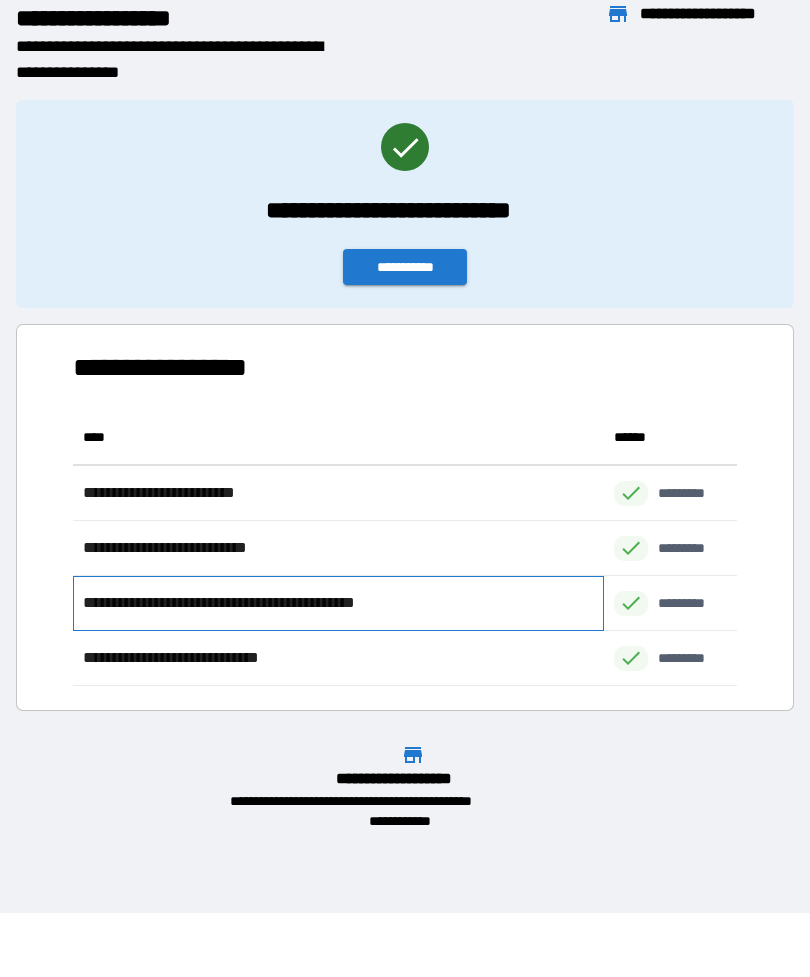click on "**********" at bounding box center [338, 603] 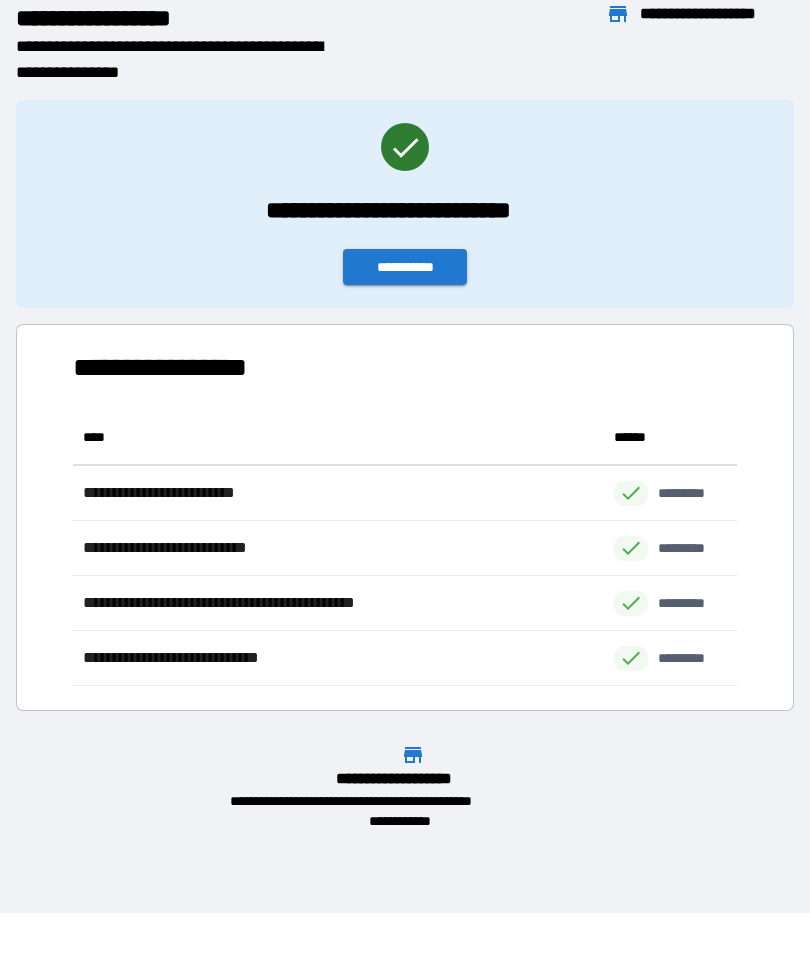 click on "**********" at bounding box center [405, 267] 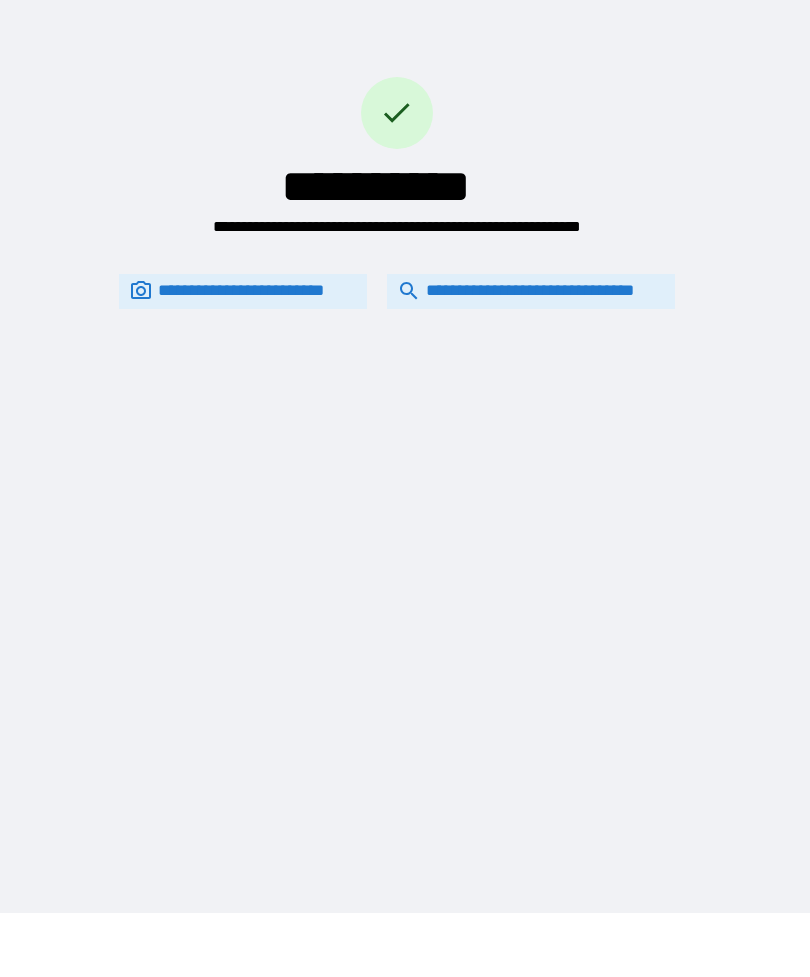 click on "**********" at bounding box center (531, 291) 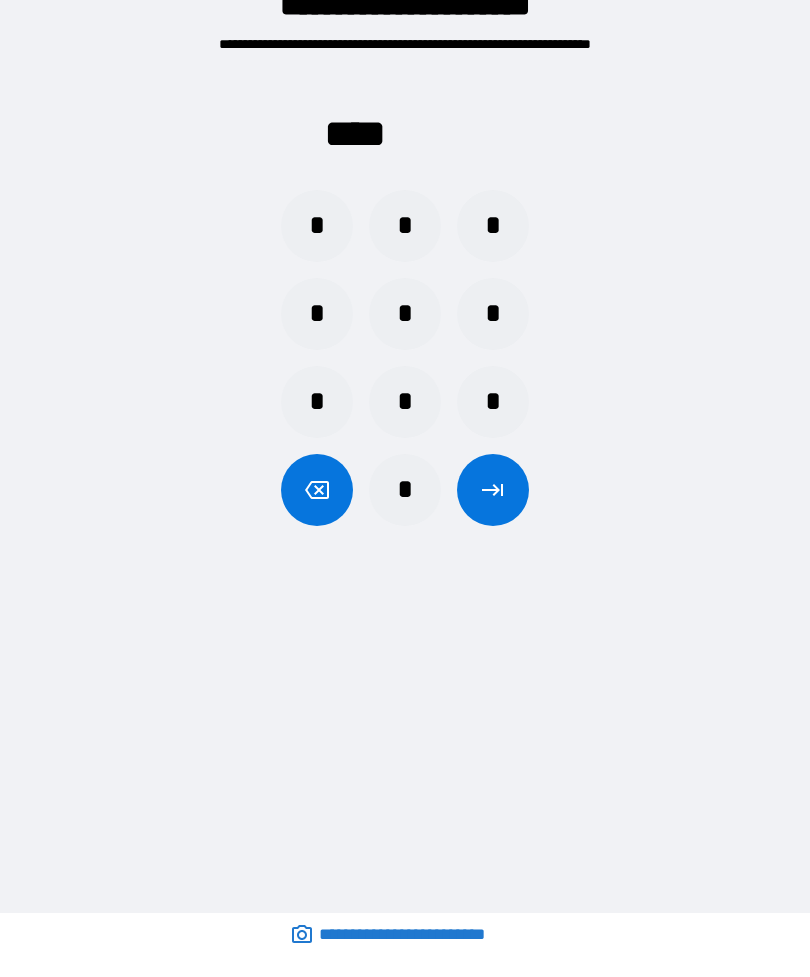 click on "*" at bounding box center [405, 490] 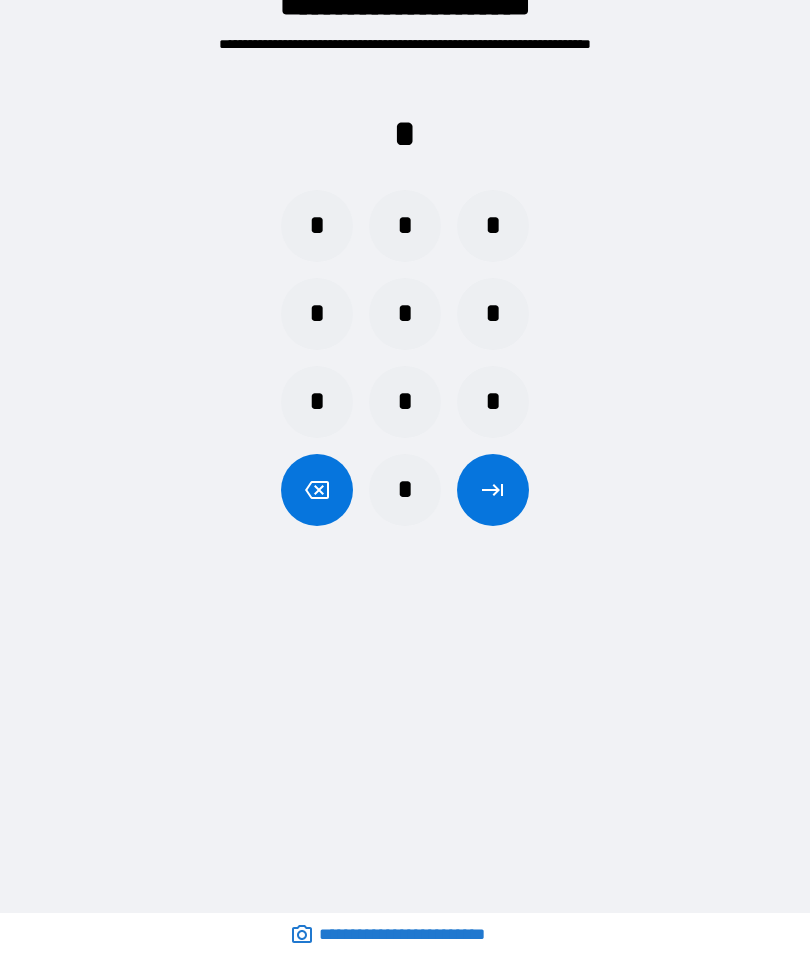 click on "*" at bounding box center [405, 226] 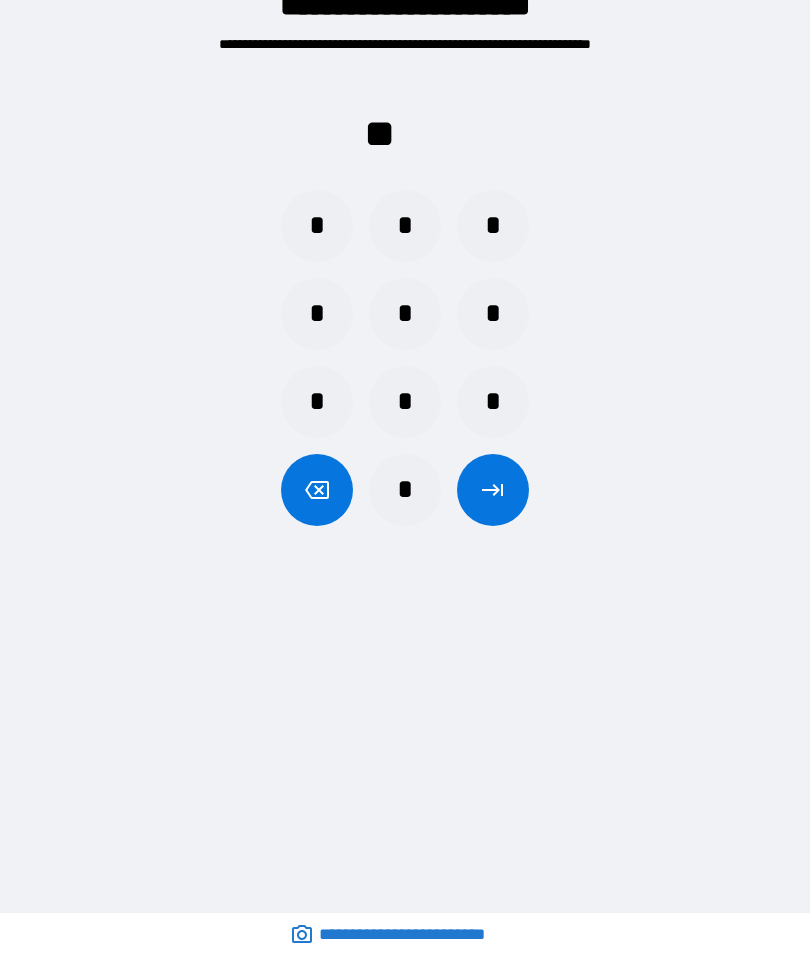 click on "*" at bounding box center (405, 490) 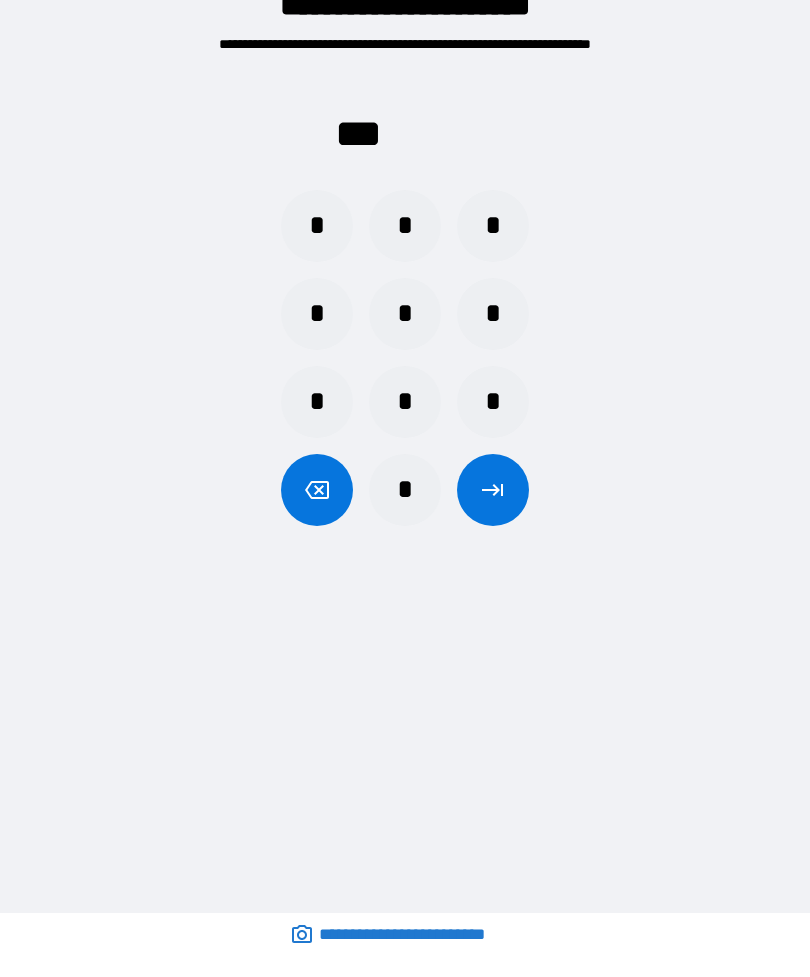 click on "*" at bounding box center [405, 314] 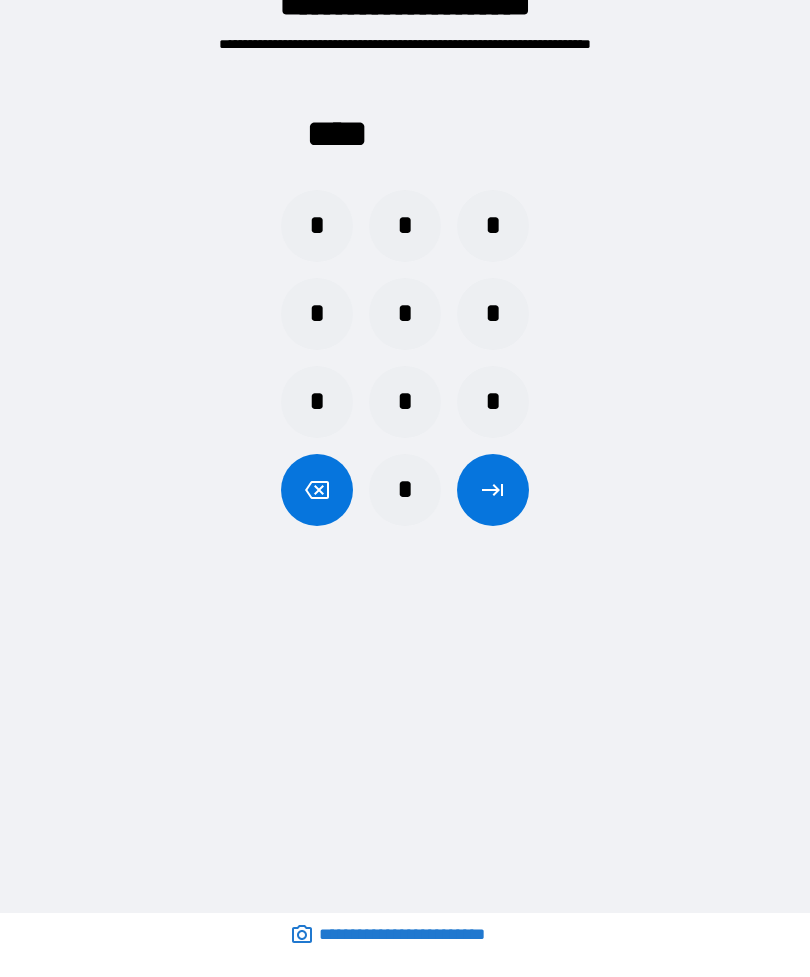 click 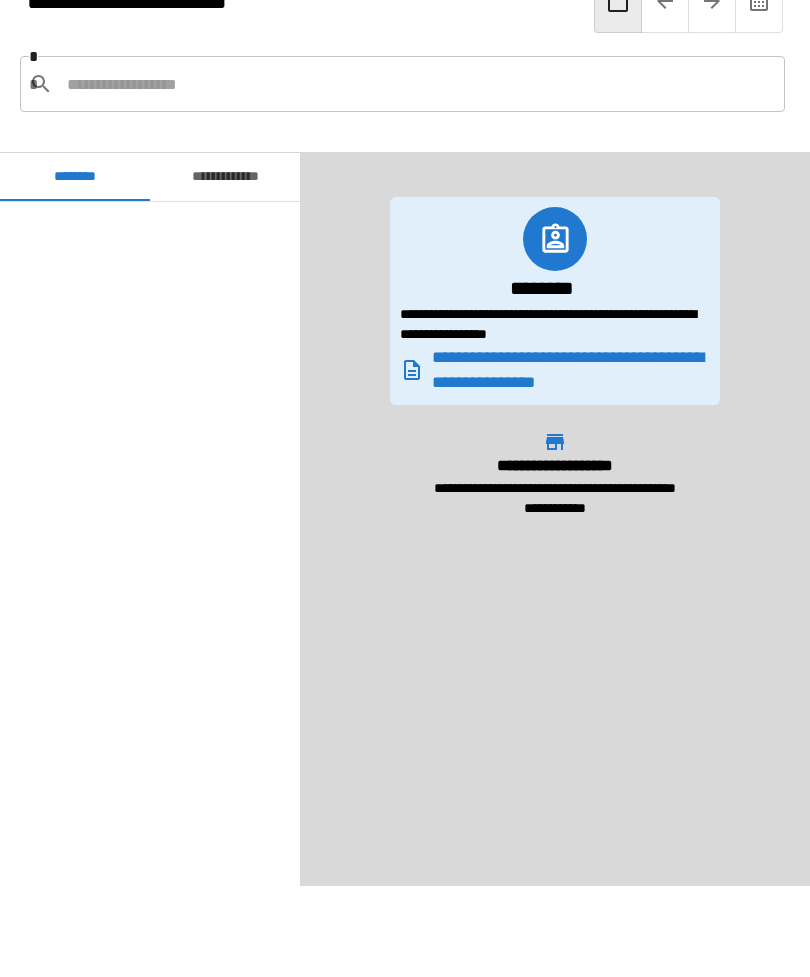 scroll, scrollTop: 840, scrollLeft: 0, axis: vertical 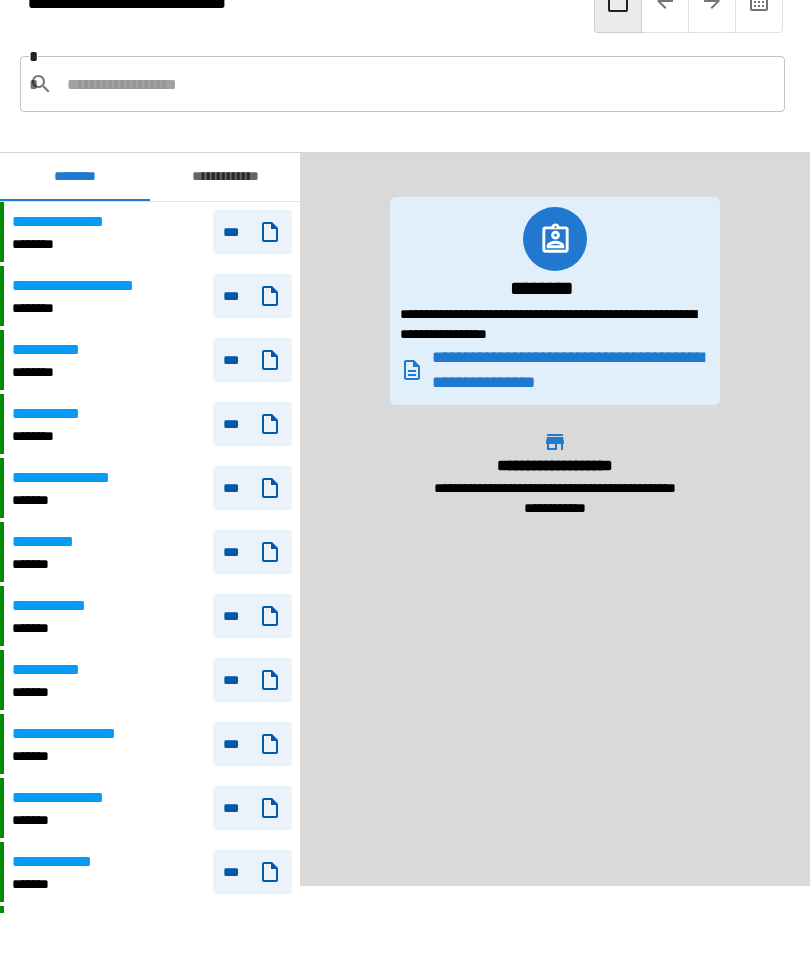 click on "**********" at bounding box center [150, 232] 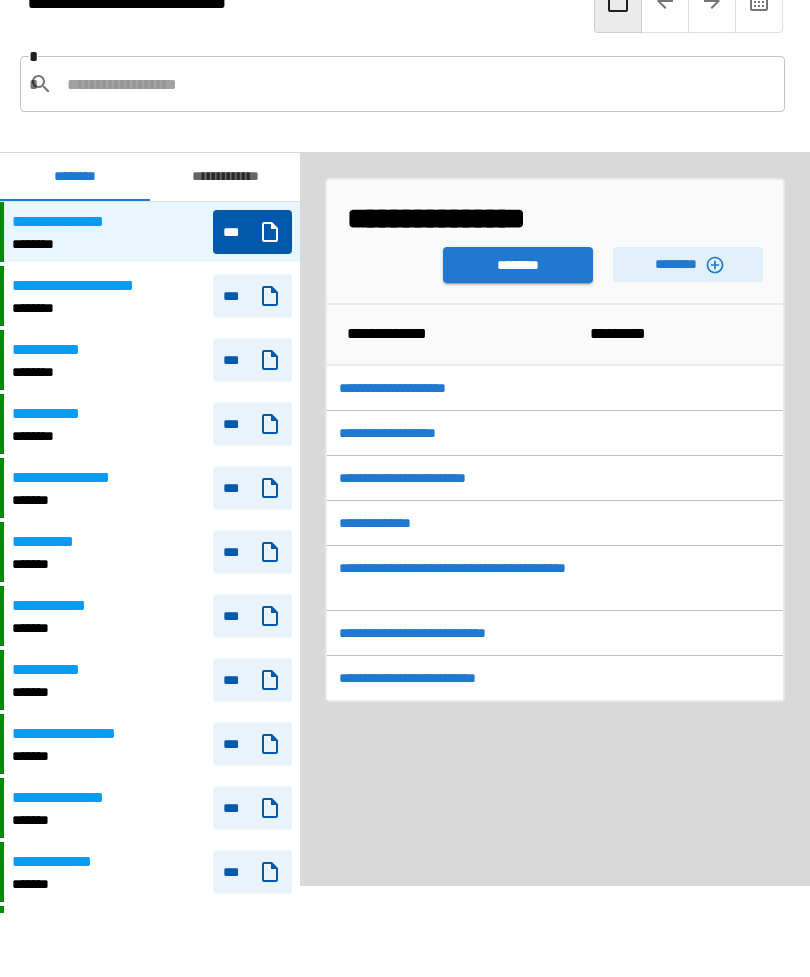 click on "********" at bounding box center (518, 265) 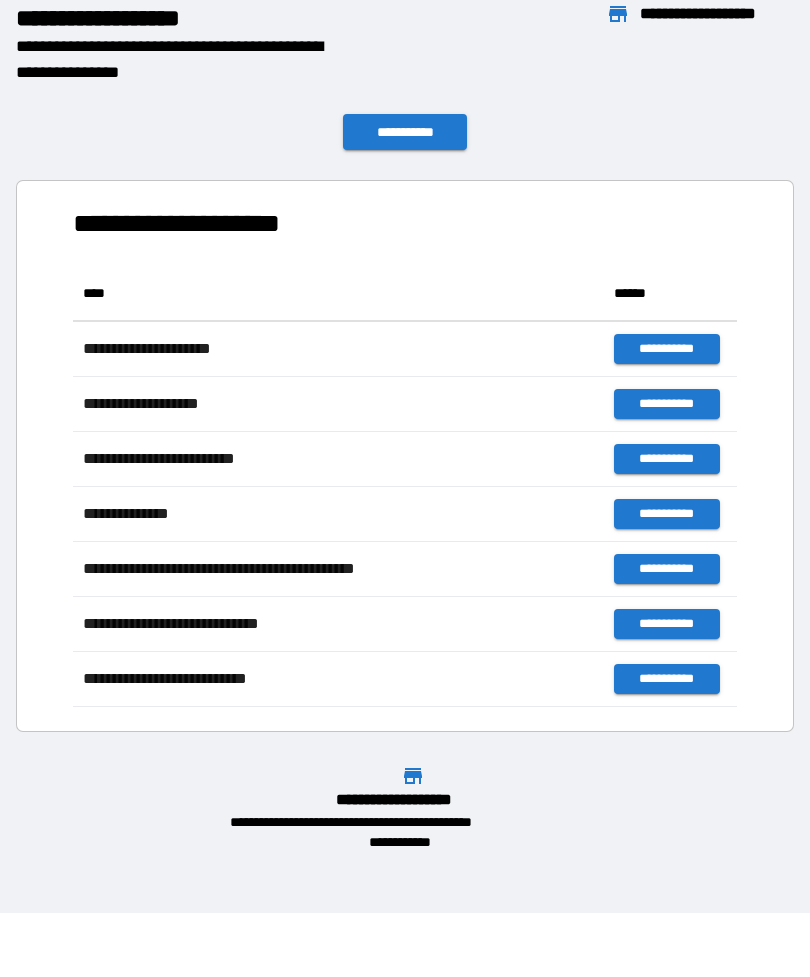 scroll, scrollTop: 1, scrollLeft: 1, axis: both 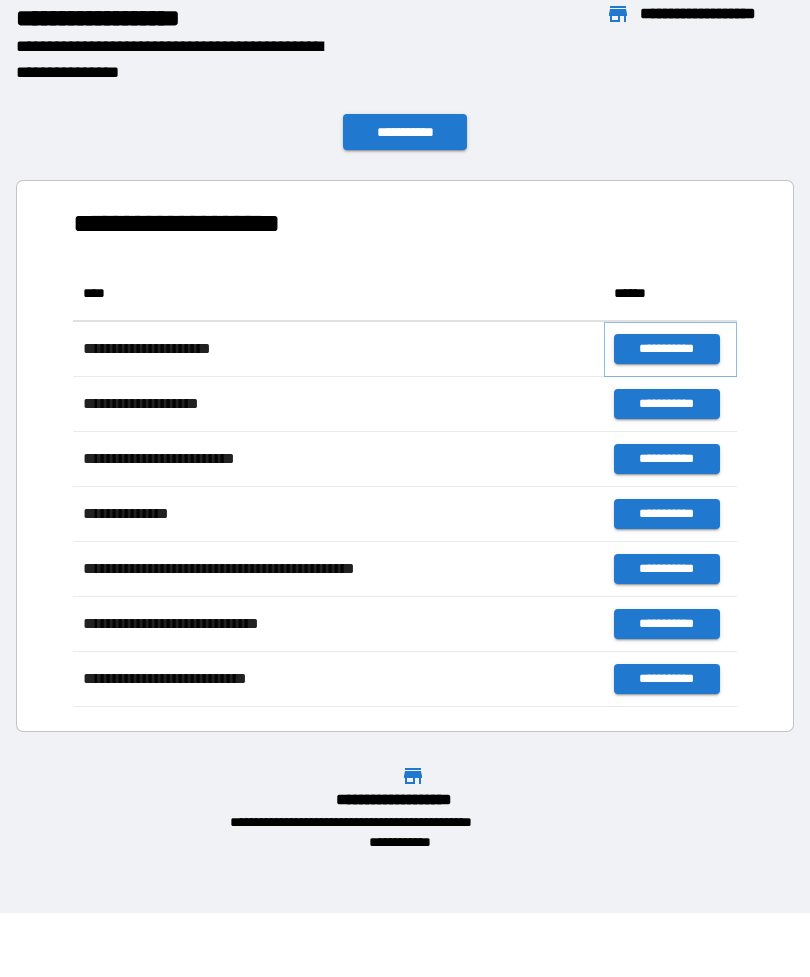 click on "**********" at bounding box center [666, 349] 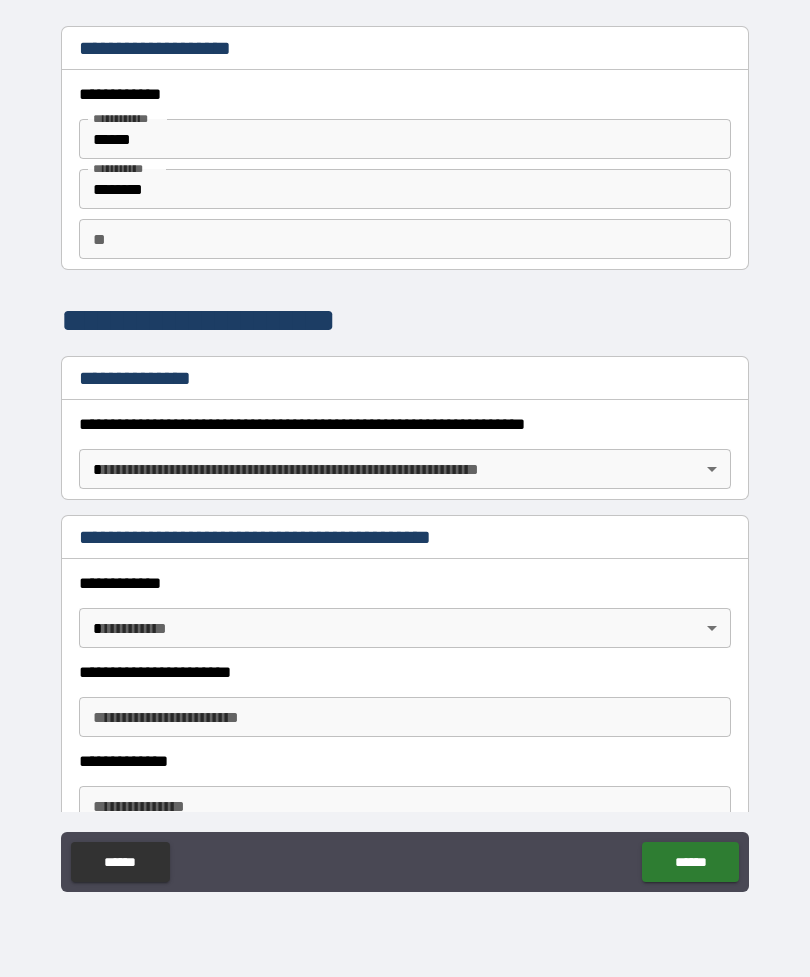 click on "**********" at bounding box center (405, 456) 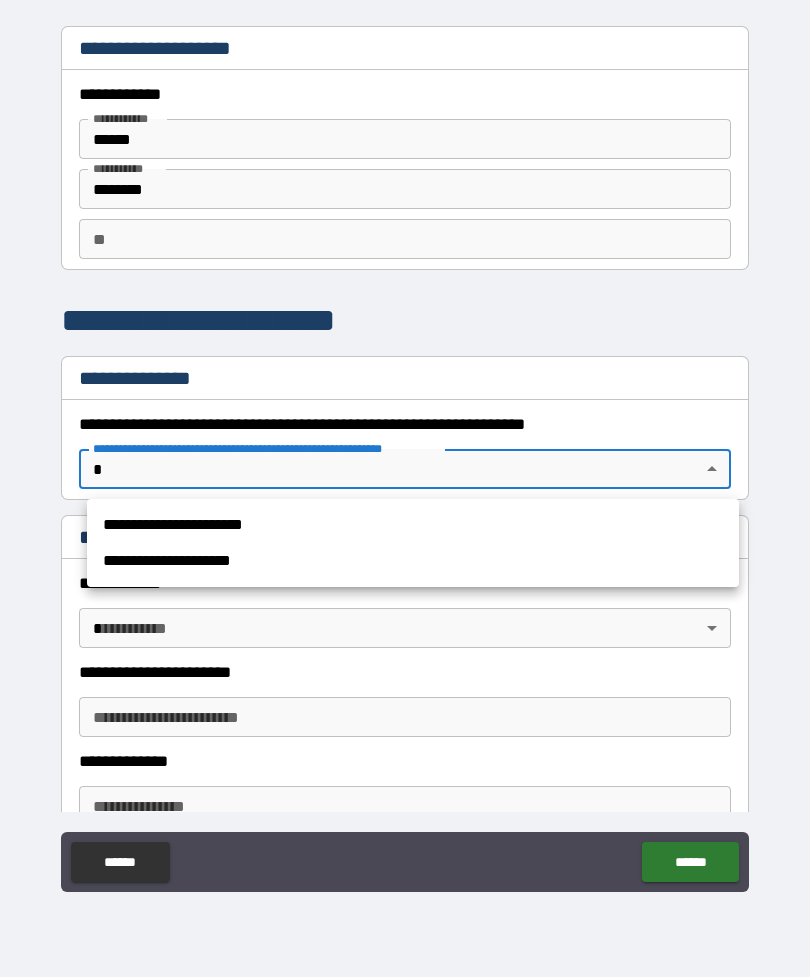 click on "**********" at bounding box center (413, 525) 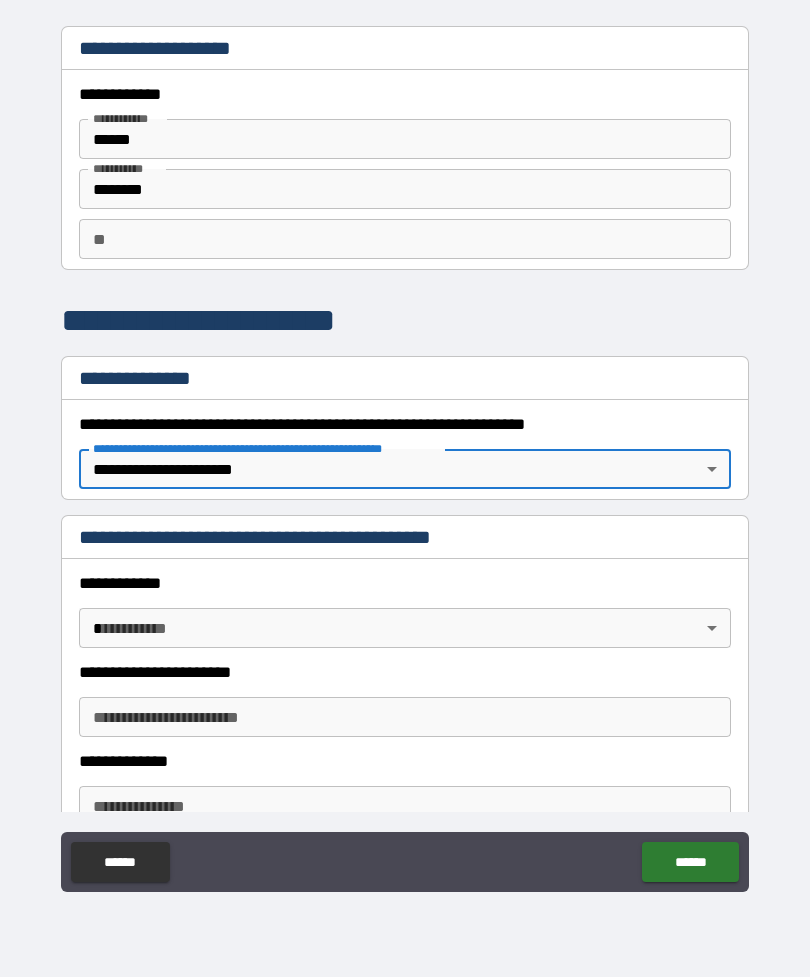 click on "**********" at bounding box center [405, 456] 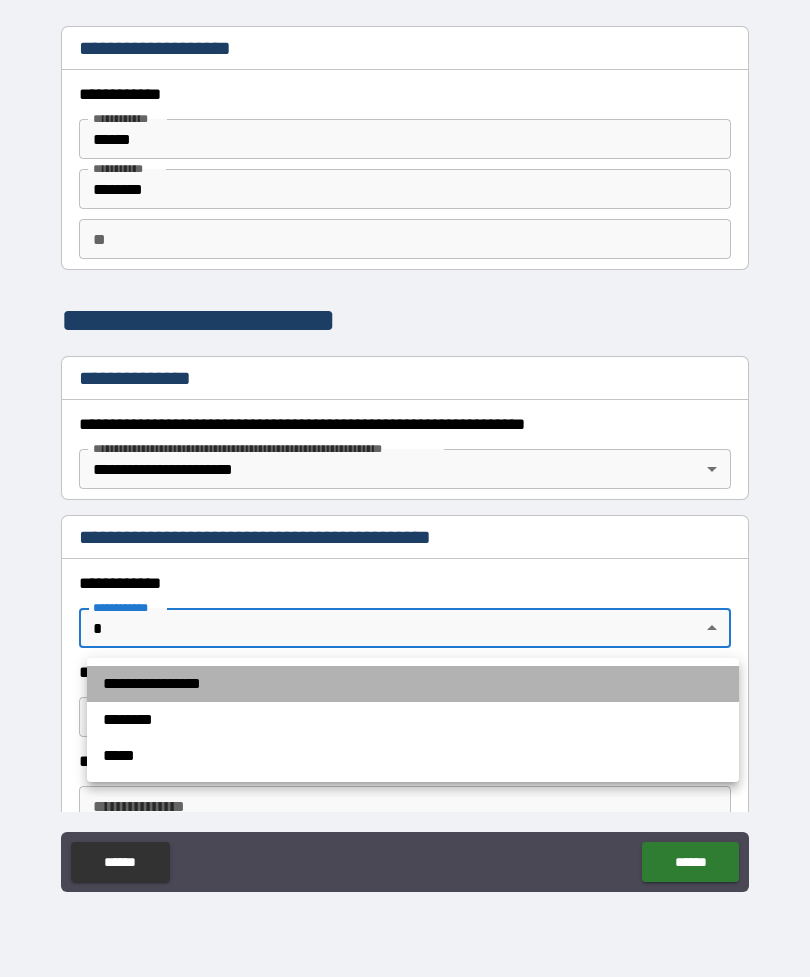 click on "**********" at bounding box center (413, 684) 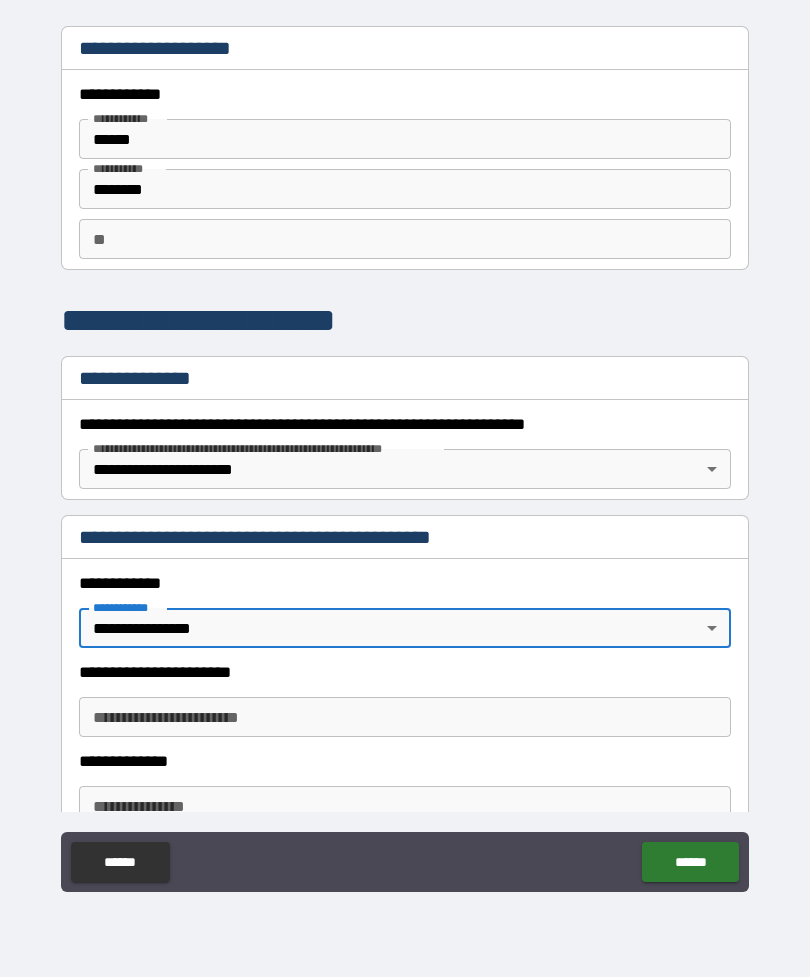 click on "**********" at bounding box center (405, 717) 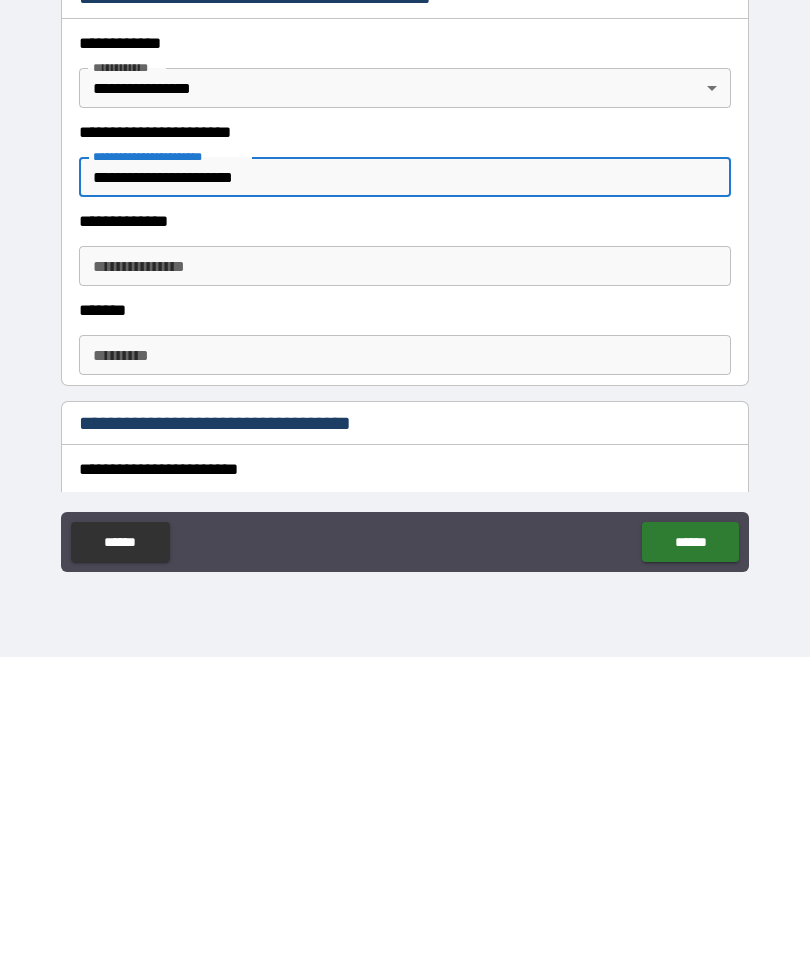 scroll, scrollTop: 224, scrollLeft: 0, axis: vertical 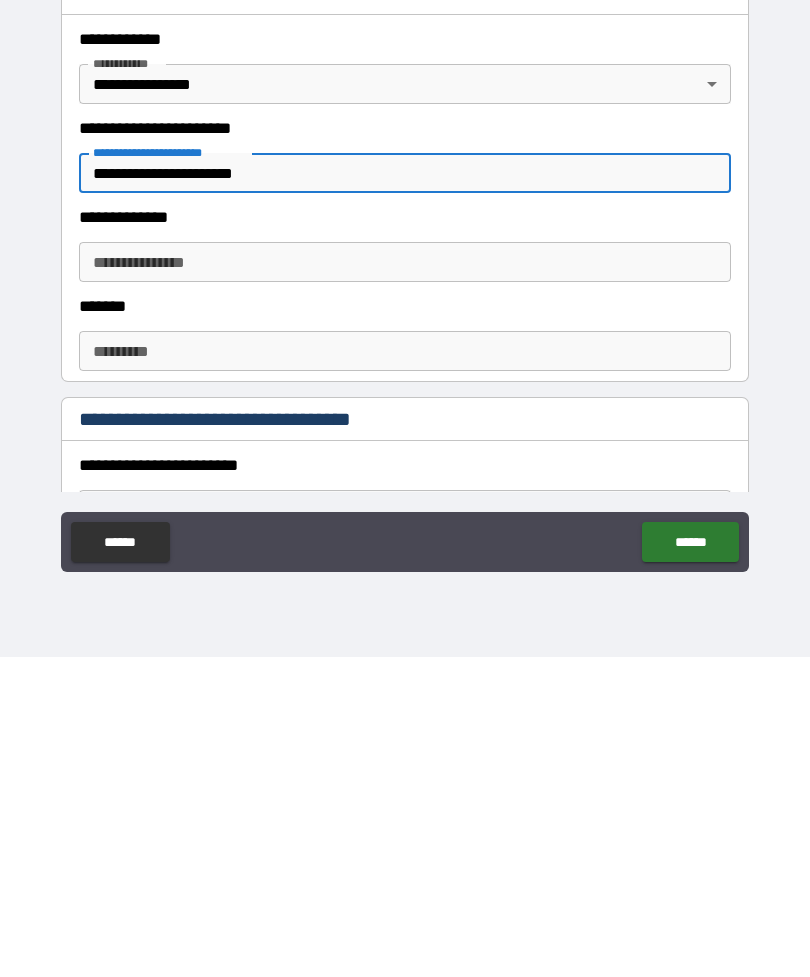 type on "**********" 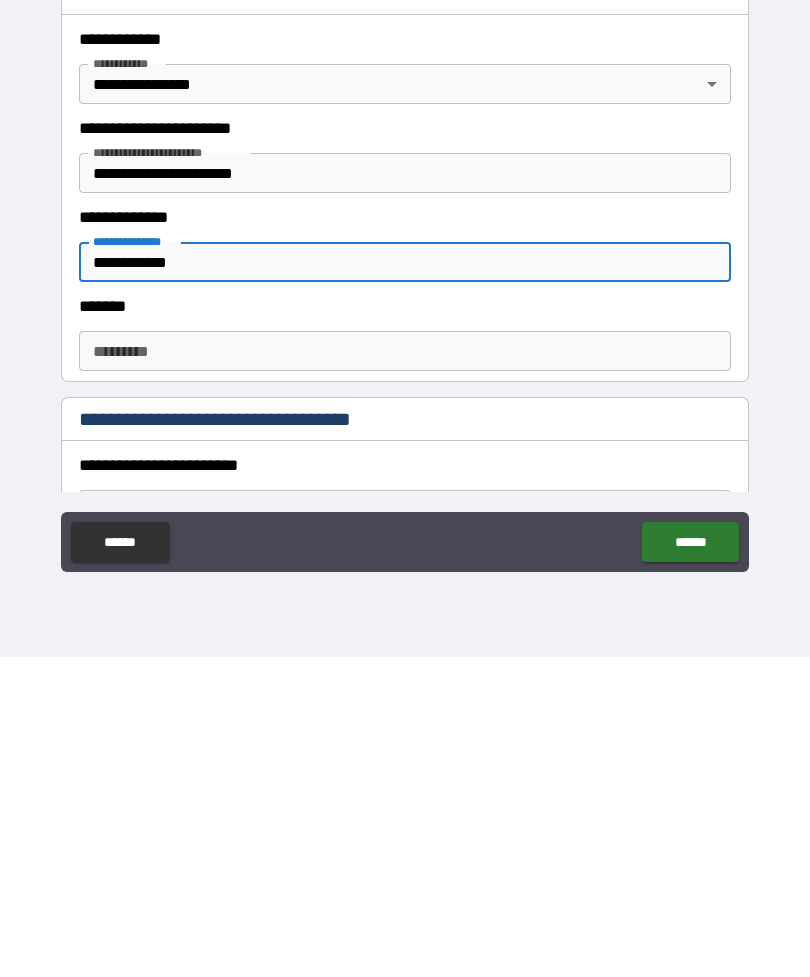 type on "**********" 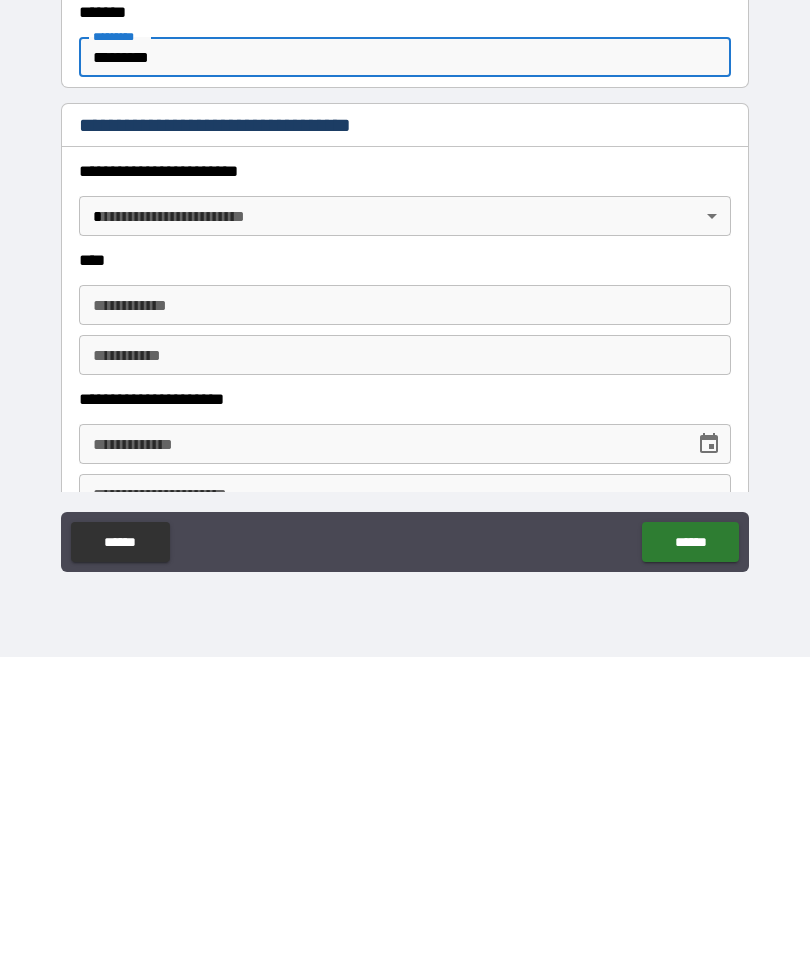 scroll, scrollTop: 522, scrollLeft: 0, axis: vertical 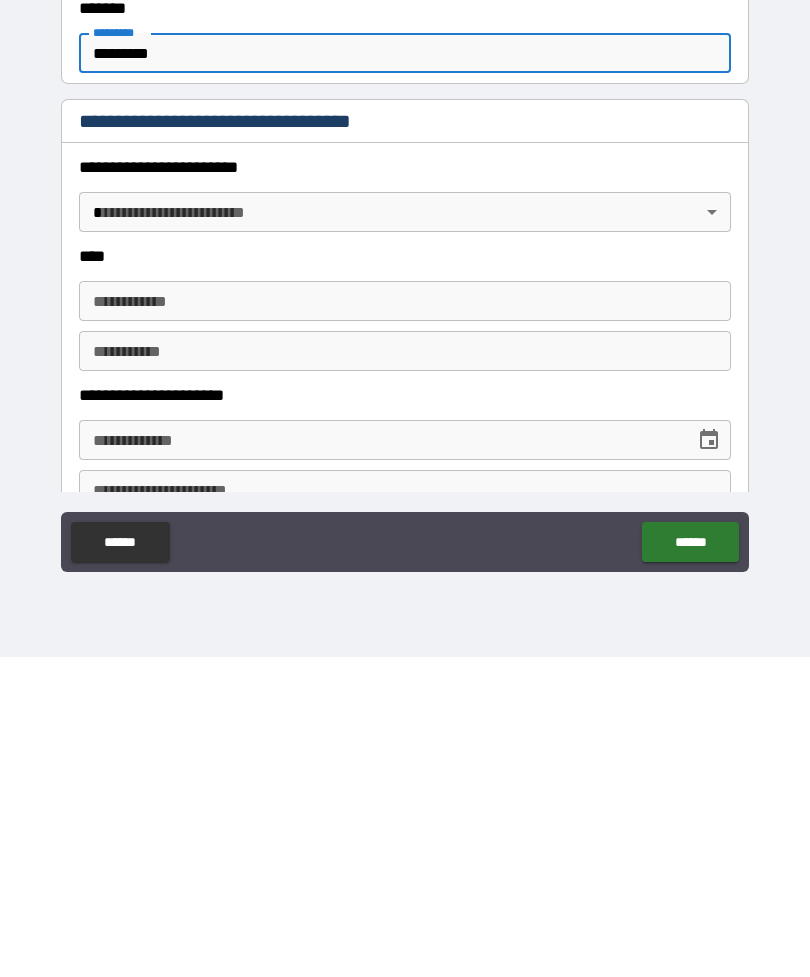 type on "*********" 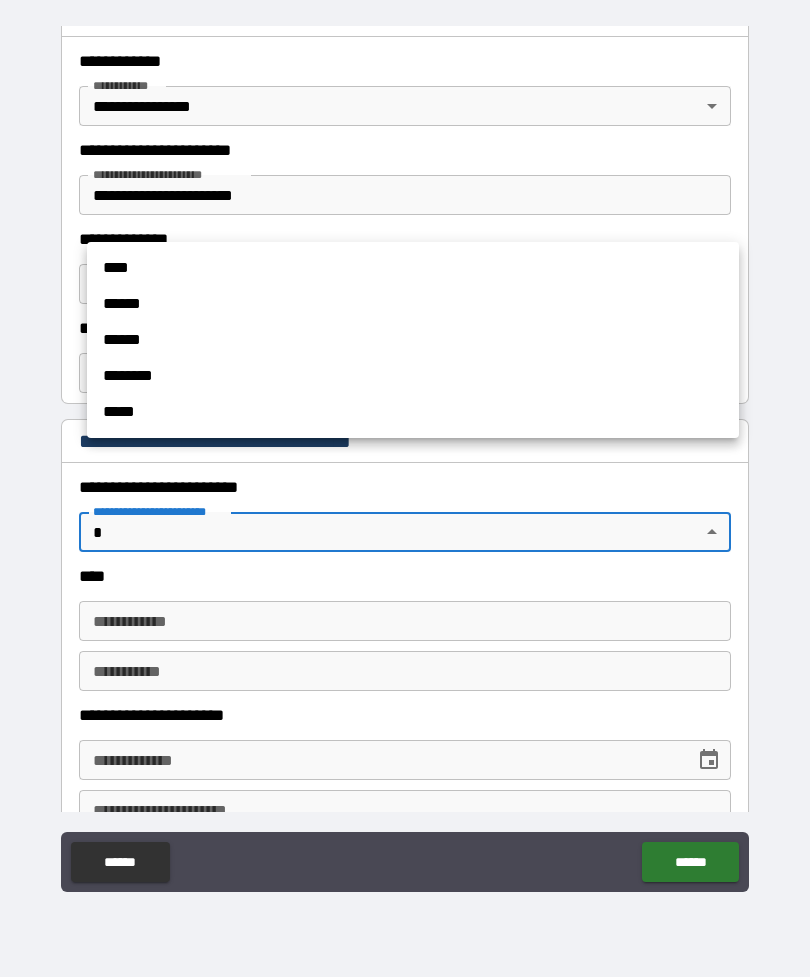 click on "****" at bounding box center [413, 268] 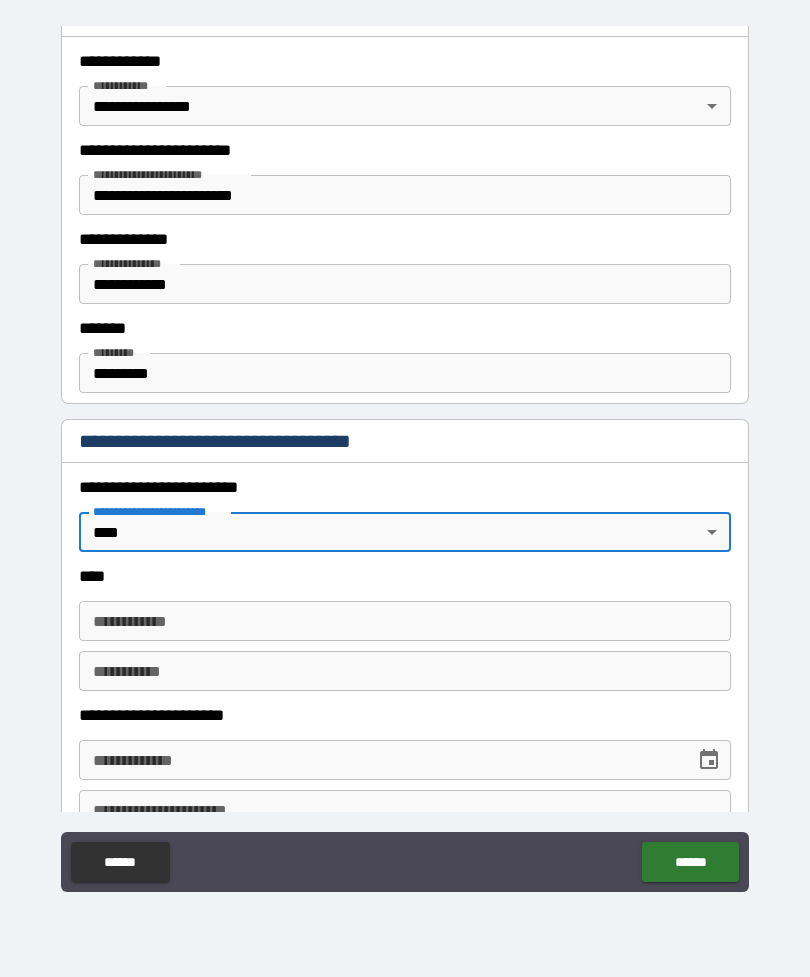 click on "**********" at bounding box center (405, 621) 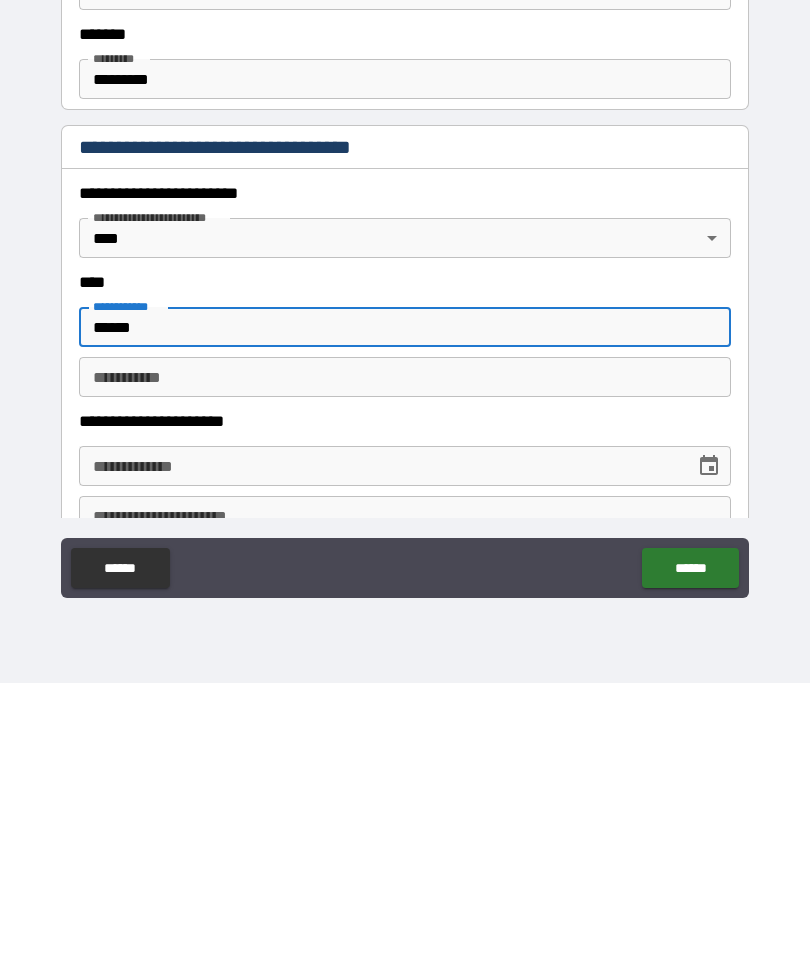 type on "******" 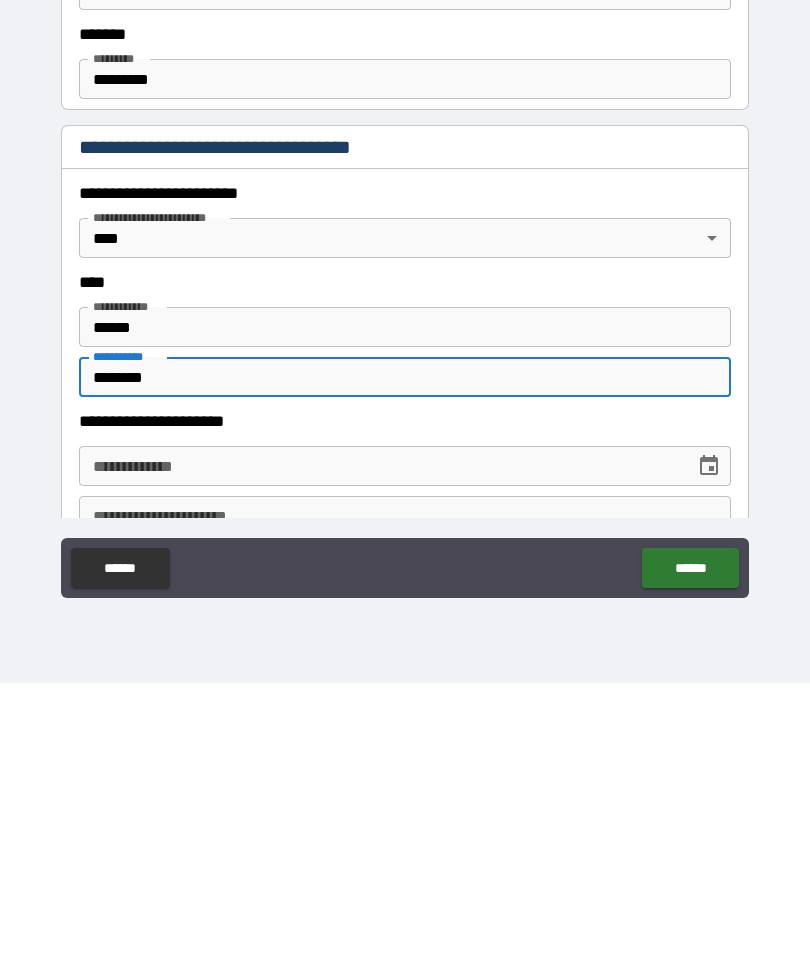 type on "********" 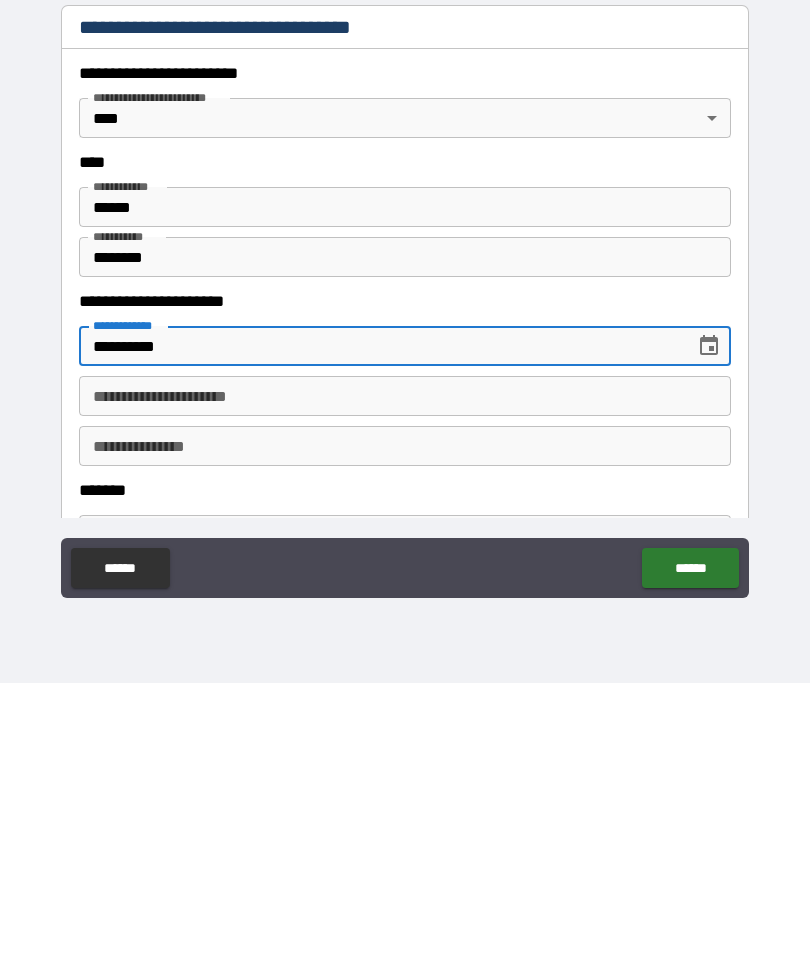 scroll, scrollTop: 693, scrollLeft: 0, axis: vertical 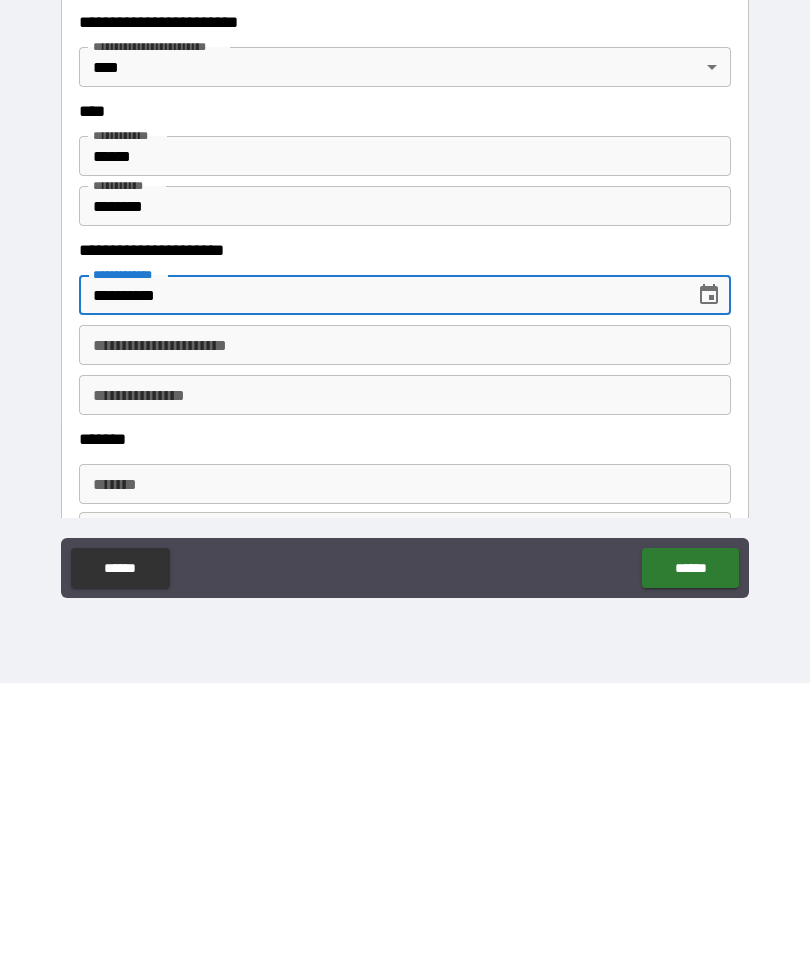 type on "**********" 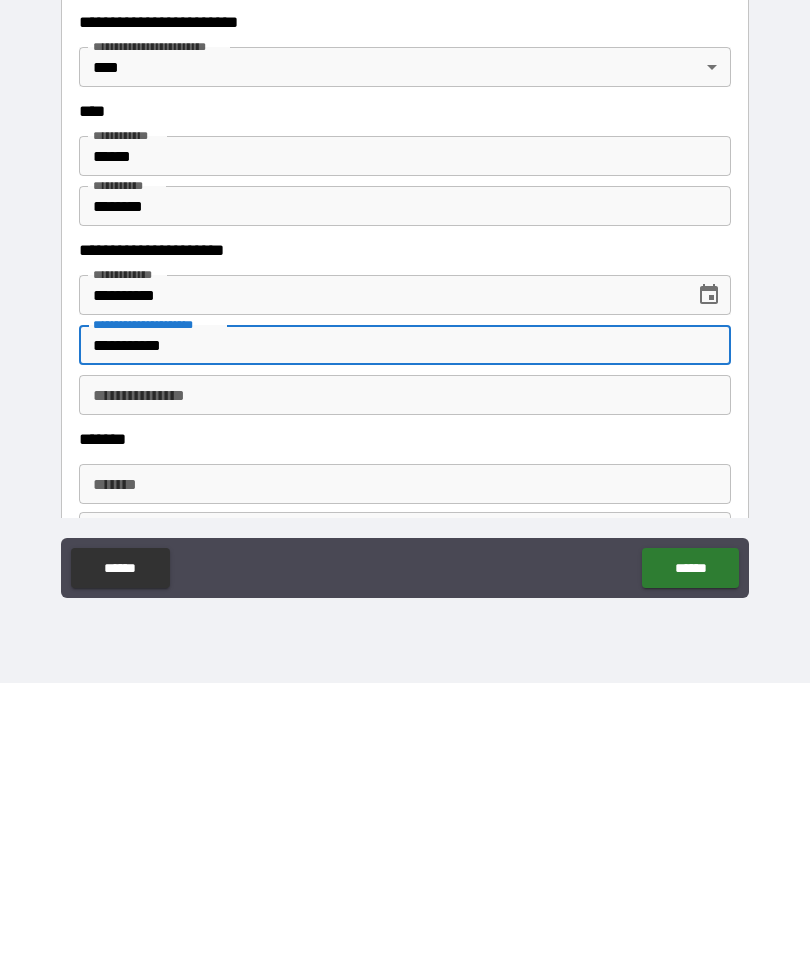 type on "**********" 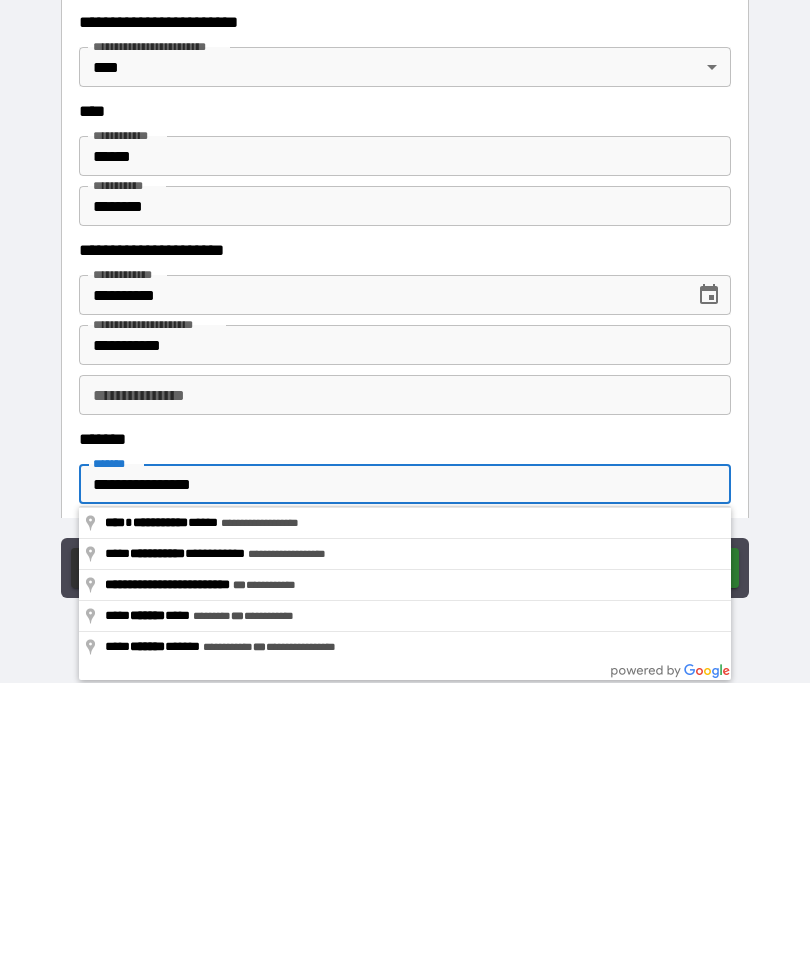 type on "**********" 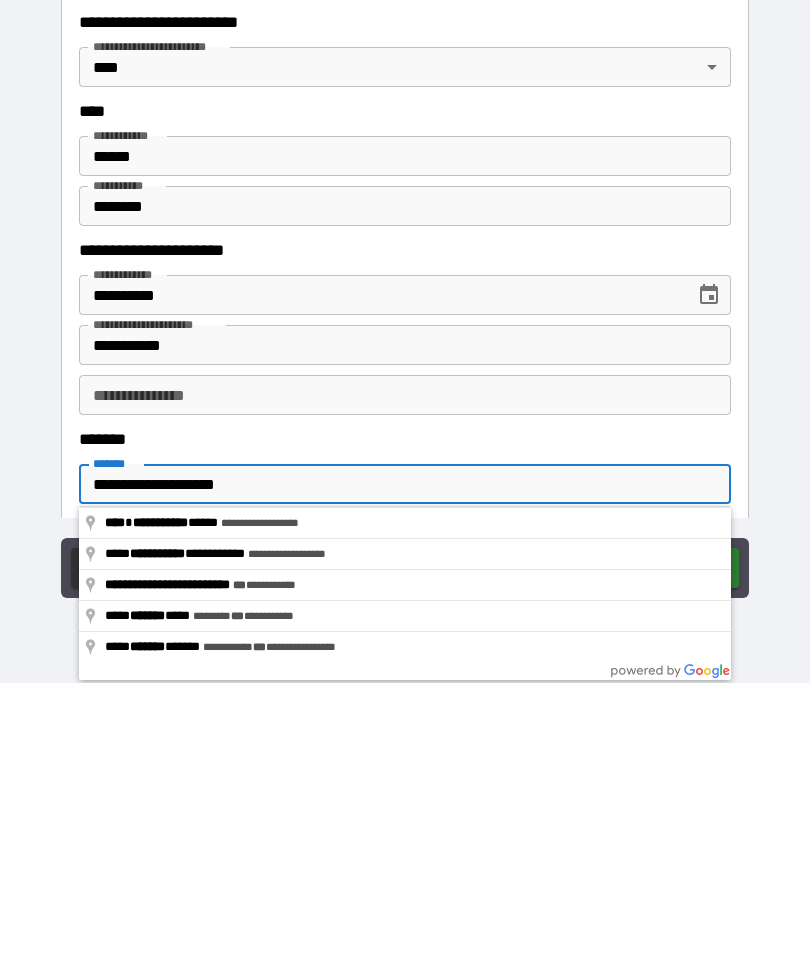 type on "**********" 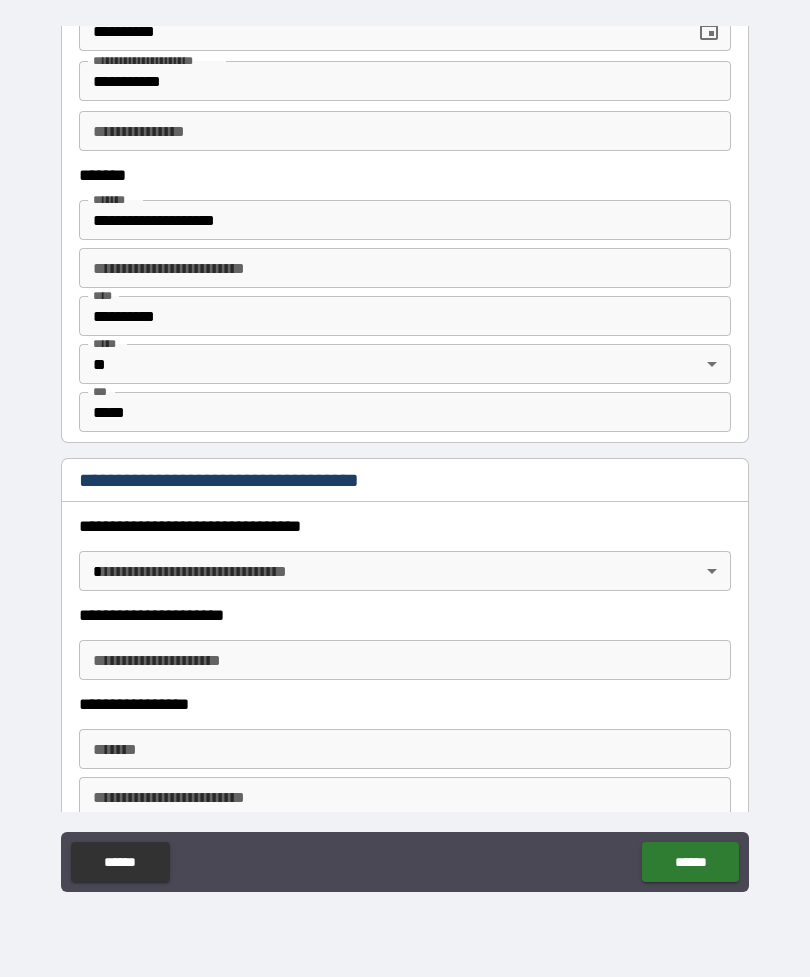 scroll, scrollTop: 1254, scrollLeft: 0, axis: vertical 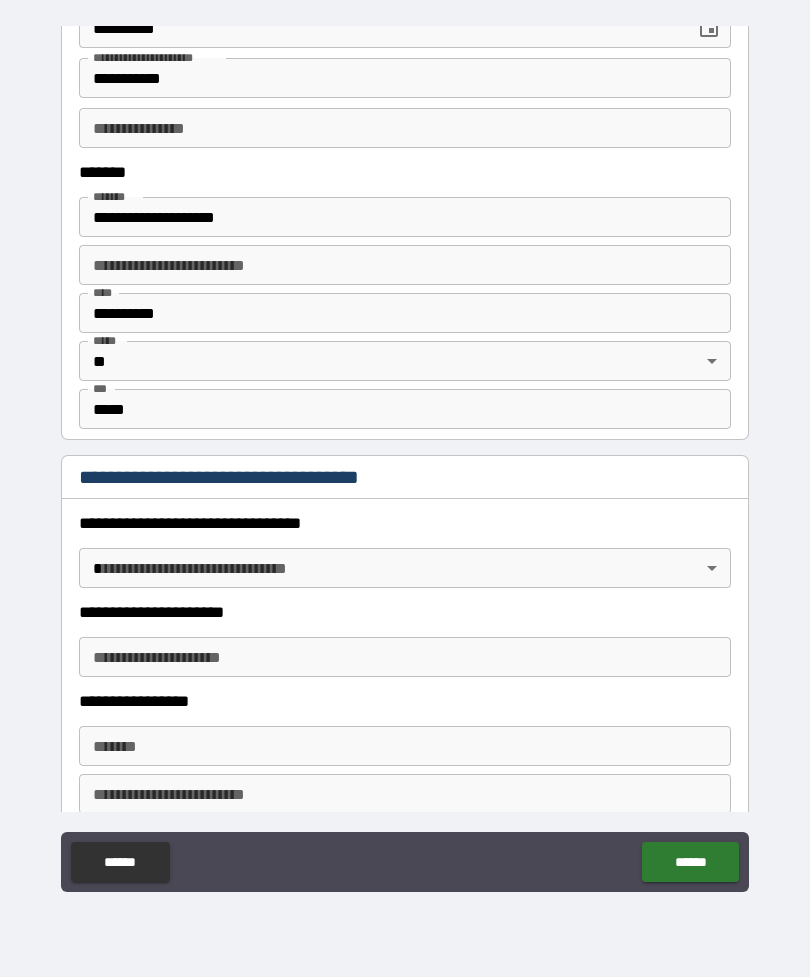 click on "**********" at bounding box center [405, 456] 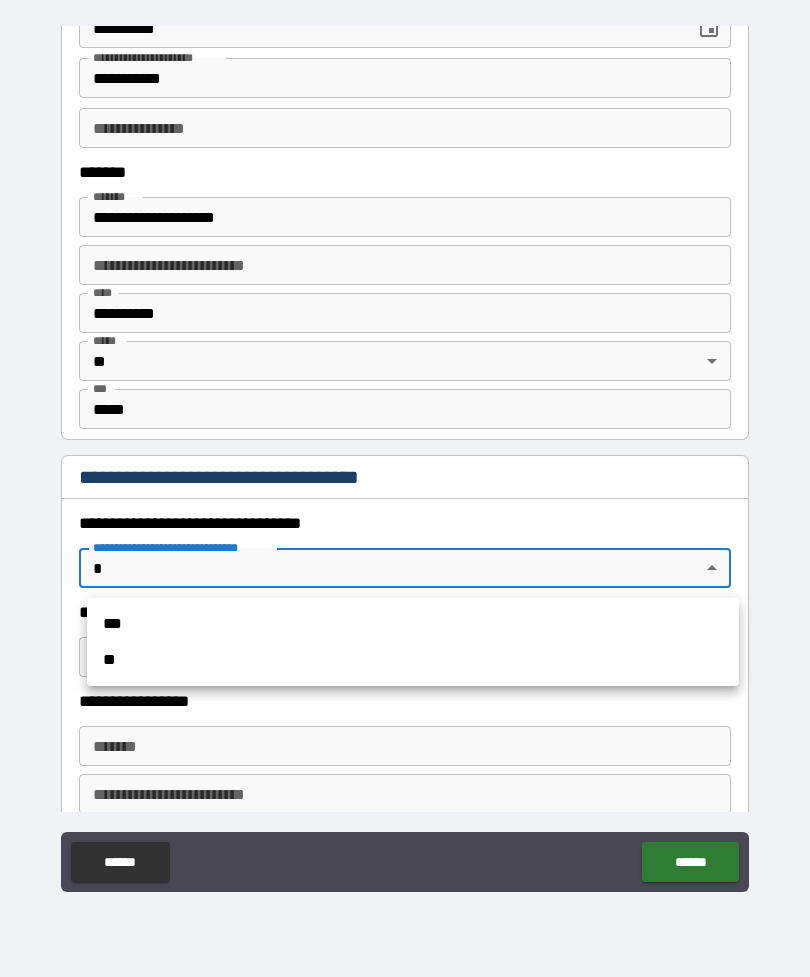 click on "***" at bounding box center [413, 624] 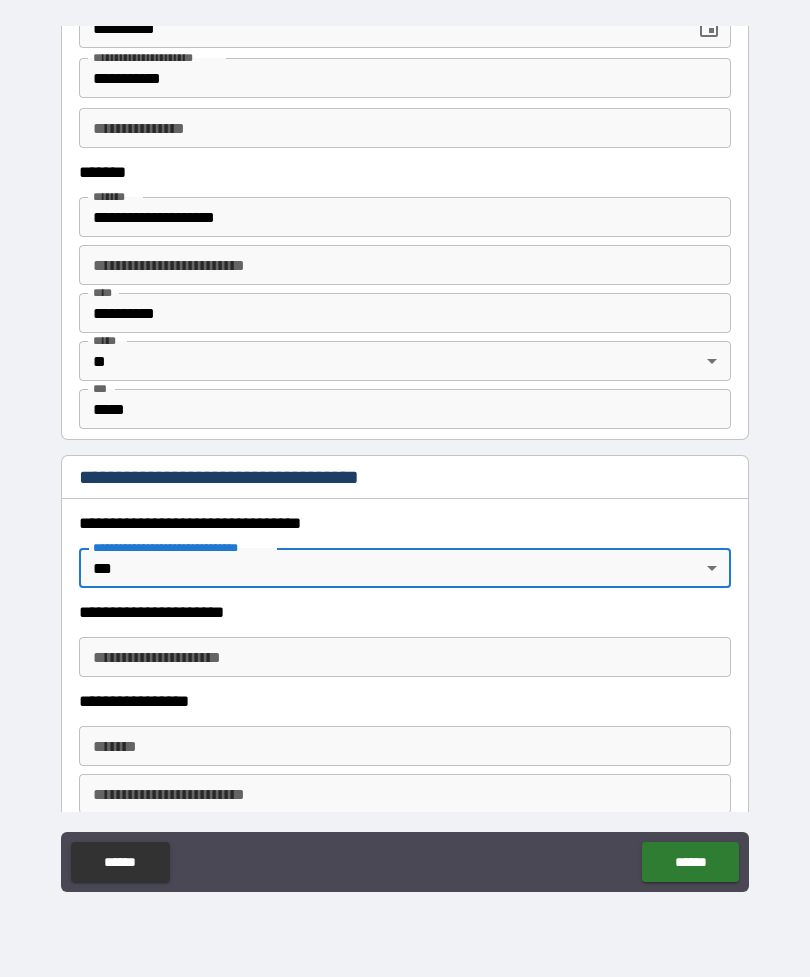 click on "**********" at bounding box center (405, 657) 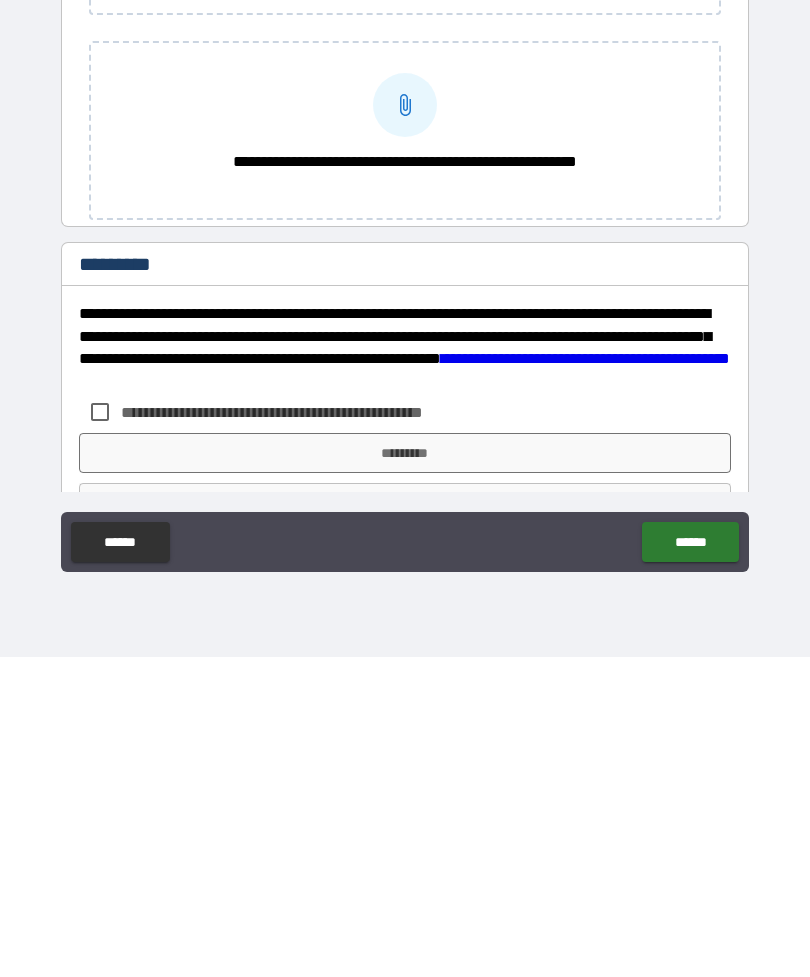 scroll, scrollTop: 4000, scrollLeft: 0, axis: vertical 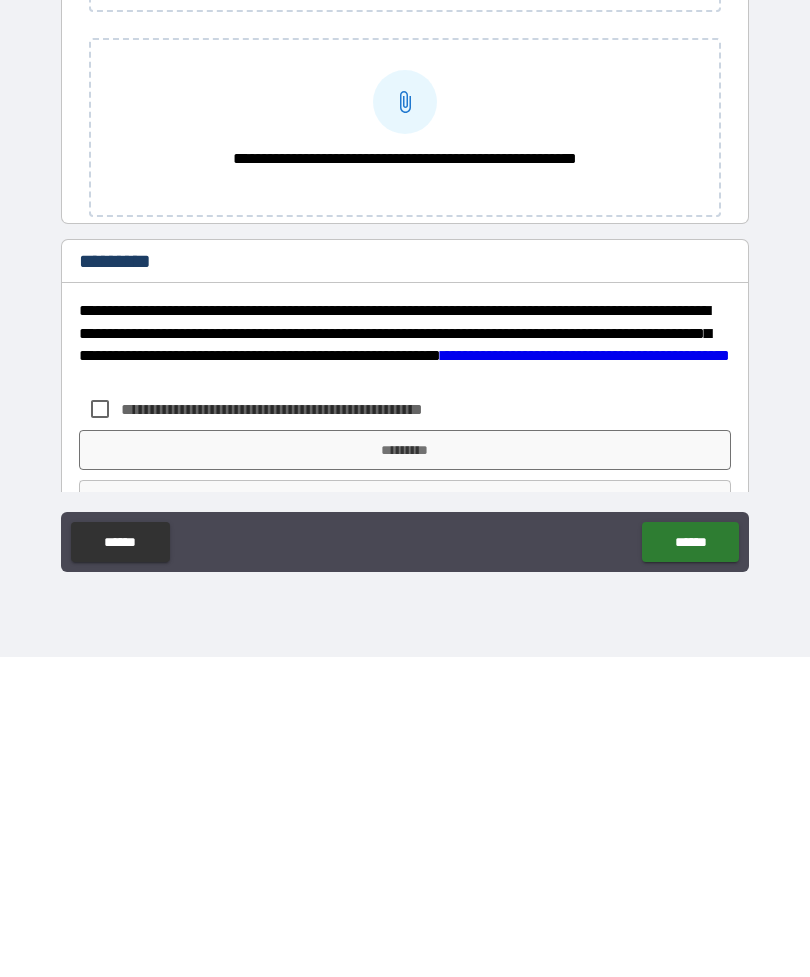 type on "**********" 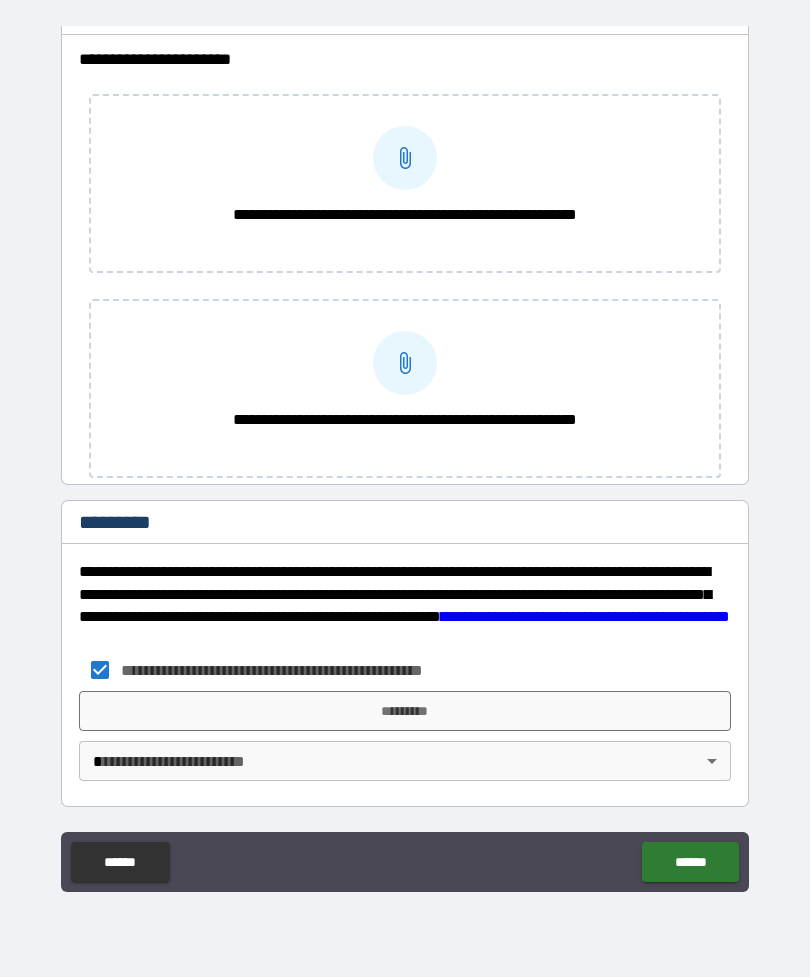 scroll, scrollTop: 4059, scrollLeft: 0, axis: vertical 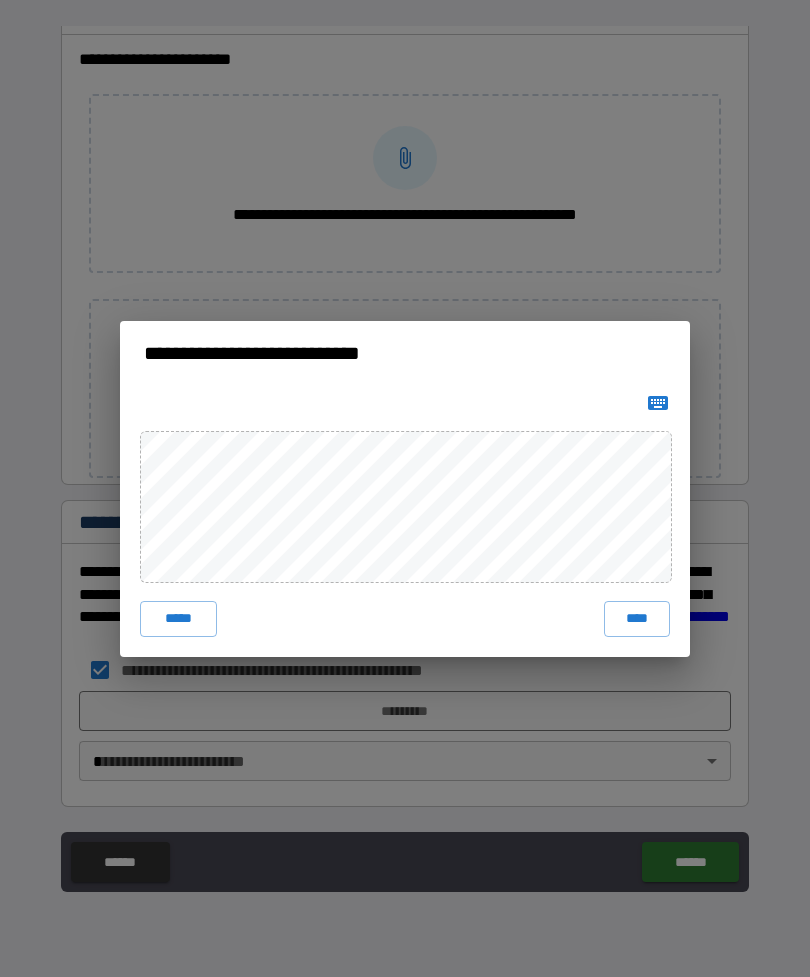 click on "*****" at bounding box center [178, 619] 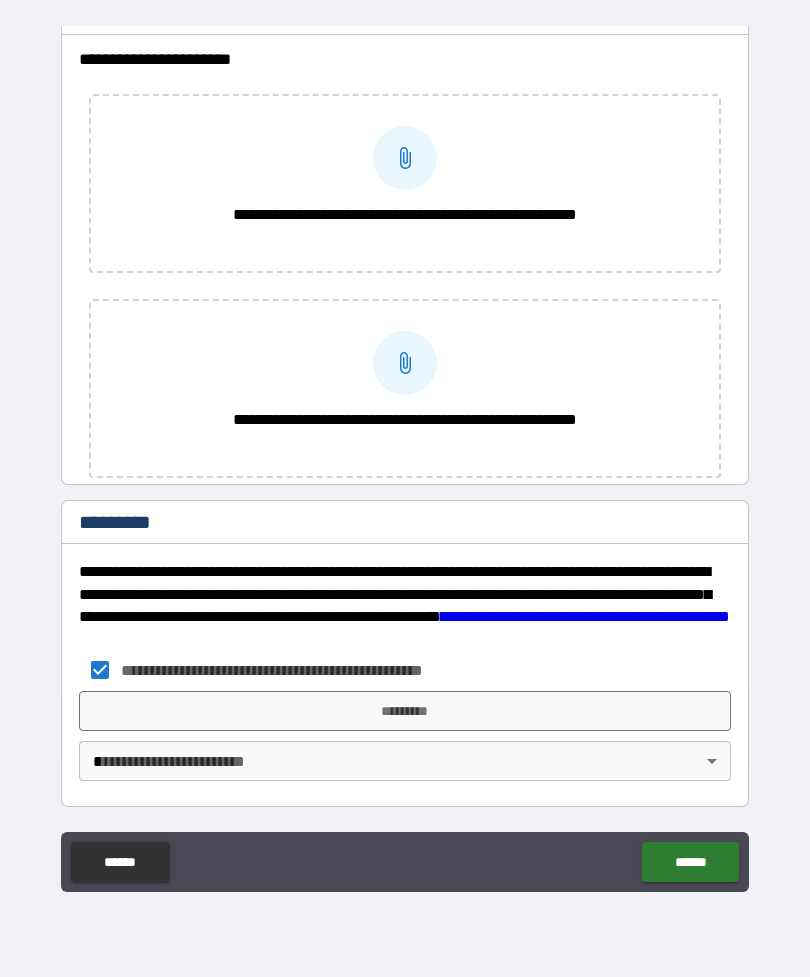 click on "**********" at bounding box center [405, 456] 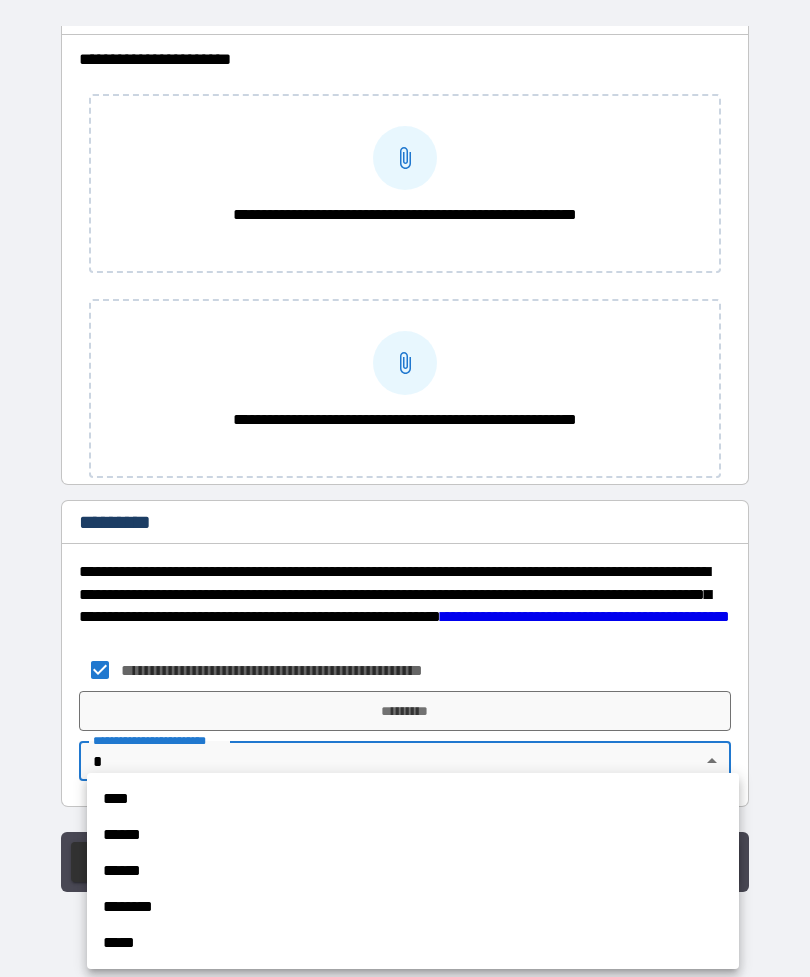click on "****" at bounding box center (413, 799) 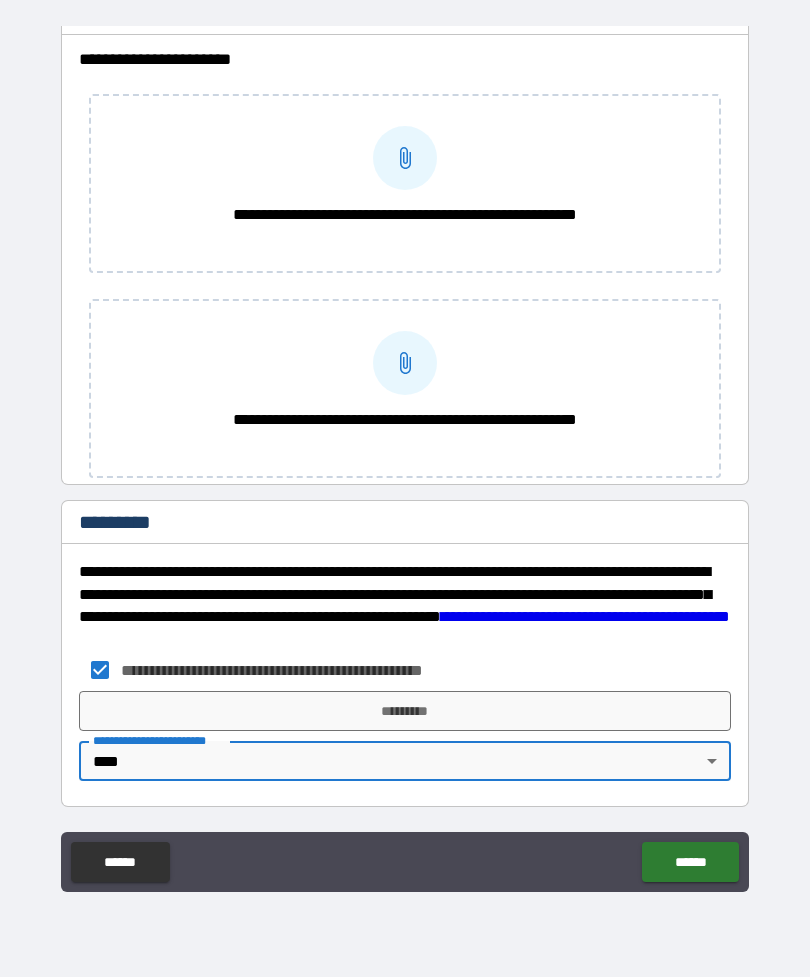 click on "*********" at bounding box center [405, 711] 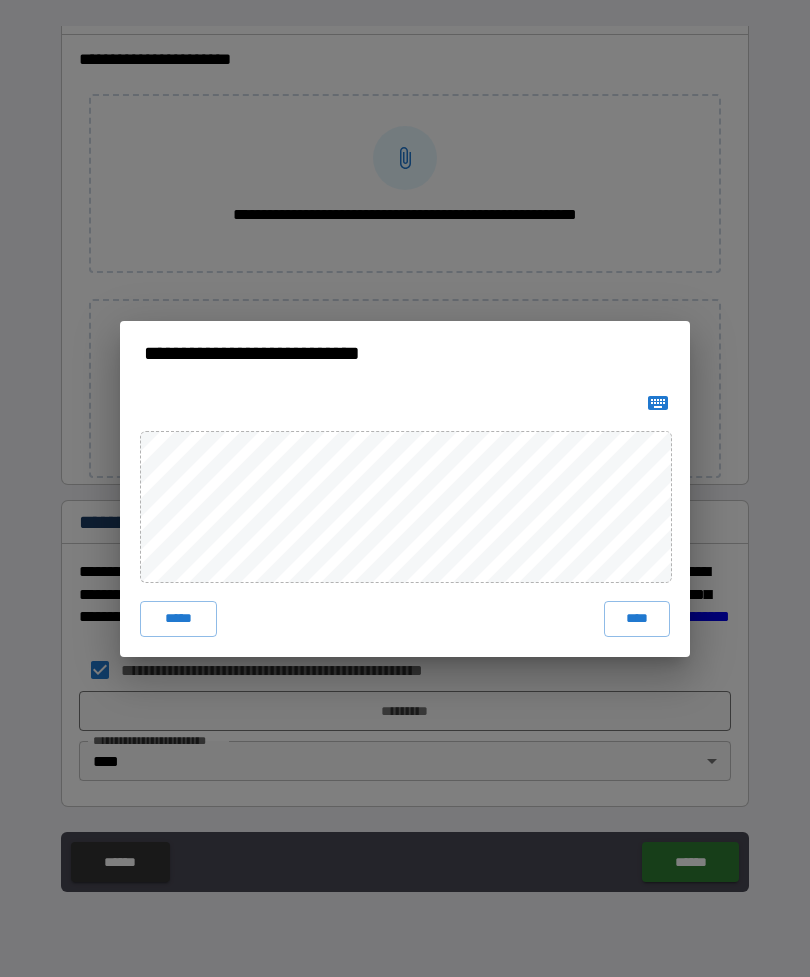 click on "***** ****" at bounding box center [405, 521] 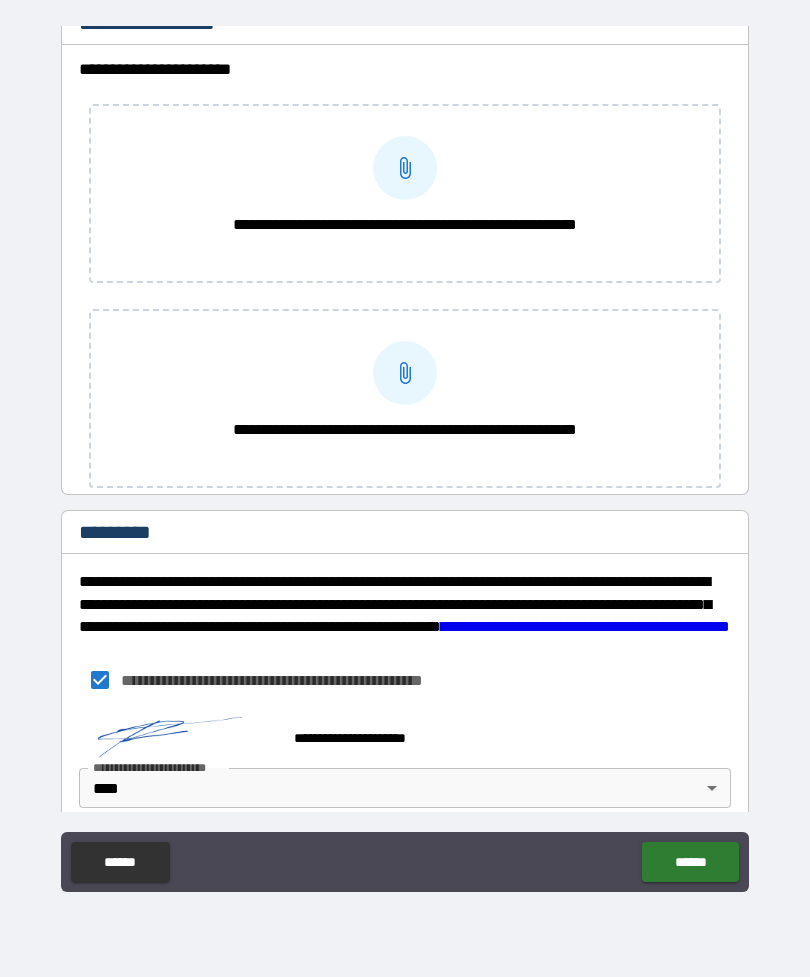 click on "******" at bounding box center (690, 862) 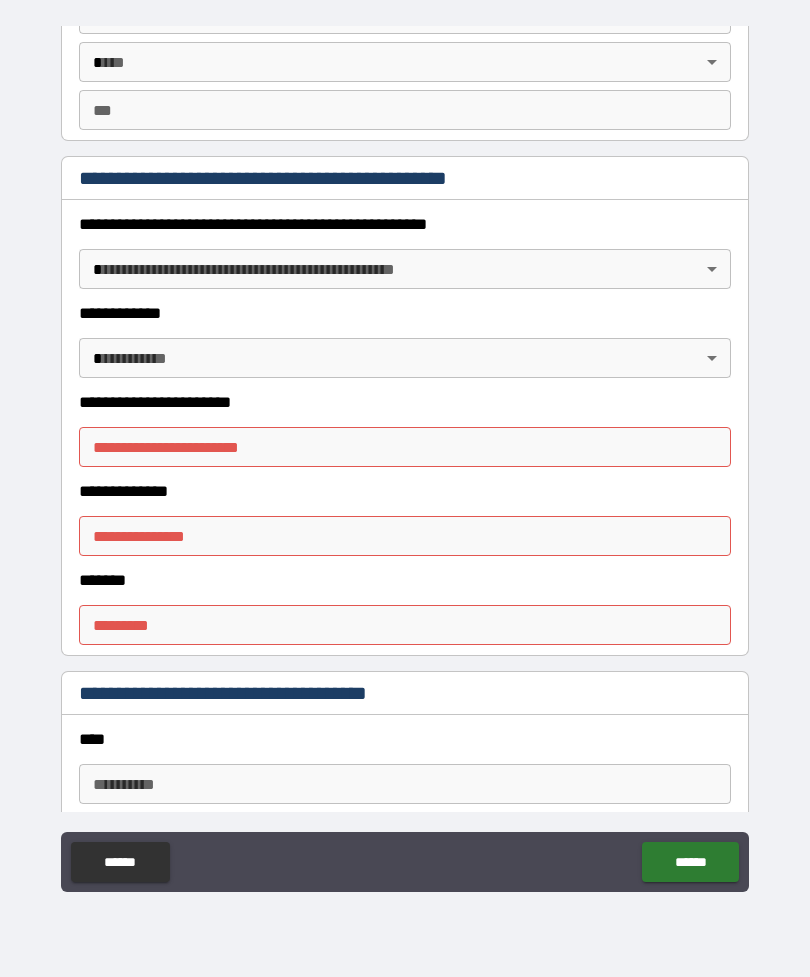 scroll, scrollTop: 2088, scrollLeft: 0, axis: vertical 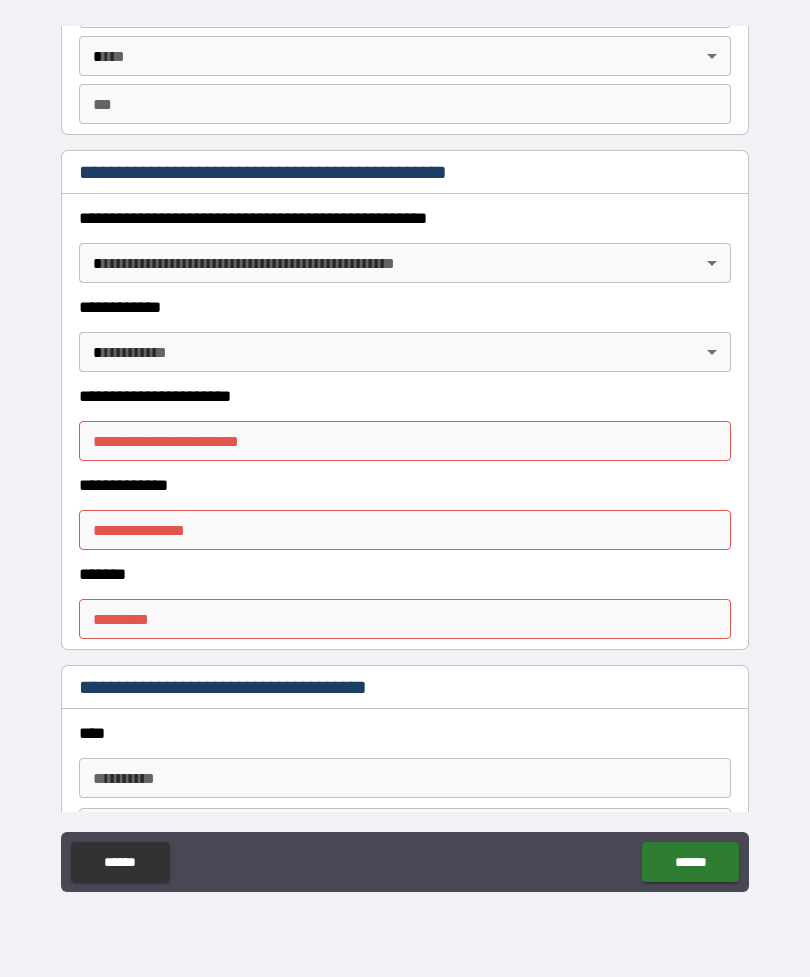 click on "**********" at bounding box center [405, 456] 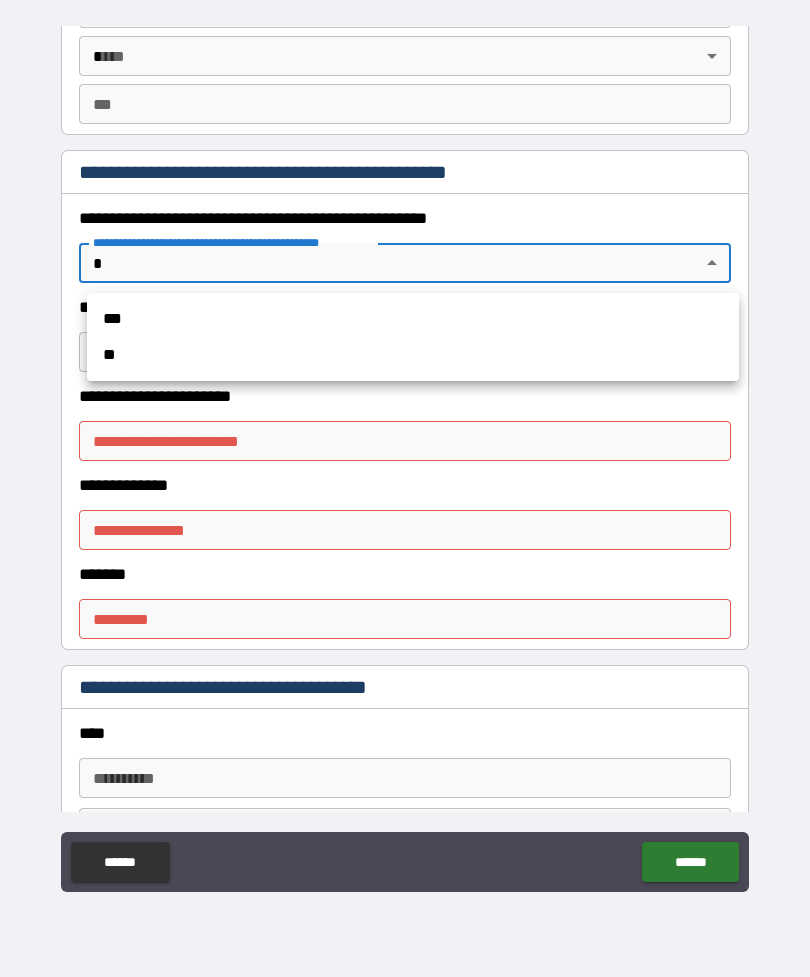 click on "**" at bounding box center [413, 355] 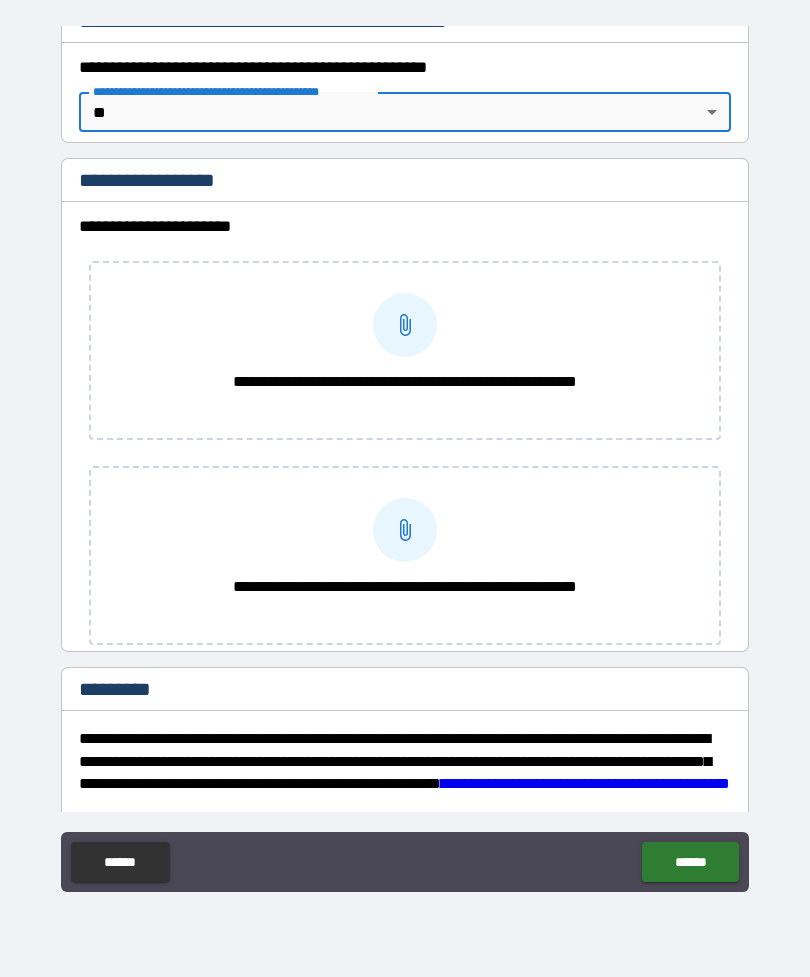 scroll, scrollTop: 2244, scrollLeft: 0, axis: vertical 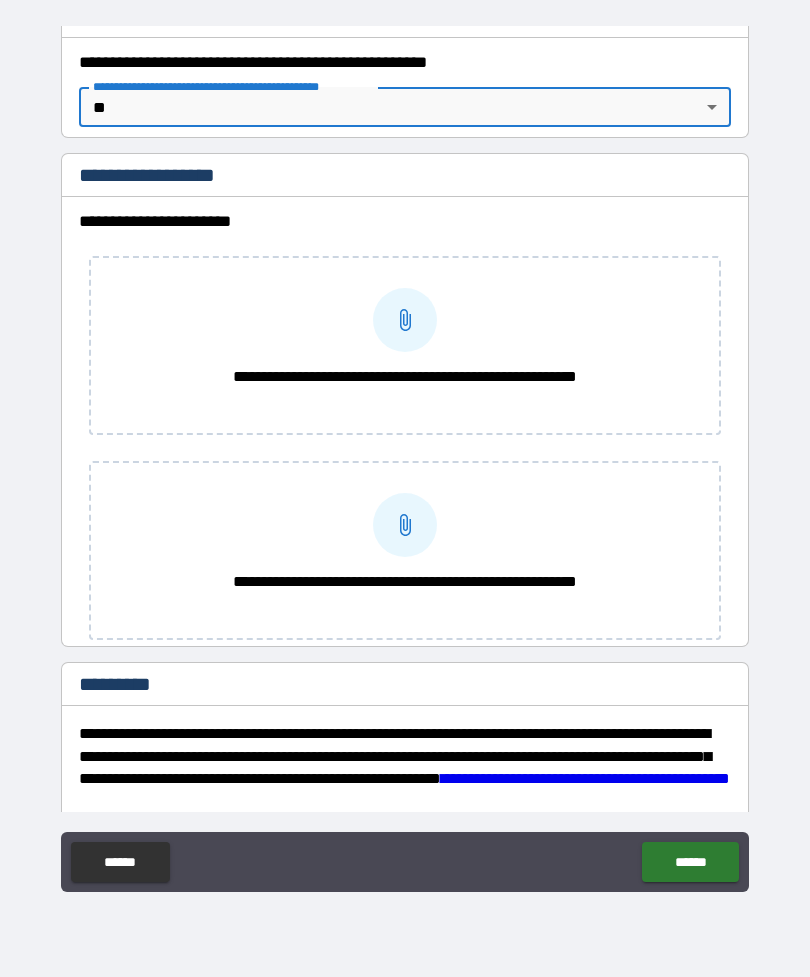click on "******" at bounding box center [690, 862] 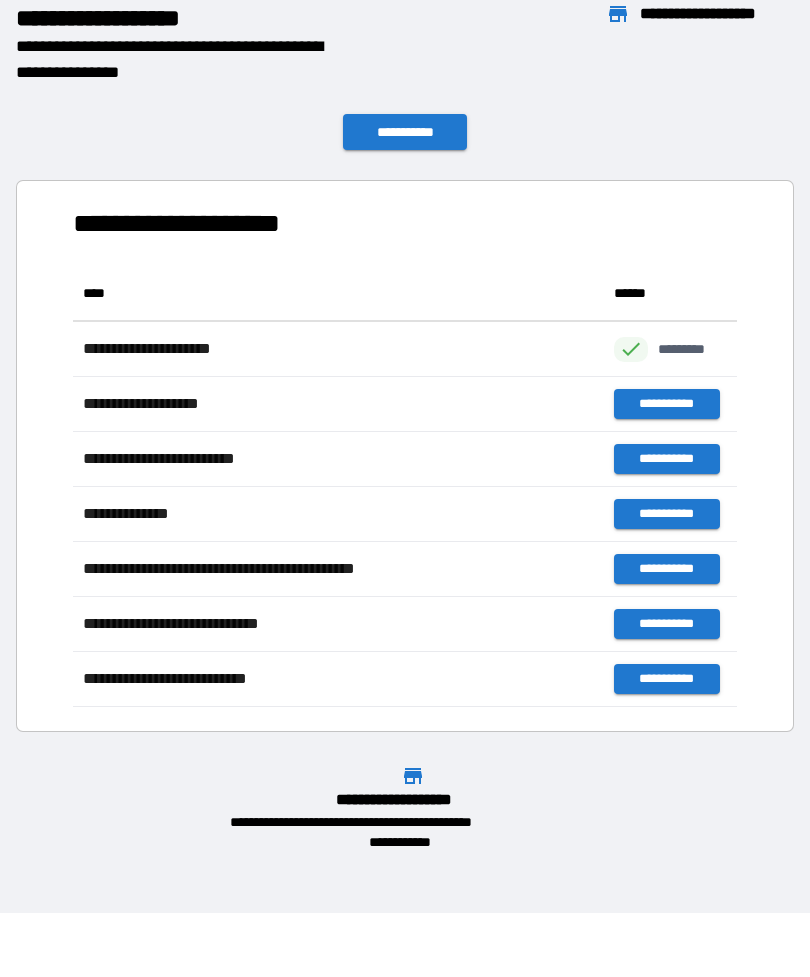 scroll, scrollTop: 1, scrollLeft: 1, axis: both 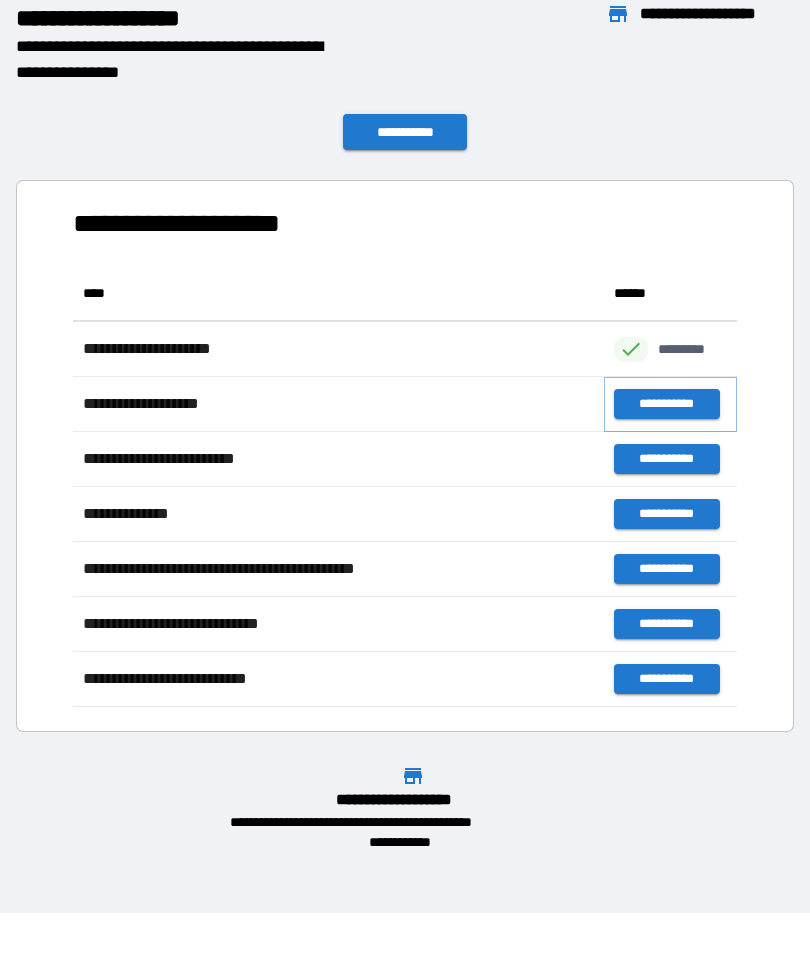 click on "**********" at bounding box center (666, 404) 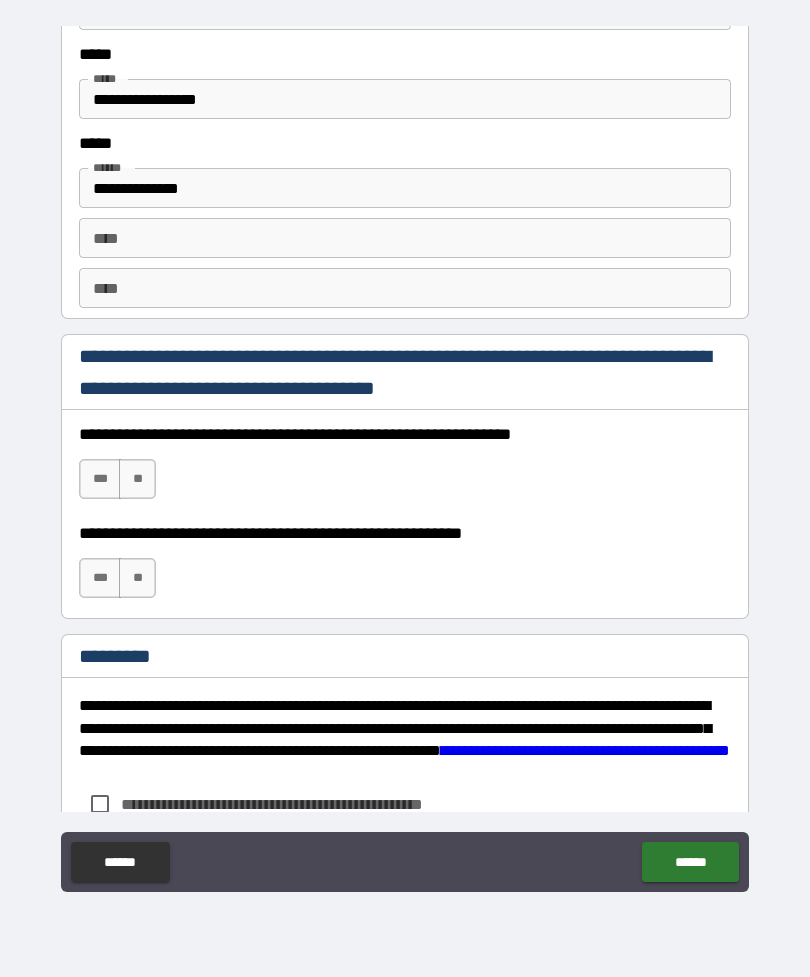 scroll, scrollTop: 2387, scrollLeft: 0, axis: vertical 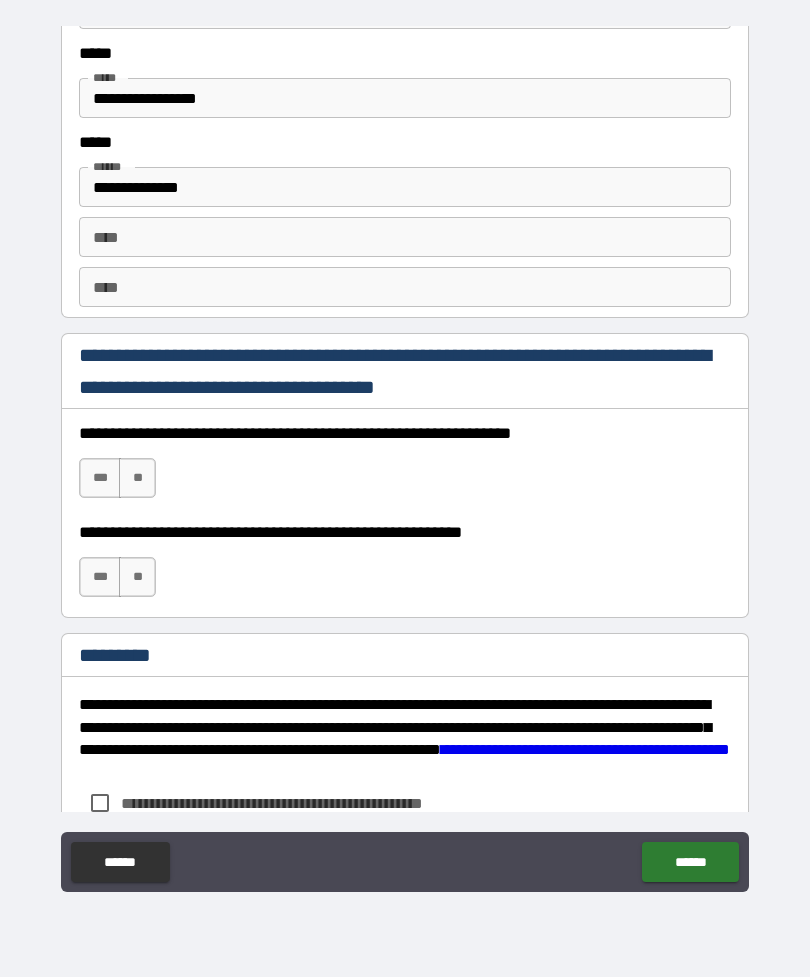 click on "**" at bounding box center (137, 478) 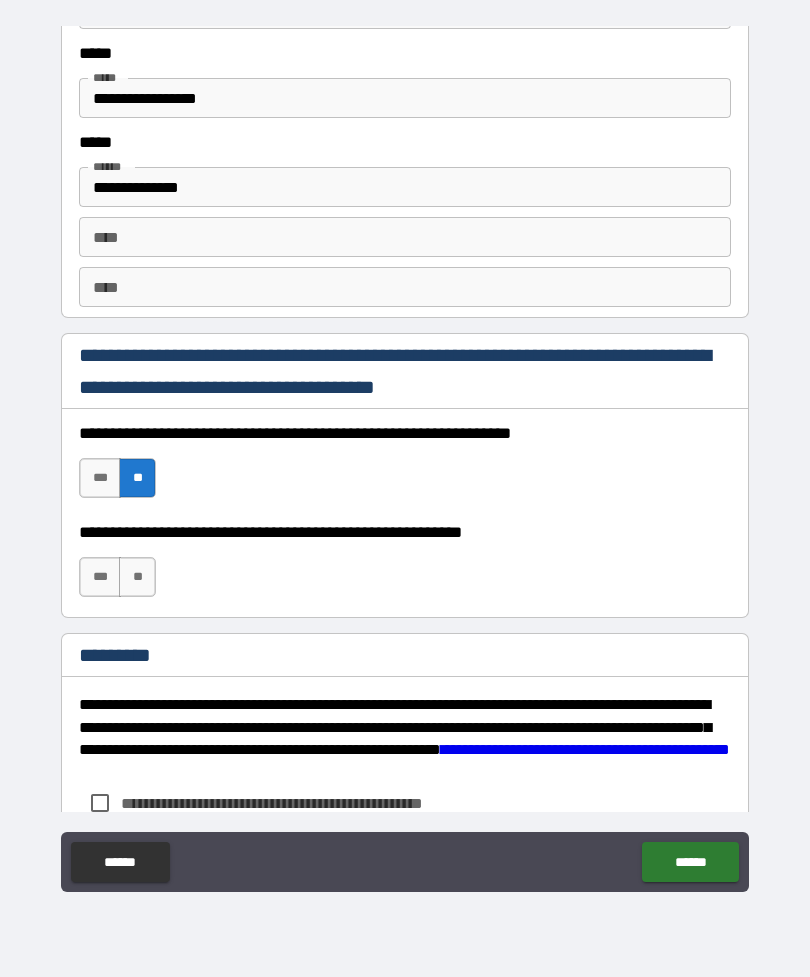 click on "***" at bounding box center (100, 577) 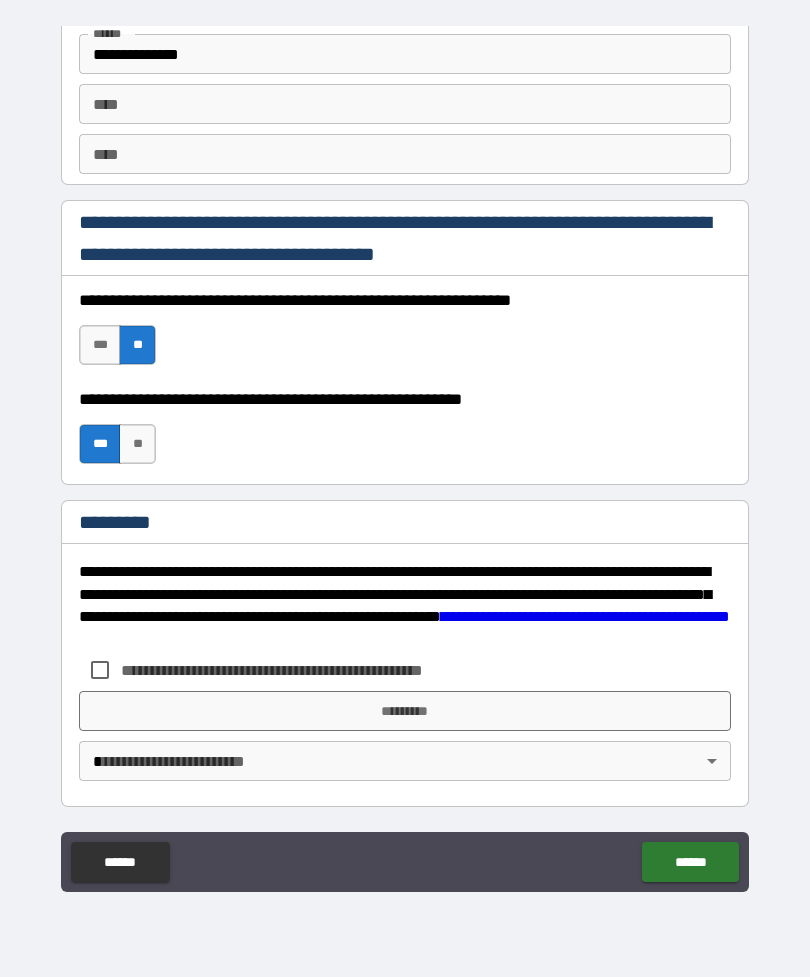 scroll, scrollTop: 2520, scrollLeft: 0, axis: vertical 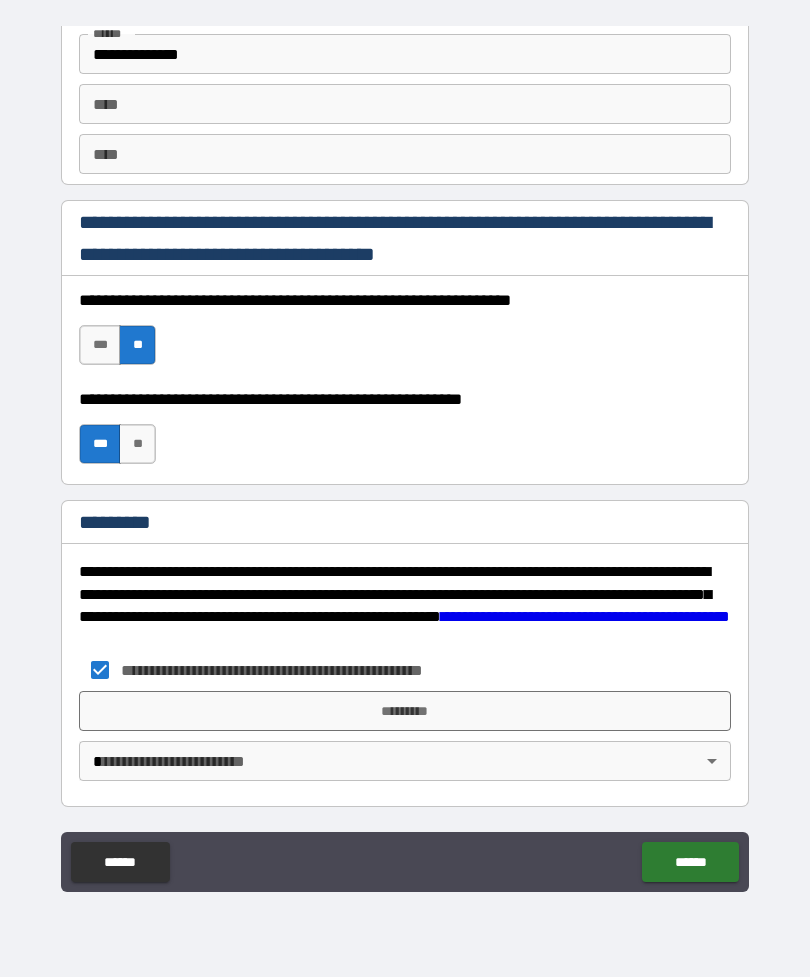 click on "**********" at bounding box center (405, 456) 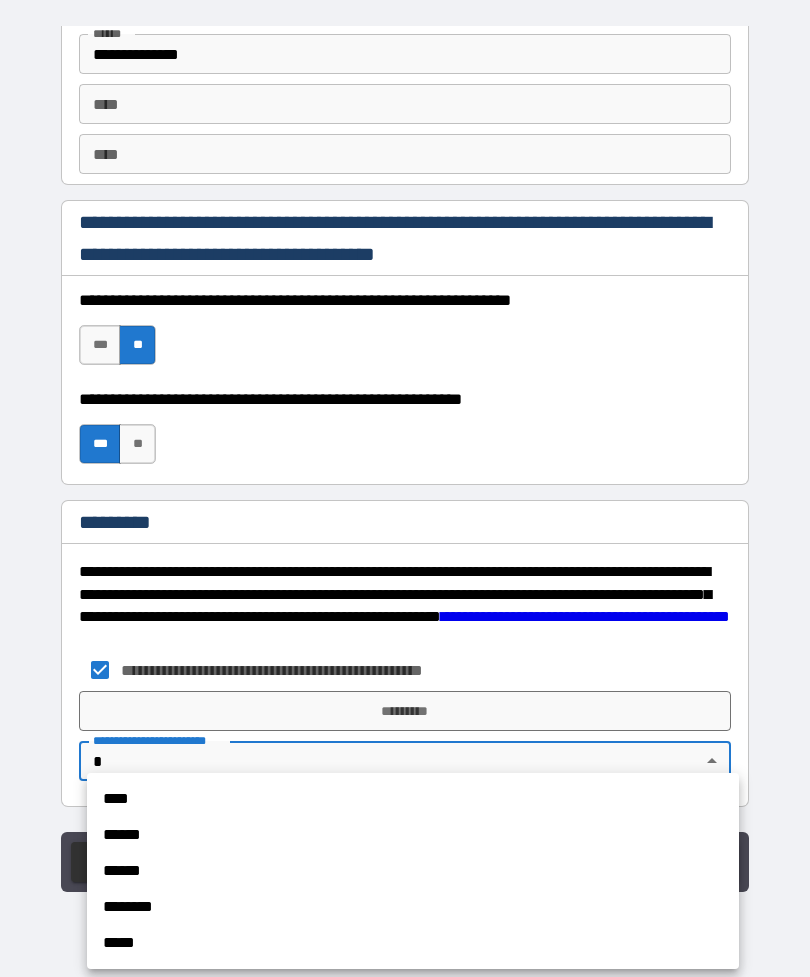 click on "****" at bounding box center [413, 799] 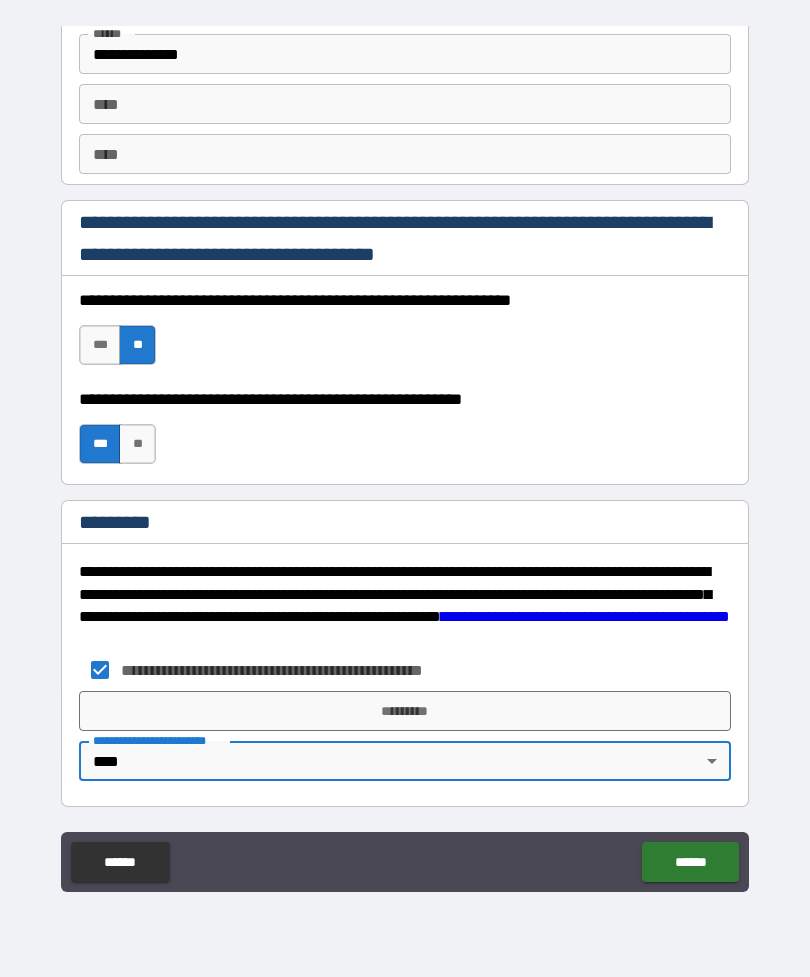 click on "*********" at bounding box center [405, 711] 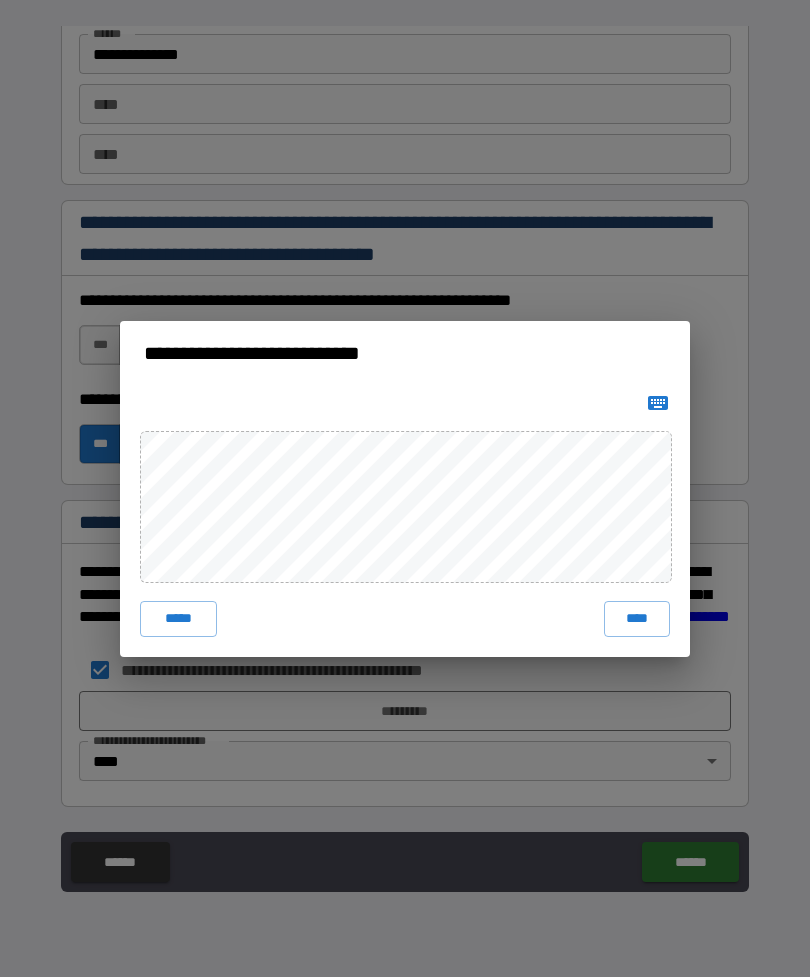 click on "****" at bounding box center [637, 619] 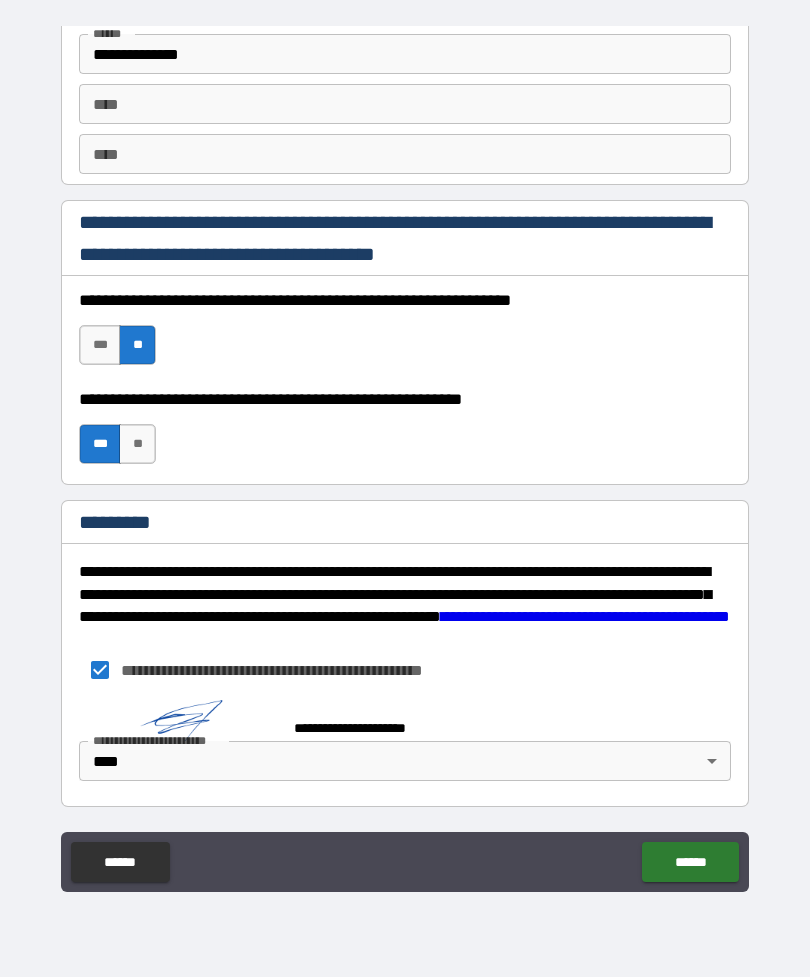 scroll, scrollTop: 2510, scrollLeft: 0, axis: vertical 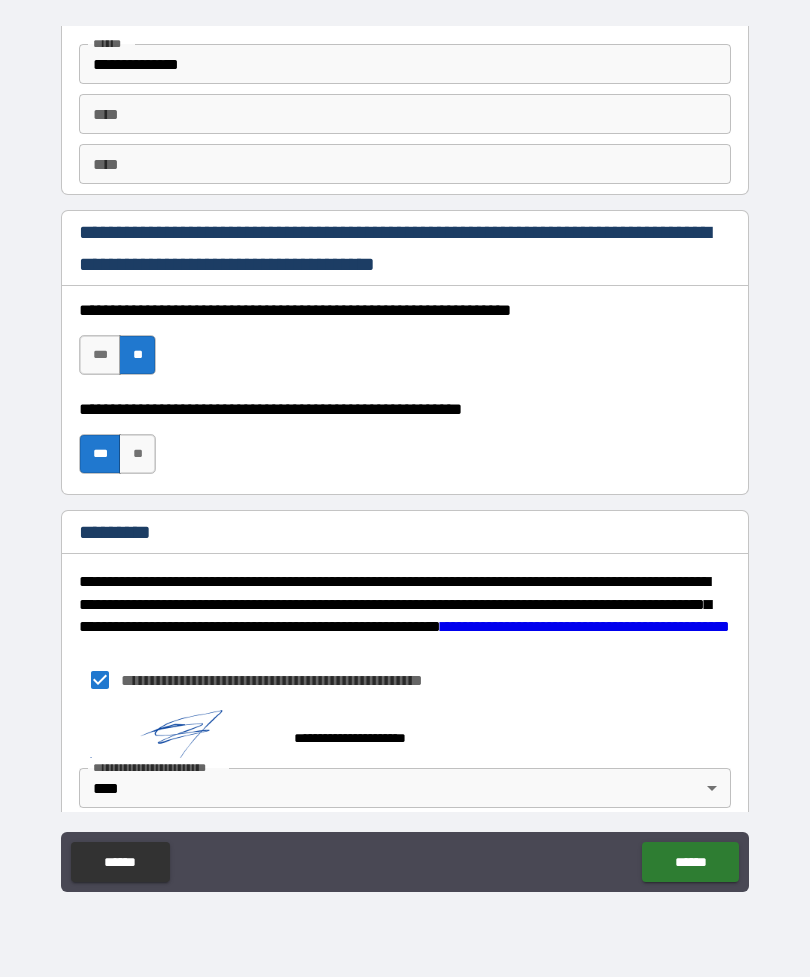 click on "******" at bounding box center (690, 862) 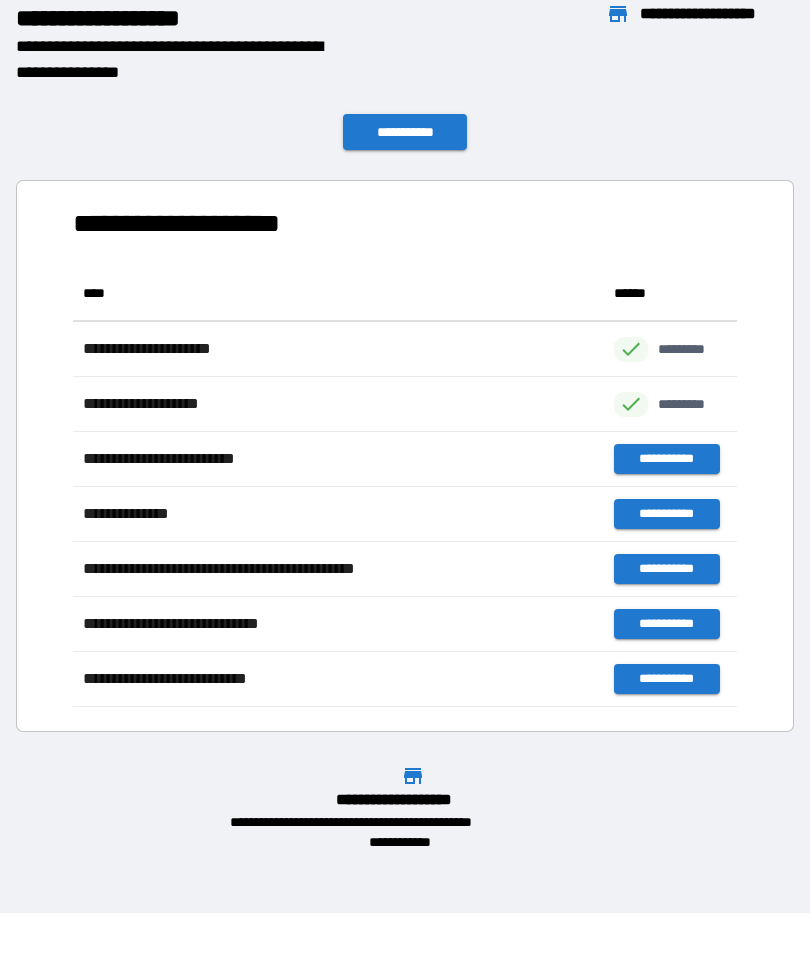 scroll, scrollTop: 441, scrollLeft: 664, axis: both 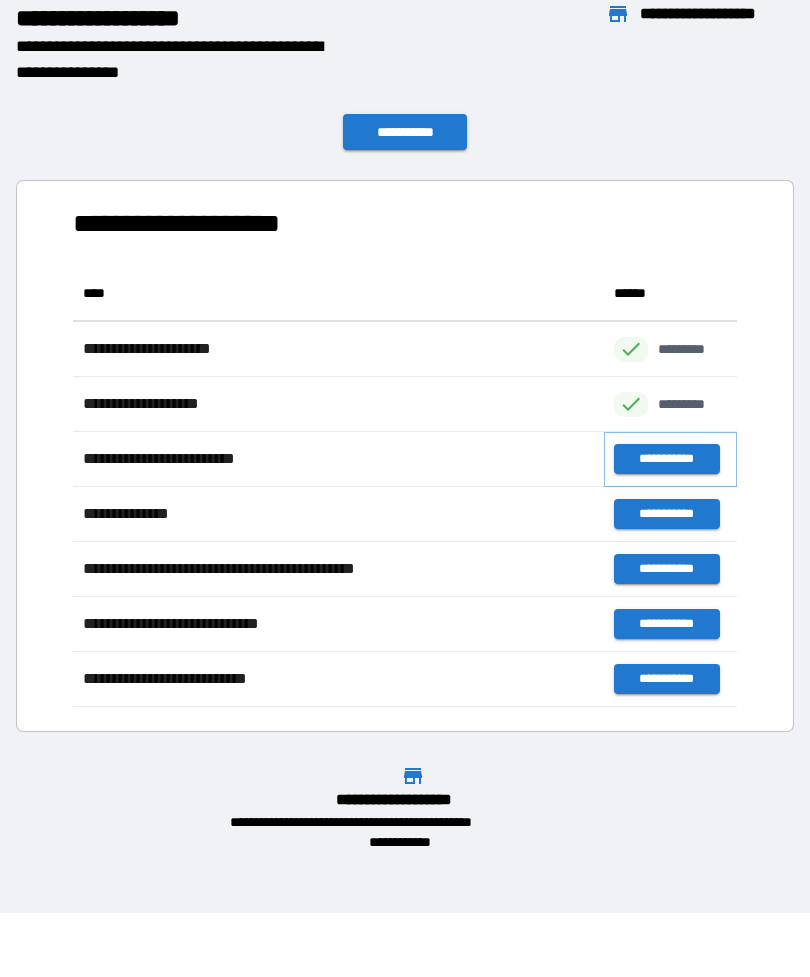 click on "**********" at bounding box center (666, 459) 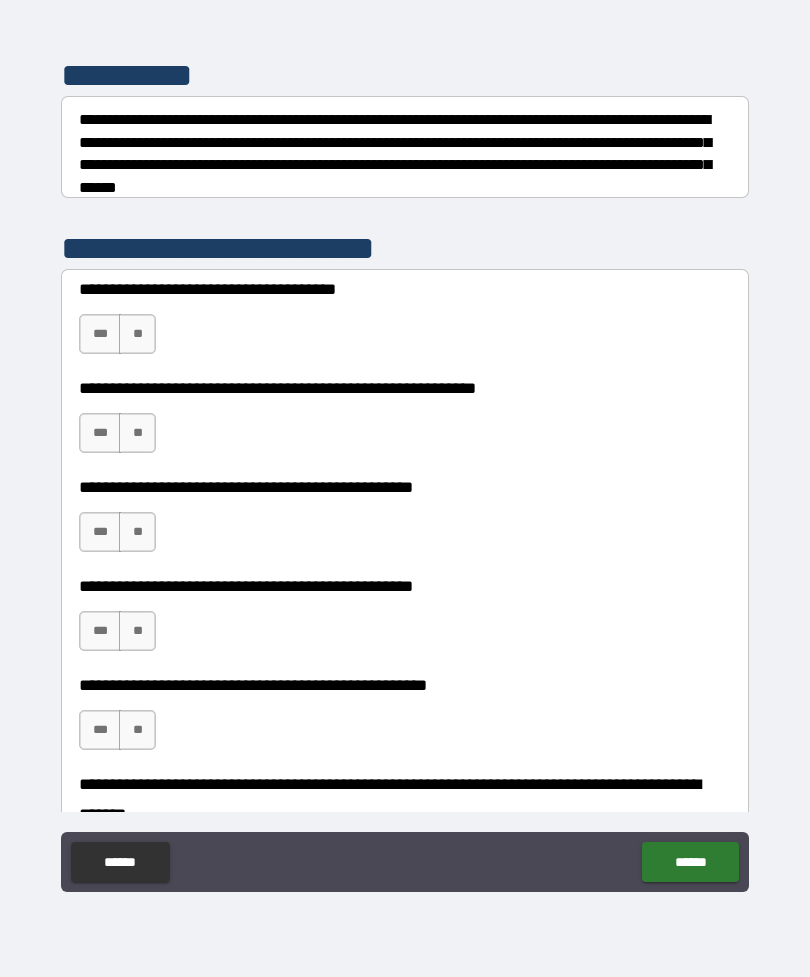 scroll, scrollTop: 239, scrollLeft: 0, axis: vertical 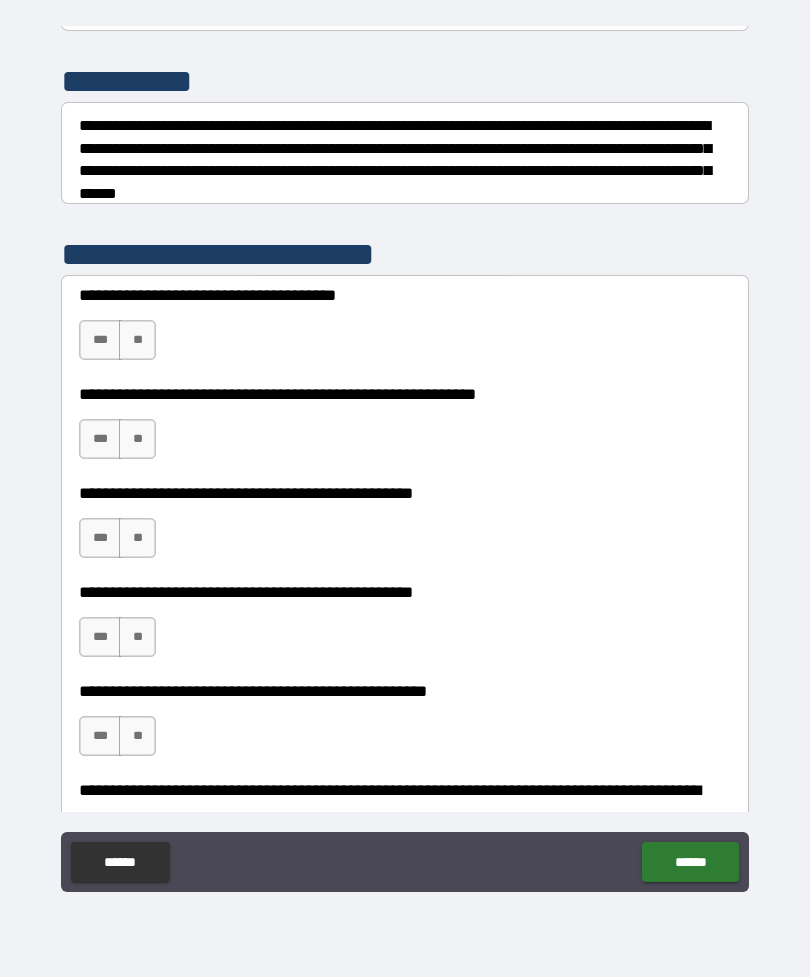 click on "**" at bounding box center (137, 340) 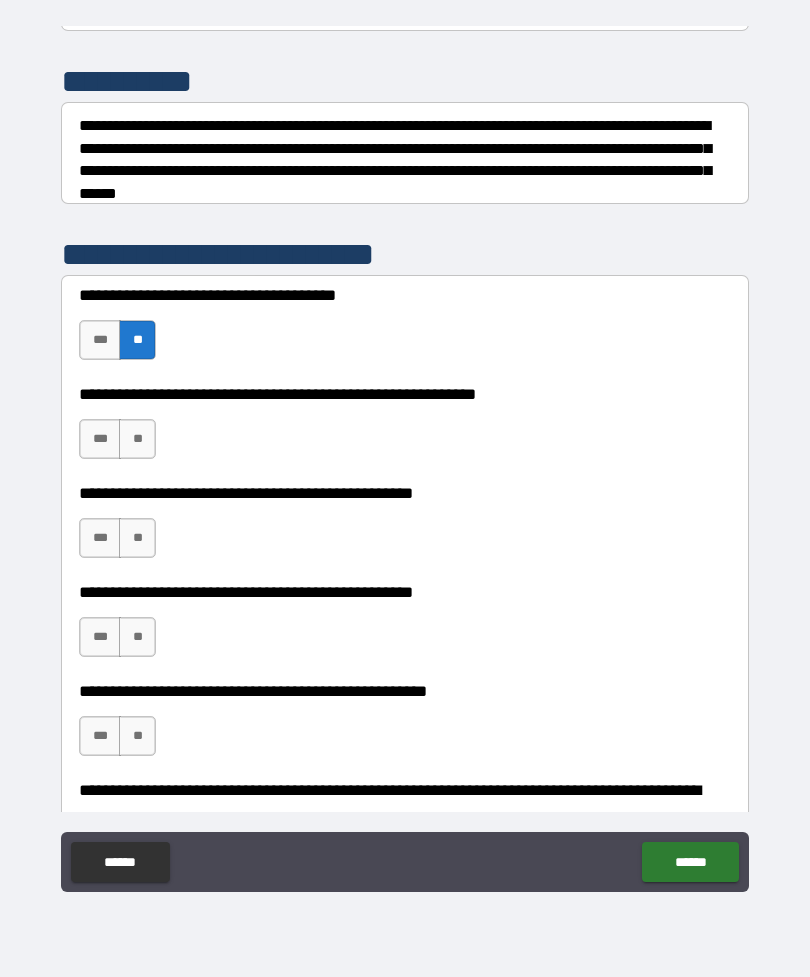 click on "**" at bounding box center [137, 439] 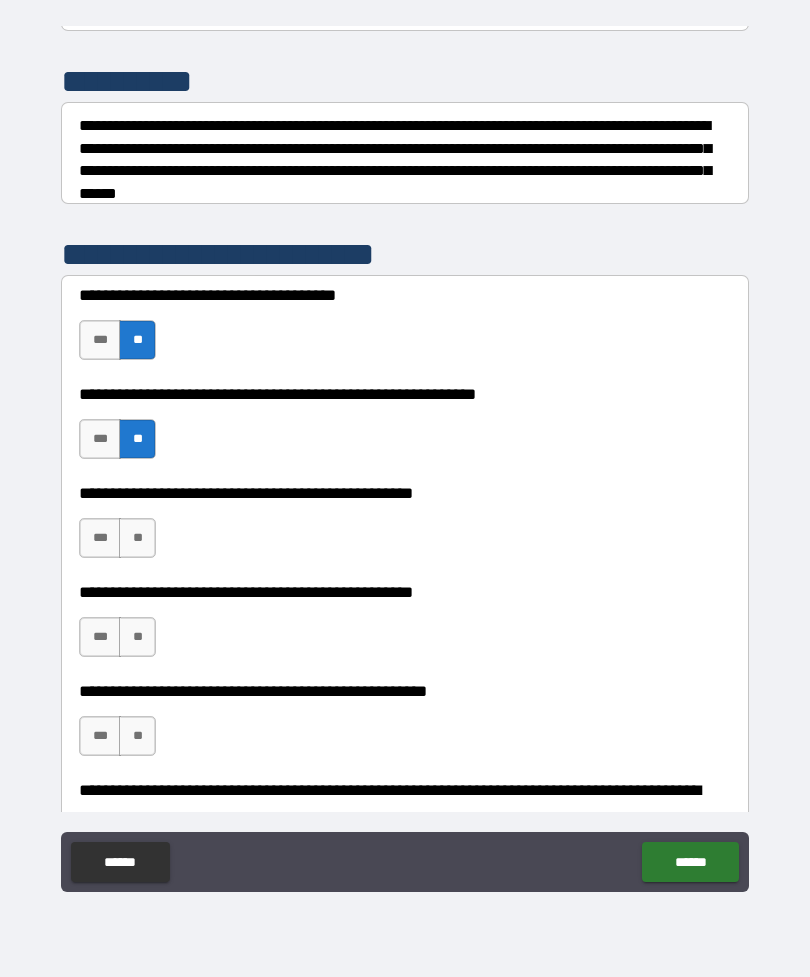 click on "**" at bounding box center [137, 538] 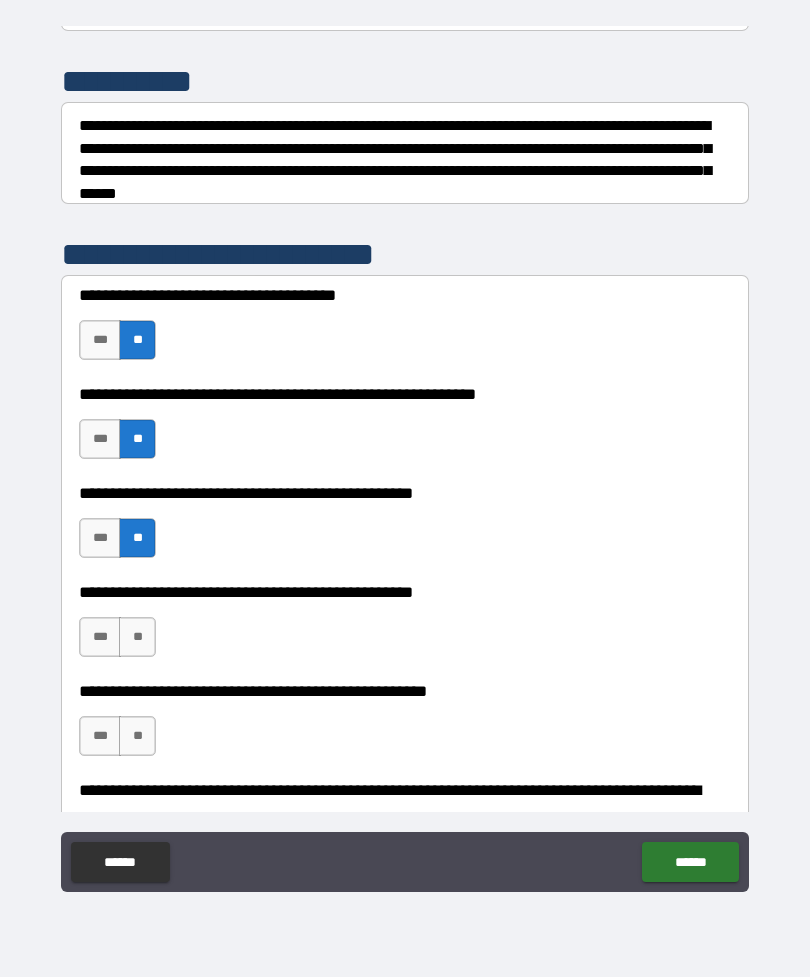 click on "**" at bounding box center [137, 637] 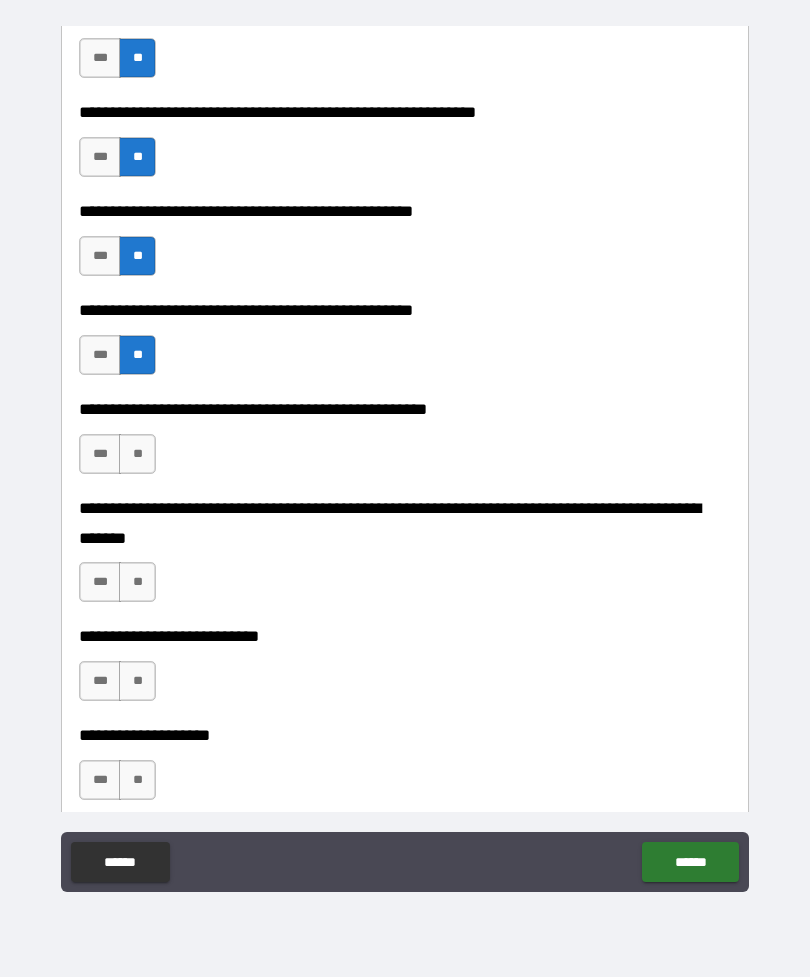 scroll, scrollTop: 523, scrollLeft: 0, axis: vertical 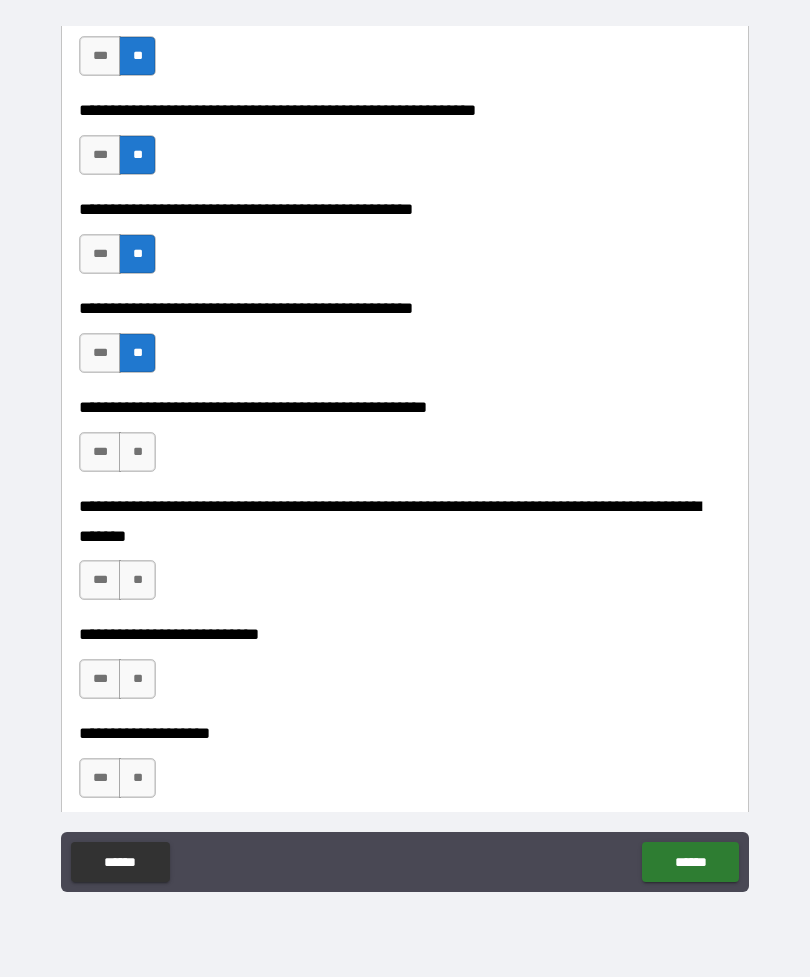 click on "**" at bounding box center [137, 452] 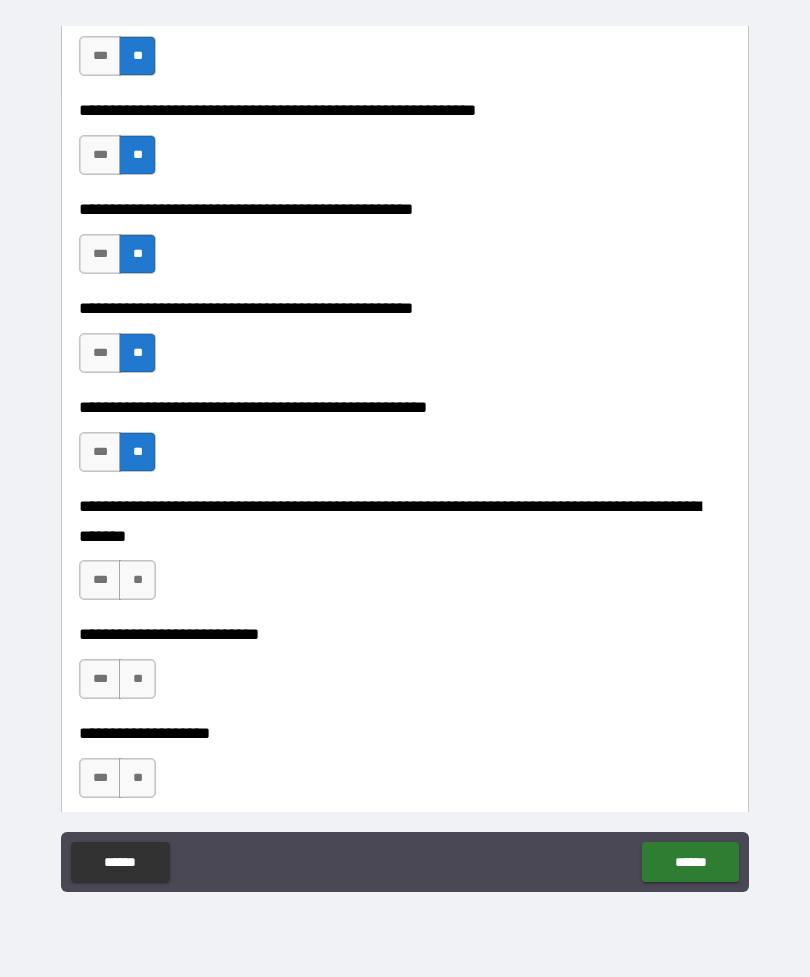 click on "**" at bounding box center [137, 580] 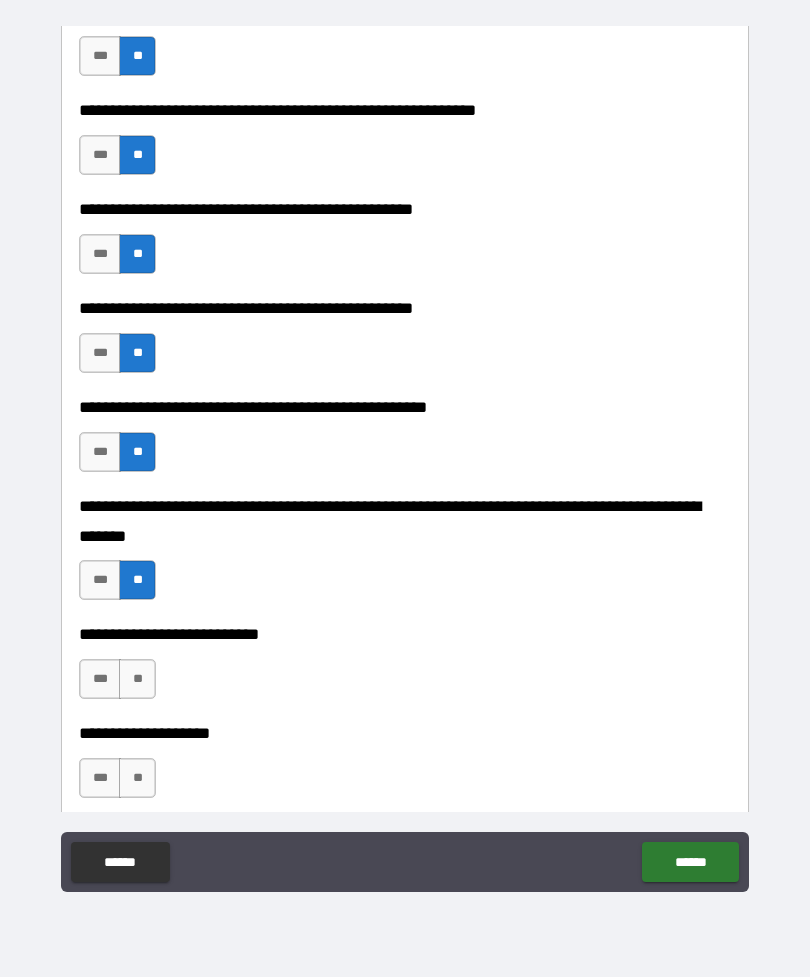 click on "**" at bounding box center (137, 679) 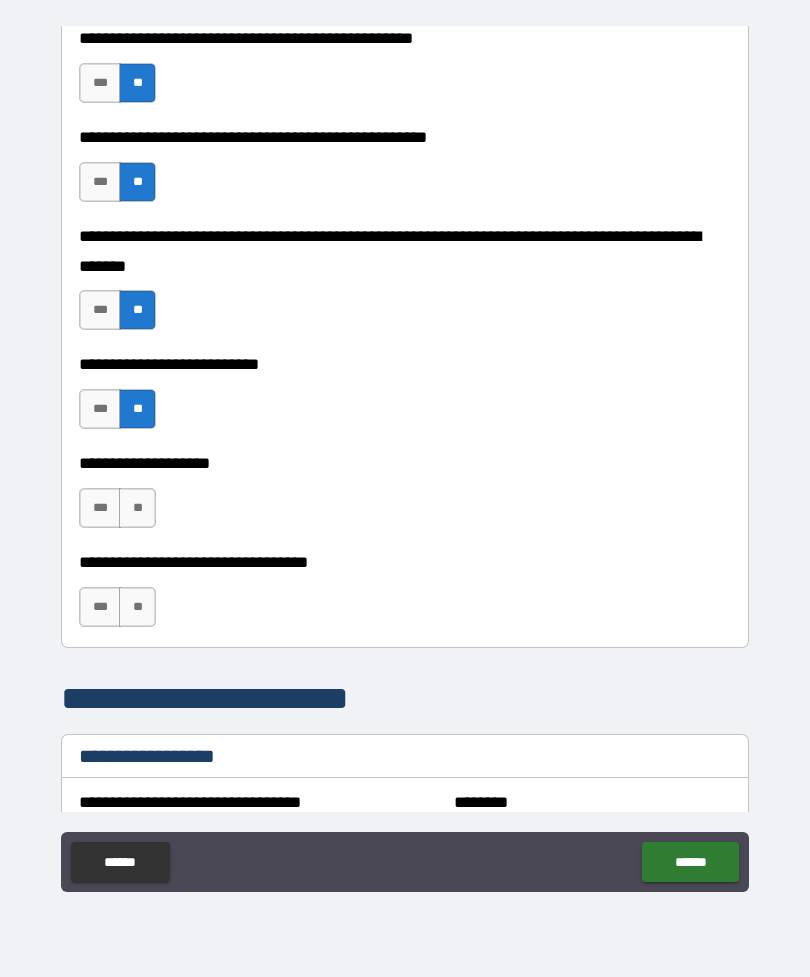 scroll, scrollTop: 821, scrollLeft: 0, axis: vertical 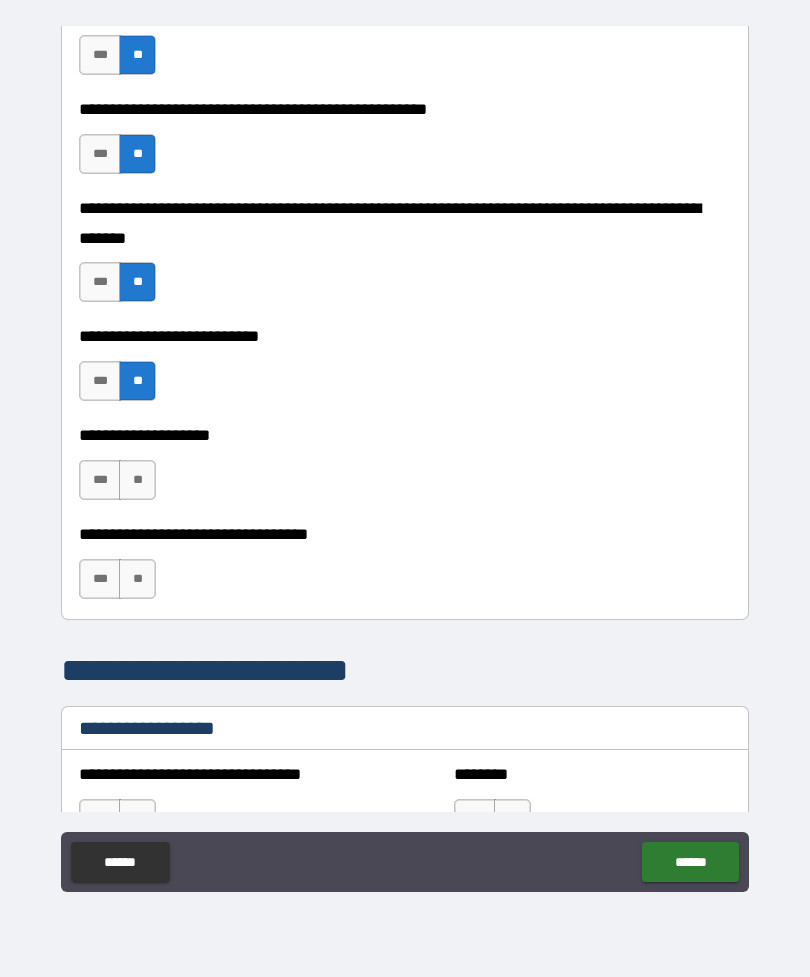 click on "**" at bounding box center [137, 480] 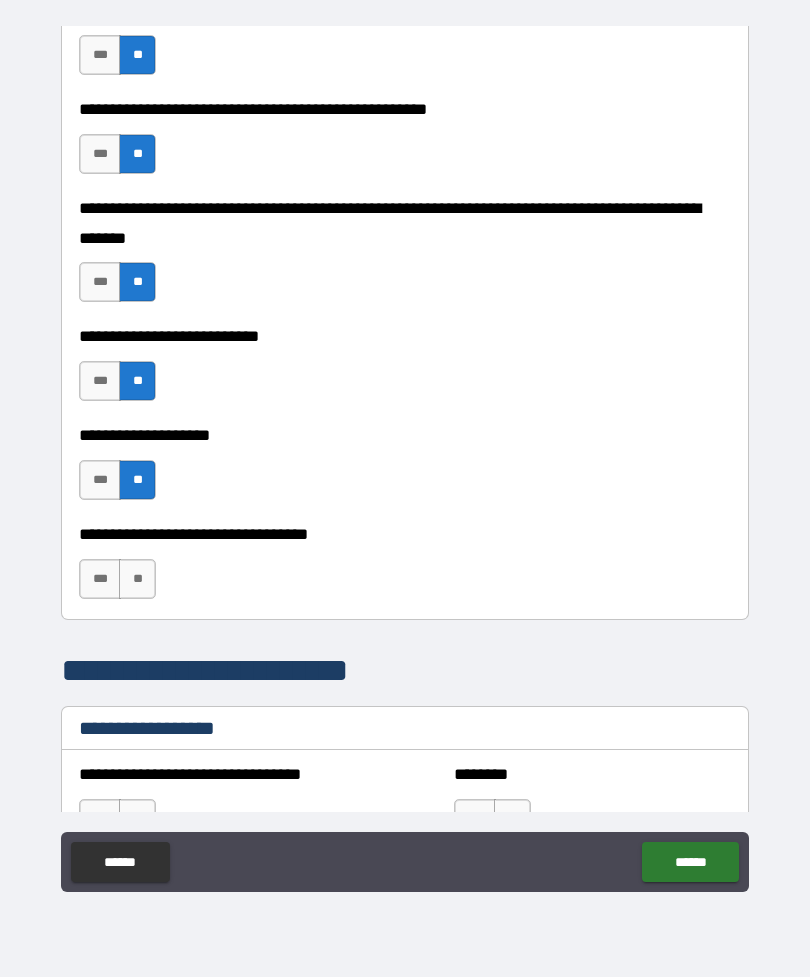 click on "**" at bounding box center [137, 579] 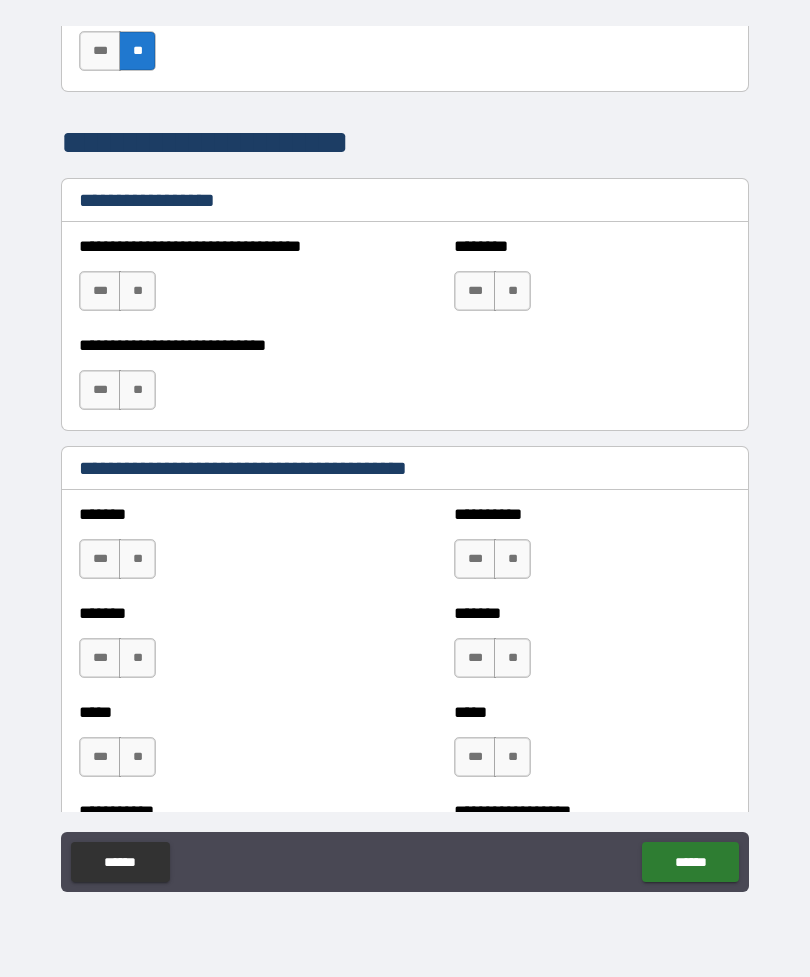 scroll, scrollTop: 1351, scrollLeft: 0, axis: vertical 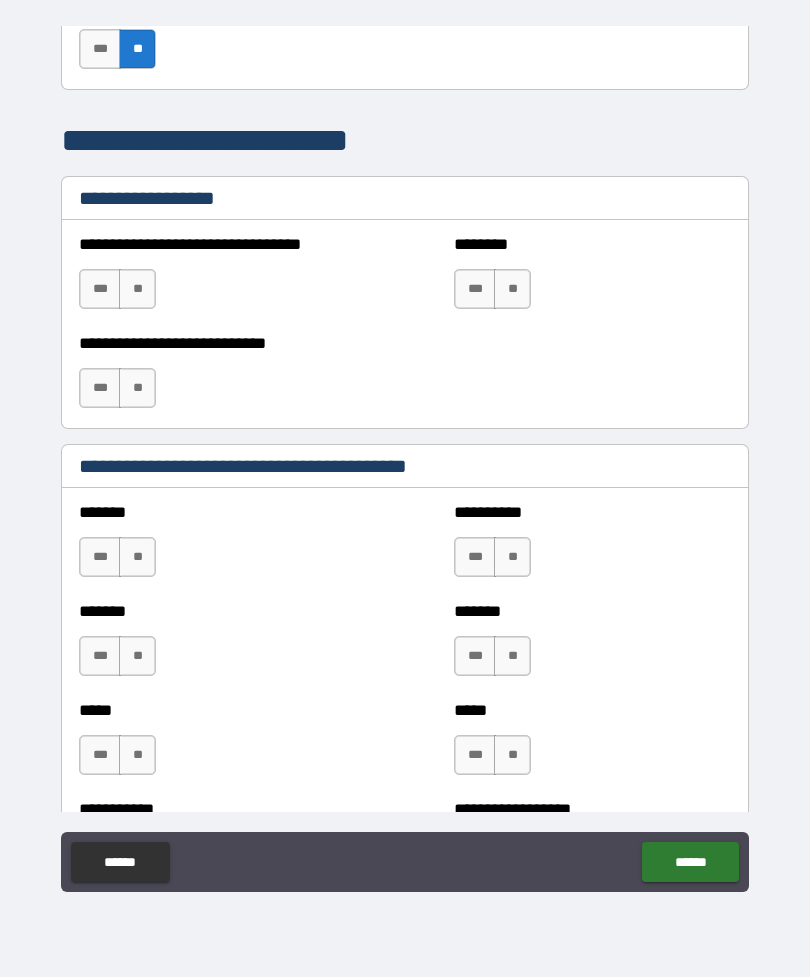 click on "**" at bounding box center (137, 289) 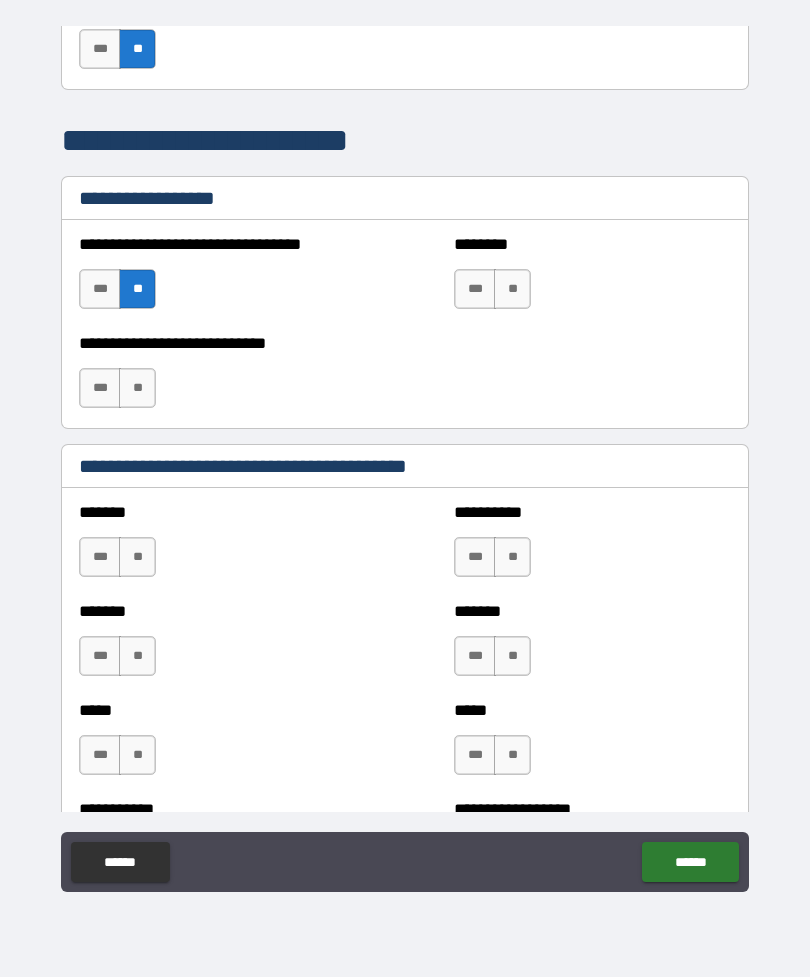 click on "**" at bounding box center (512, 289) 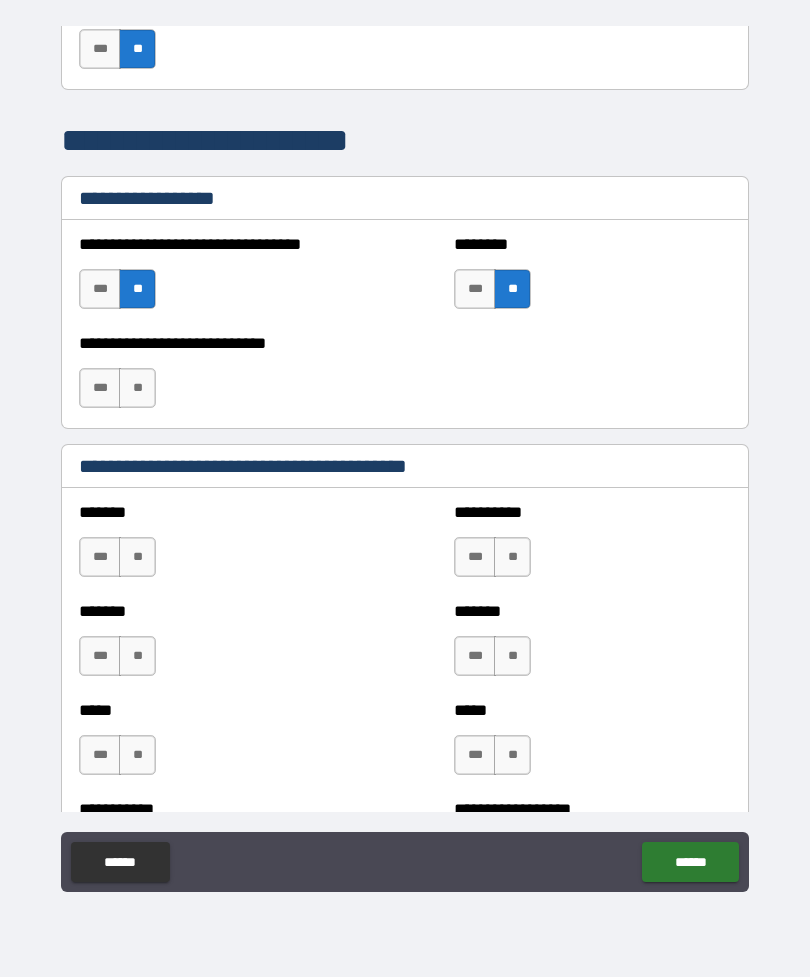 click on "**" at bounding box center (137, 388) 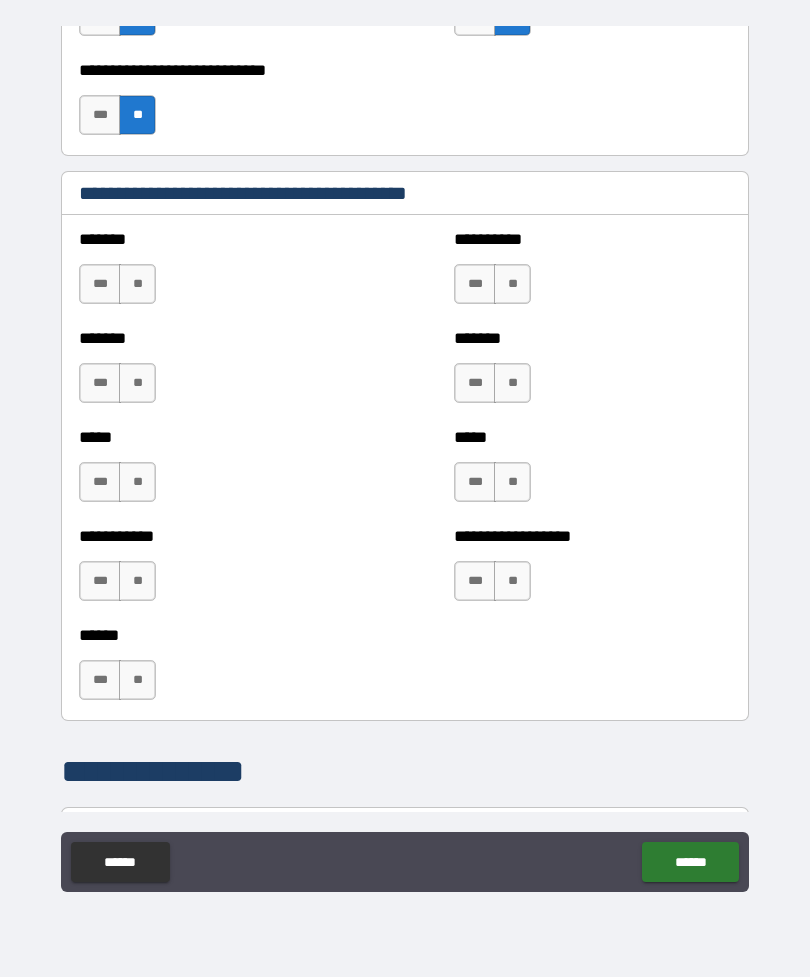 scroll, scrollTop: 1639, scrollLeft: 0, axis: vertical 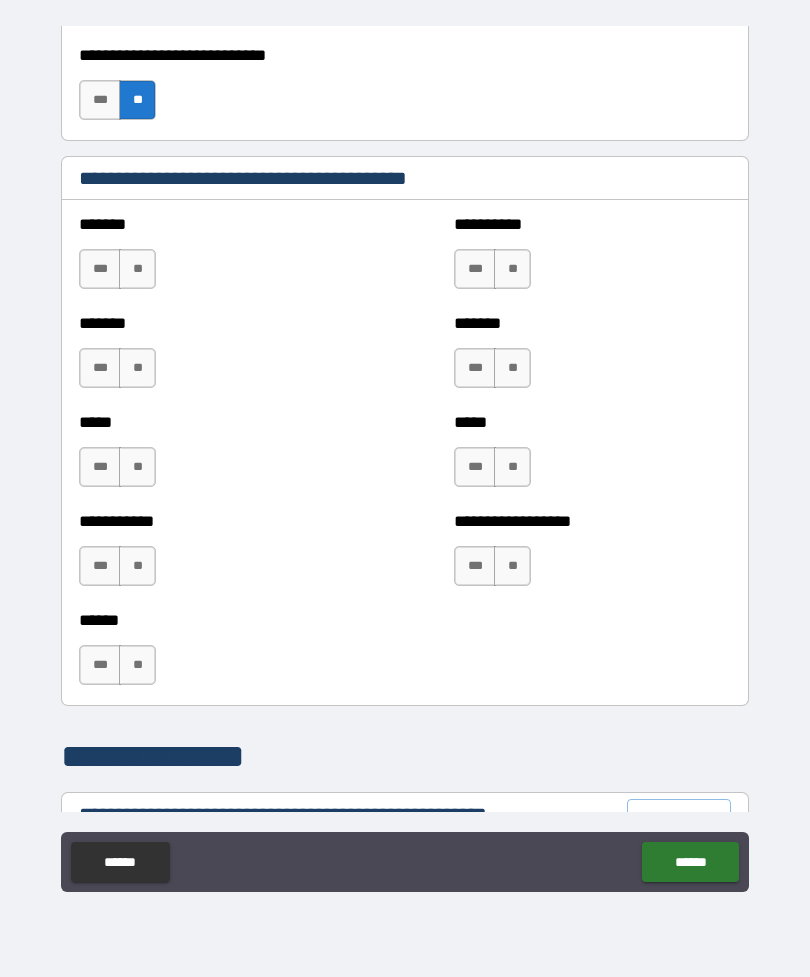 click on "***" at bounding box center [100, 269] 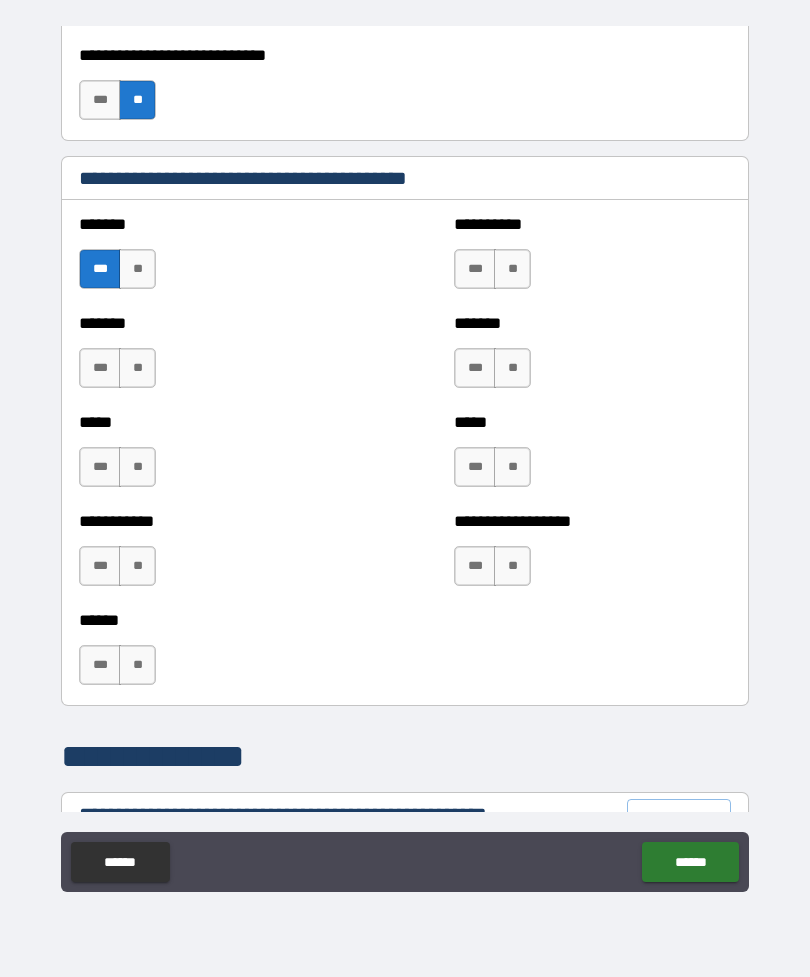 click on "**" at bounding box center [137, 368] 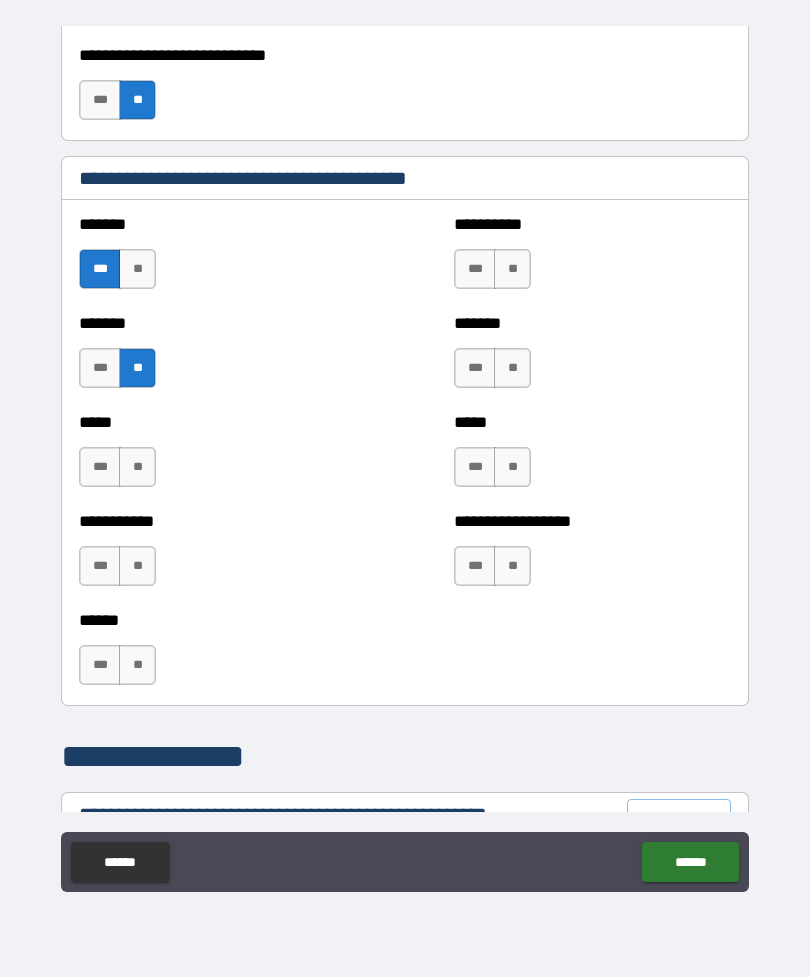click on "**" at bounding box center (137, 467) 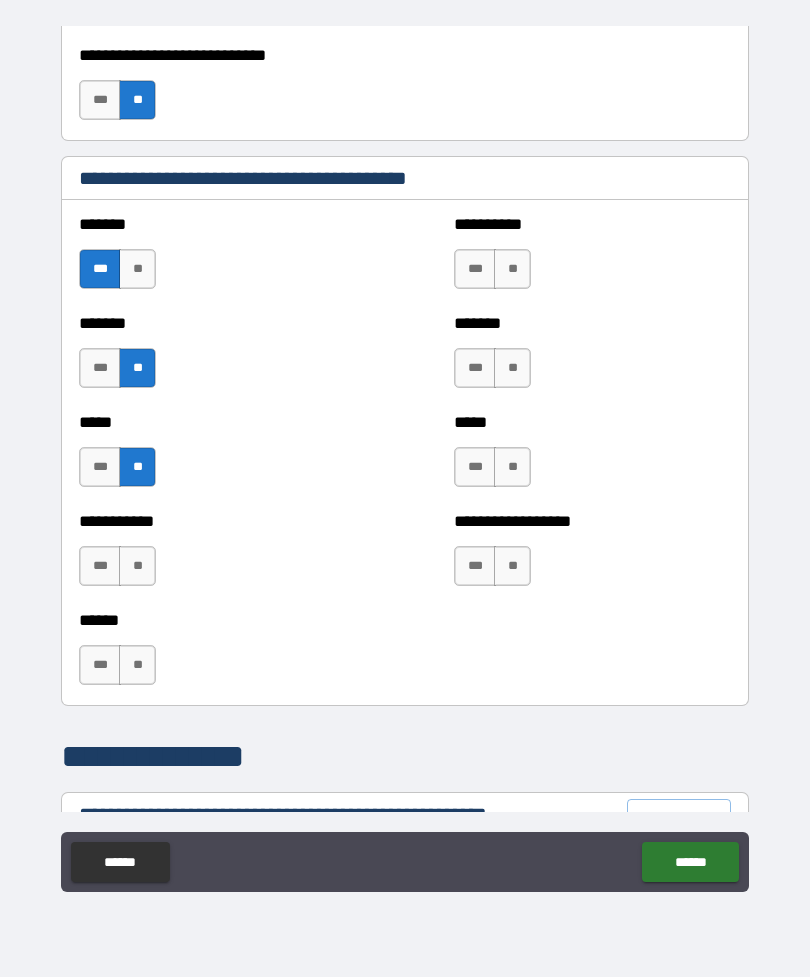 click on "**" at bounding box center (137, 566) 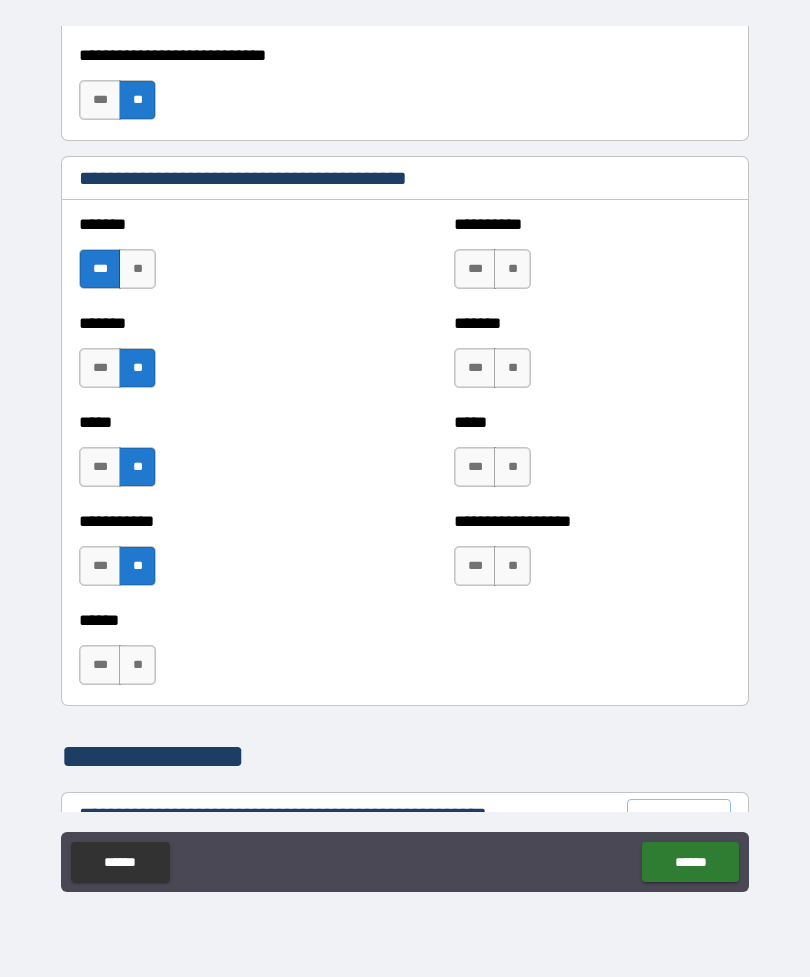 click on "**" at bounding box center (137, 665) 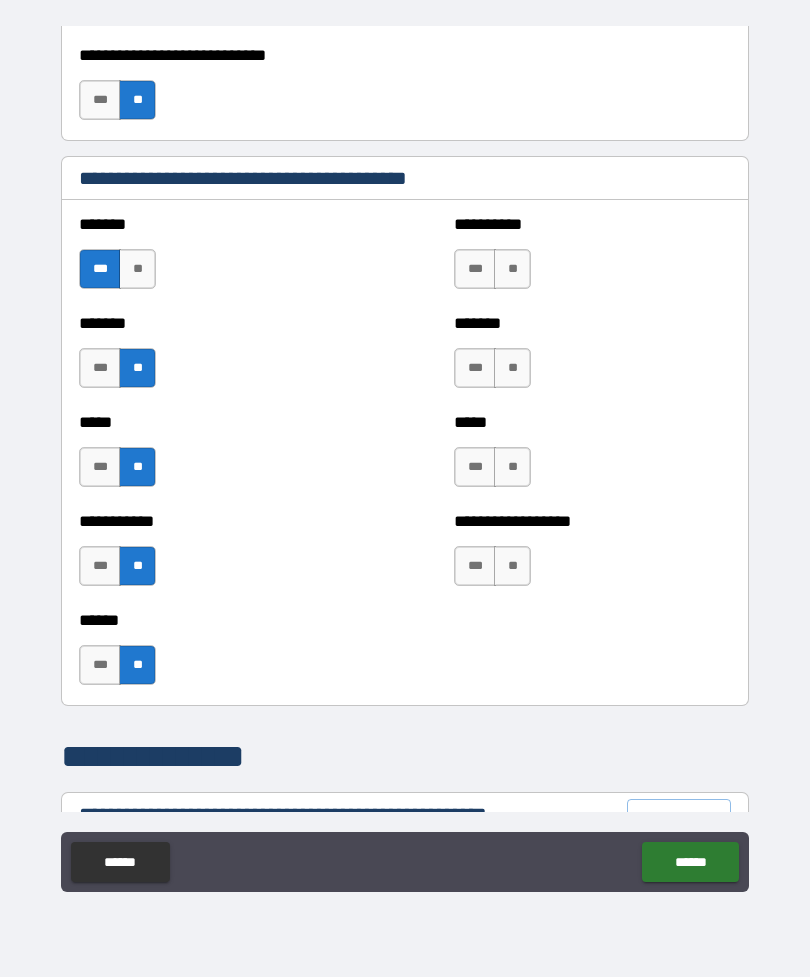 click on "**" at bounding box center [512, 269] 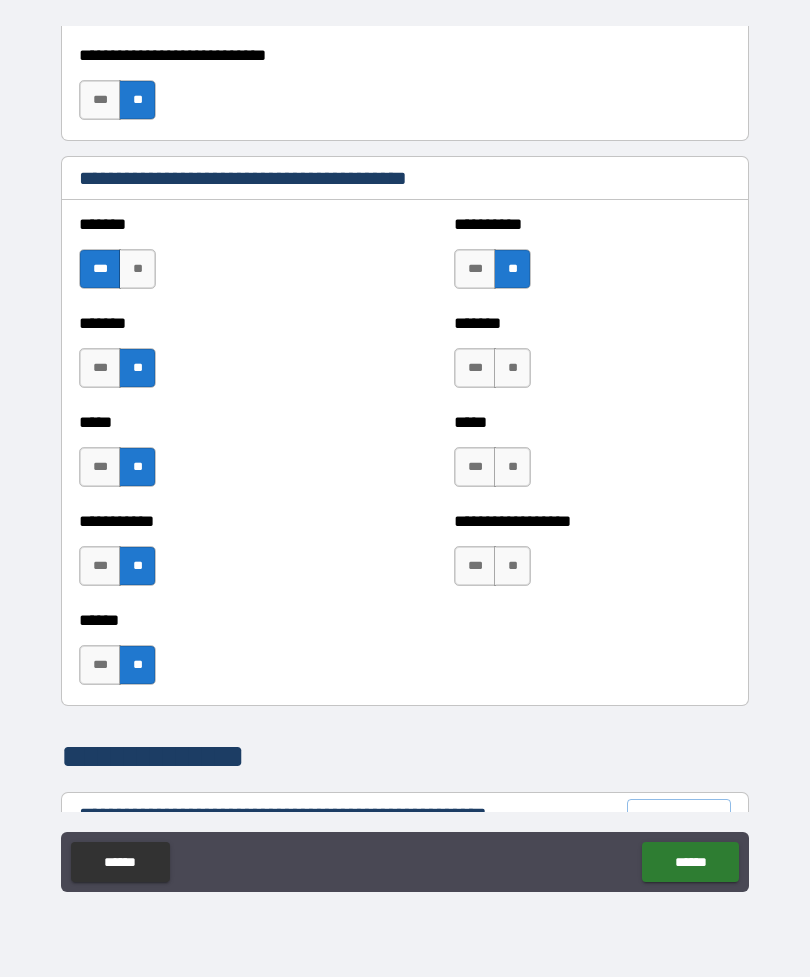 click on "**" at bounding box center [512, 368] 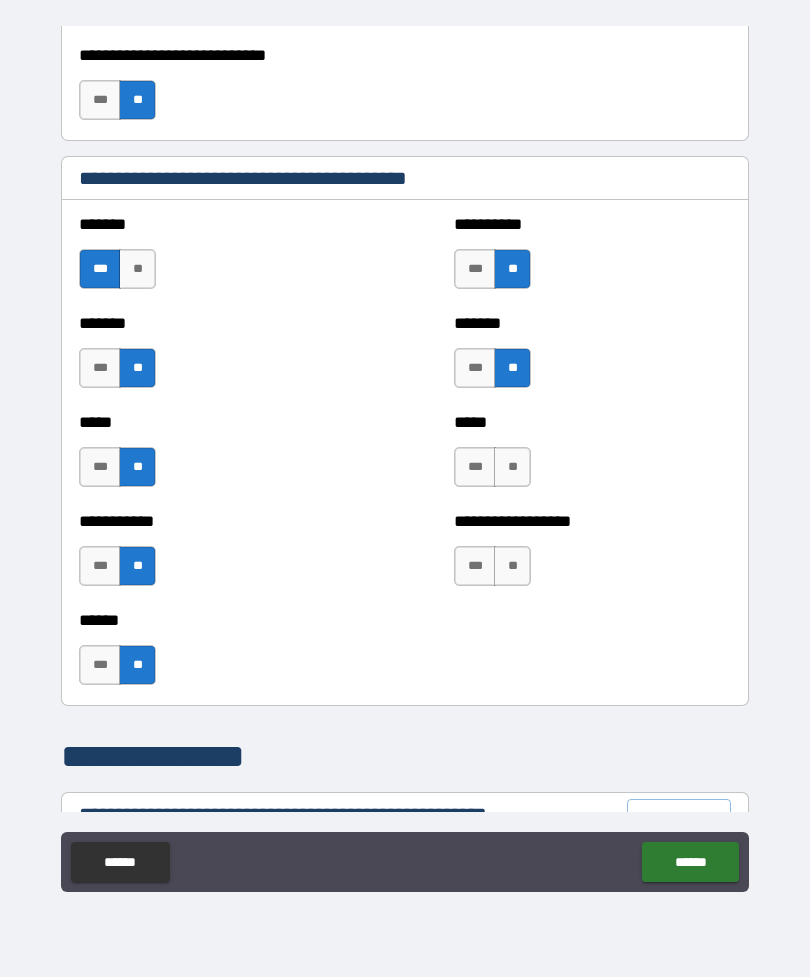 click on "**" at bounding box center [512, 467] 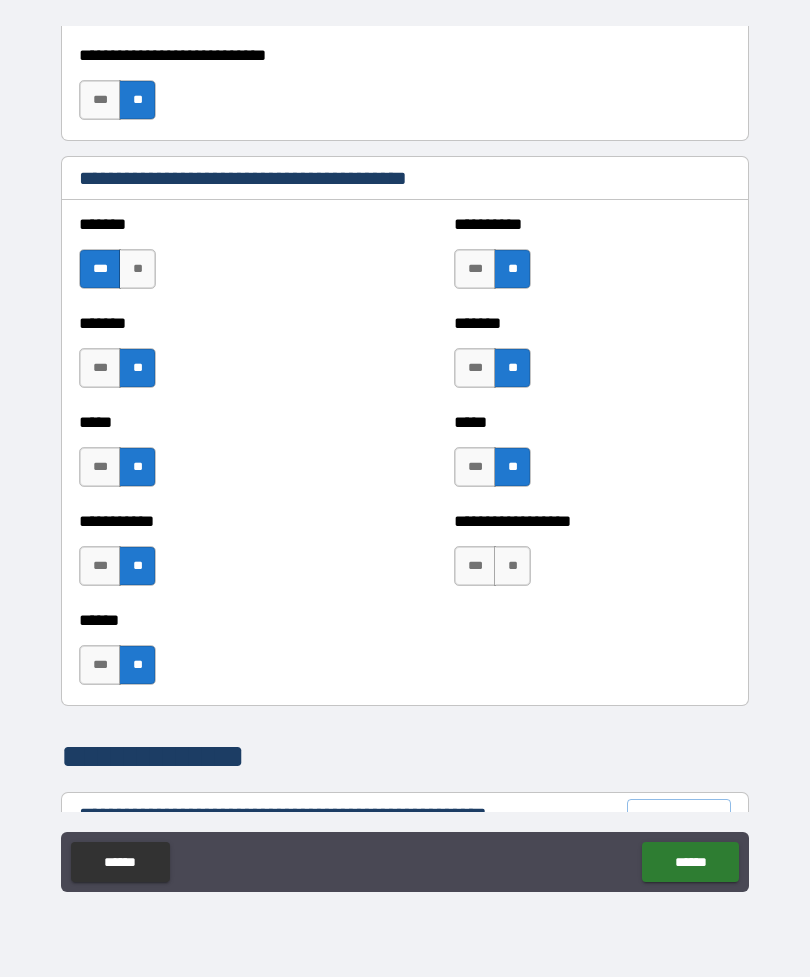 click on "**" at bounding box center (512, 566) 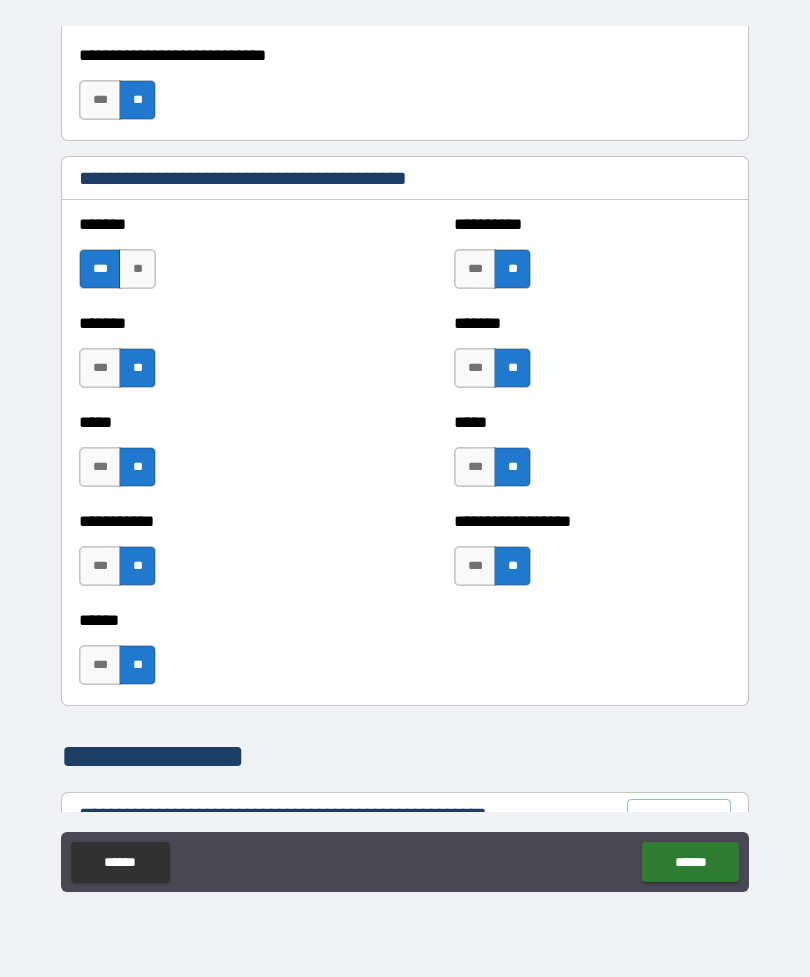 click on "**" at bounding box center (137, 269) 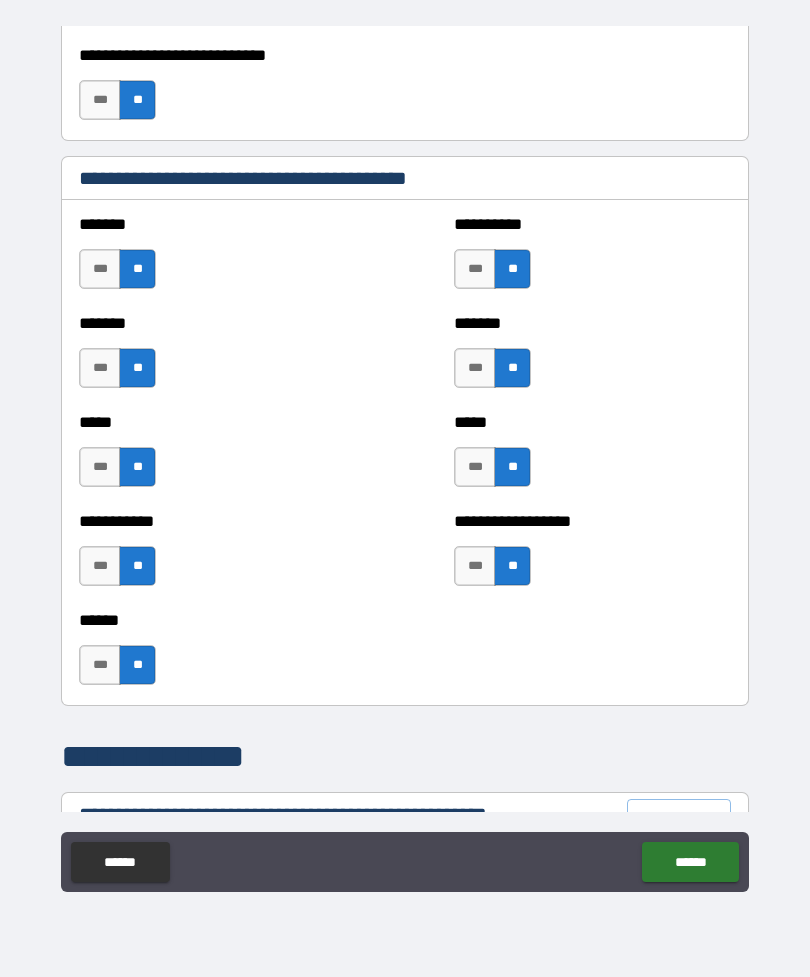 click on "***" at bounding box center (100, 269) 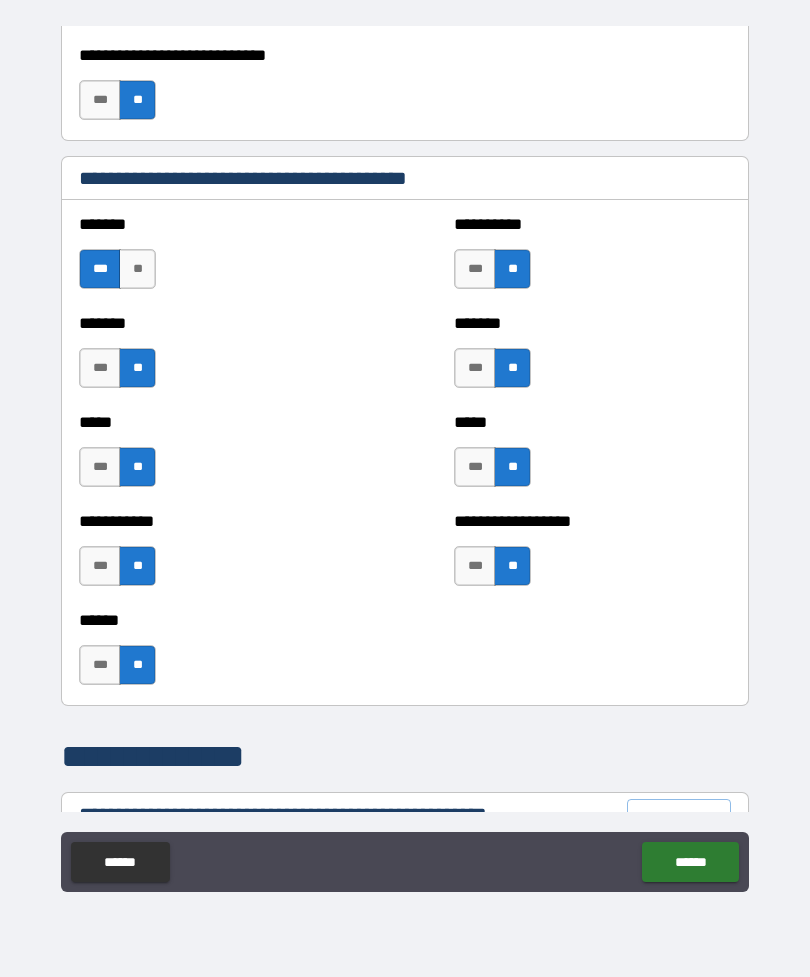 click on "**" at bounding box center [137, 269] 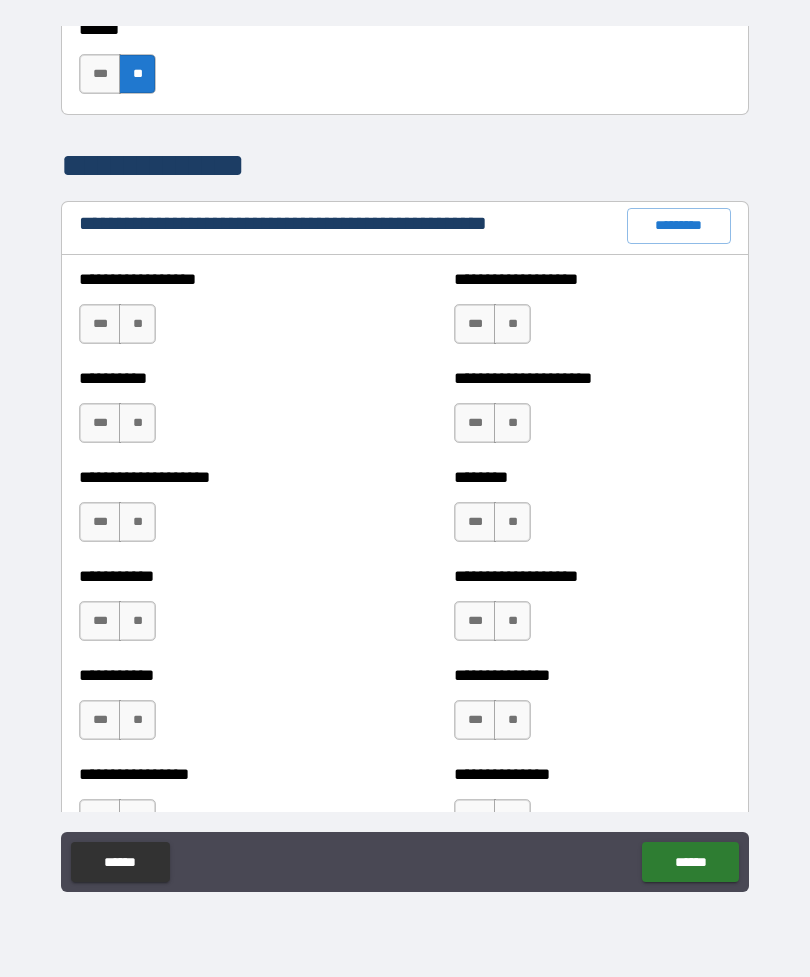 scroll, scrollTop: 2228, scrollLeft: 0, axis: vertical 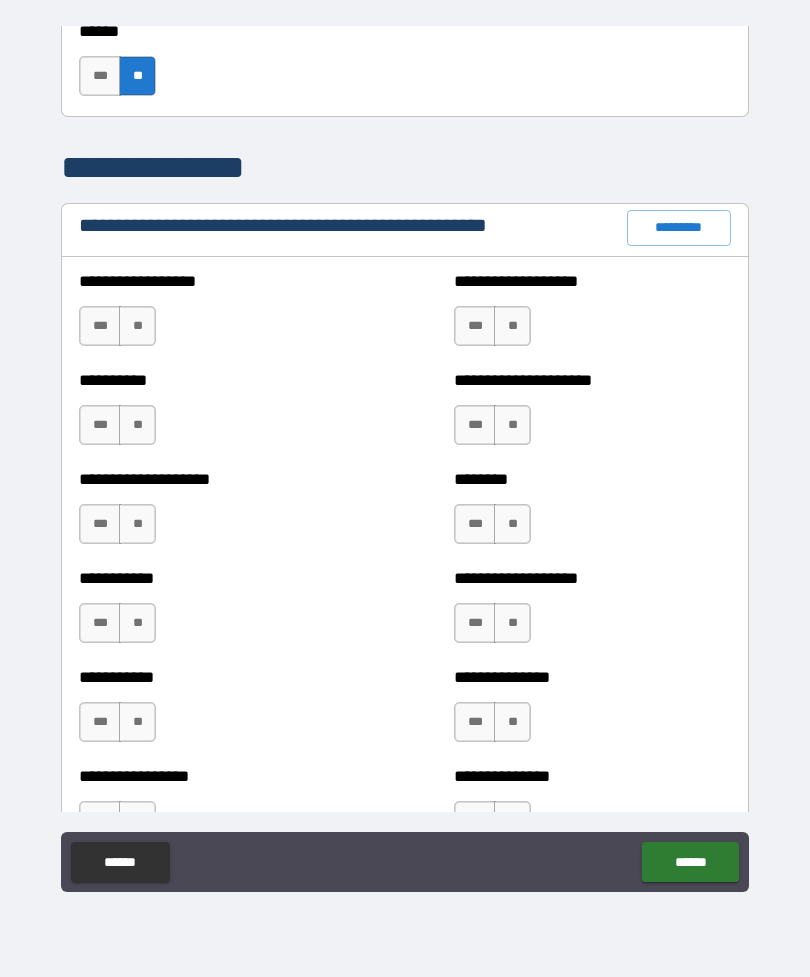click on "**" at bounding box center [137, 326] 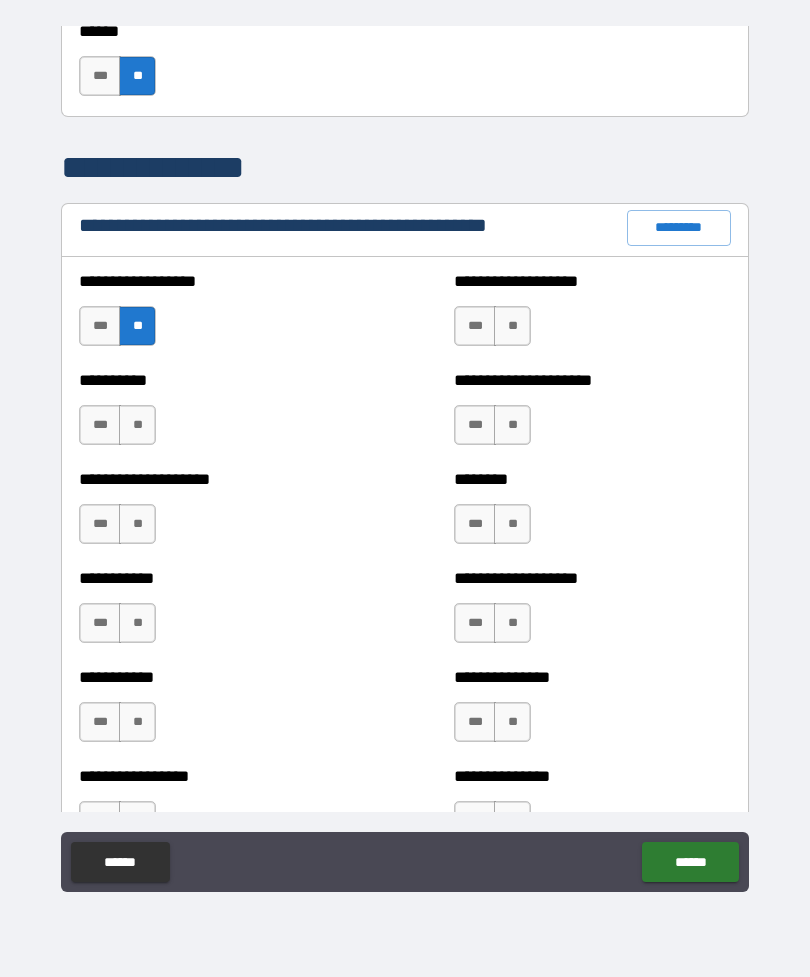click on "**" at bounding box center (137, 425) 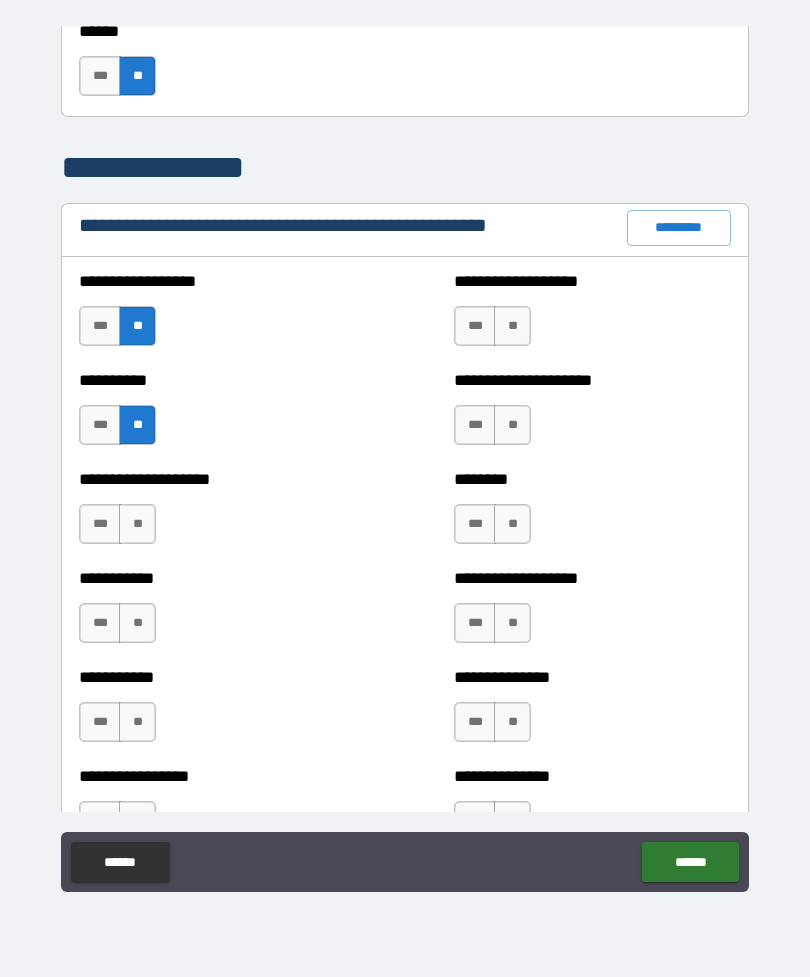 click on "**" at bounding box center (137, 524) 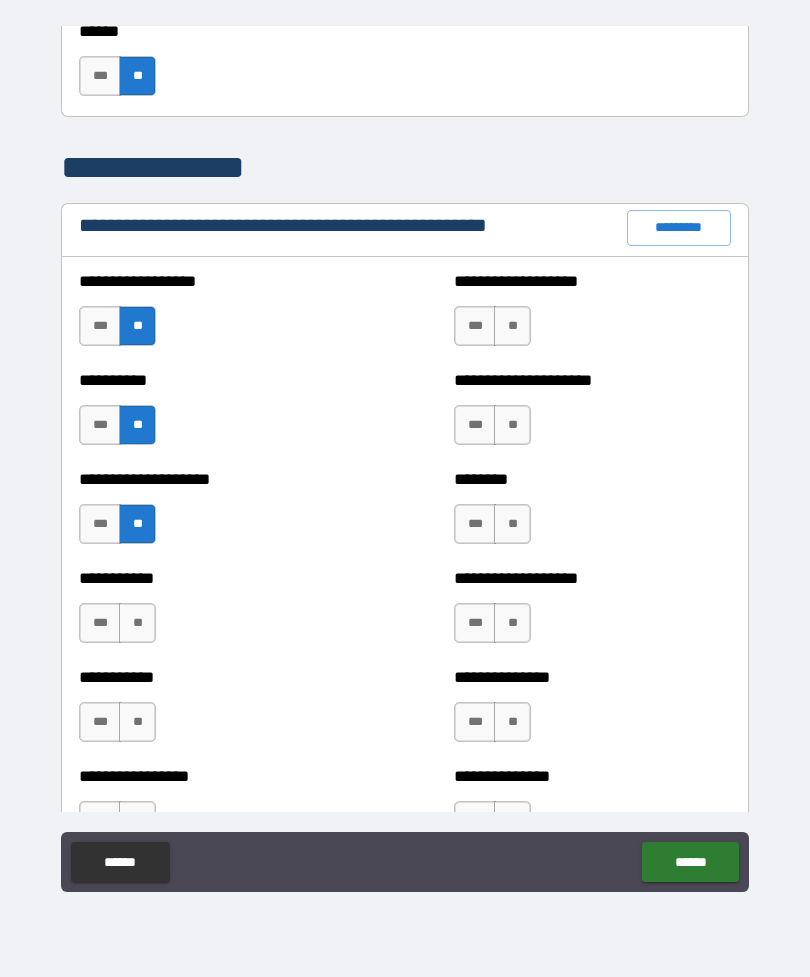 click on "**" at bounding box center [137, 623] 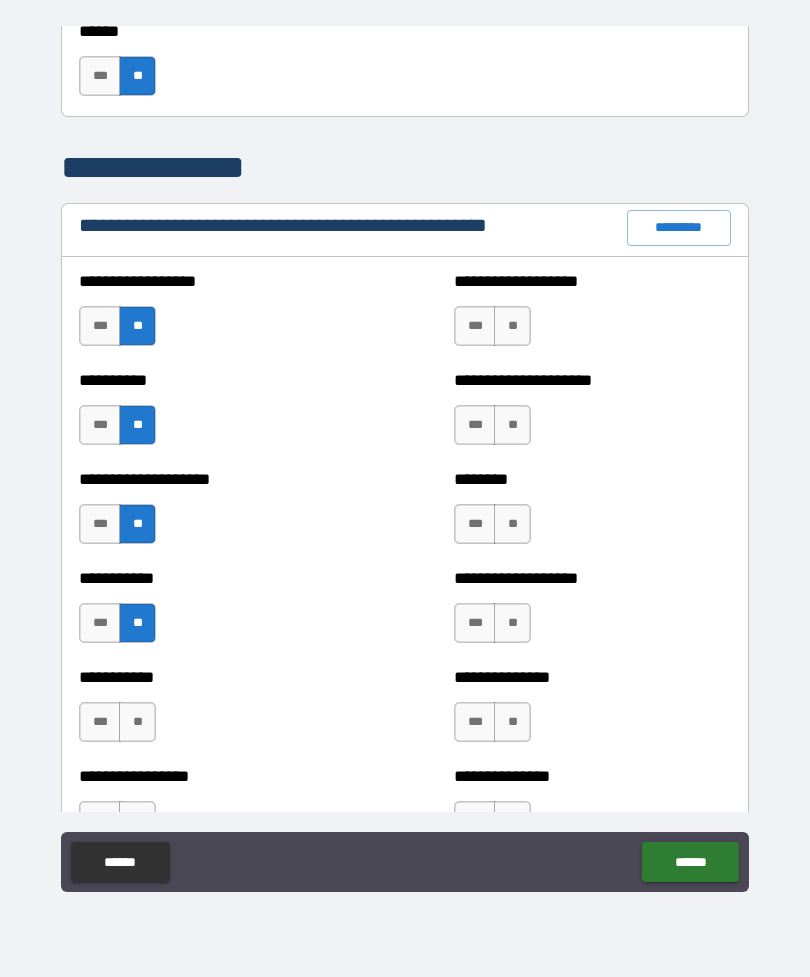 click on "**" at bounding box center [137, 722] 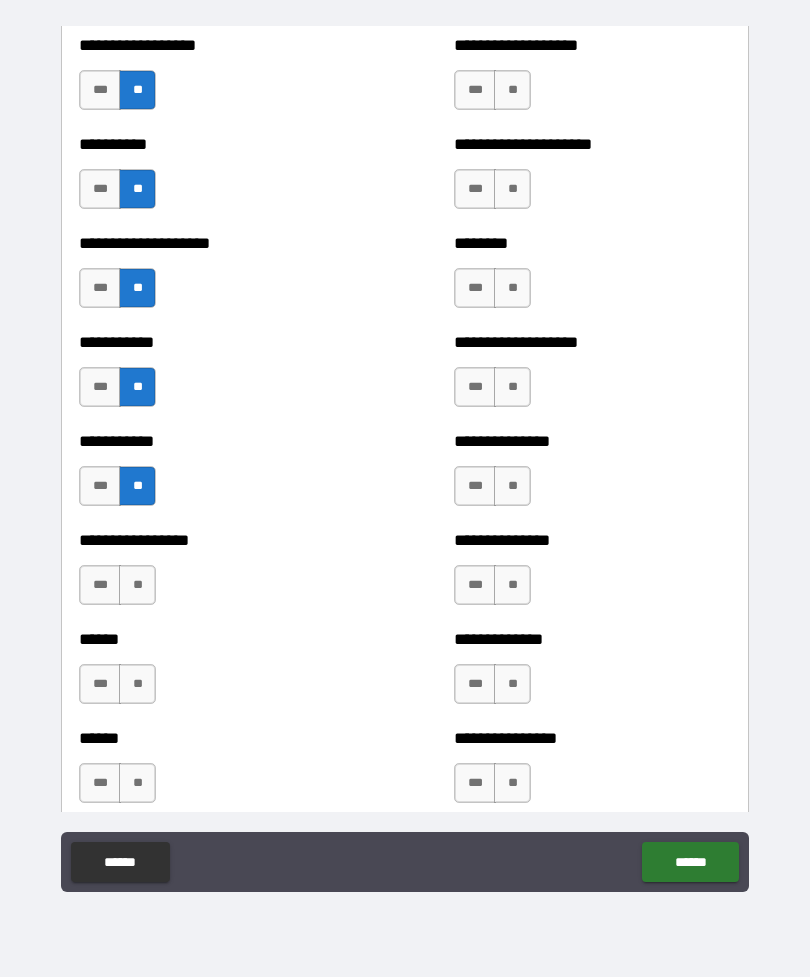 scroll, scrollTop: 2466, scrollLeft: 0, axis: vertical 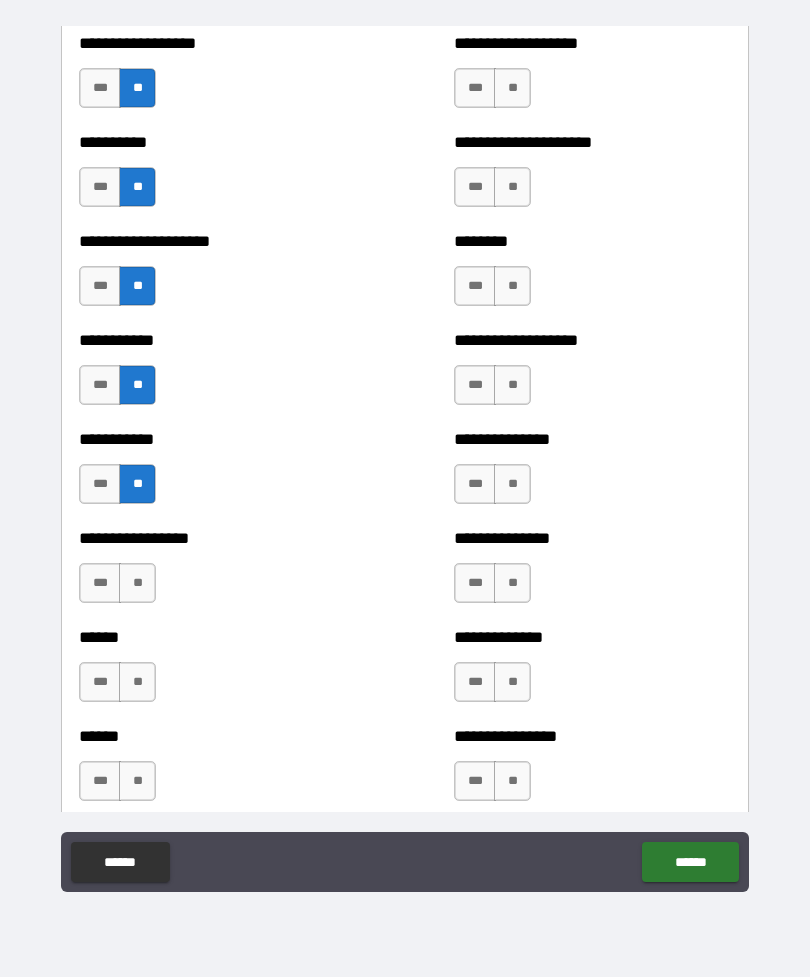 click on "**" at bounding box center (137, 583) 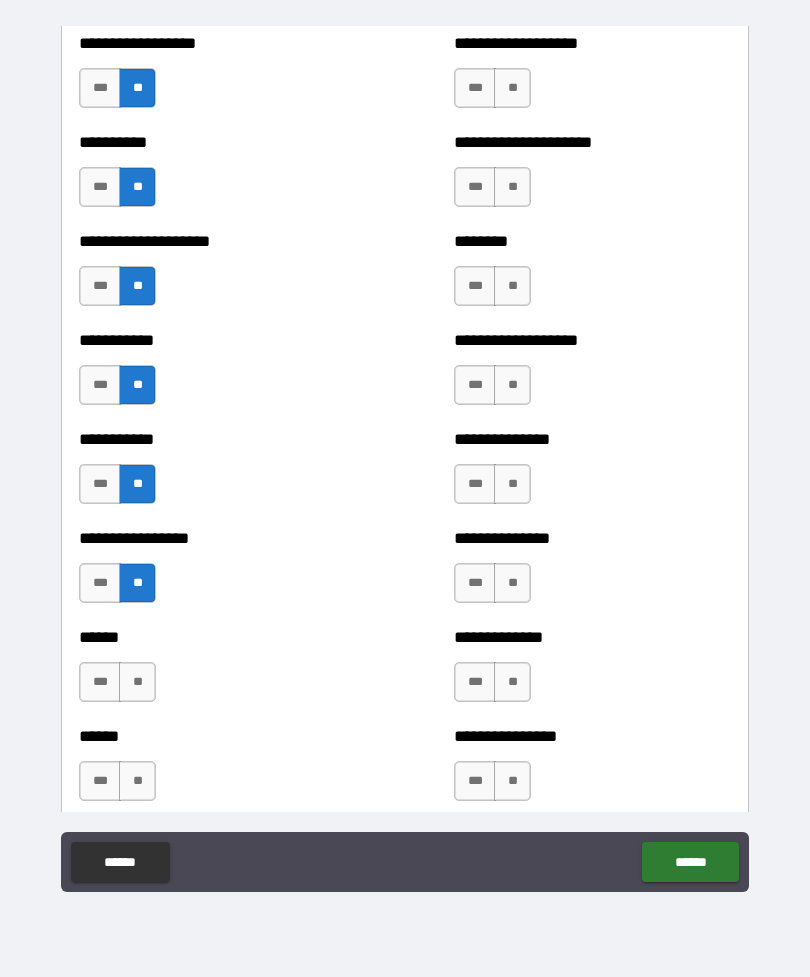 click on "**" at bounding box center (512, 88) 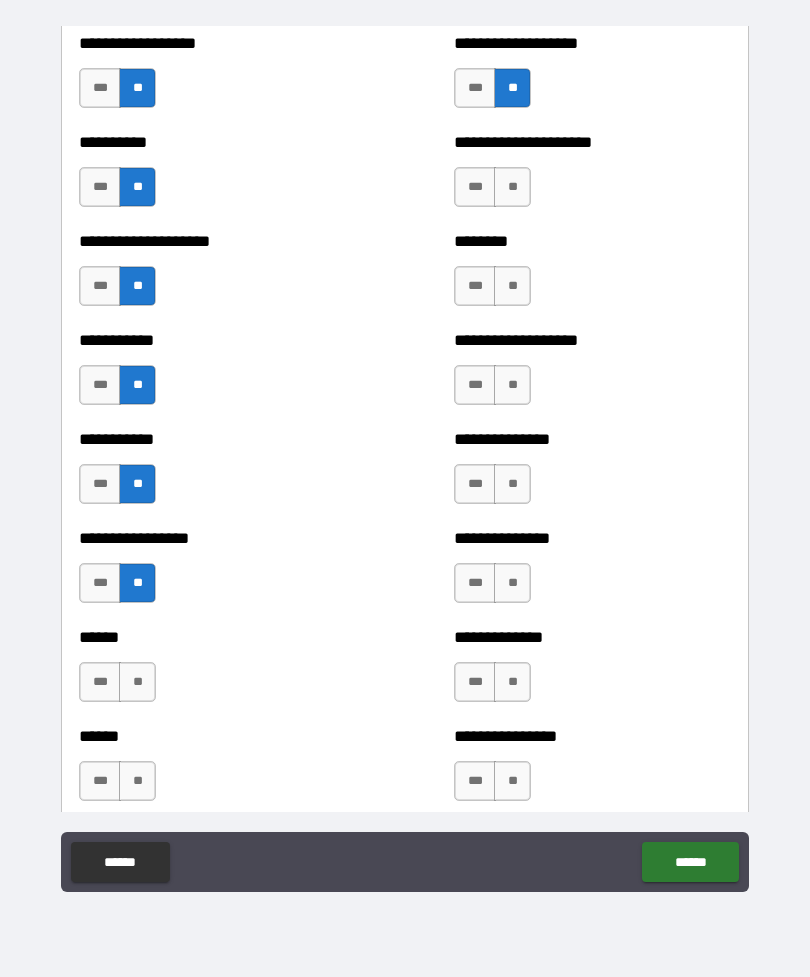 click on "**" at bounding box center (512, 187) 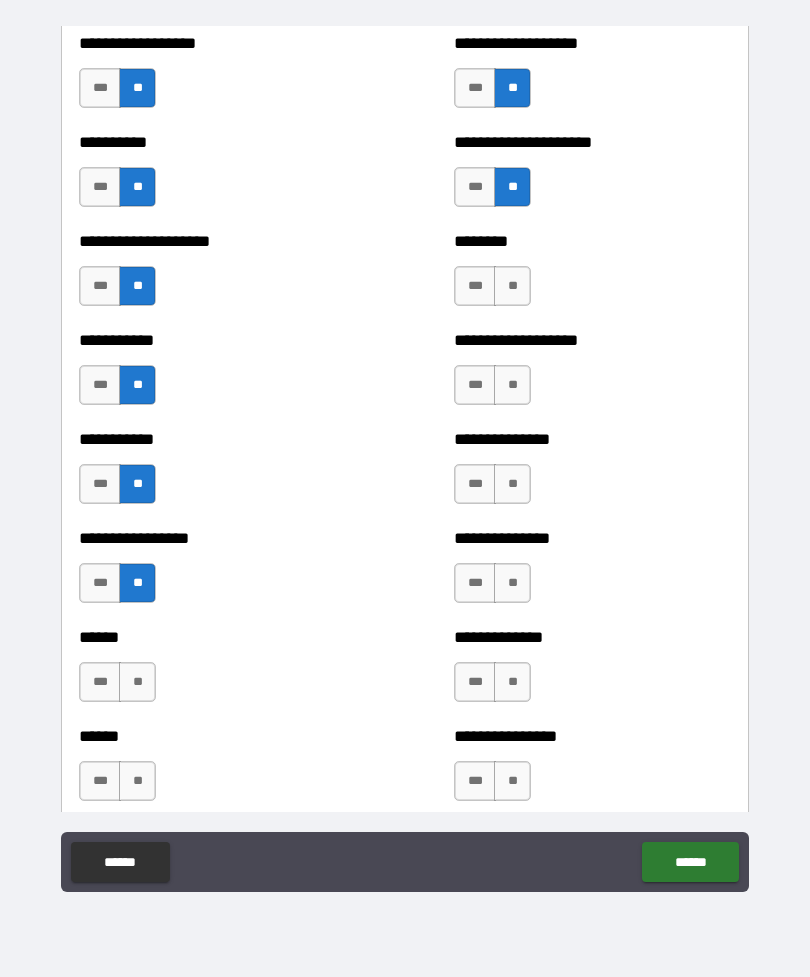 click on "**" at bounding box center [512, 286] 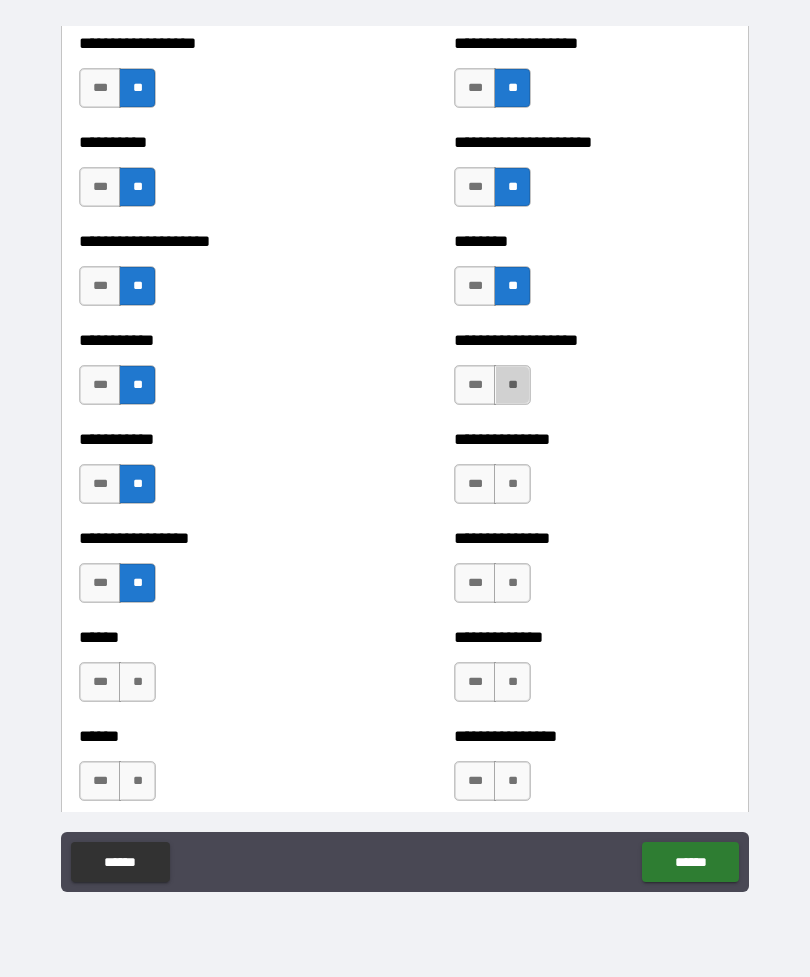click on "**" at bounding box center [512, 385] 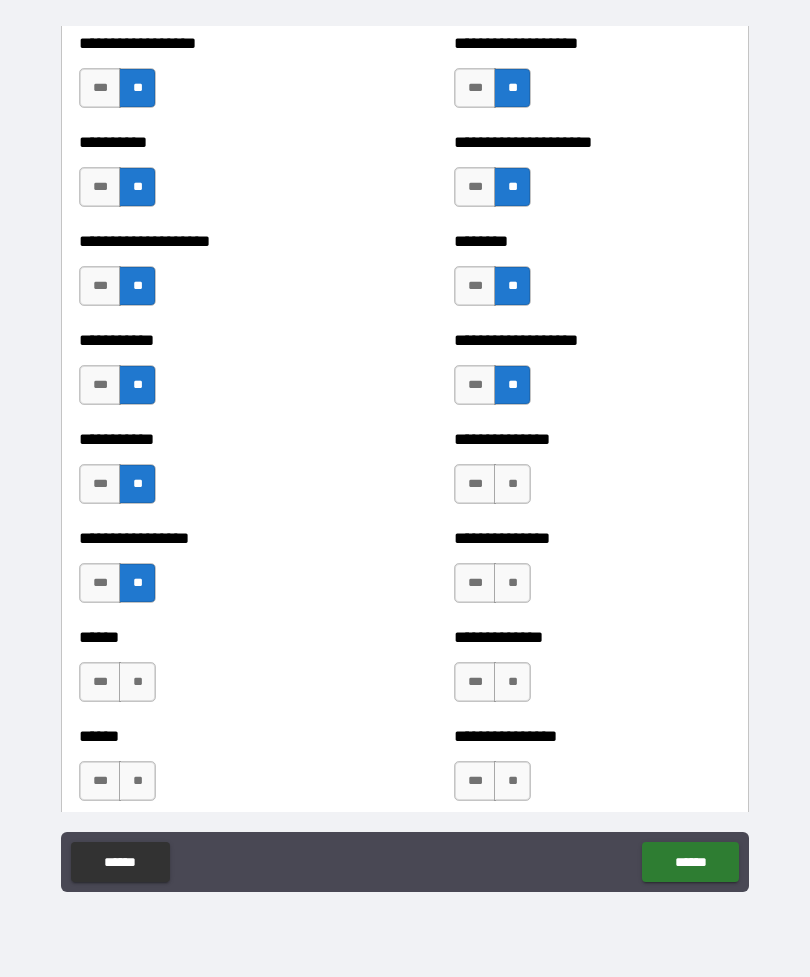 click on "**" at bounding box center [512, 484] 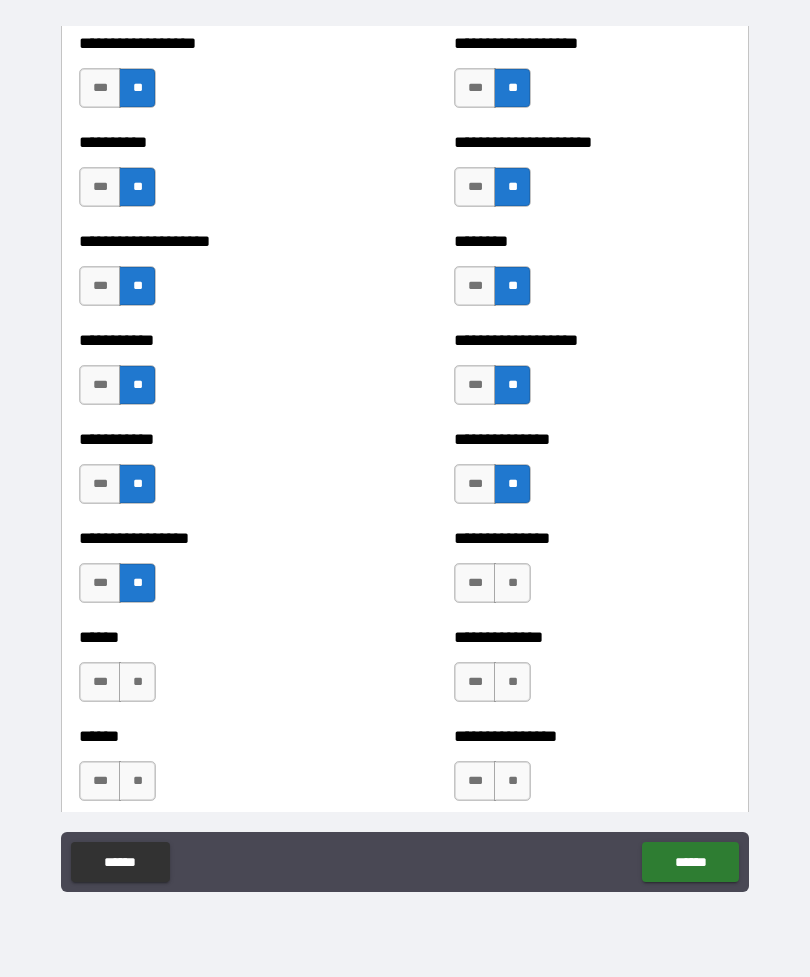 click on "**" at bounding box center [512, 583] 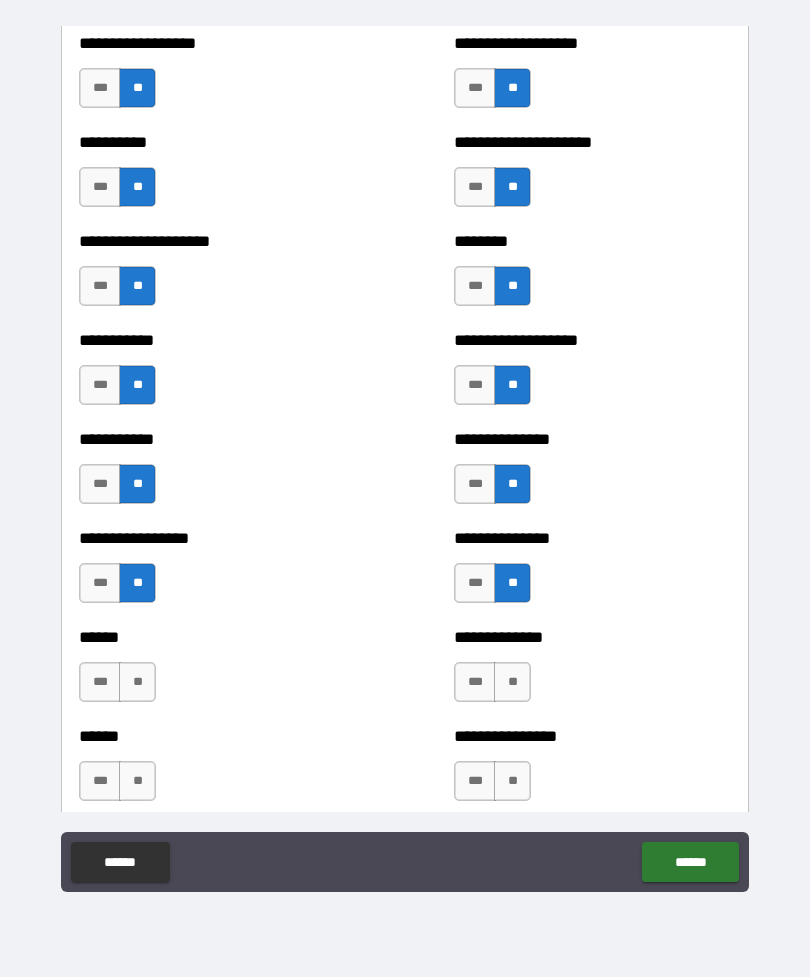 click on "**" at bounding box center (512, 682) 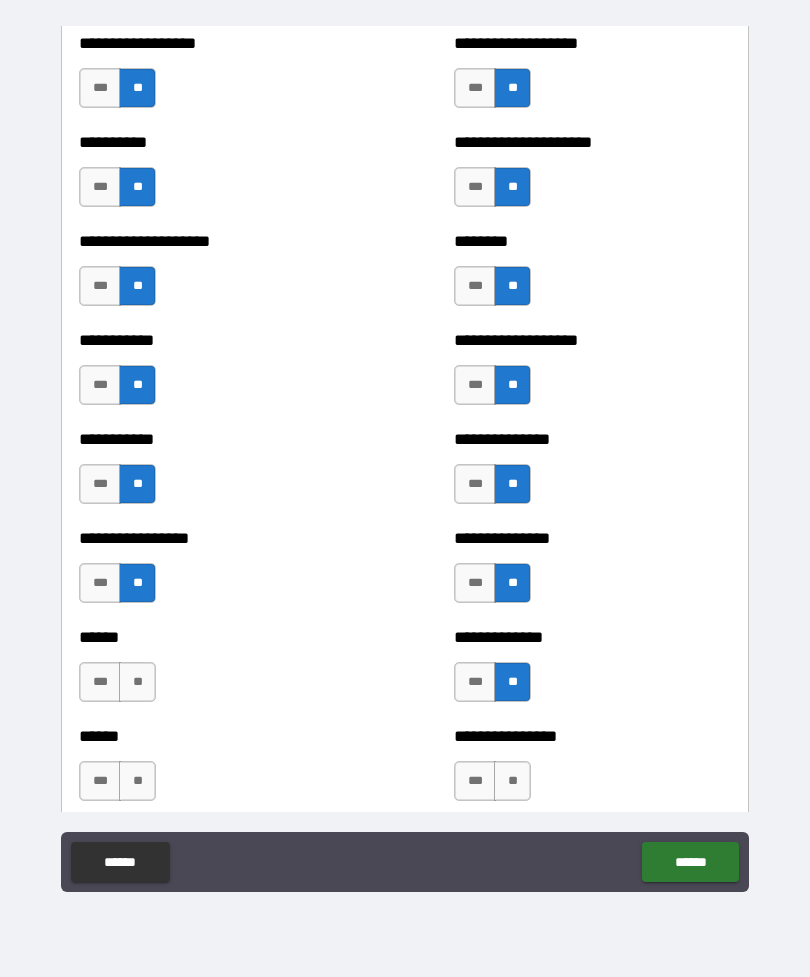 click on "**" at bounding box center (512, 781) 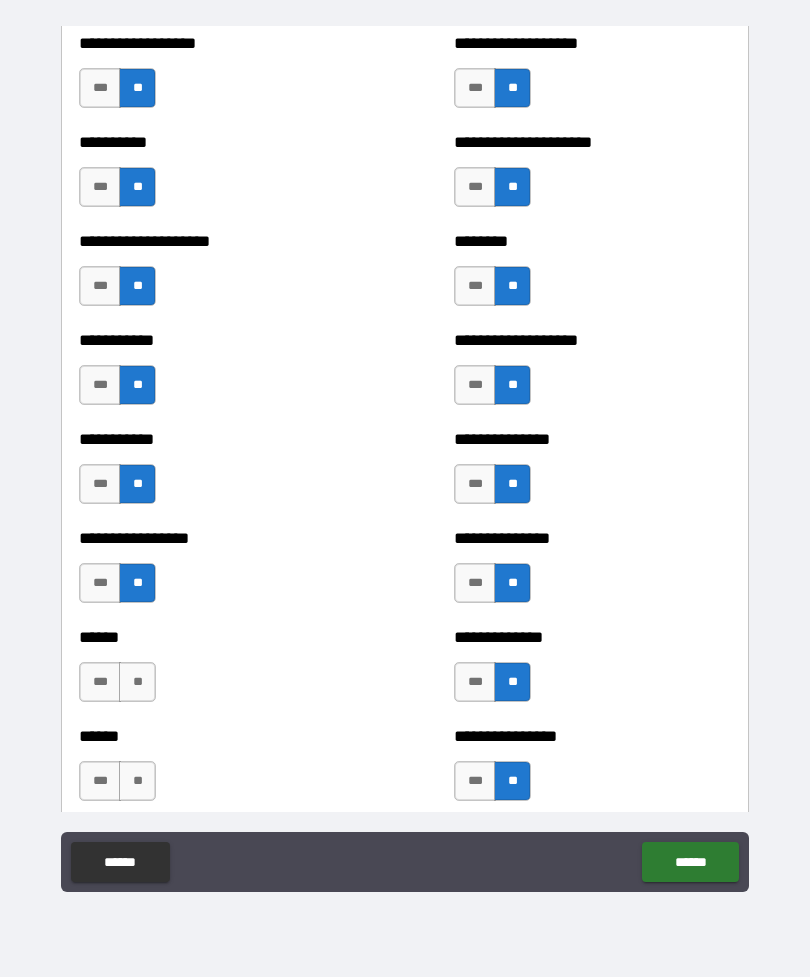 click on "**" at bounding box center (137, 682) 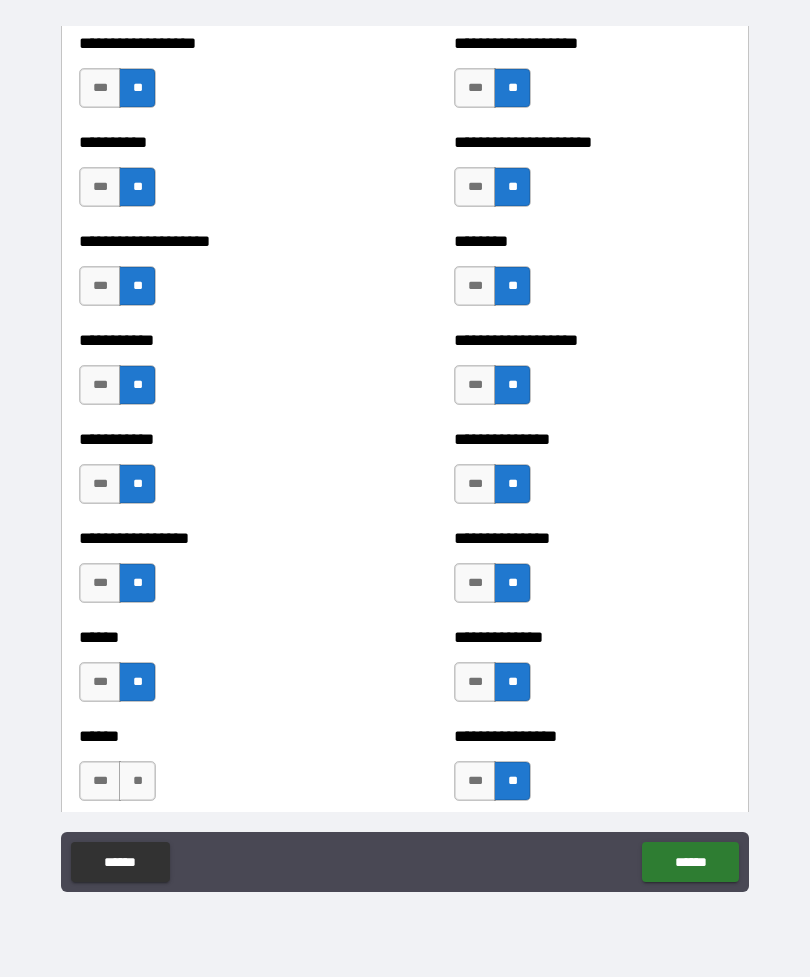 click on "**" at bounding box center [137, 781] 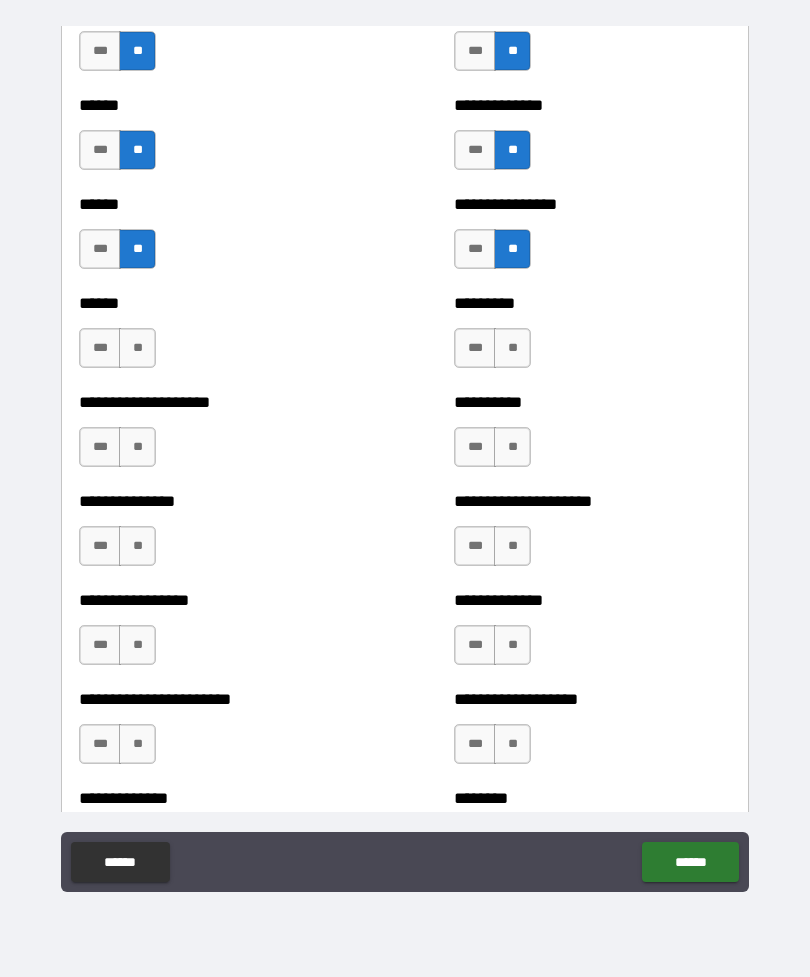 scroll, scrollTop: 3000, scrollLeft: 0, axis: vertical 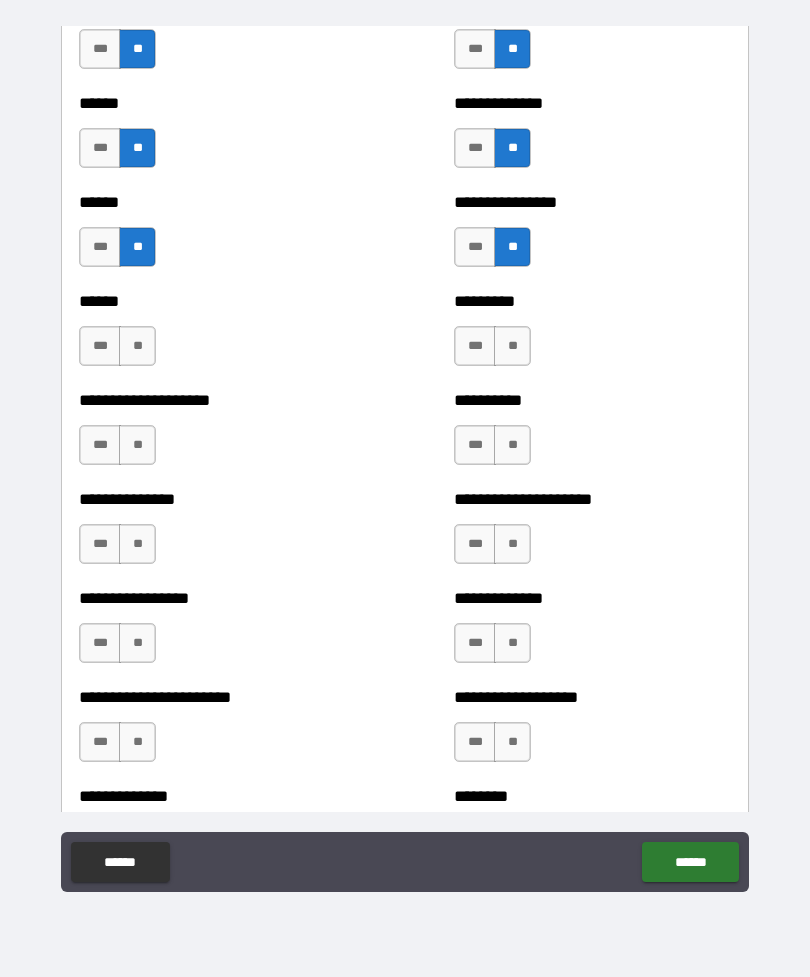 click on "**" at bounding box center [137, 346] 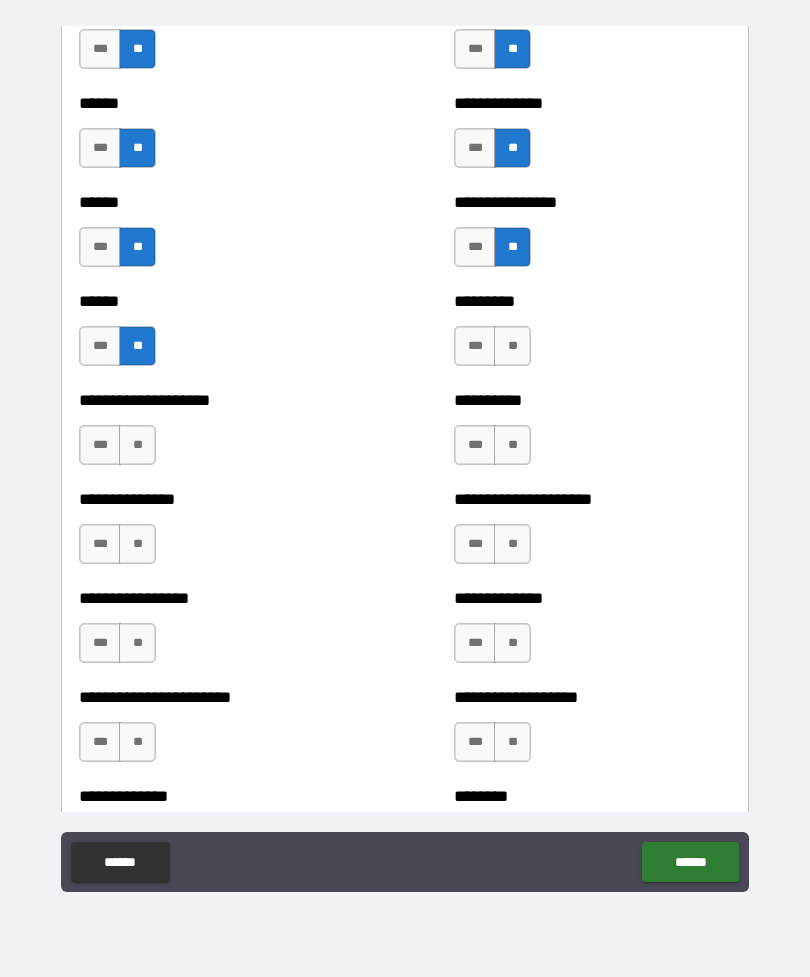 click on "**" at bounding box center (137, 445) 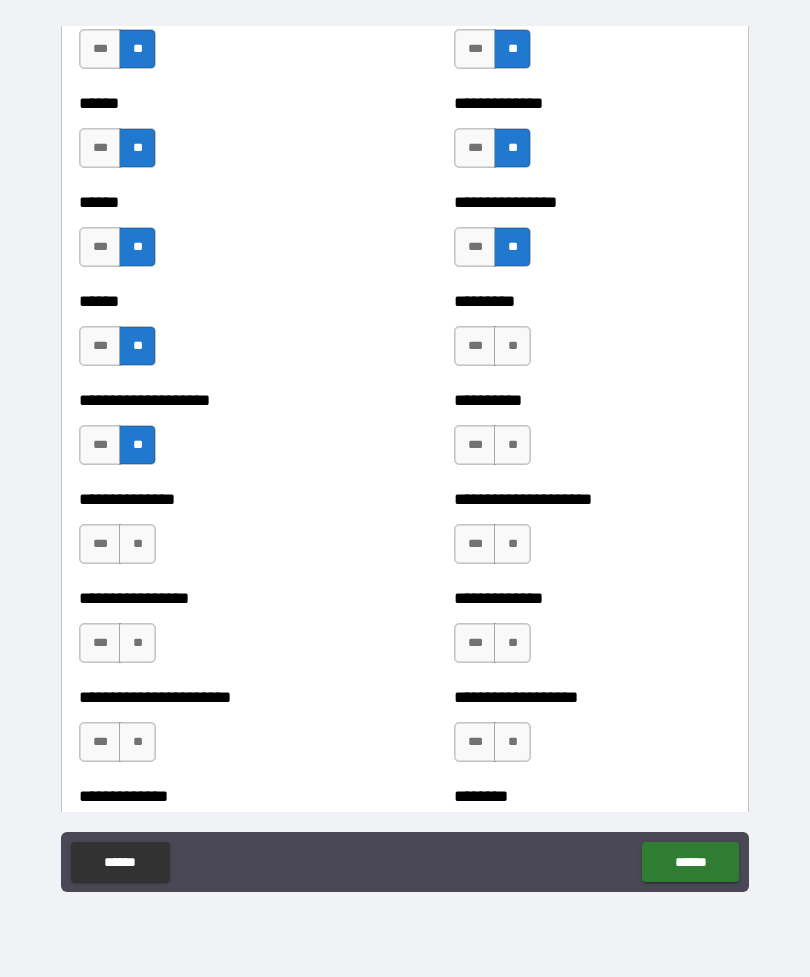 click on "**" at bounding box center [137, 544] 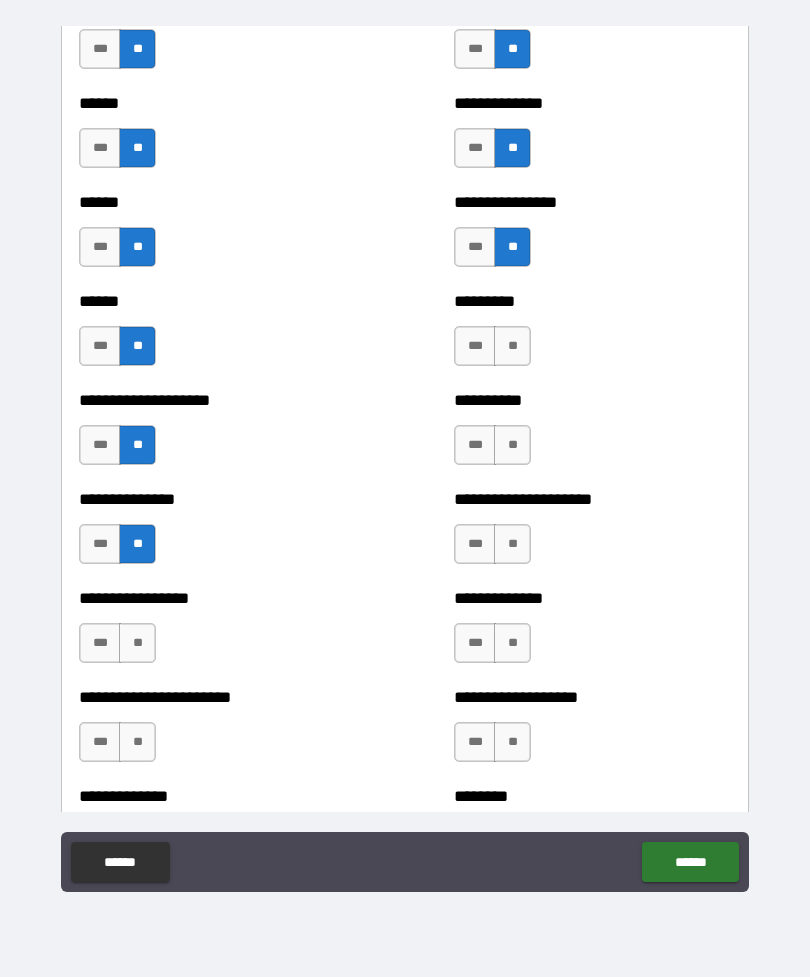 click on "**" at bounding box center [137, 643] 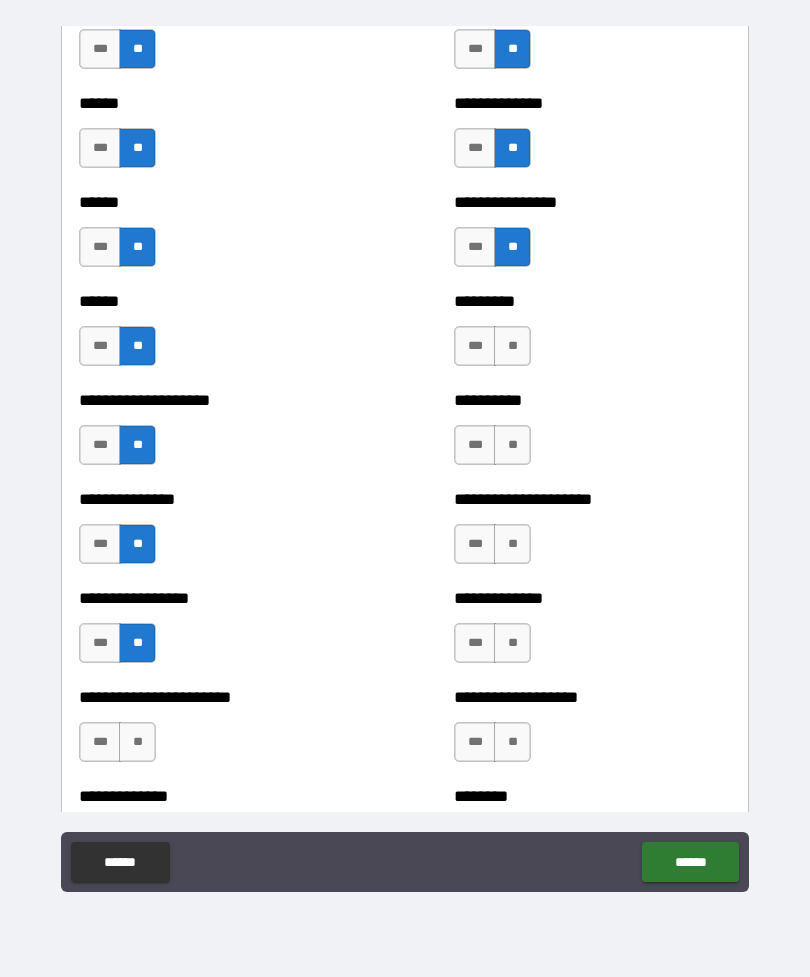 click on "**" at bounding box center (137, 742) 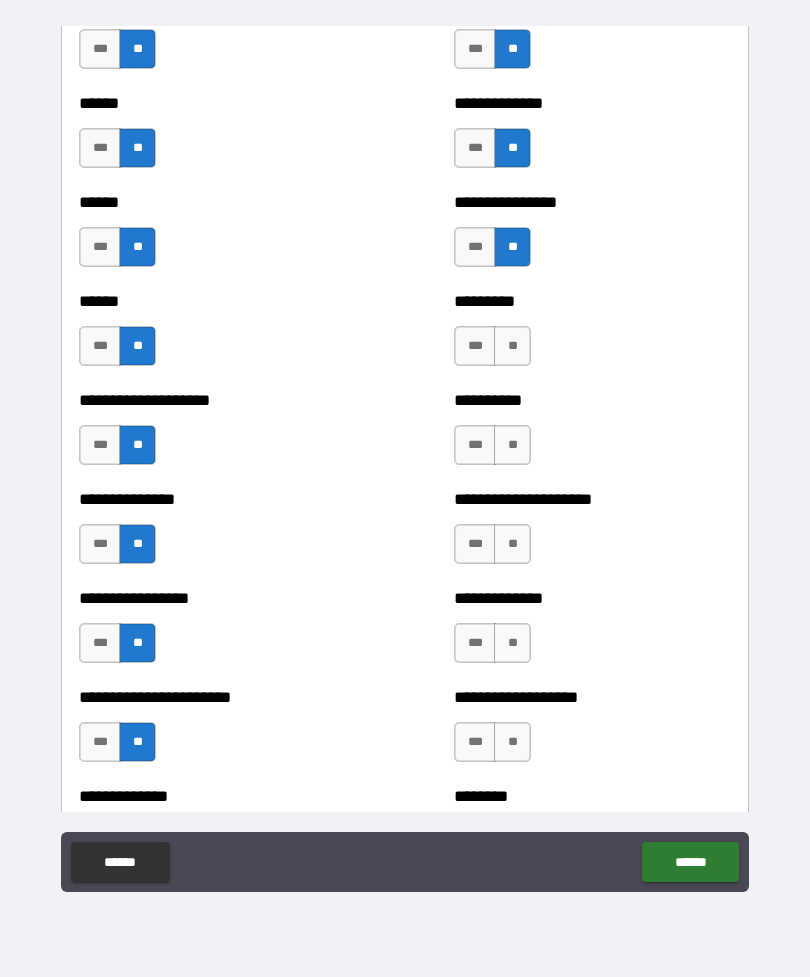 click on "**" at bounding box center [512, 346] 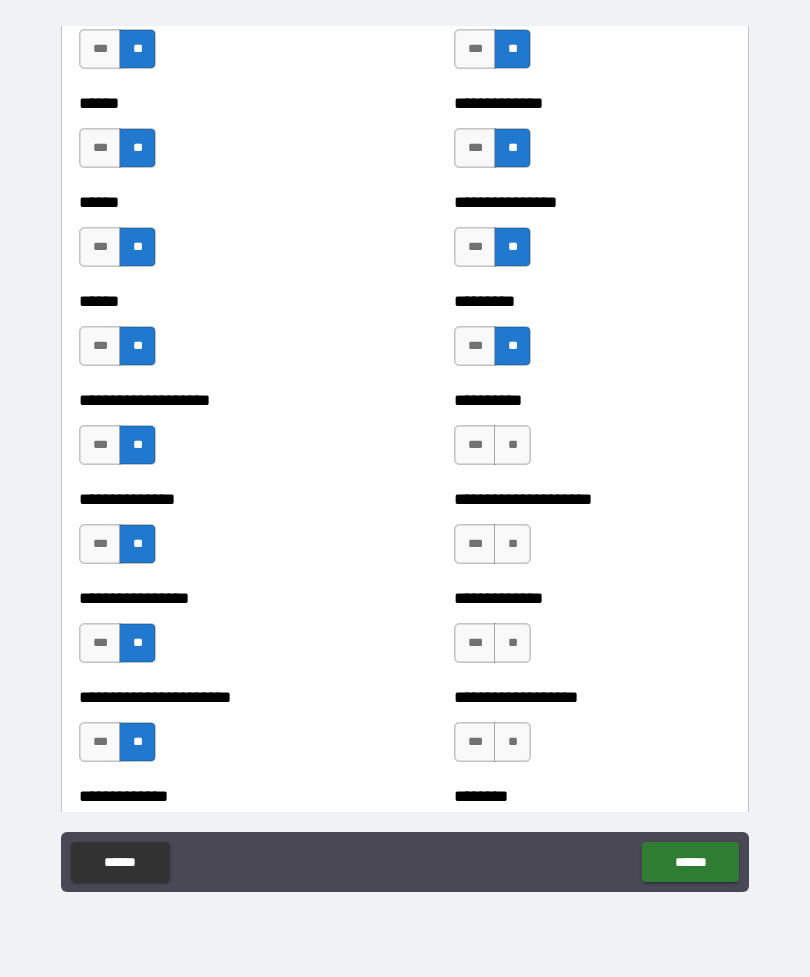 click on "**" at bounding box center [512, 445] 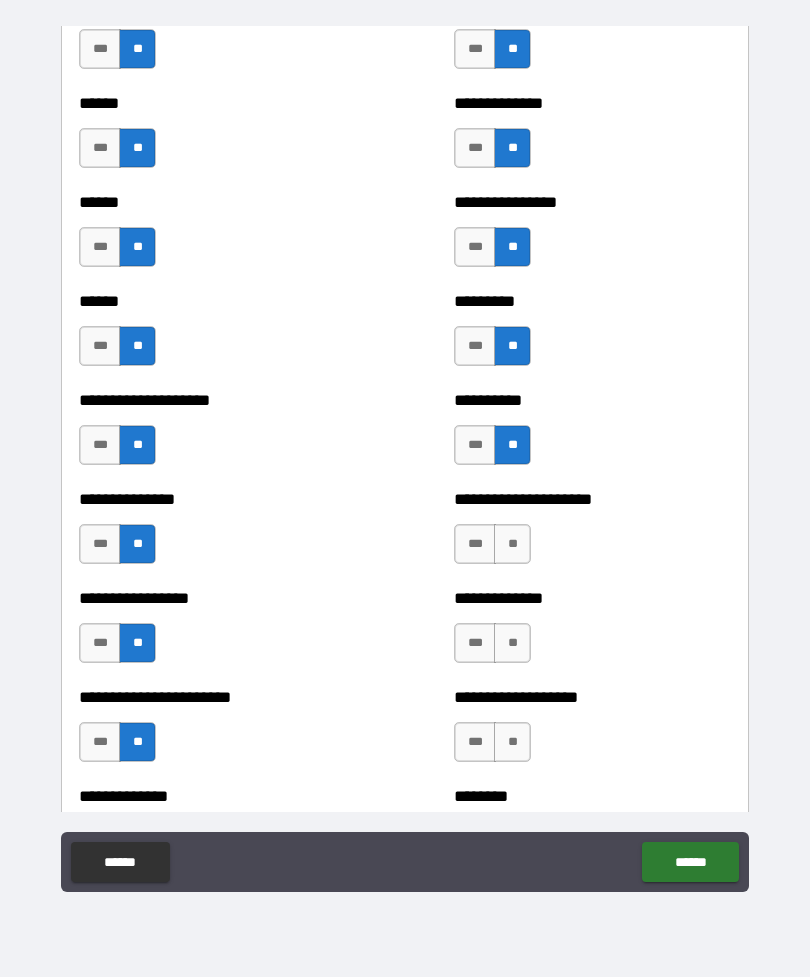 click on "**" at bounding box center (512, 544) 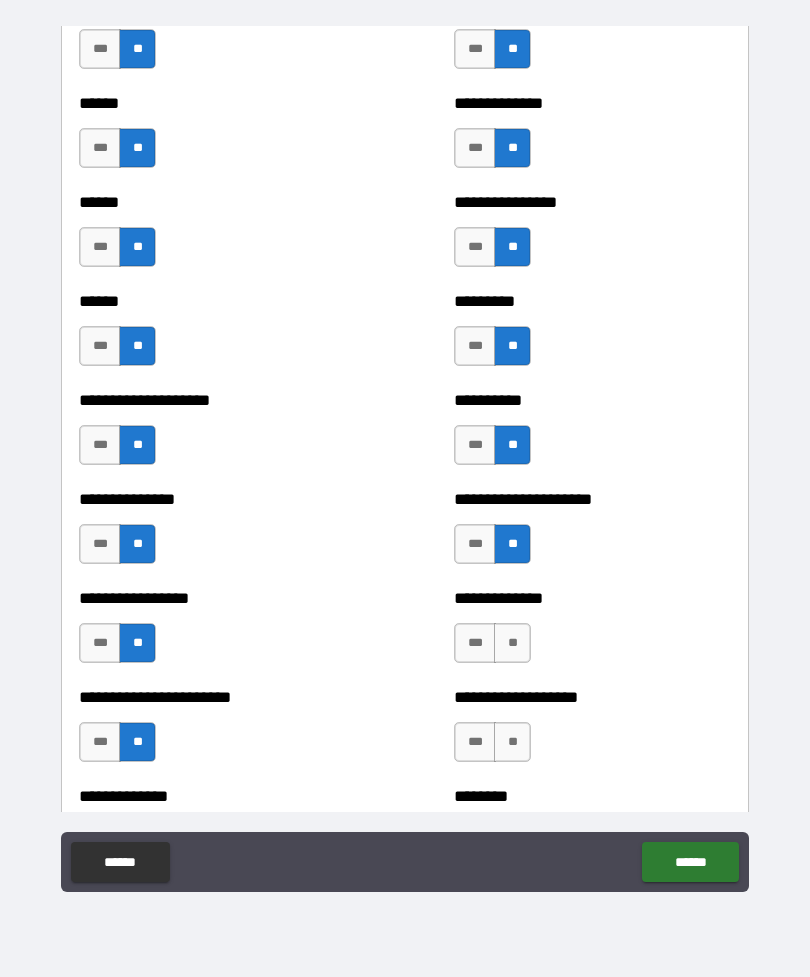 click on "**" at bounding box center [512, 643] 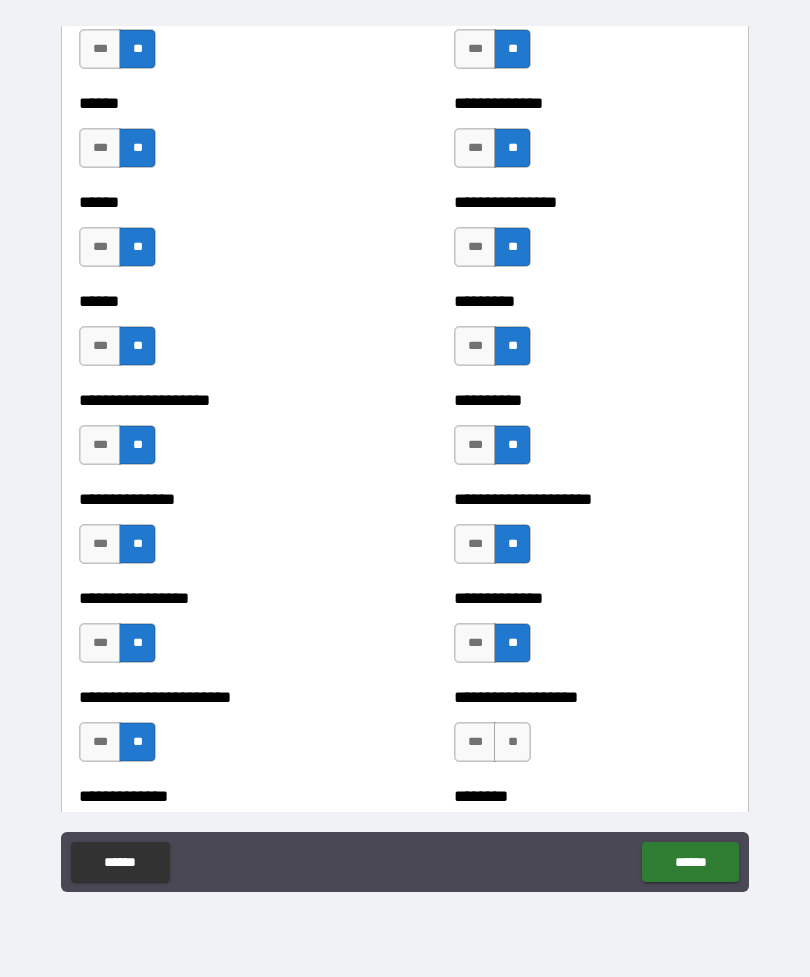 click on "**" at bounding box center [512, 742] 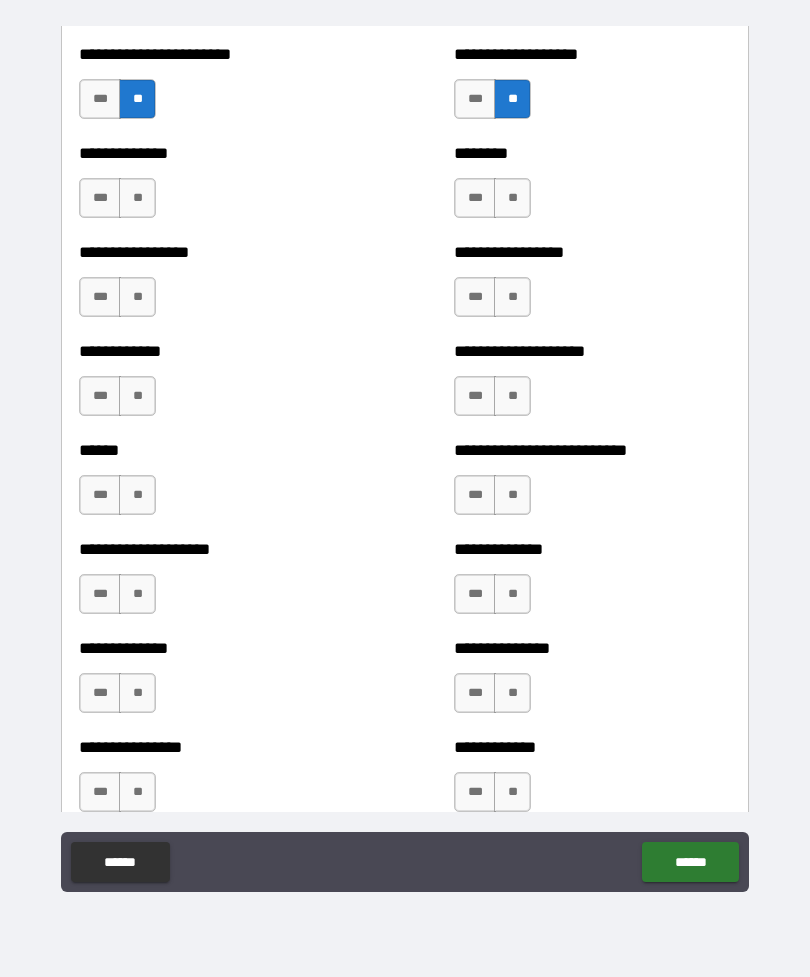 scroll, scrollTop: 3646, scrollLeft: 0, axis: vertical 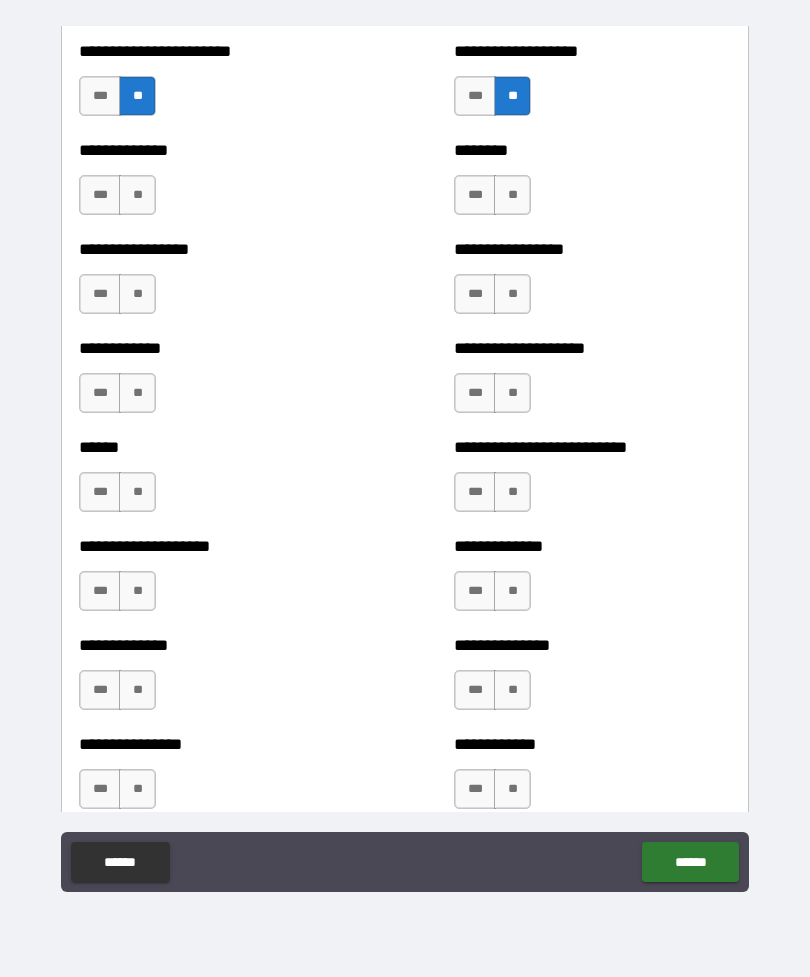 click on "**" at bounding box center [512, 195] 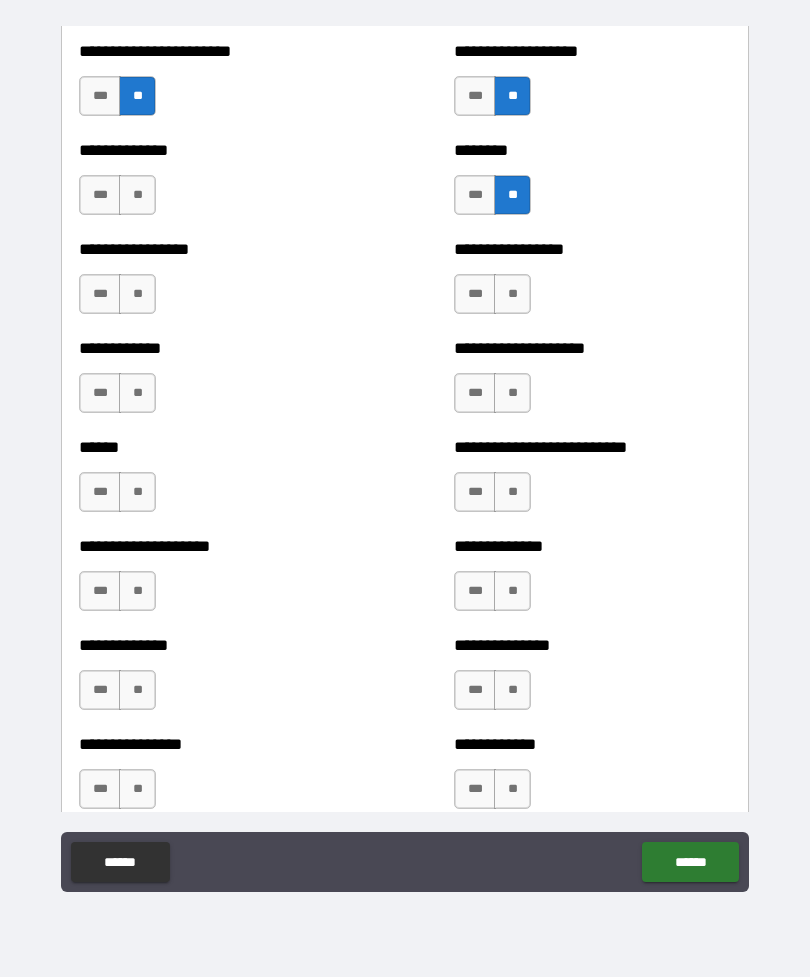 click on "**" at bounding box center [137, 195] 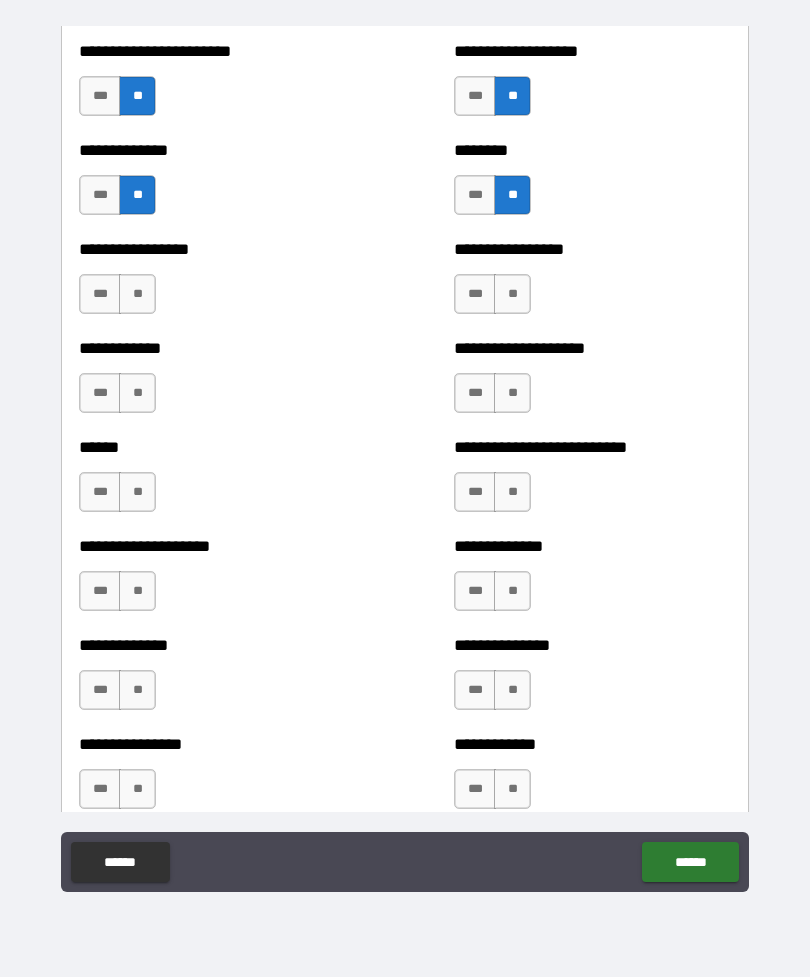 click on "**" at bounding box center [137, 294] 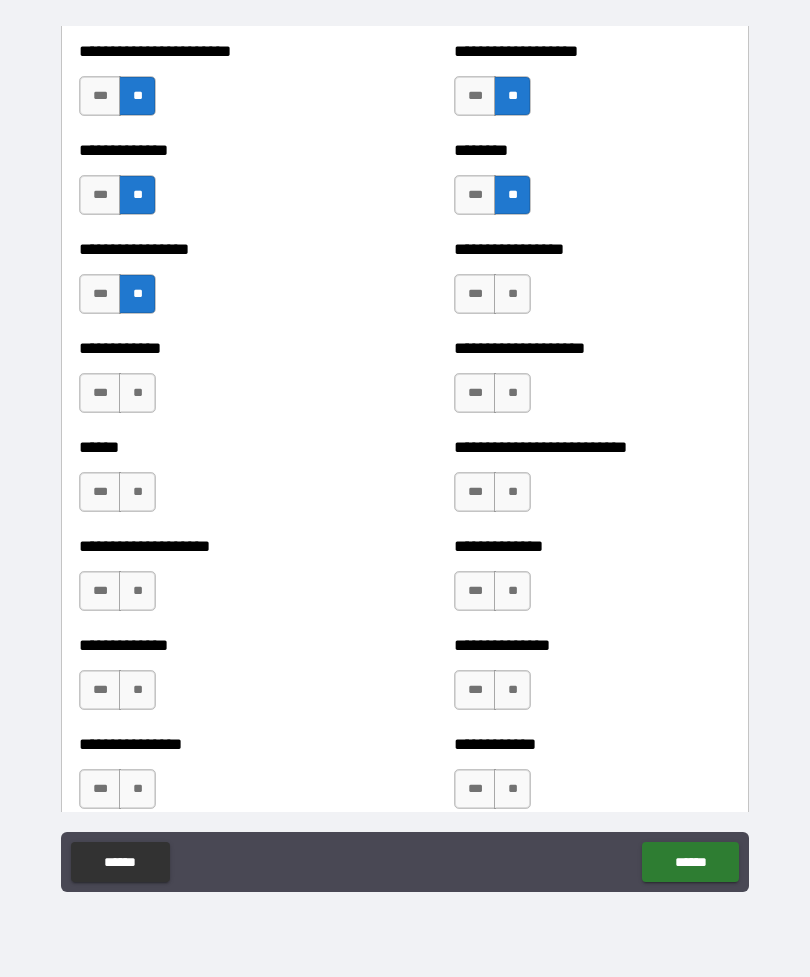 click on "**" at bounding box center (137, 393) 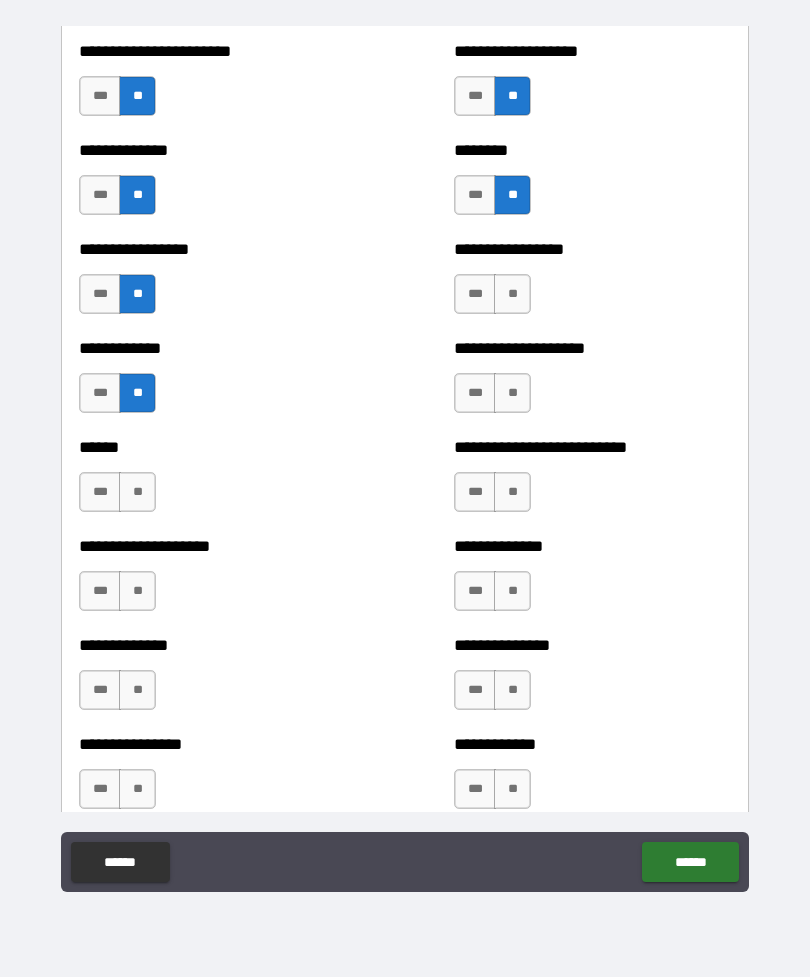 click on "**" at bounding box center (137, 492) 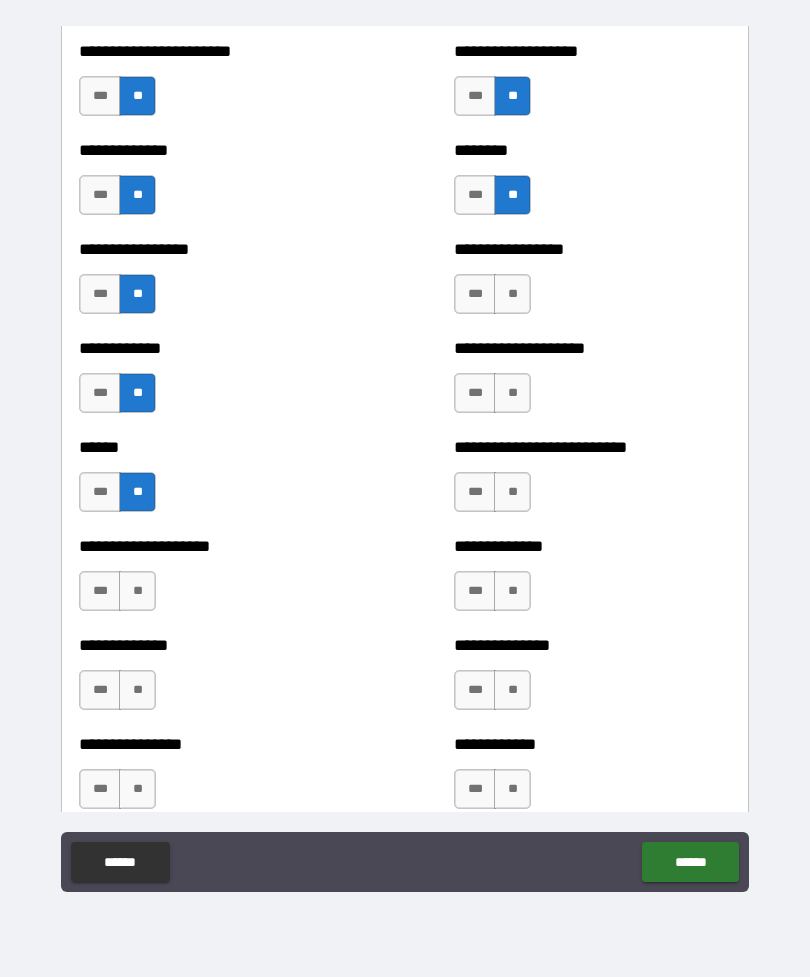 click on "**" at bounding box center (137, 591) 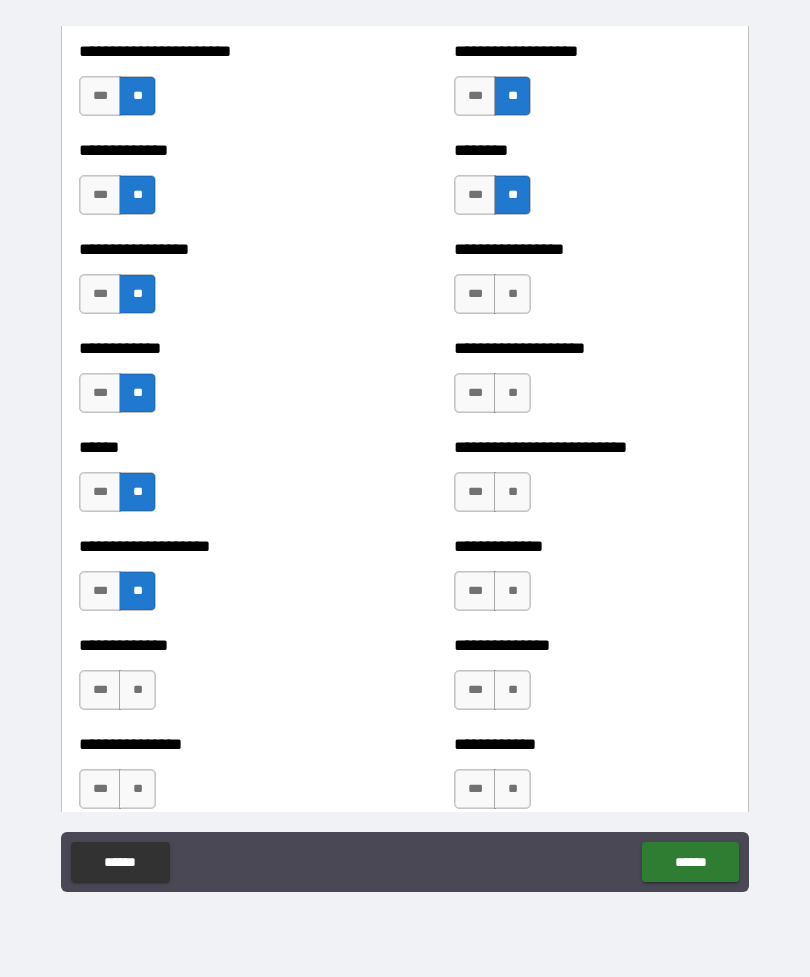 click on "**" at bounding box center [137, 690] 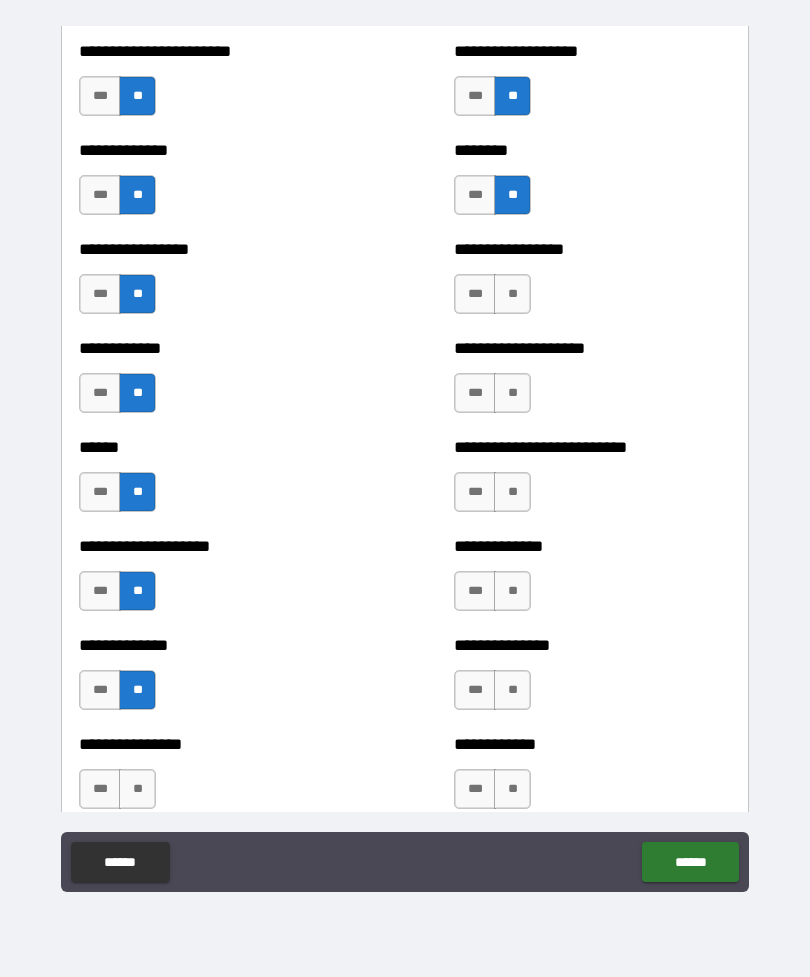 click on "**" at bounding box center (137, 789) 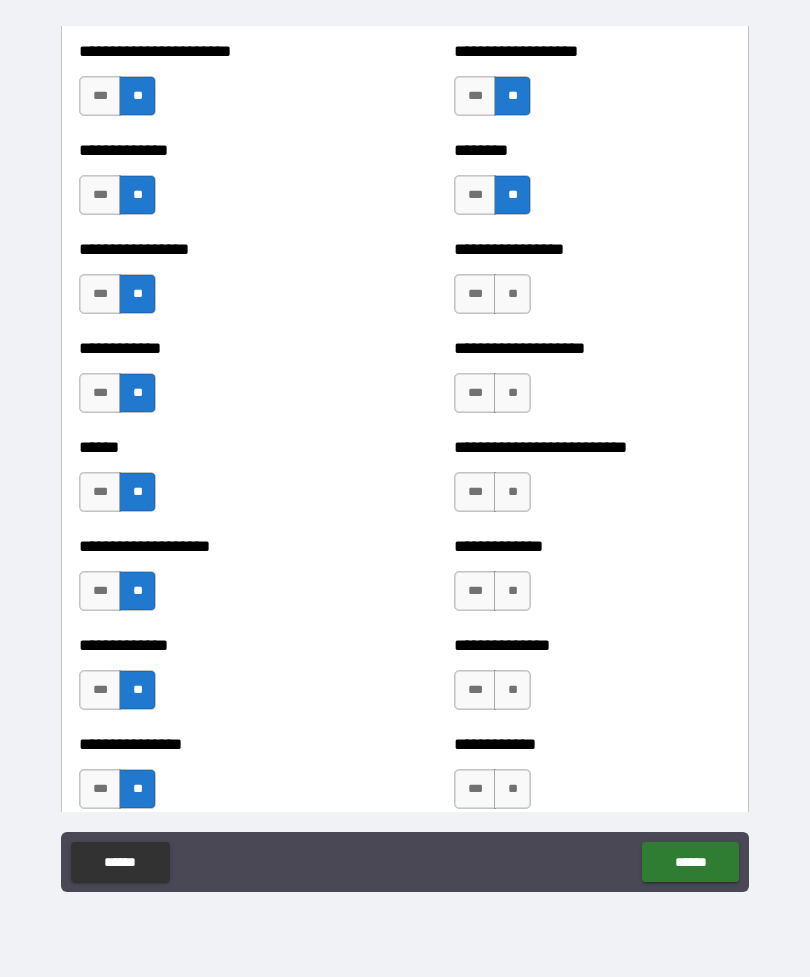 click on "**" at bounding box center (512, 294) 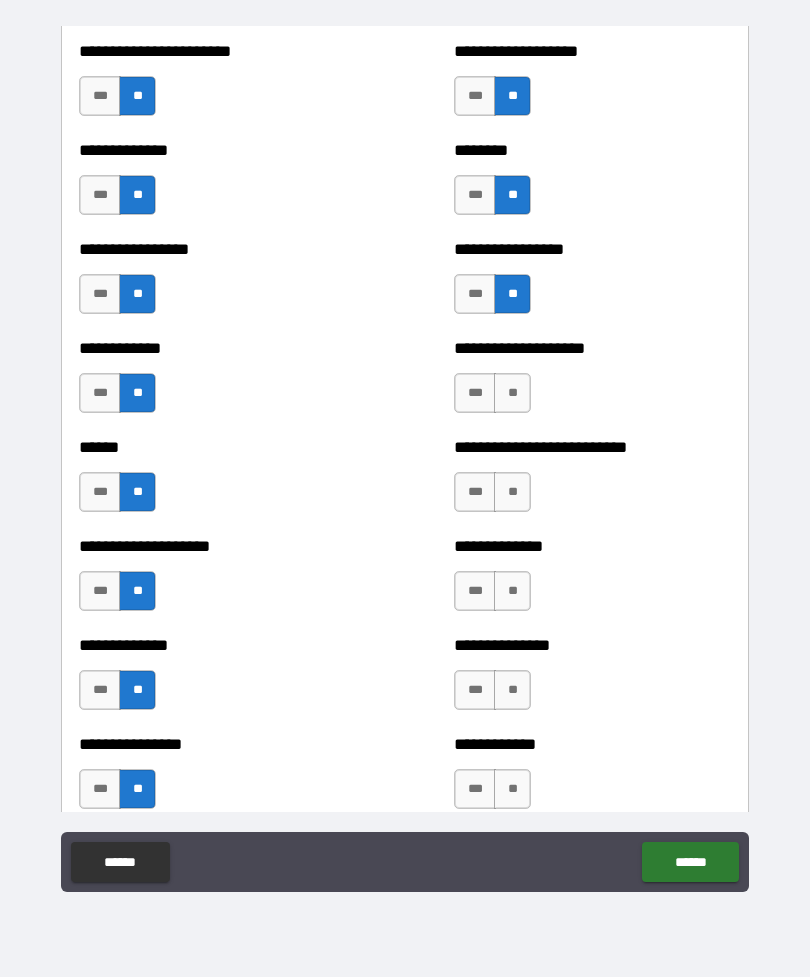 click on "**" at bounding box center (512, 393) 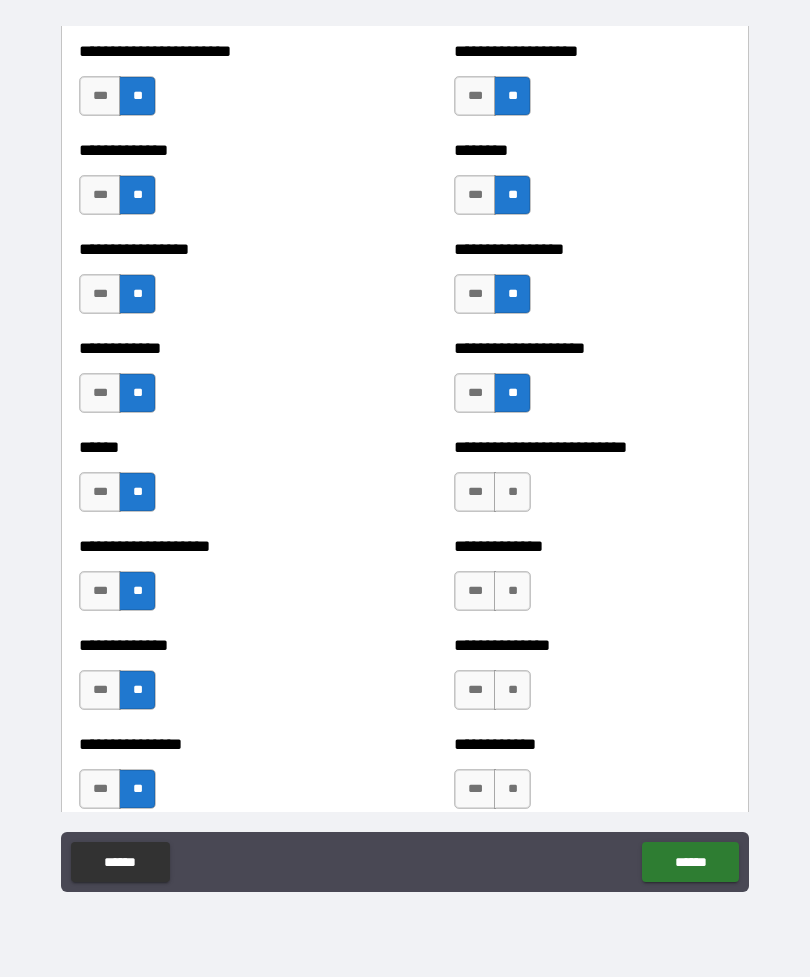 click on "**" at bounding box center [512, 492] 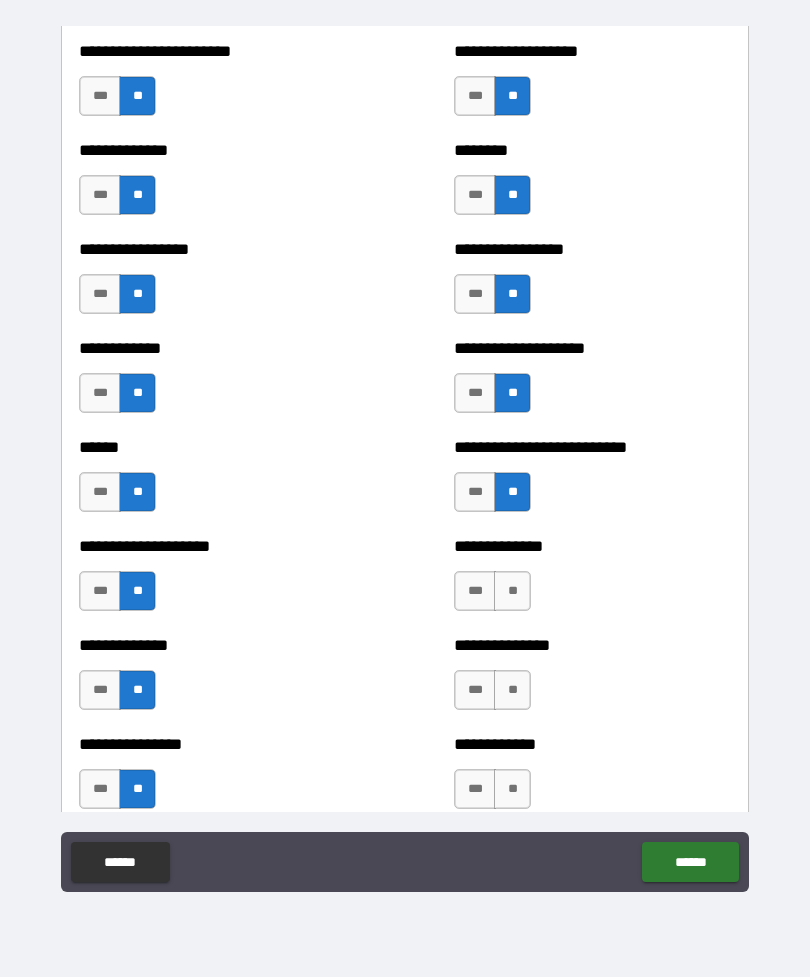click on "**" at bounding box center [512, 591] 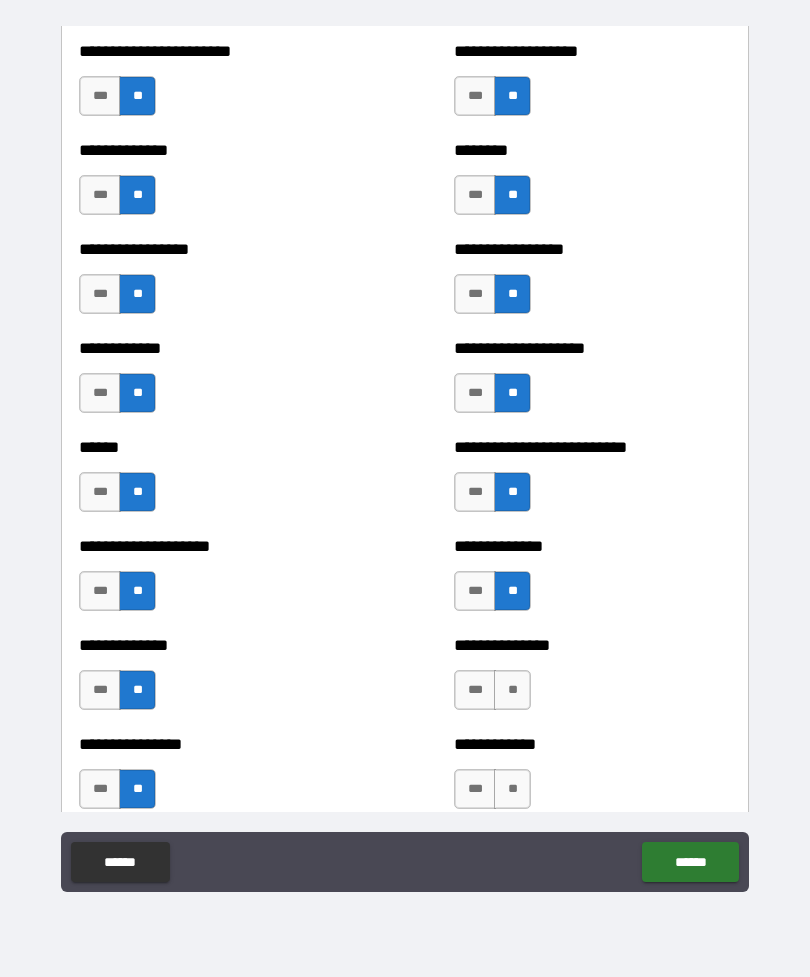 click on "**" at bounding box center [512, 690] 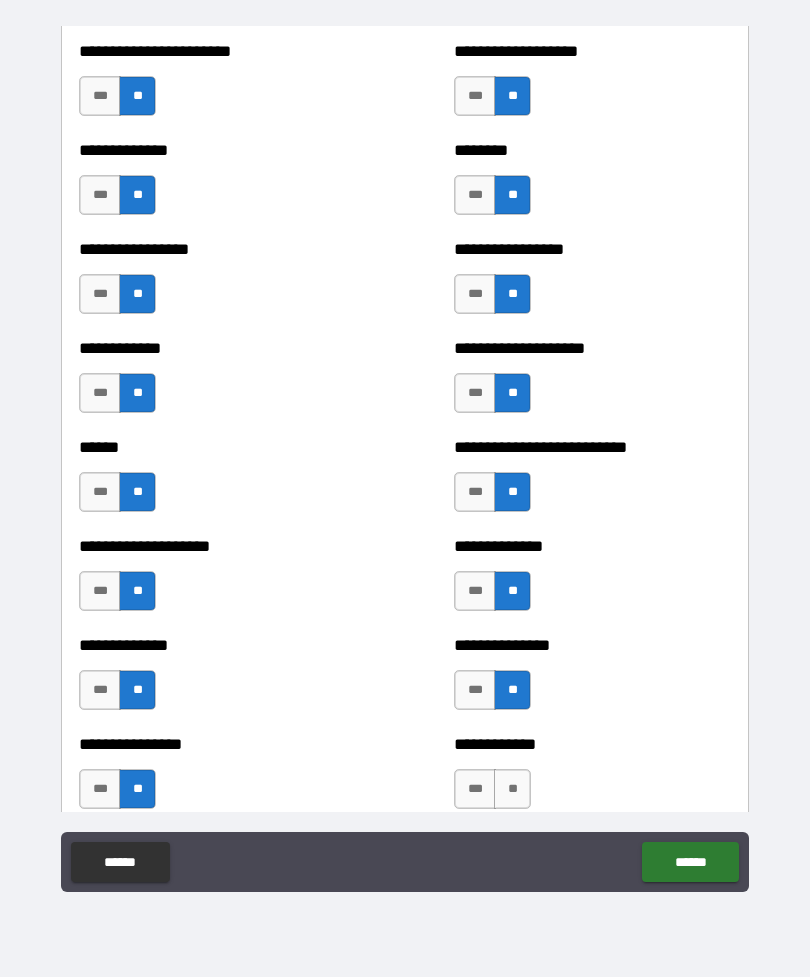 click on "**" at bounding box center (512, 789) 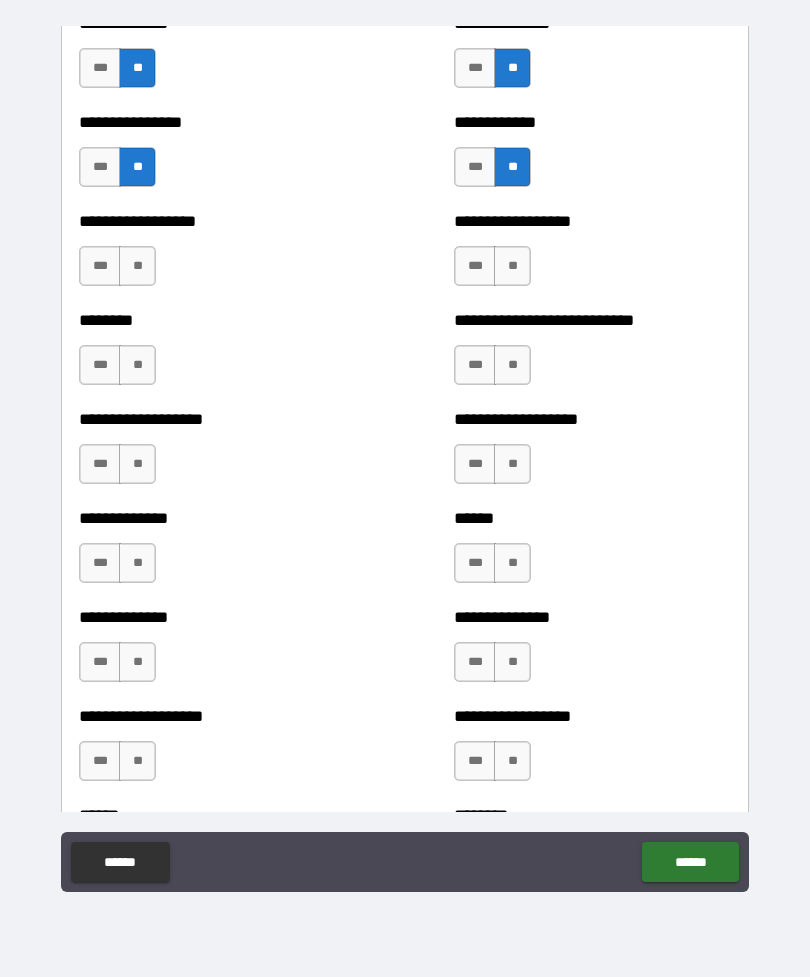 scroll, scrollTop: 4269, scrollLeft: 0, axis: vertical 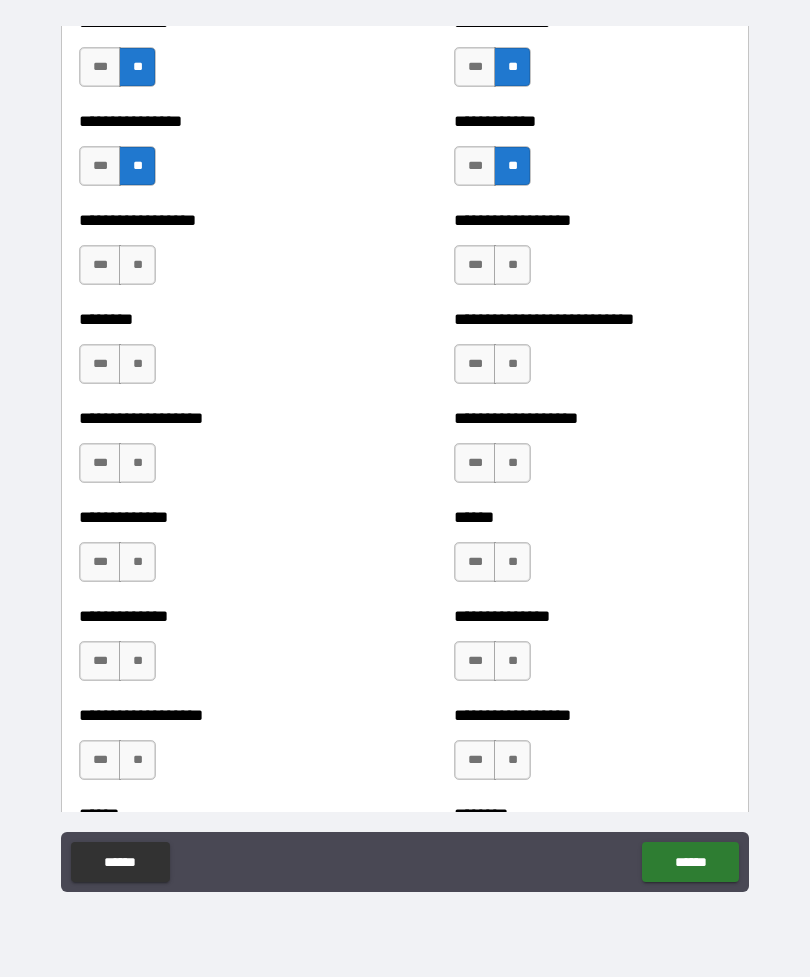 click on "**" at bounding box center (137, 265) 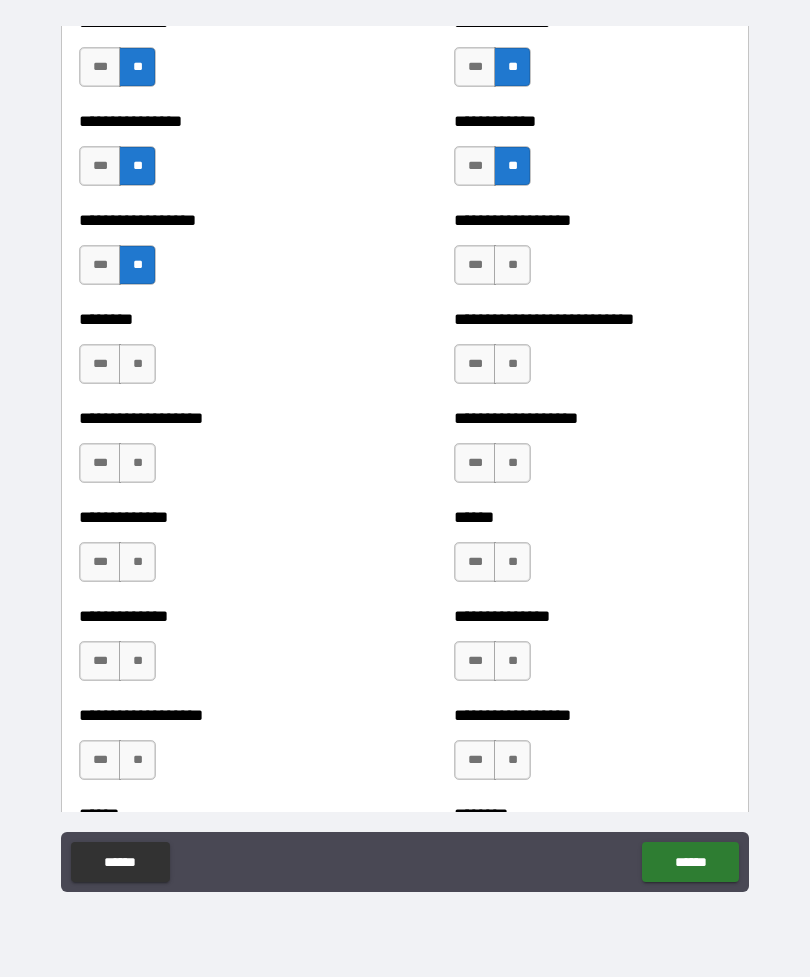click on "**********" at bounding box center [592, 220] 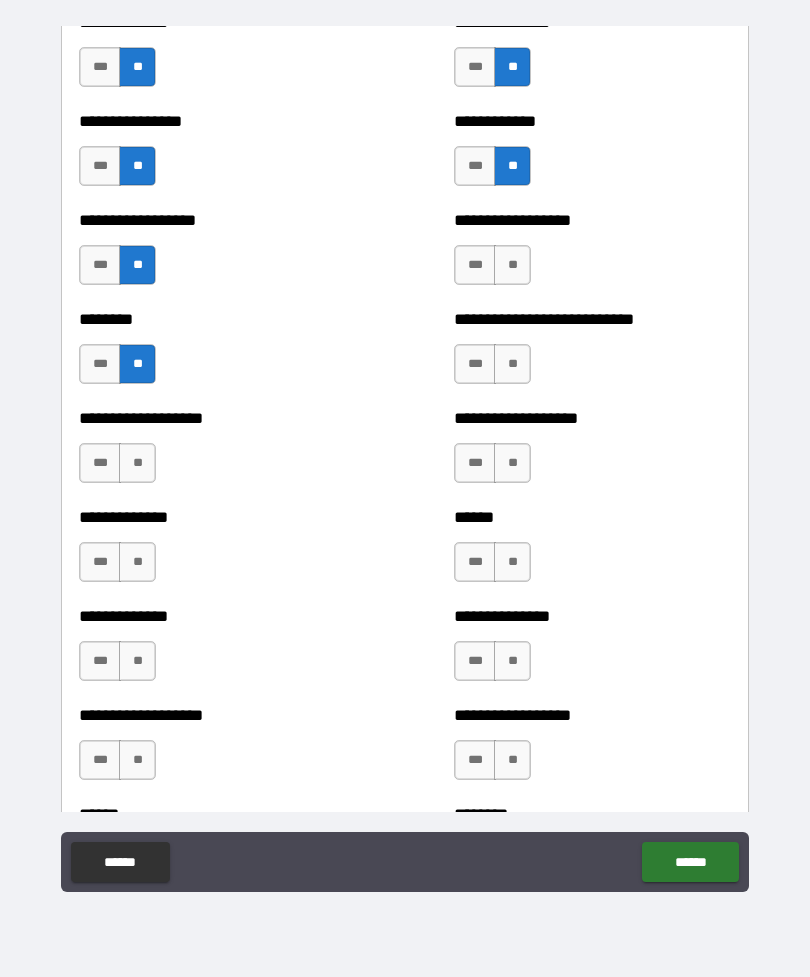 click on "**" at bounding box center [137, 463] 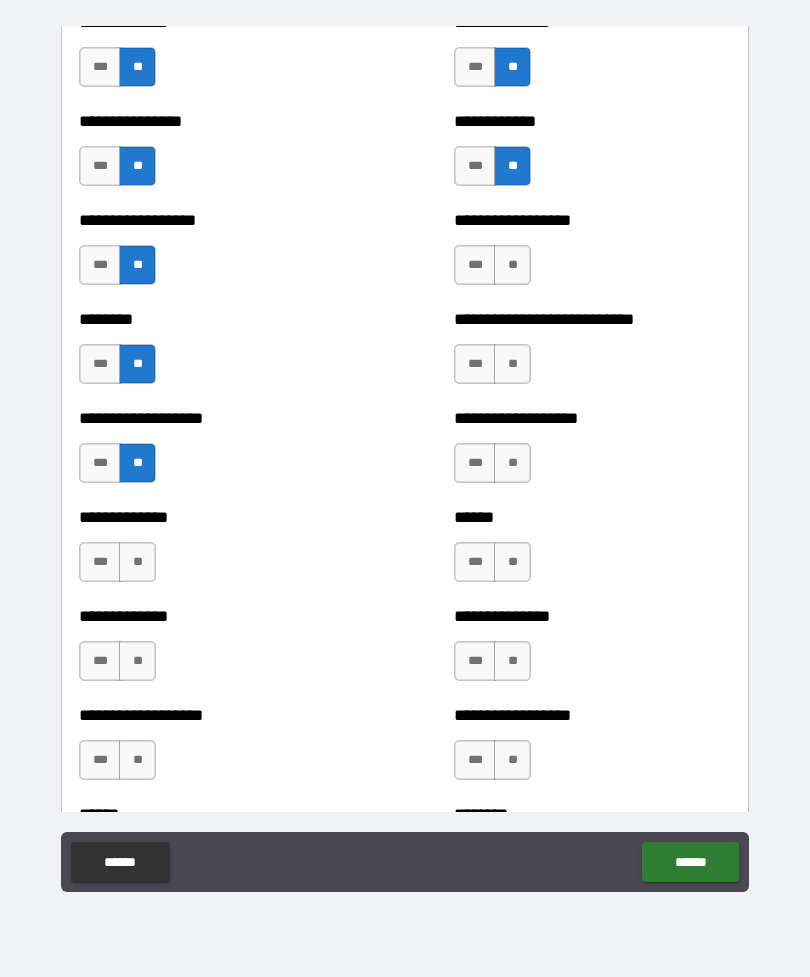 click on "**" at bounding box center (137, 562) 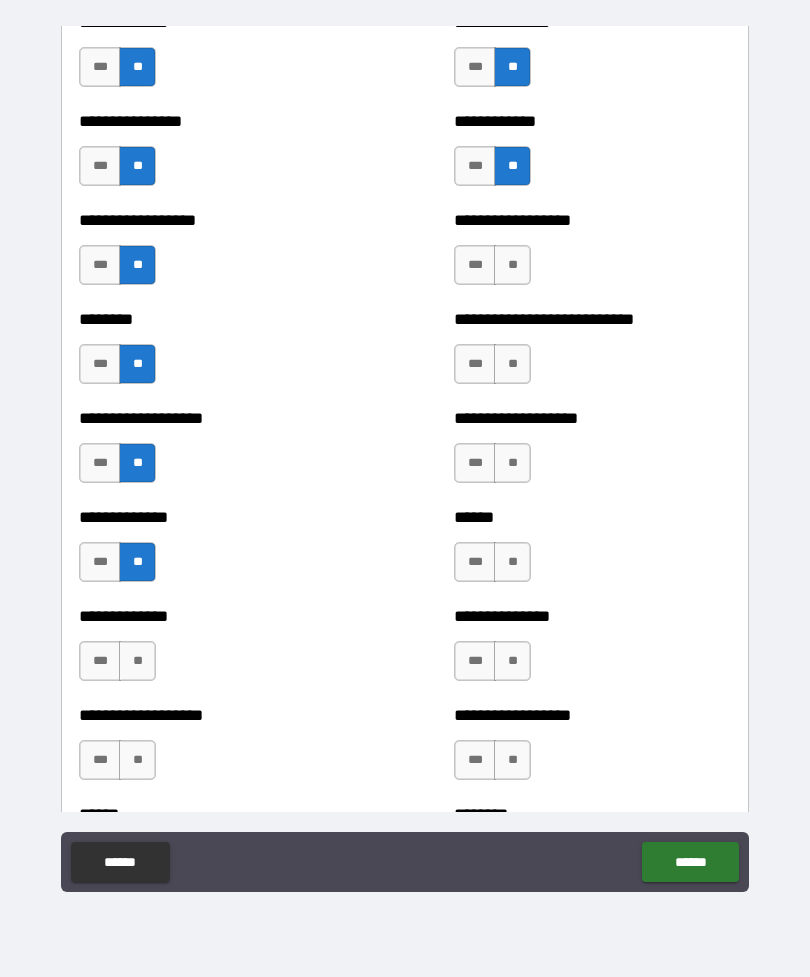 click on "**" at bounding box center (137, 661) 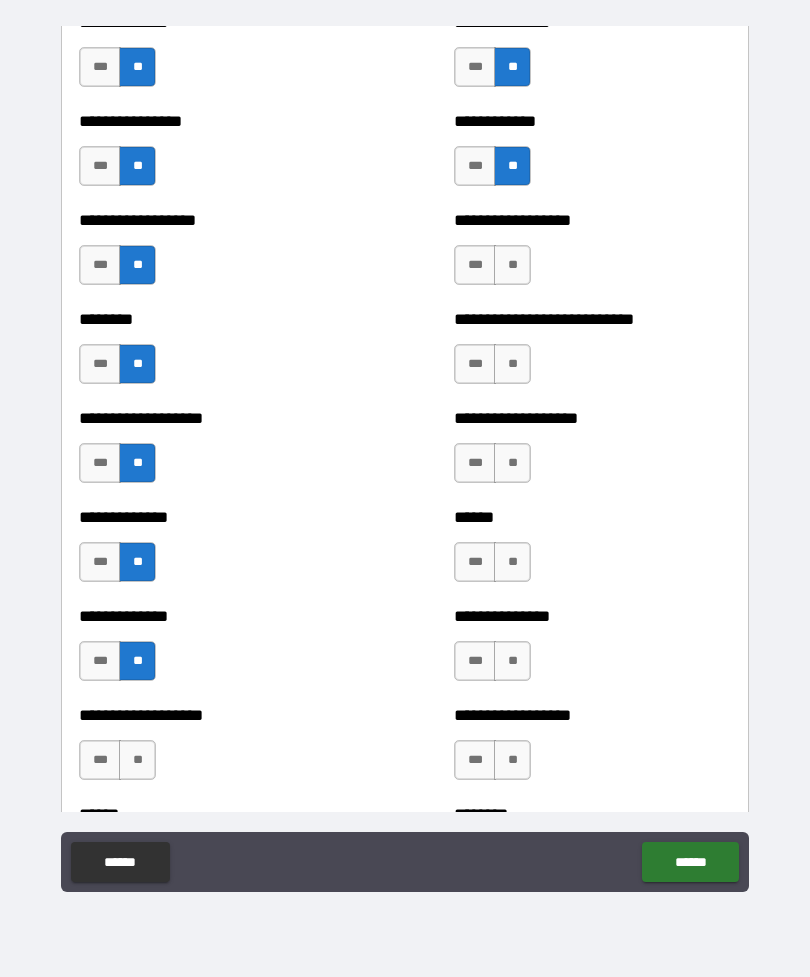 click on "**" at bounding box center (137, 760) 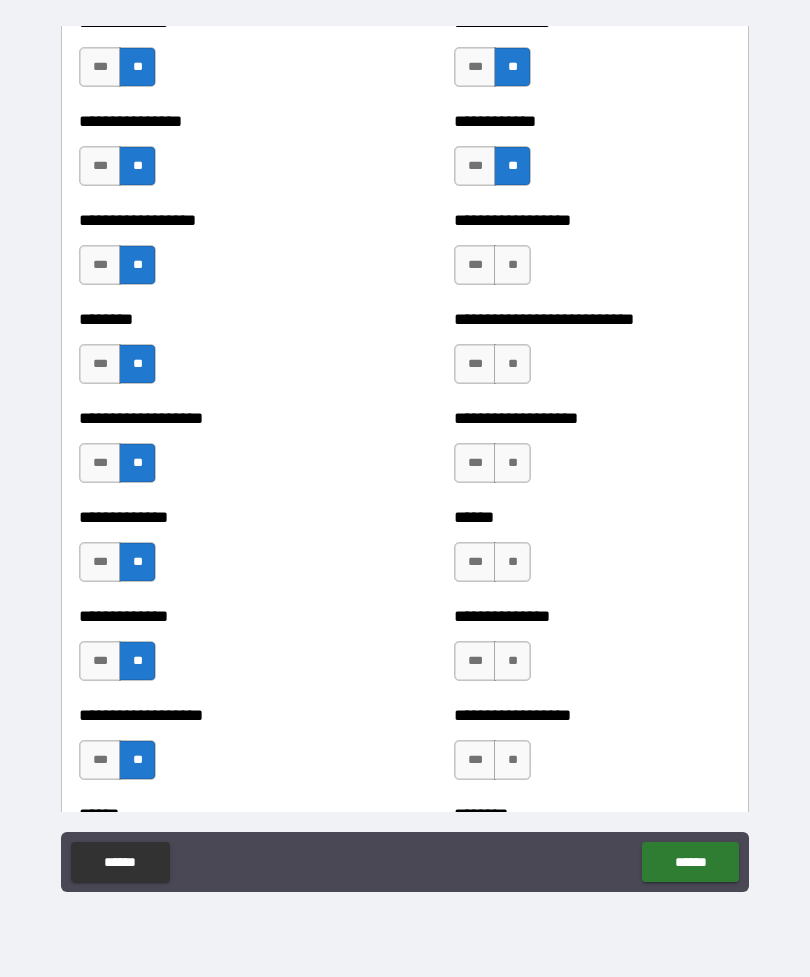 click on "**" at bounding box center [512, 265] 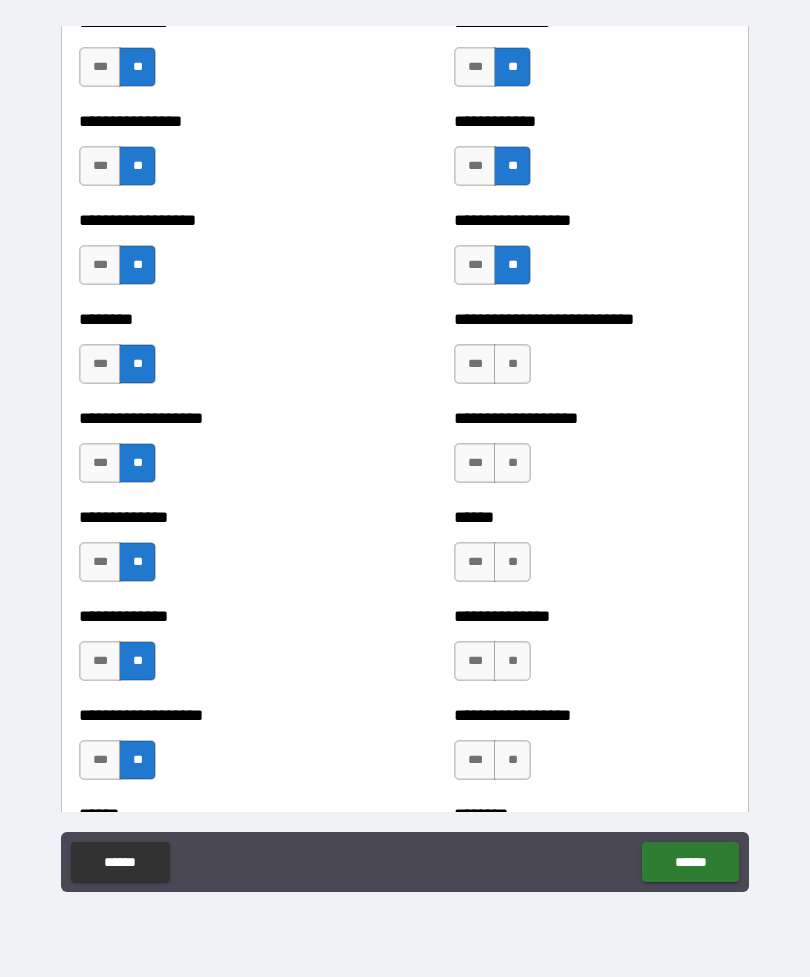 click on "**" at bounding box center [512, 364] 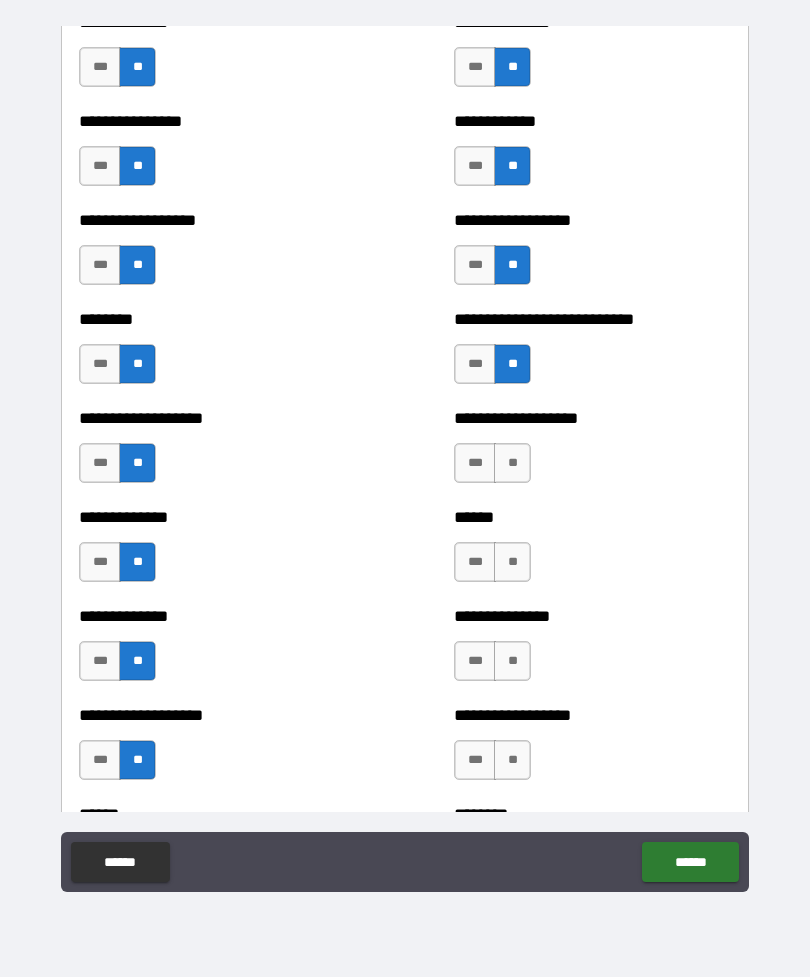 click on "**" at bounding box center [512, 463] 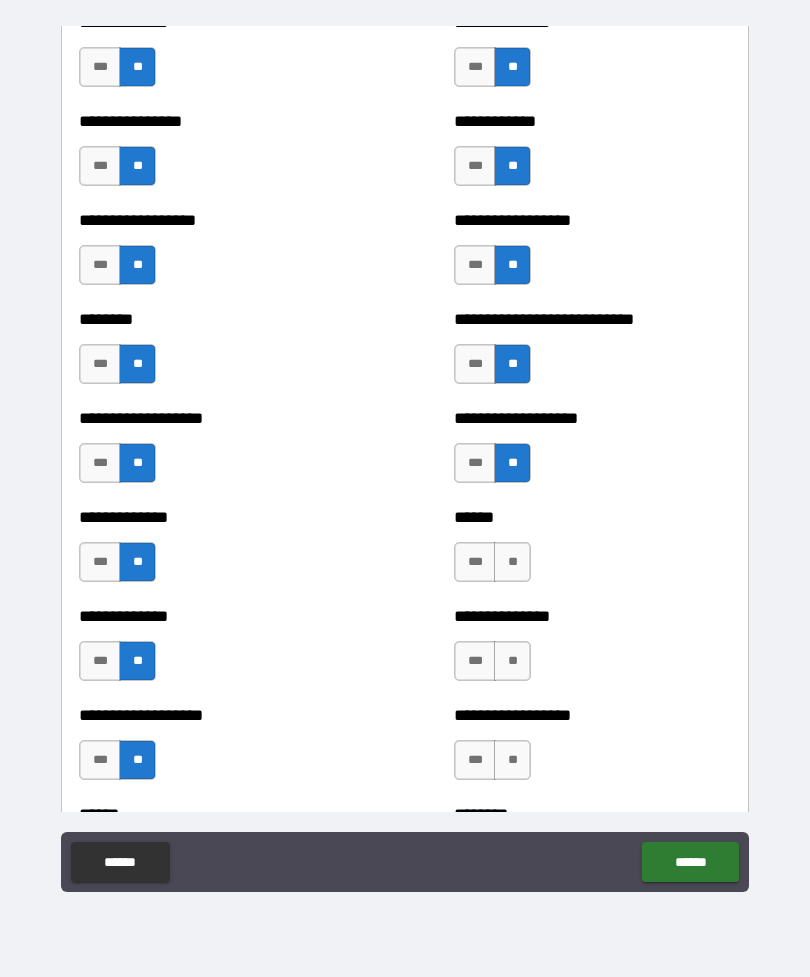 click on "**" at bounding box center [512, 562] 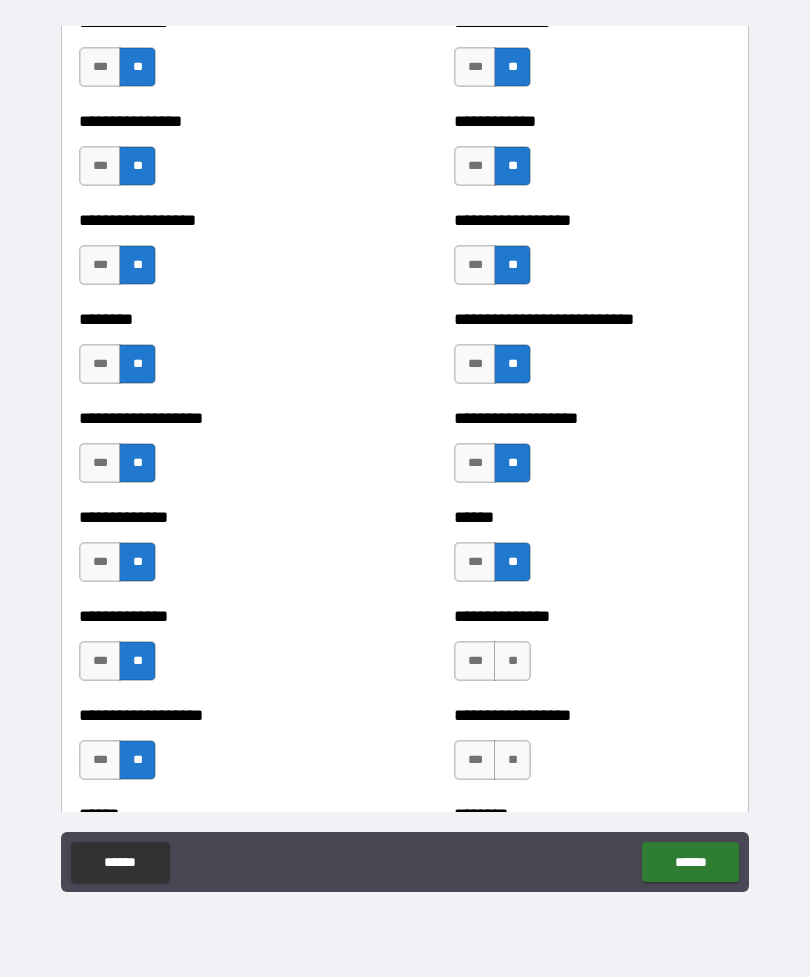 click on "**" at bounding box center [512, 661] 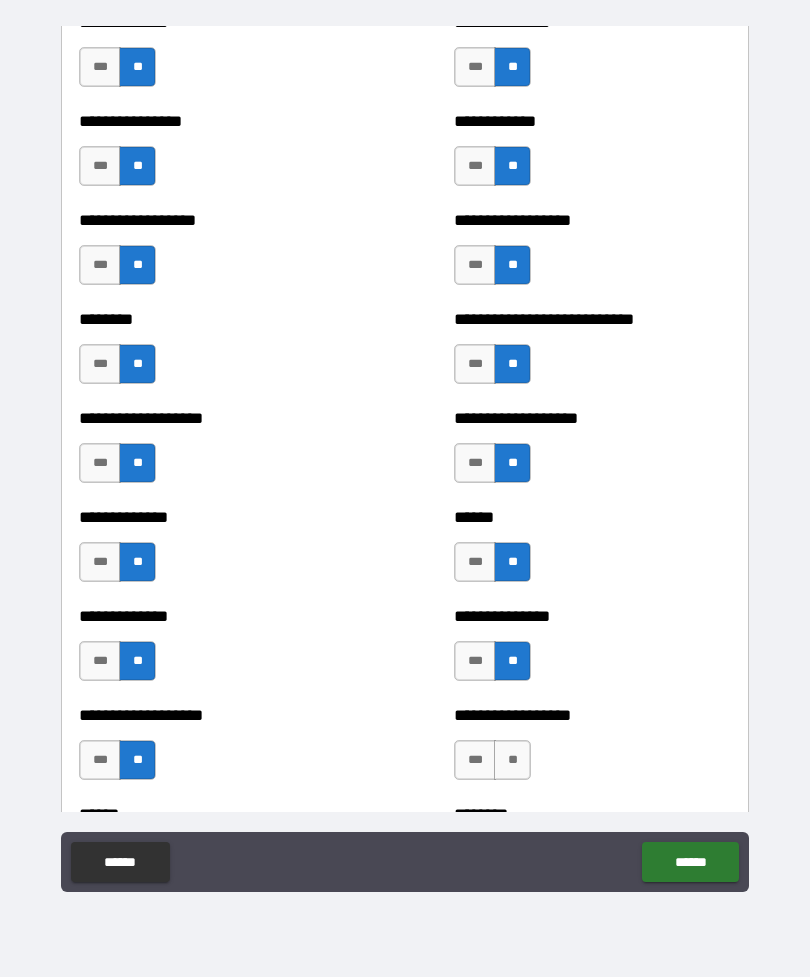click on "**" at bounding box center [512, 760] 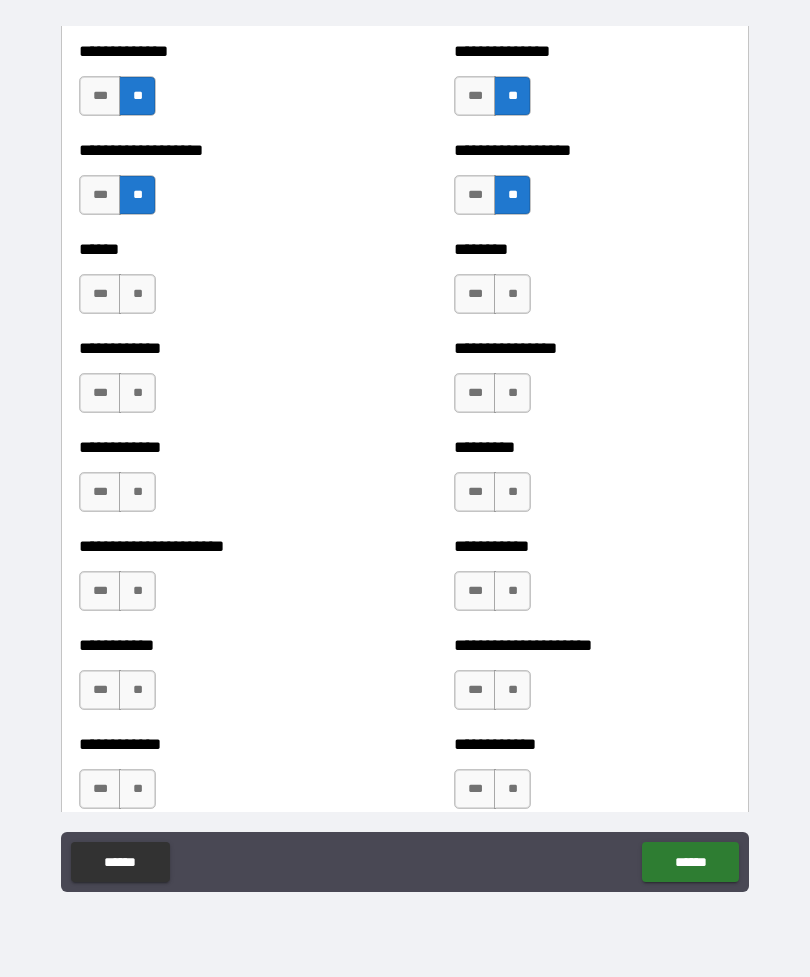 scroll, scrollTop: 4833, scrollLeft: 0, axis: vertical 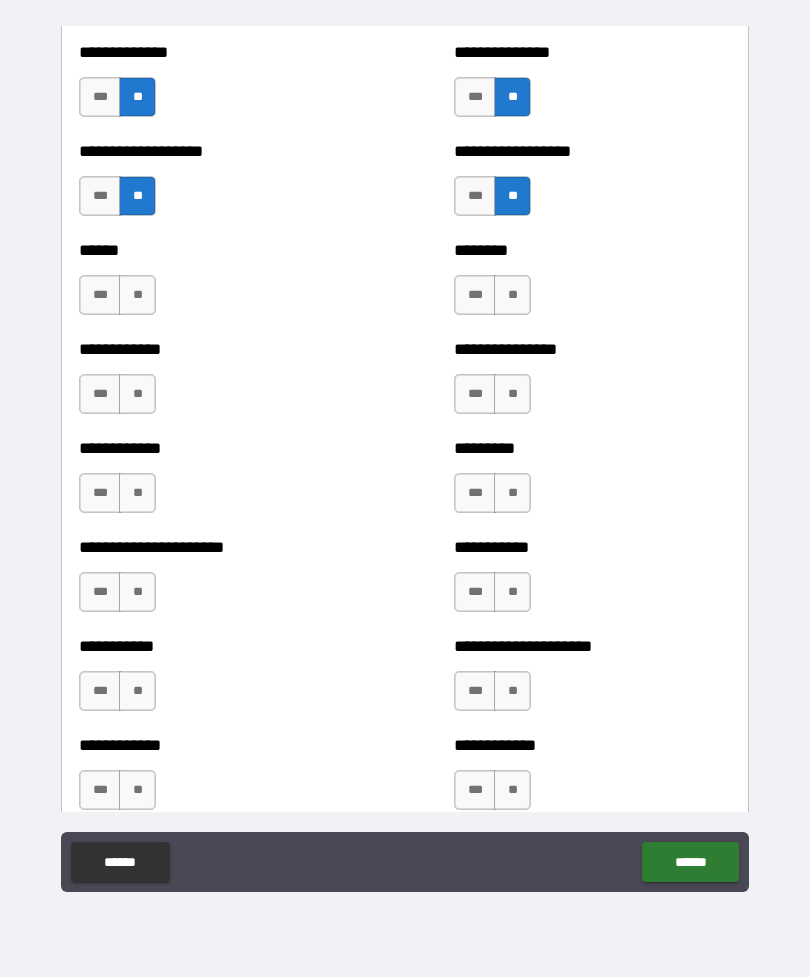 click on "**" at bounding box center (137, 295) 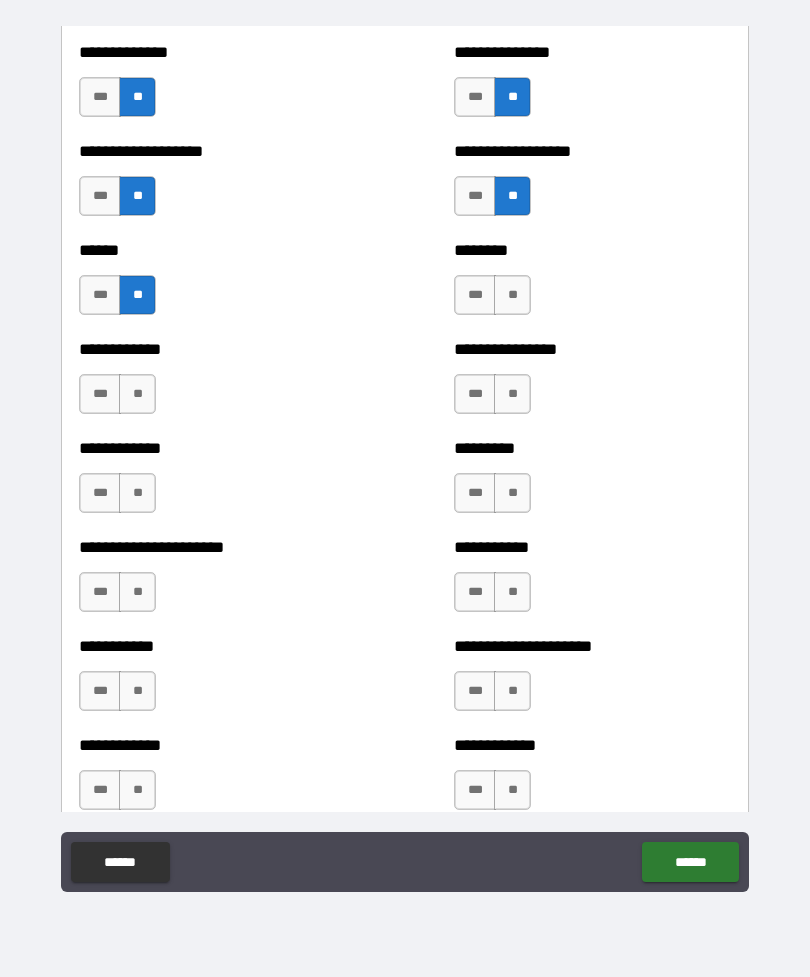 click on "**" at bounding box center [137, 394] 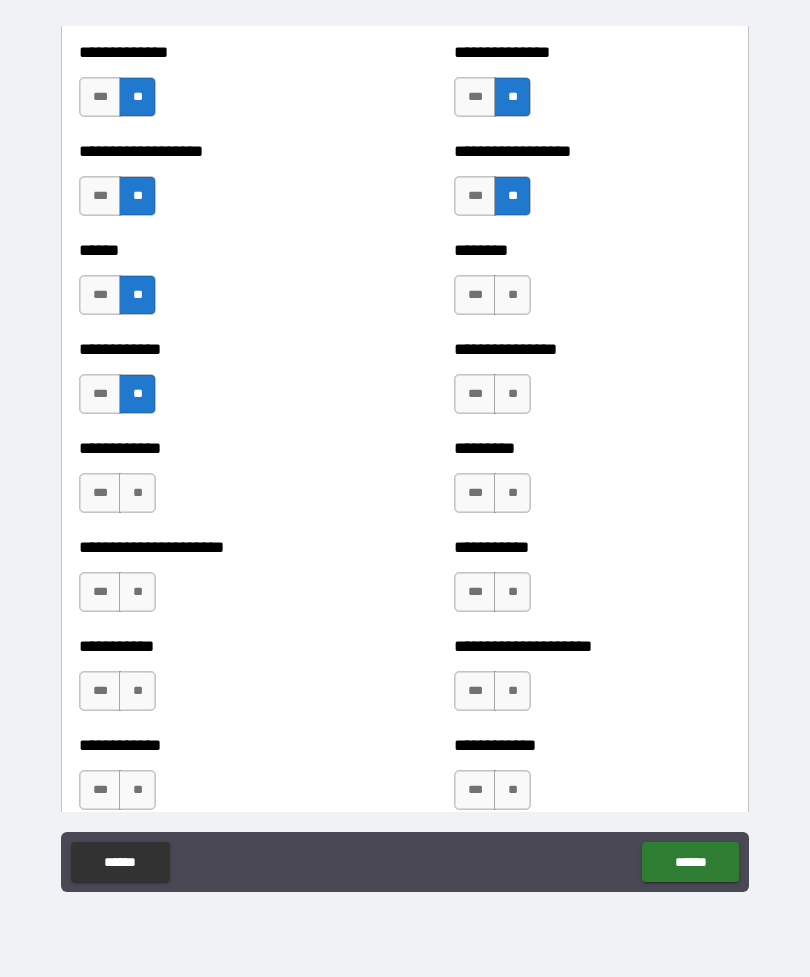 click on "**" at bounding box center (137, 493) 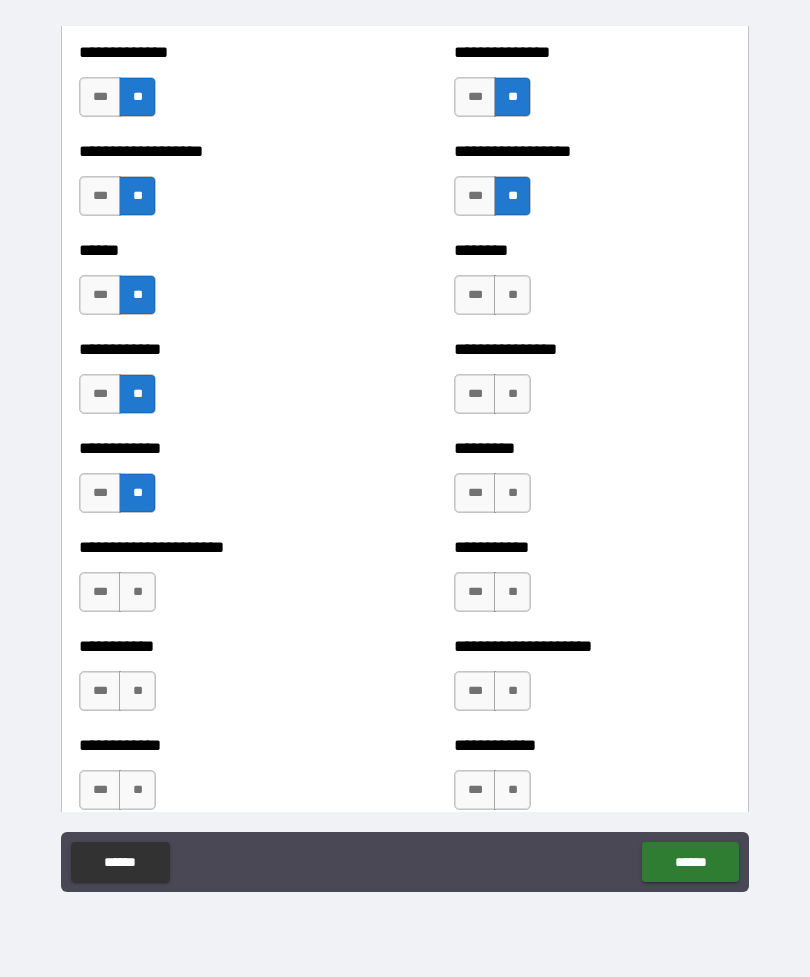 click on "**" at bounding box center [137, 592] 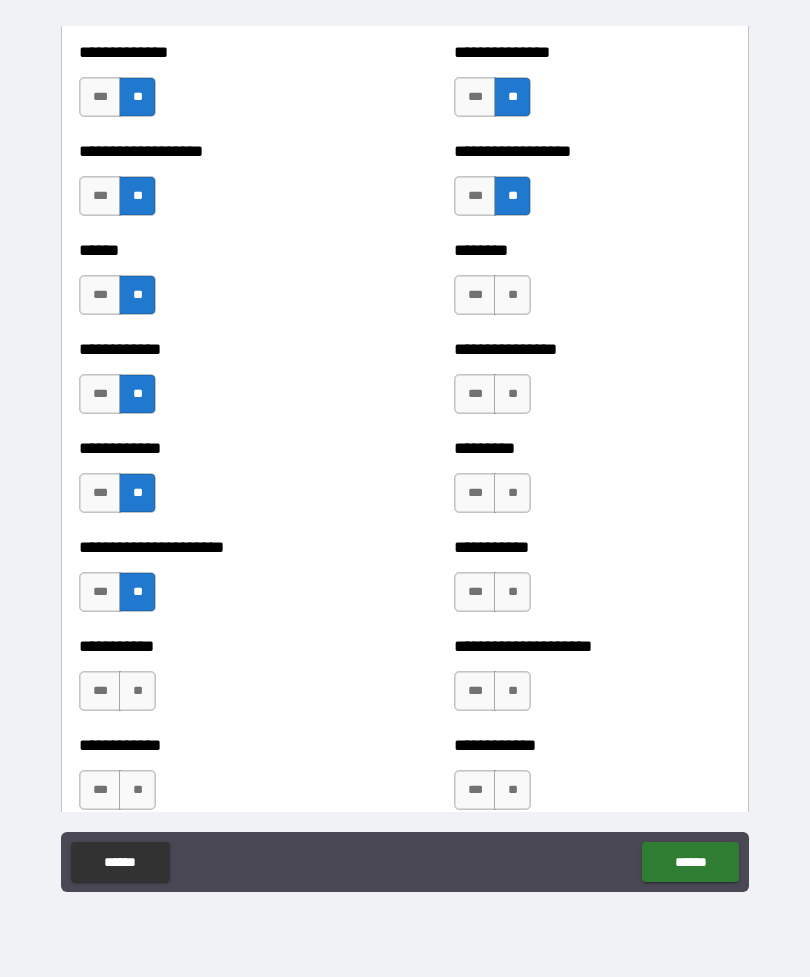 click on "**" at bounding box center [137, 691] 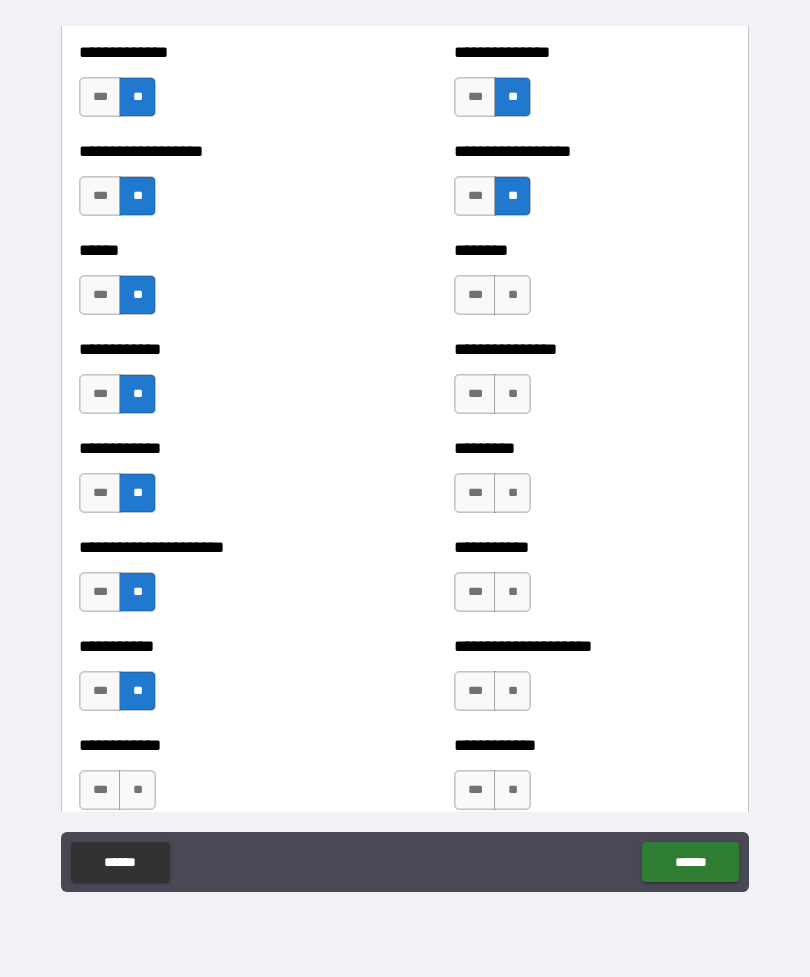 click on "**" at bounding box center (137, 790) 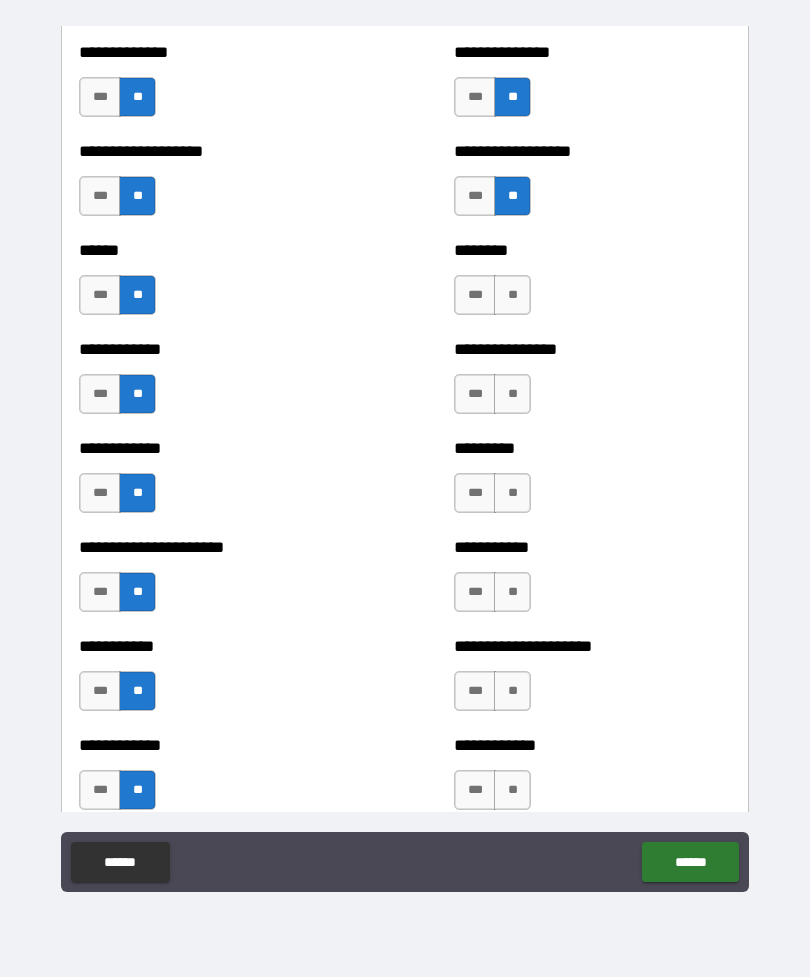 click on "**" at bounding box center [512, 295] 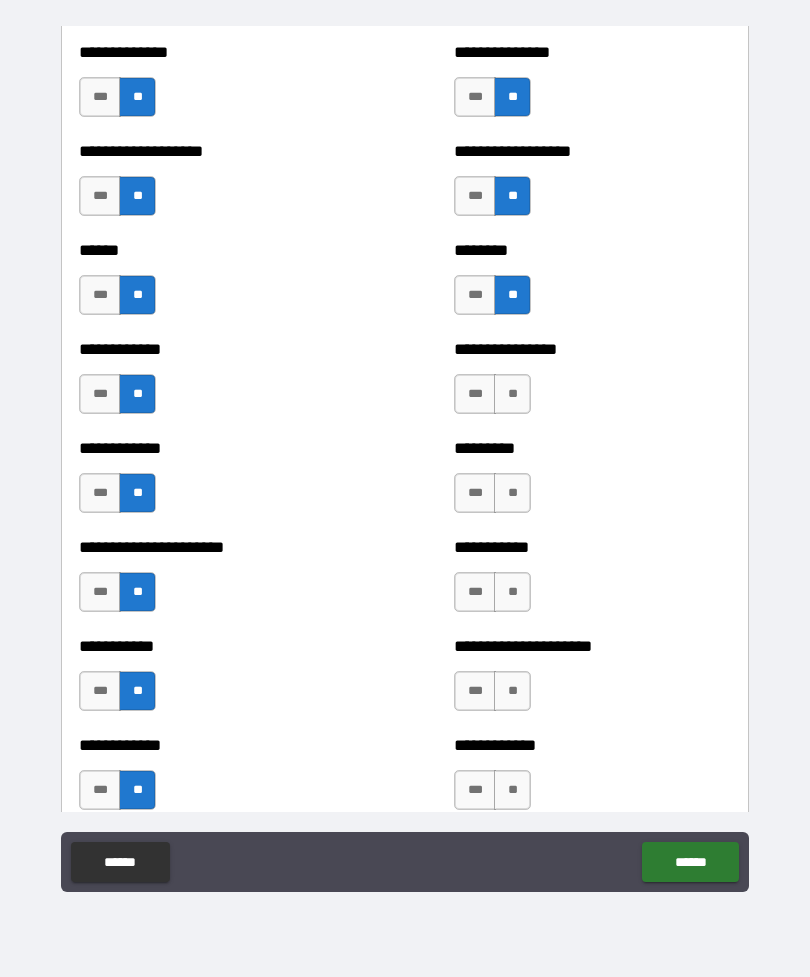 click on "**" at bounding box center [512, 394] 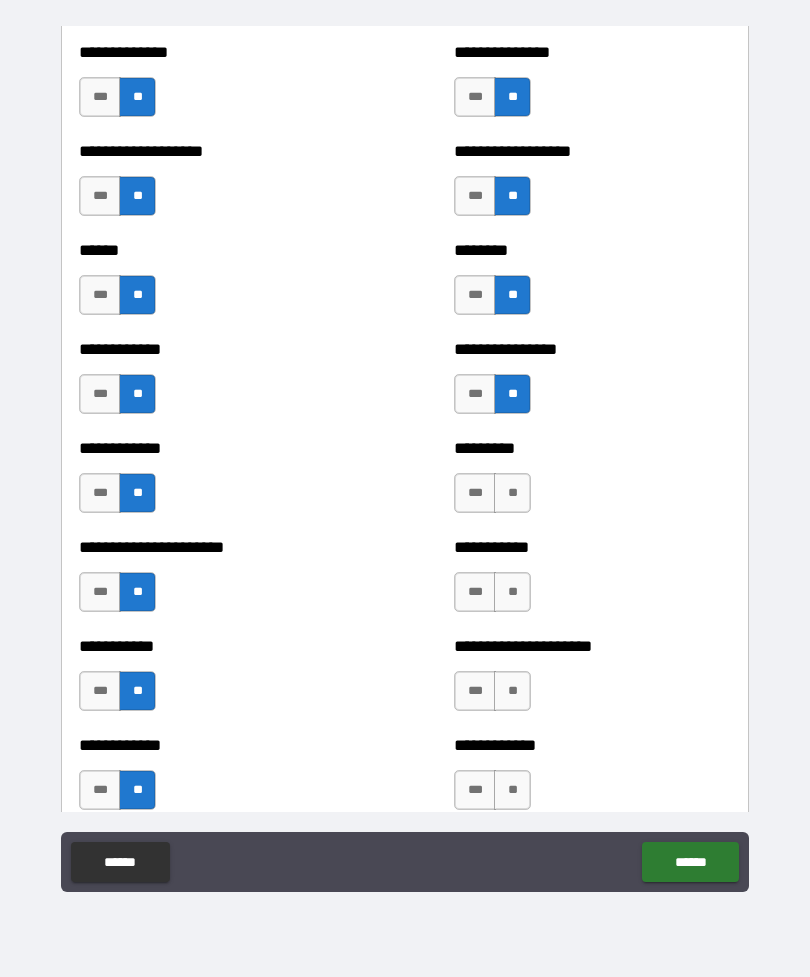 click on "**" at bounding box center [512, 493] 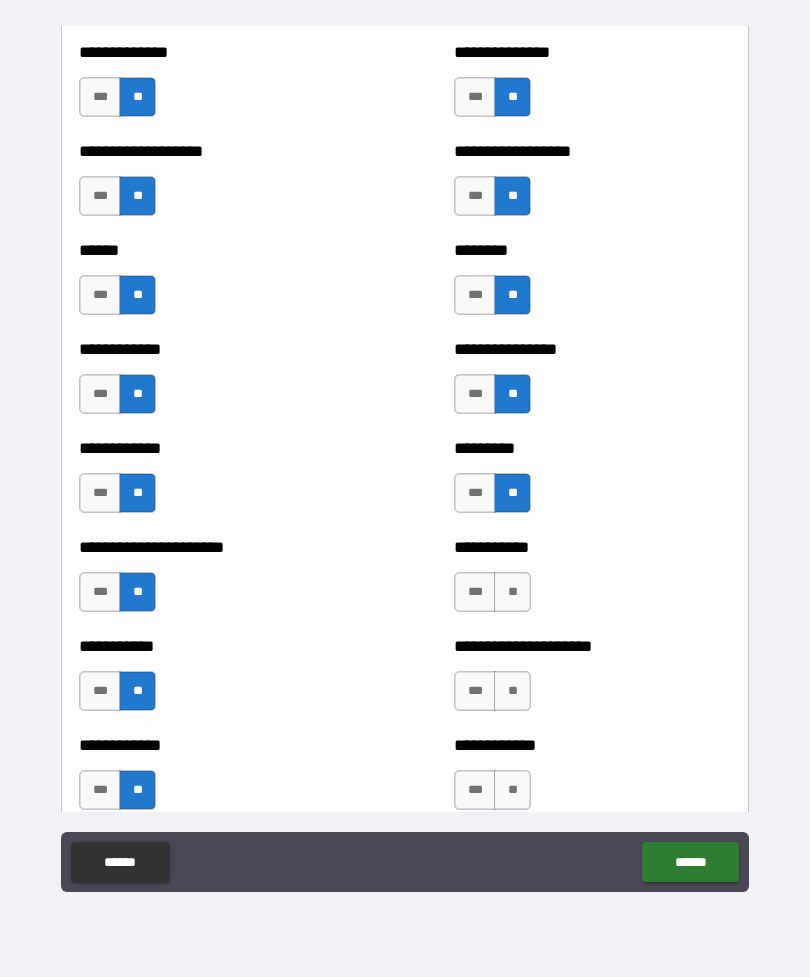 click on "**" at bounding box center [512, 592] 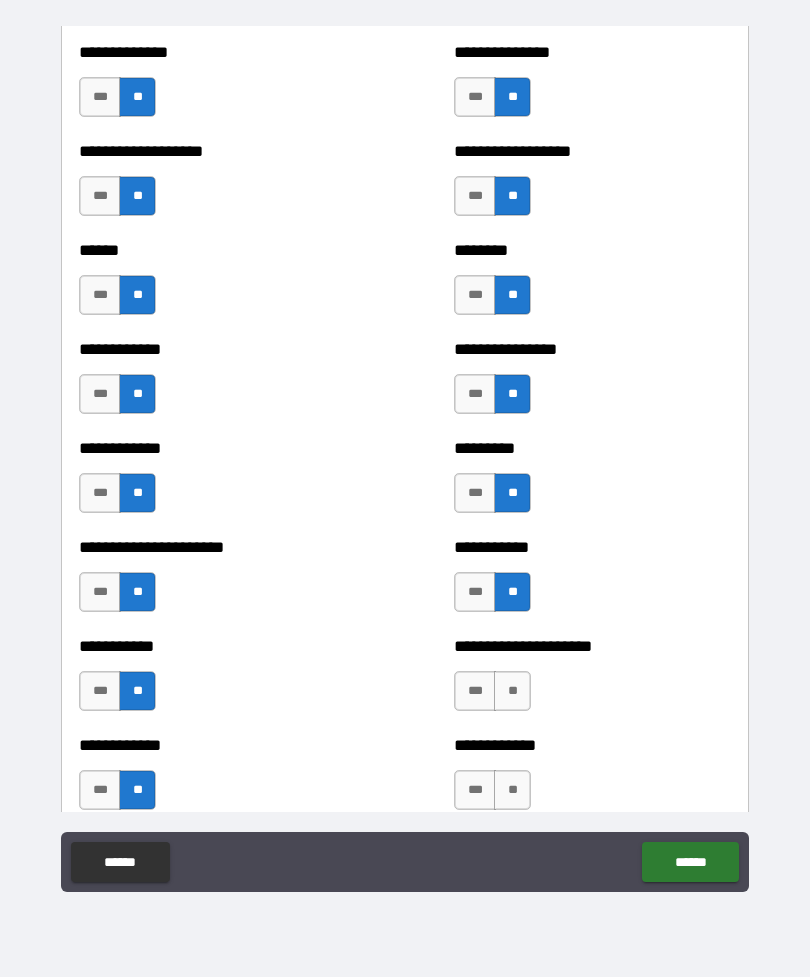 click on "**" at bounding box center (512, 790) 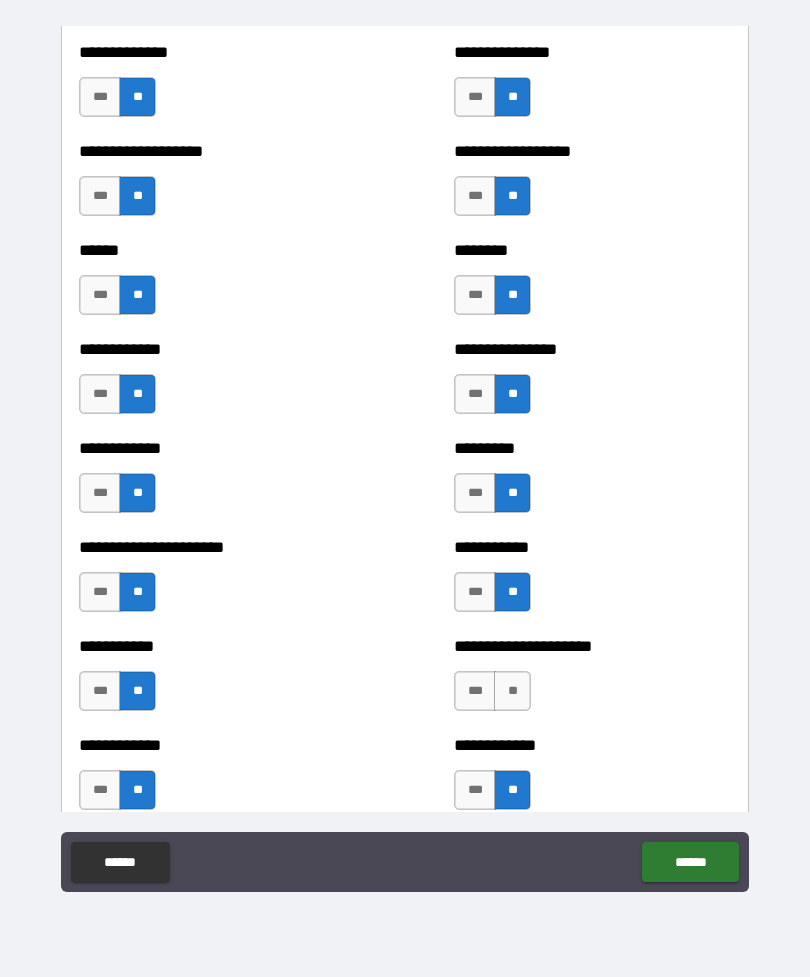 click on "**" at bounding box center (512, 691) 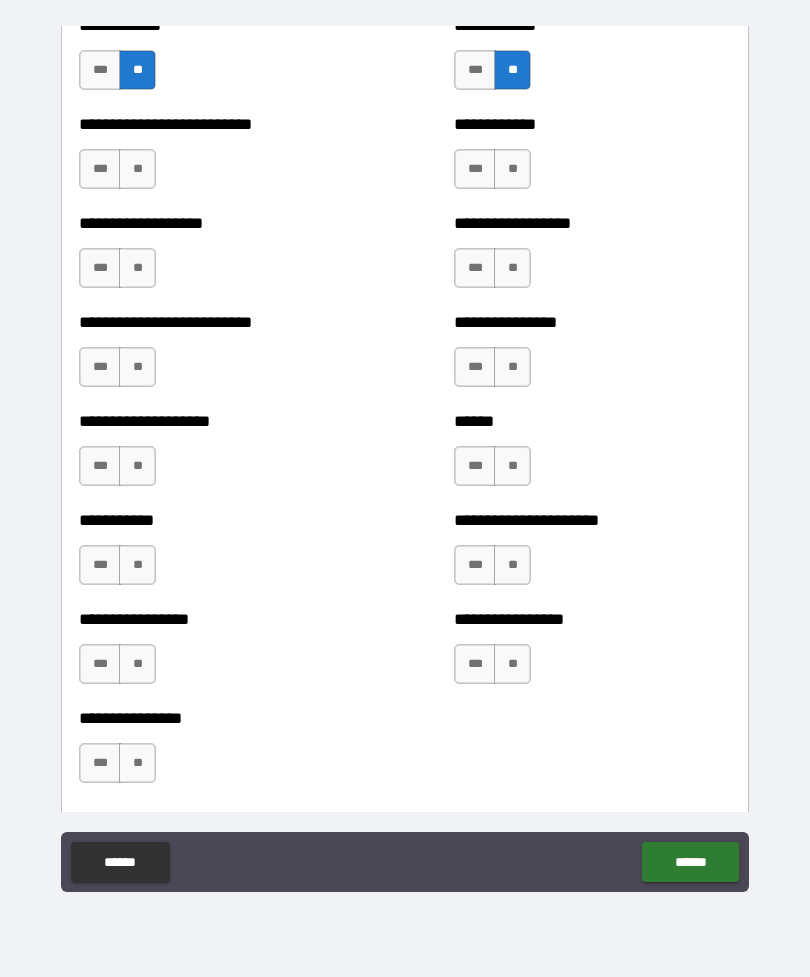 scroll, scrollTop: 5560, scrollLeft: 0, axis: vertical 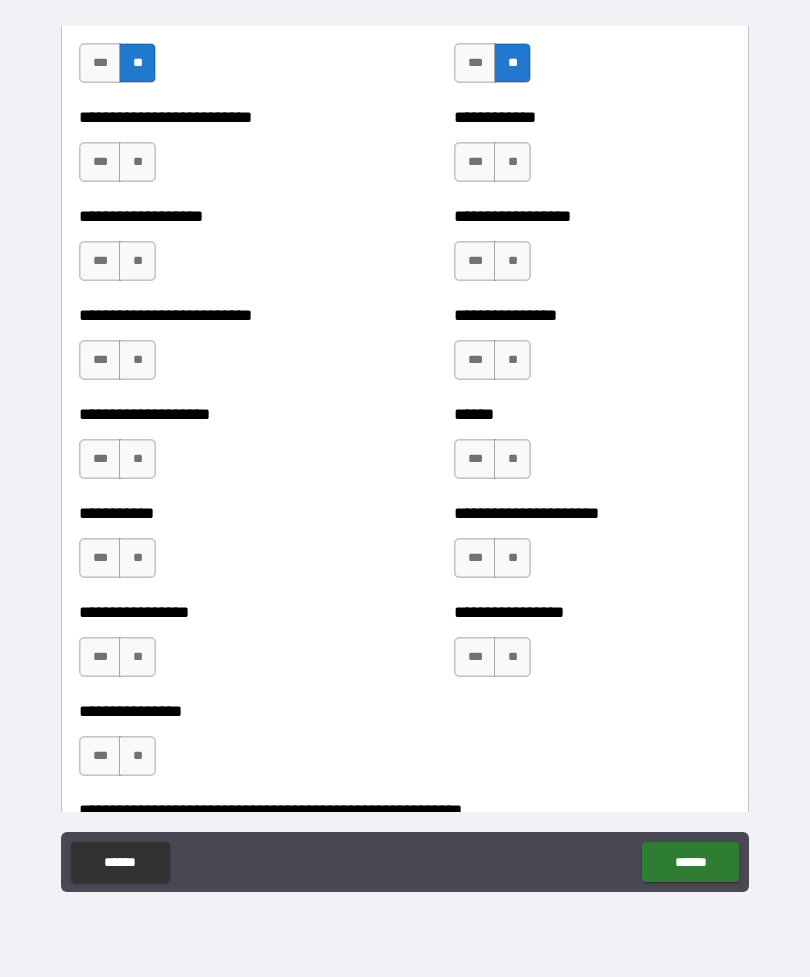 click on "**" at bounding box center [137, 162] 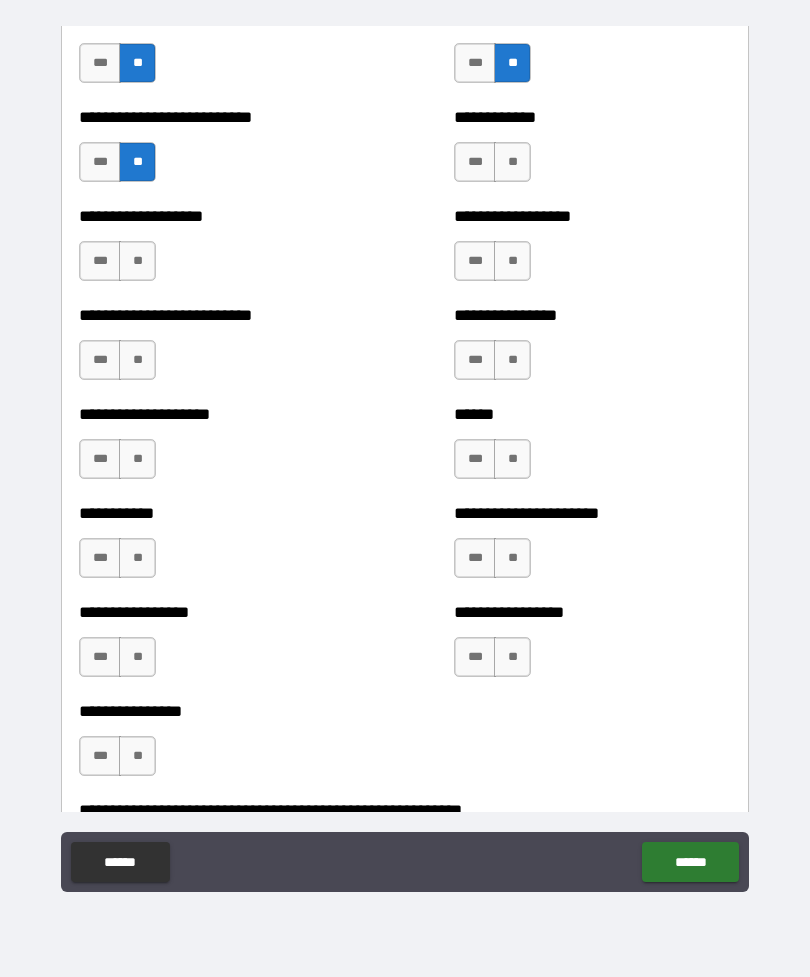 click on "**" at bounding box center (137, 261) 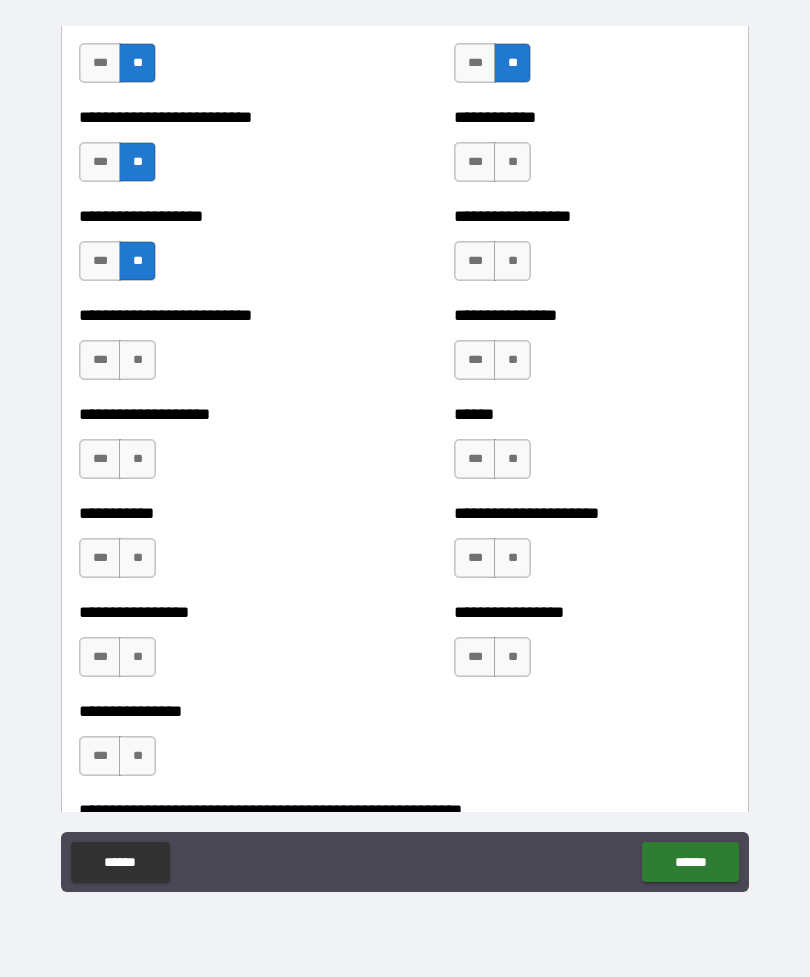 click on "**" at bounding box center [137, 360] 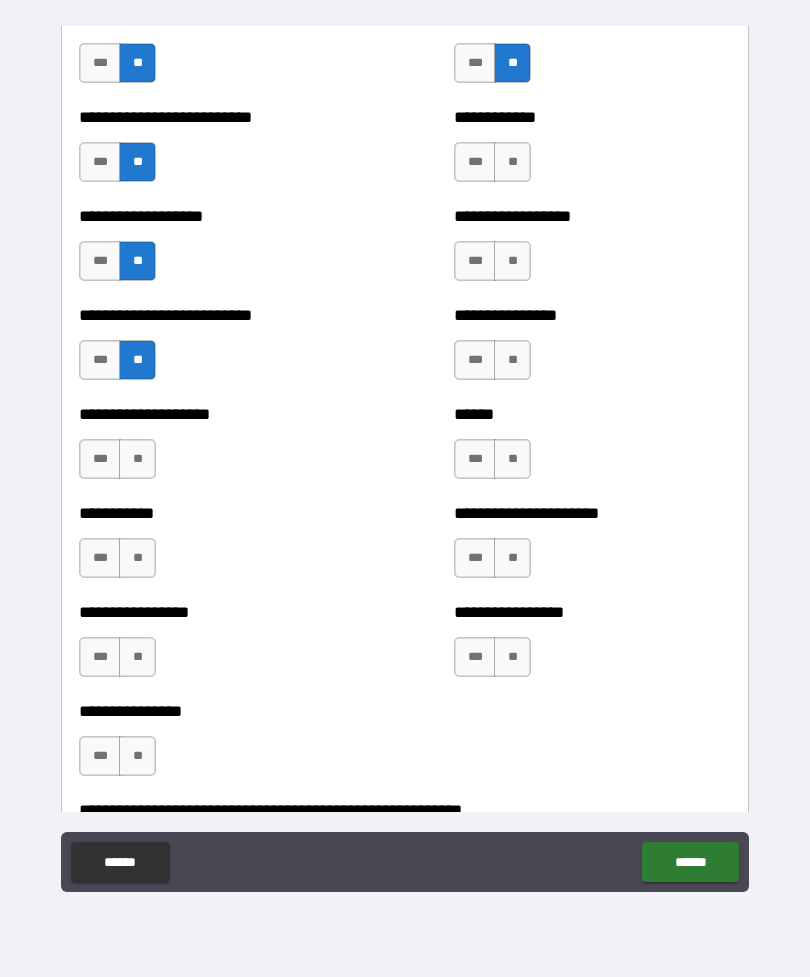 click on "**" at bounding box center [137, 459] 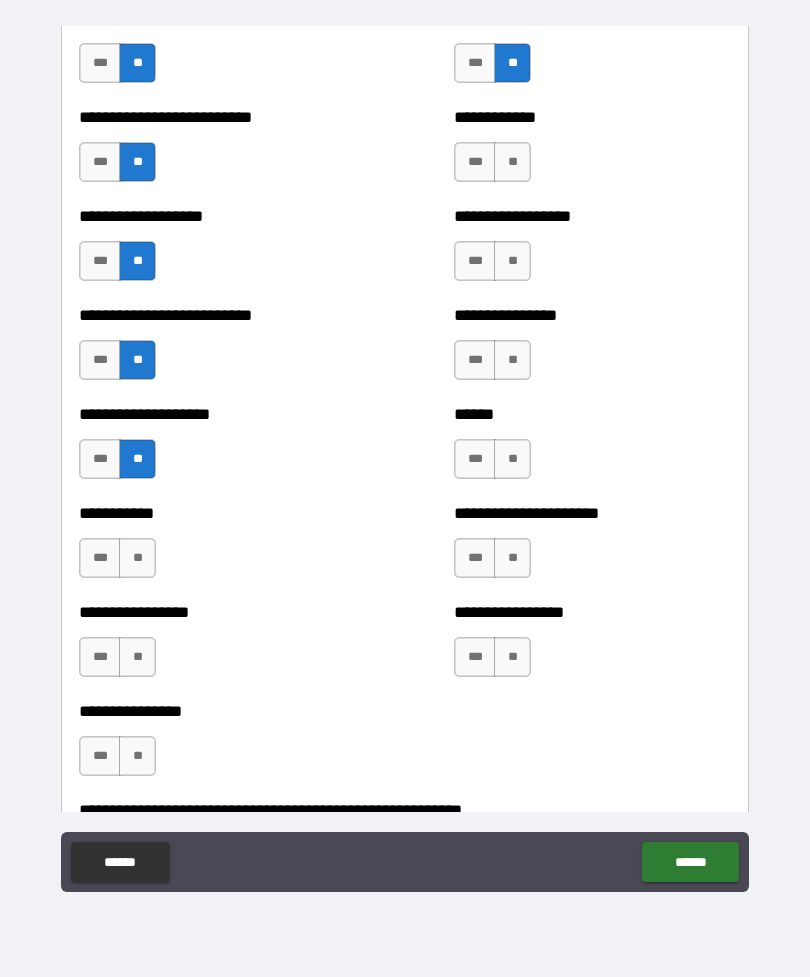 click on "**" at bounding box center [137, 558] 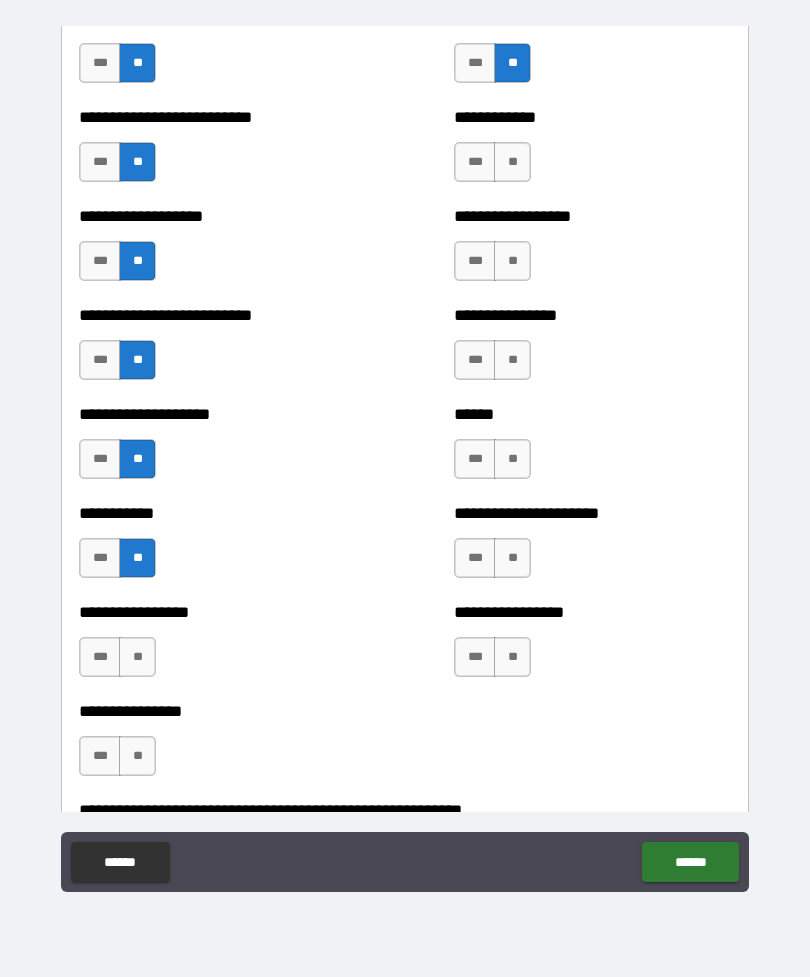 click on "**" at bounding box center (137, 657) 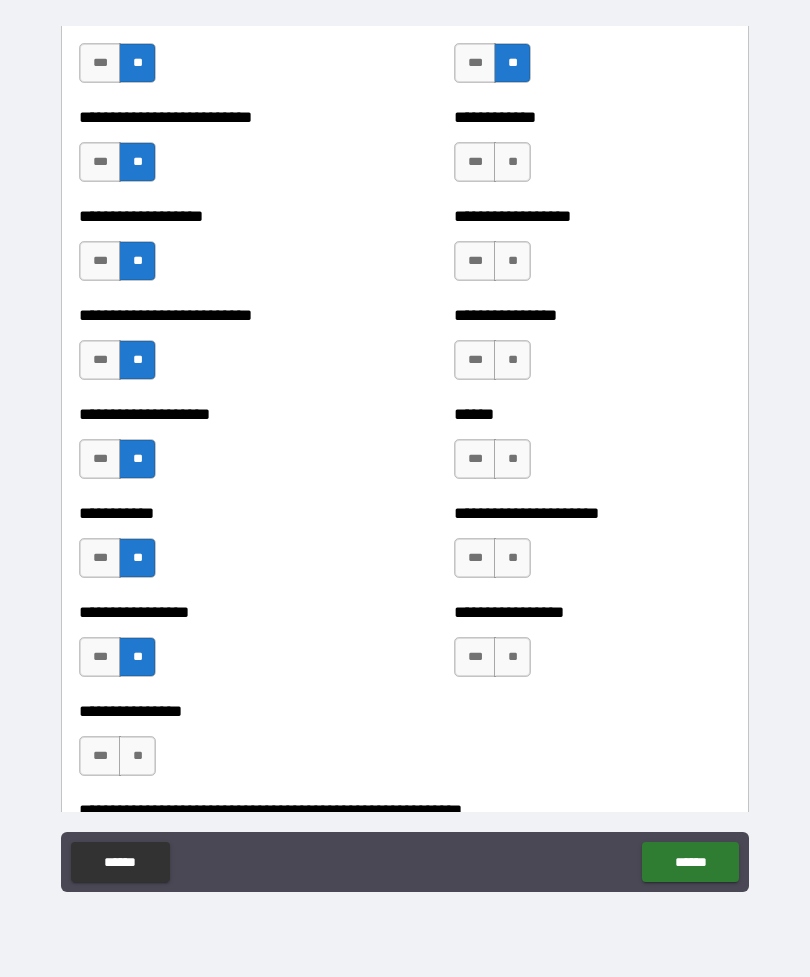 click on "**" at bounding box center [137, 756] 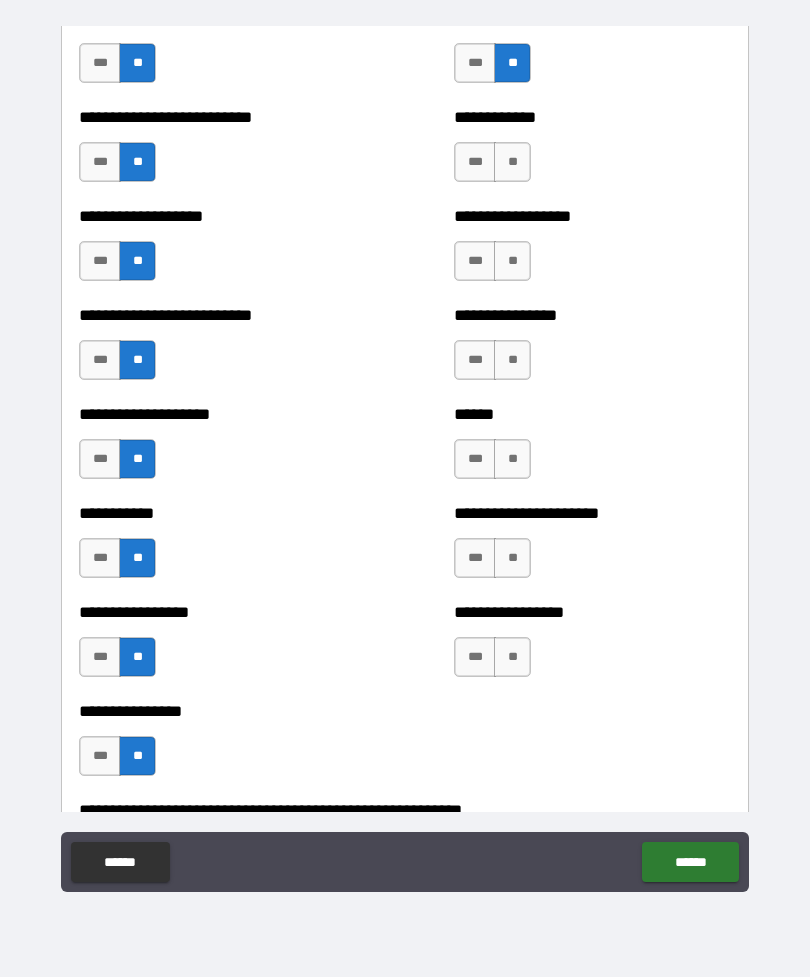 click on "**" at bounding box center (512, 162) 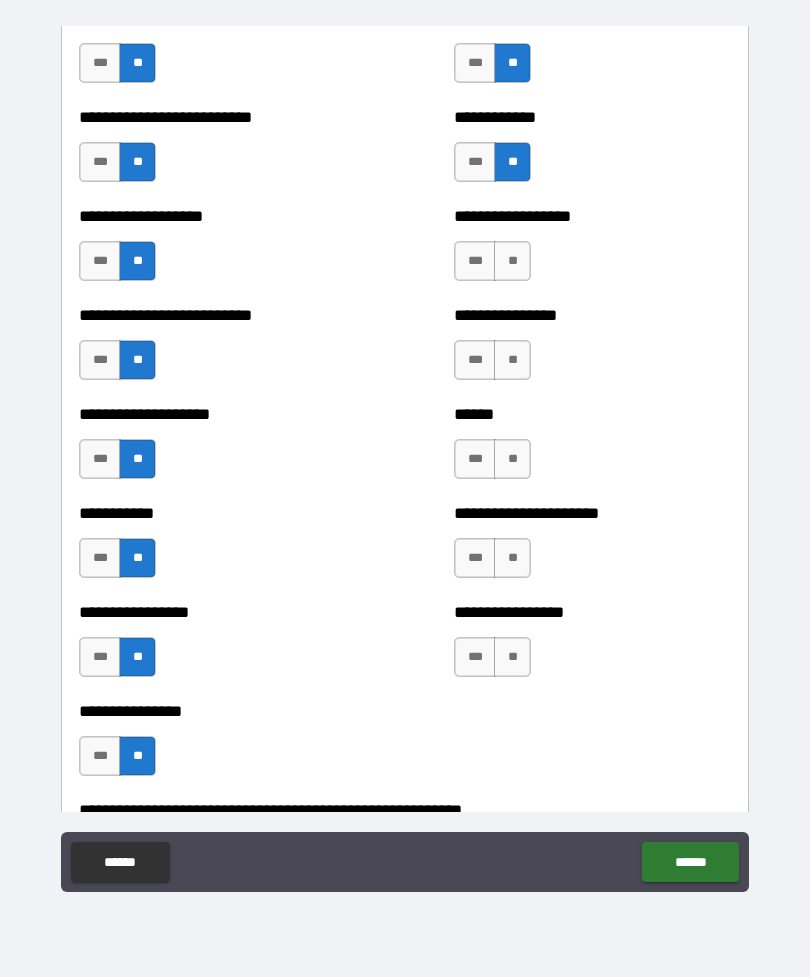 click on "**" at bounding box center (512, 261) 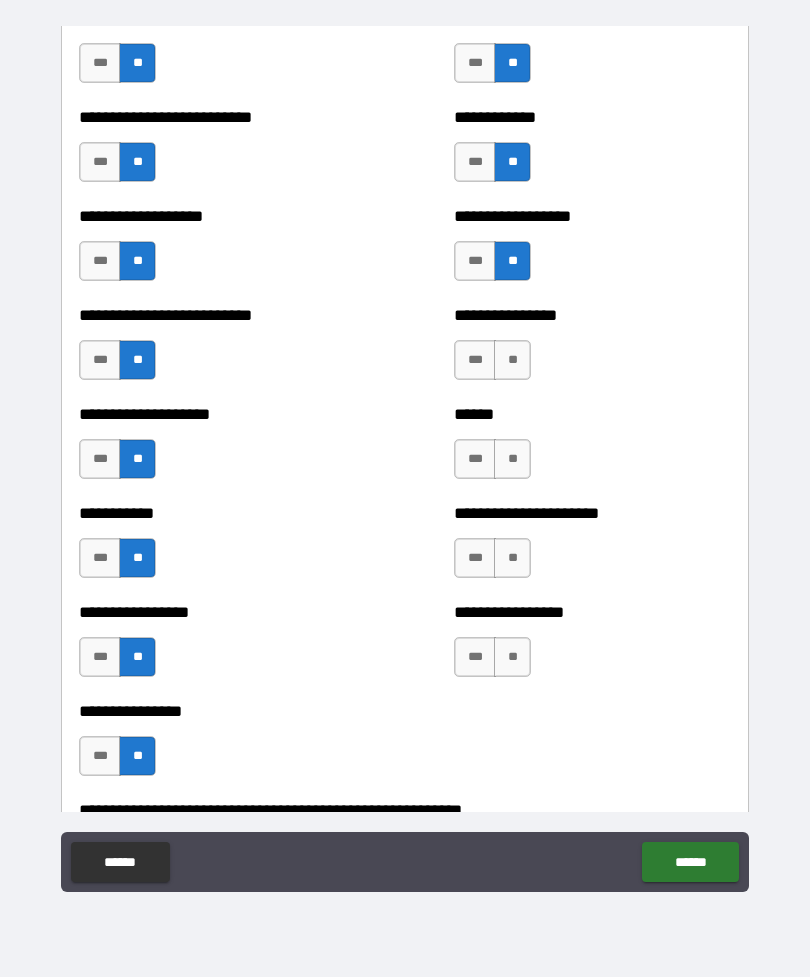 click on "**" at bounding box center [512, 360] 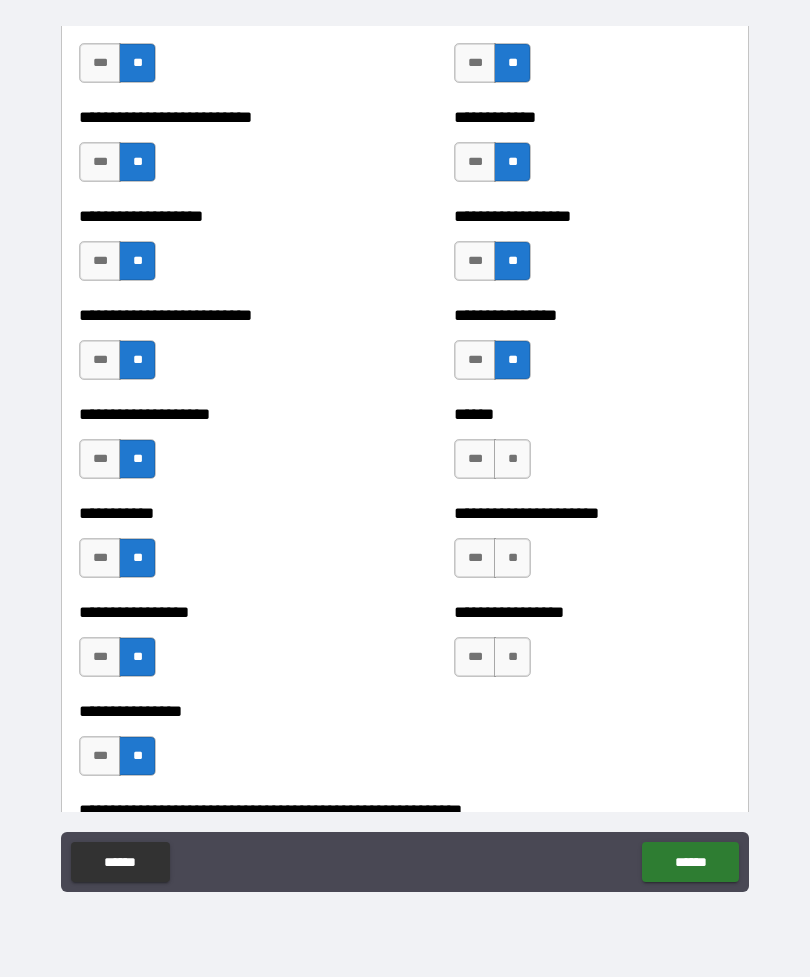 click on "**" at bounding box center (512, 459) 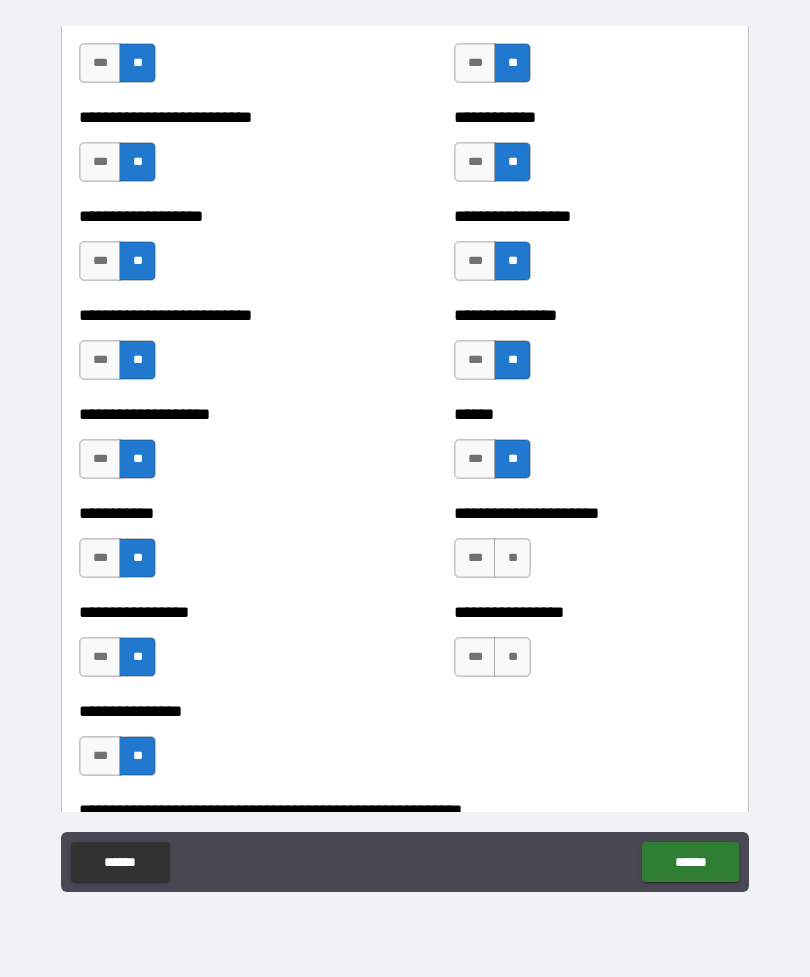 click on "**" at bounding box center [512, 558] 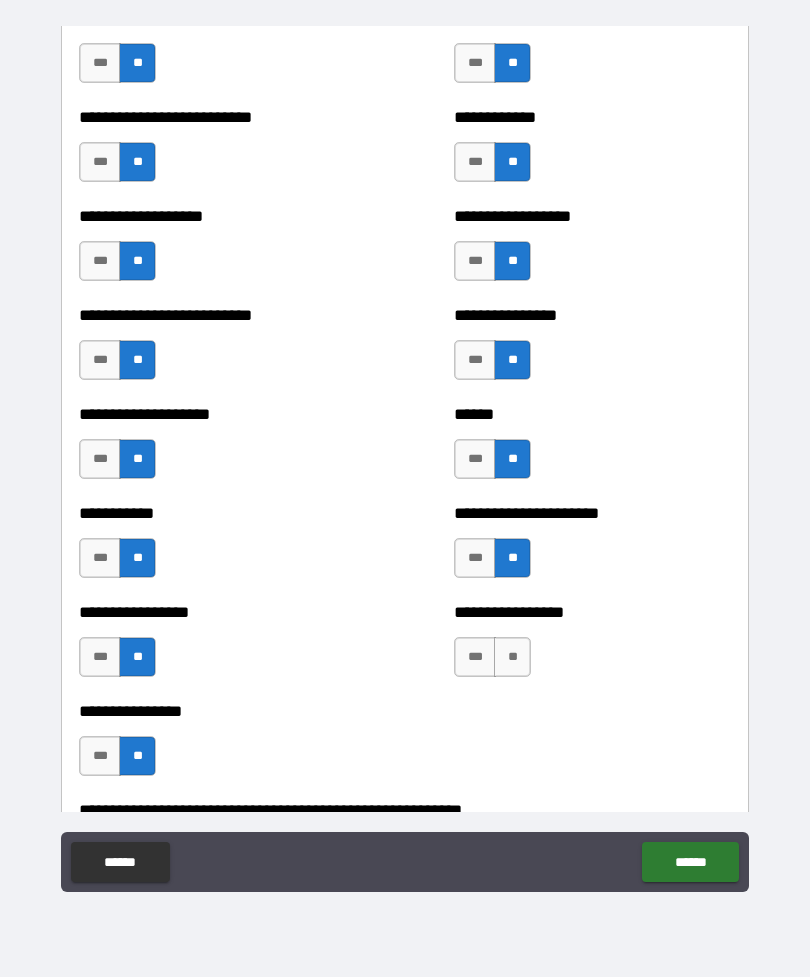 click on "**" at bounding box center [512, 657] 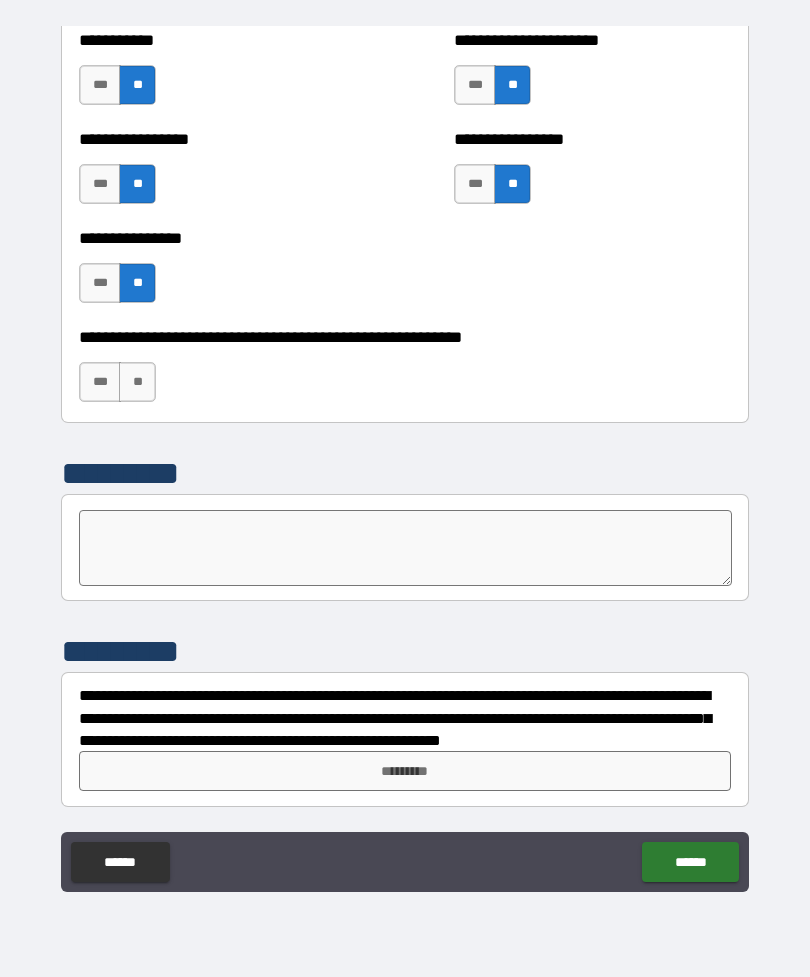 scroll, scrollTop: 6033, scrollLeft: 0, axis: vertical 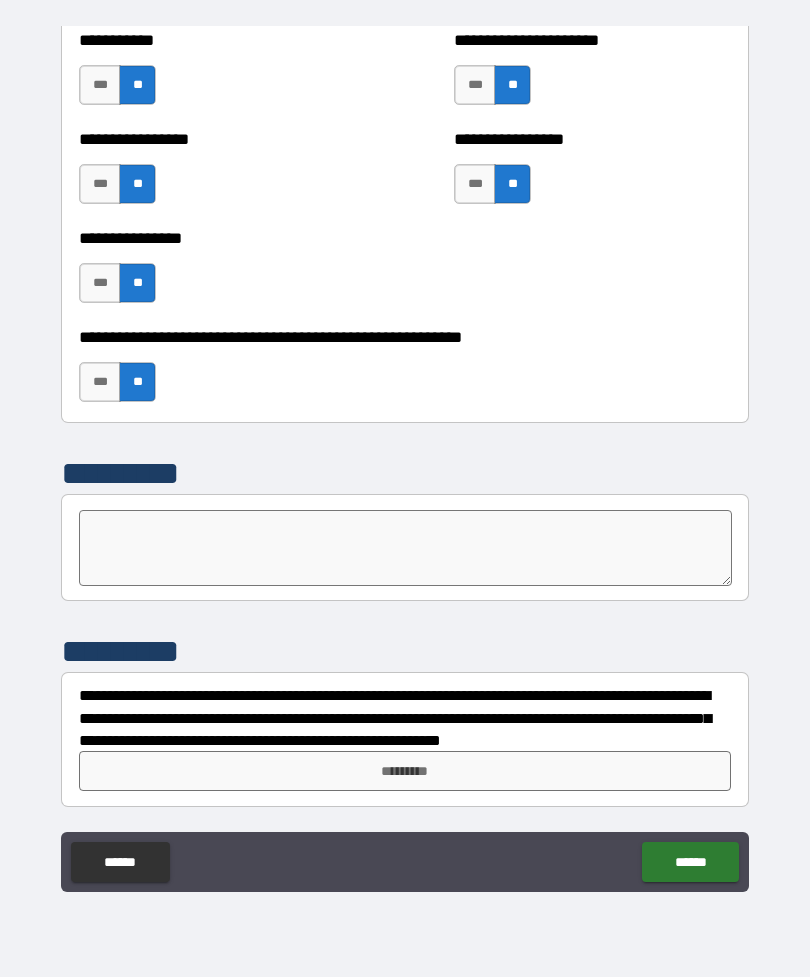 click on "*********" at bounding box center (405, 771) 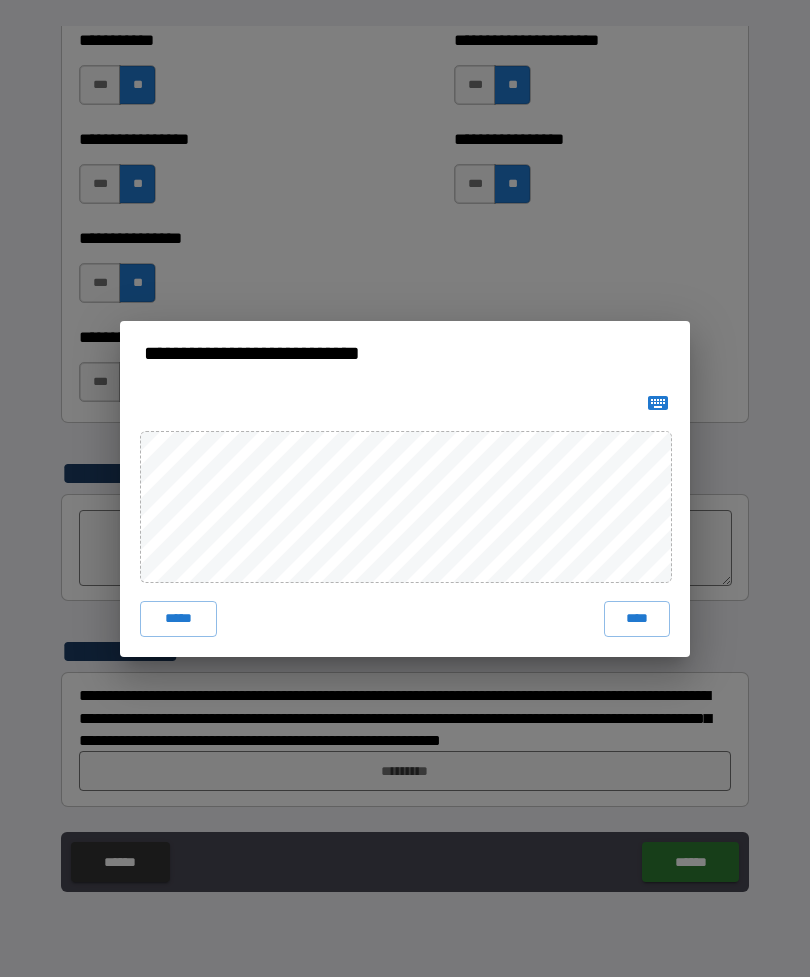 click on "****" at bounding box center (637, 619) 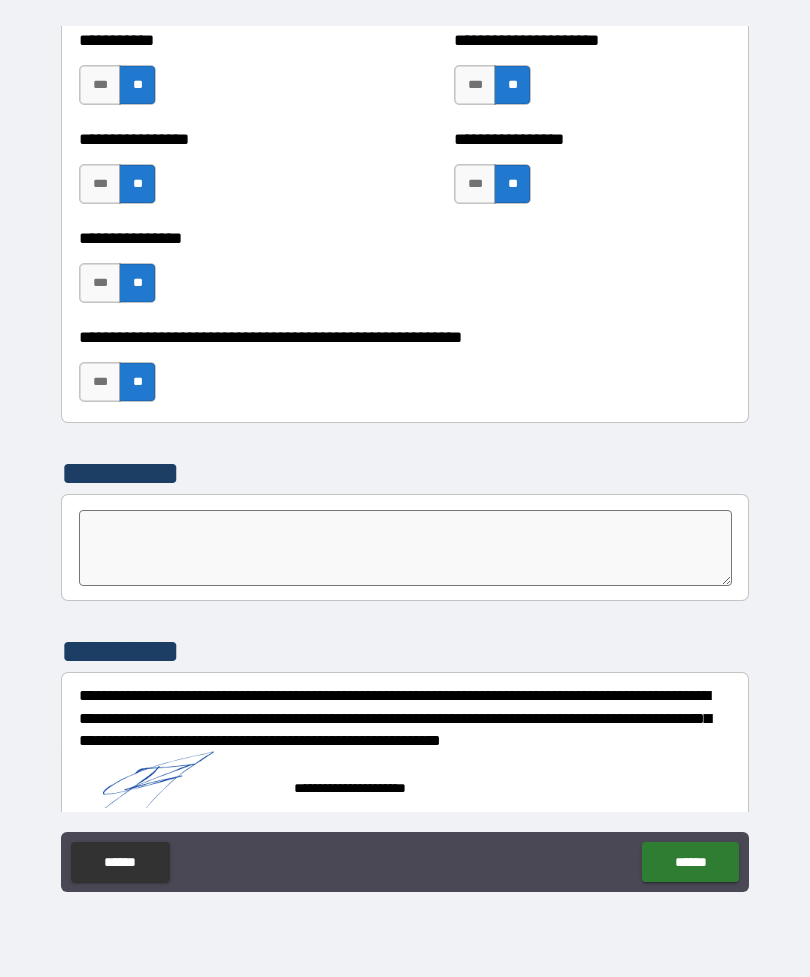 click on "******" at bounding box center [690, 862] 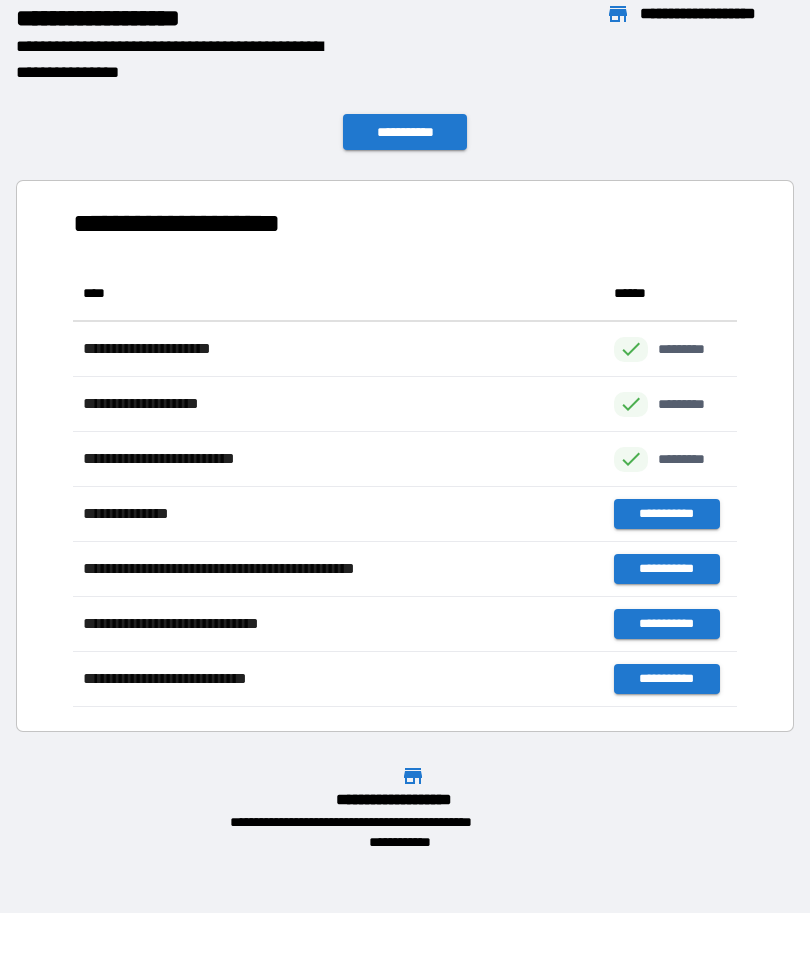 scroll, scrollTop: 1, scrollLeft: 1, axis: both 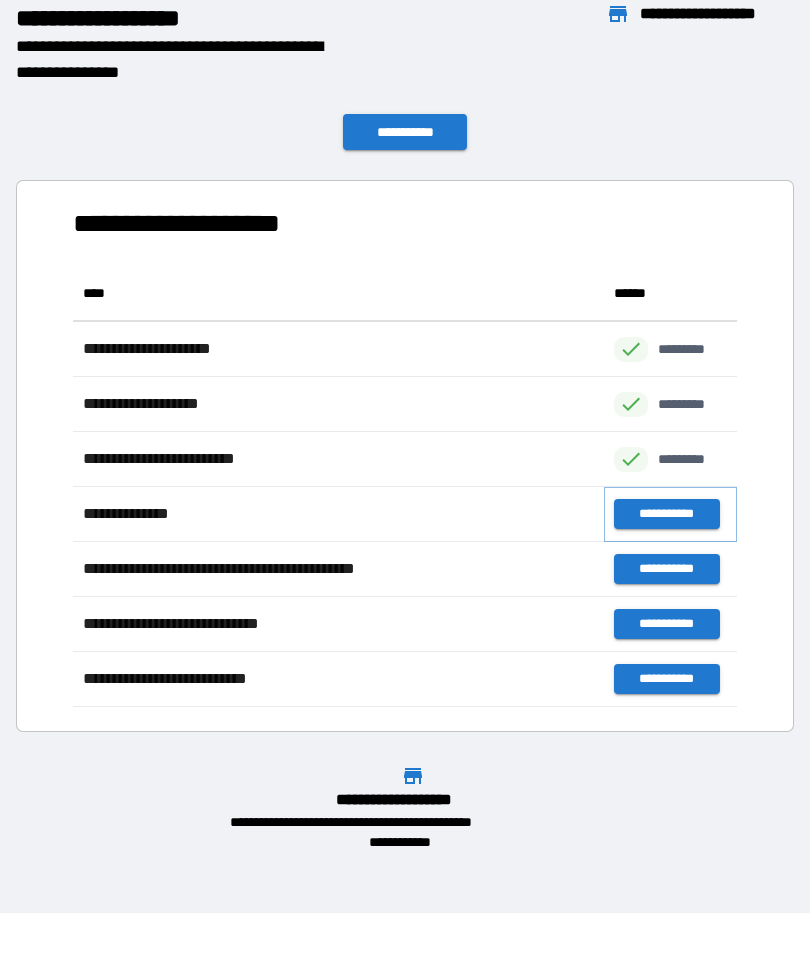 click on "**********" at bounding box center (666, 514) 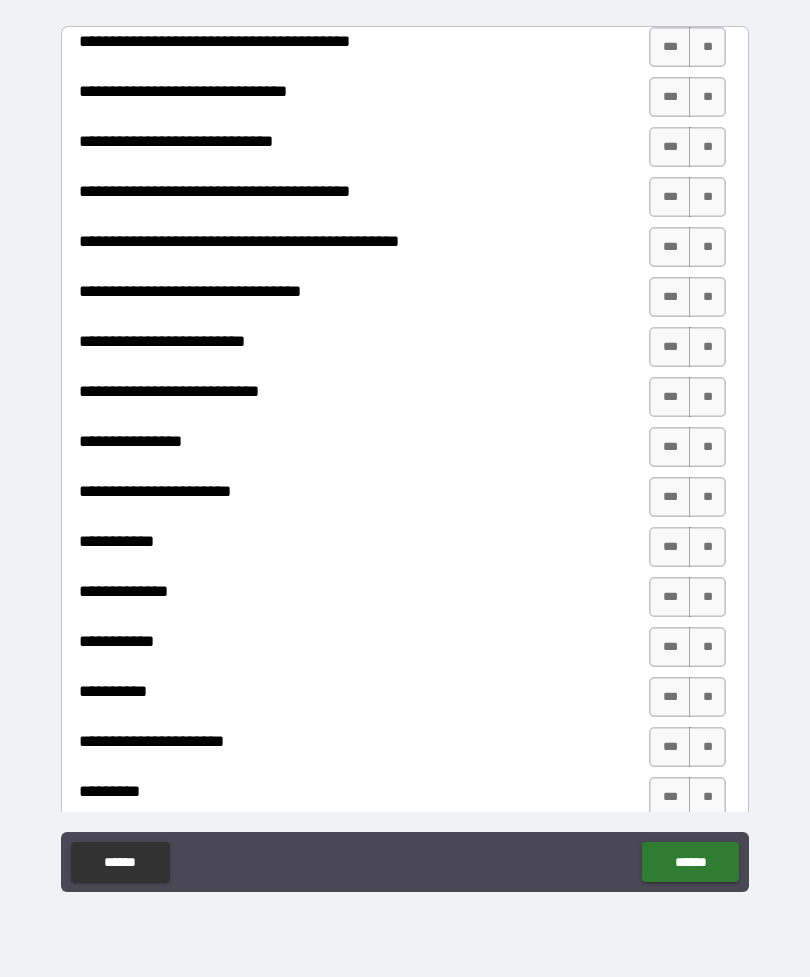 scroll, scrollTop: 0, scrollLeft: 0, axis: both 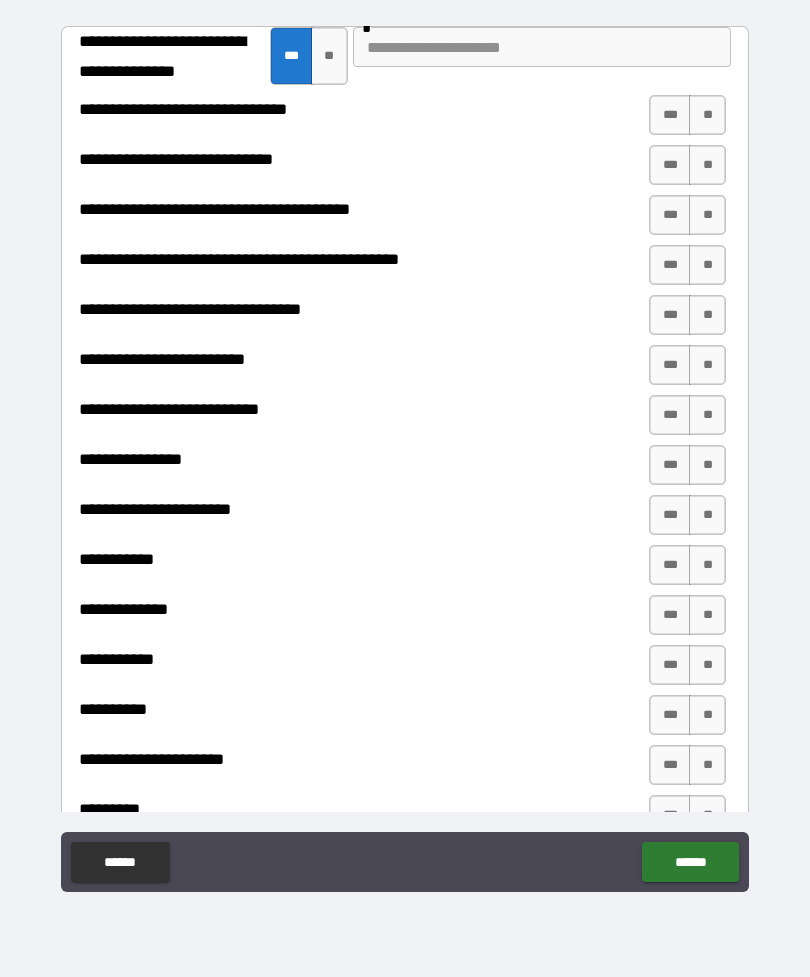 click on "***" at bounding box center [670, 115] 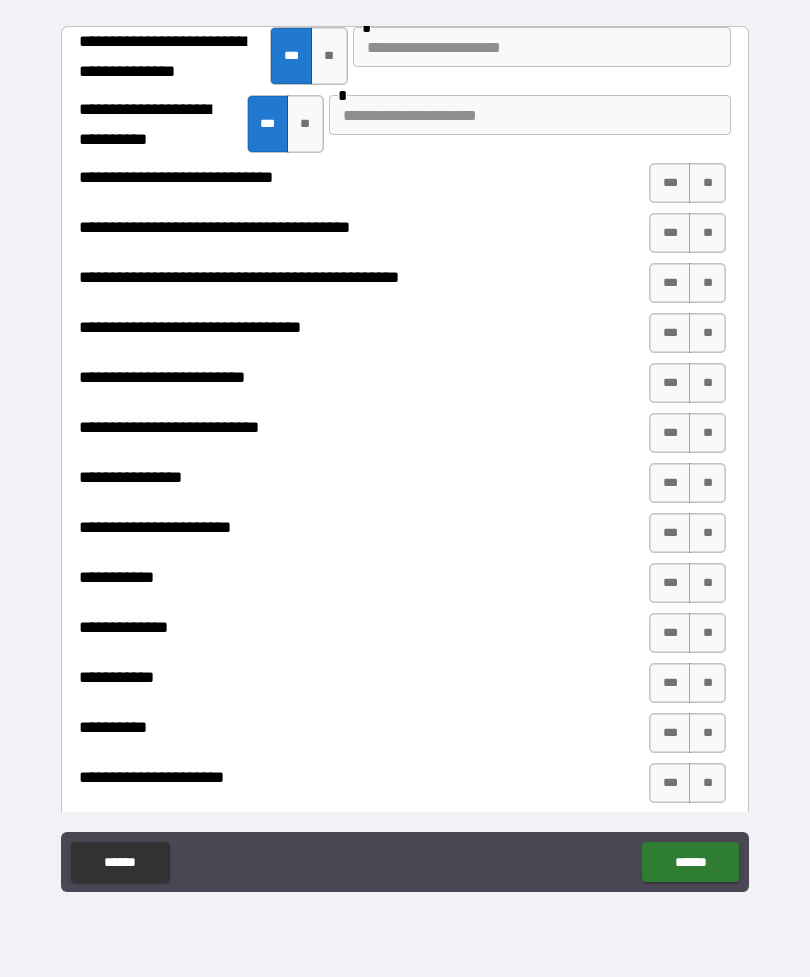 click on "**" at bounding box center (707, 183) 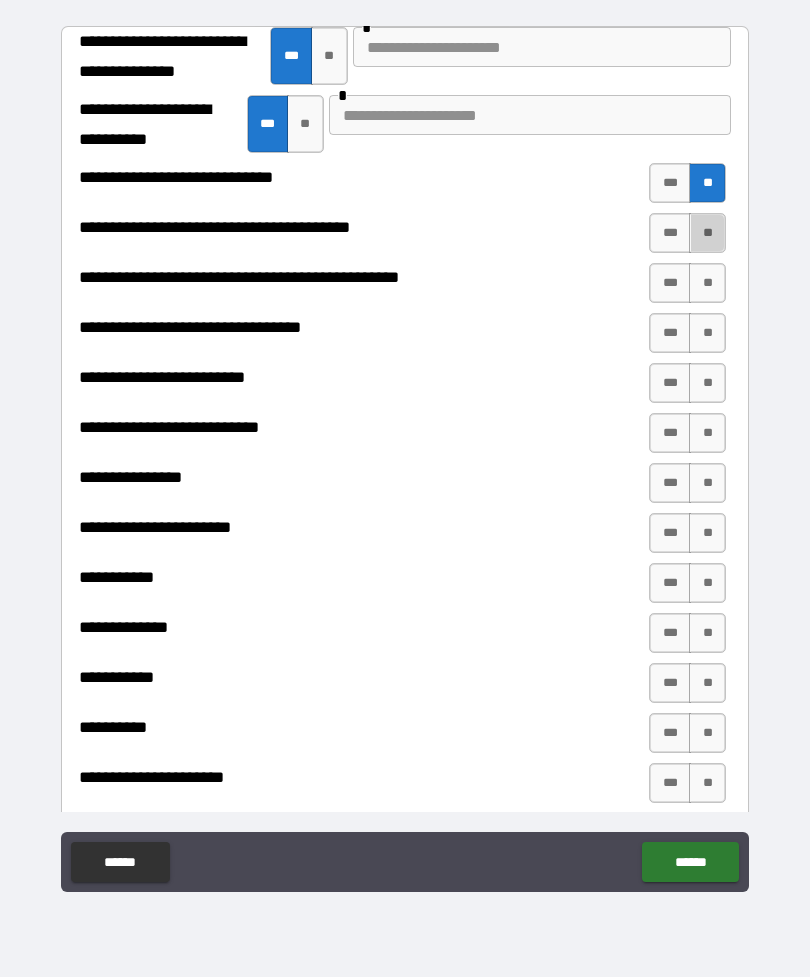click on "**" at bounding box center [707, 233] 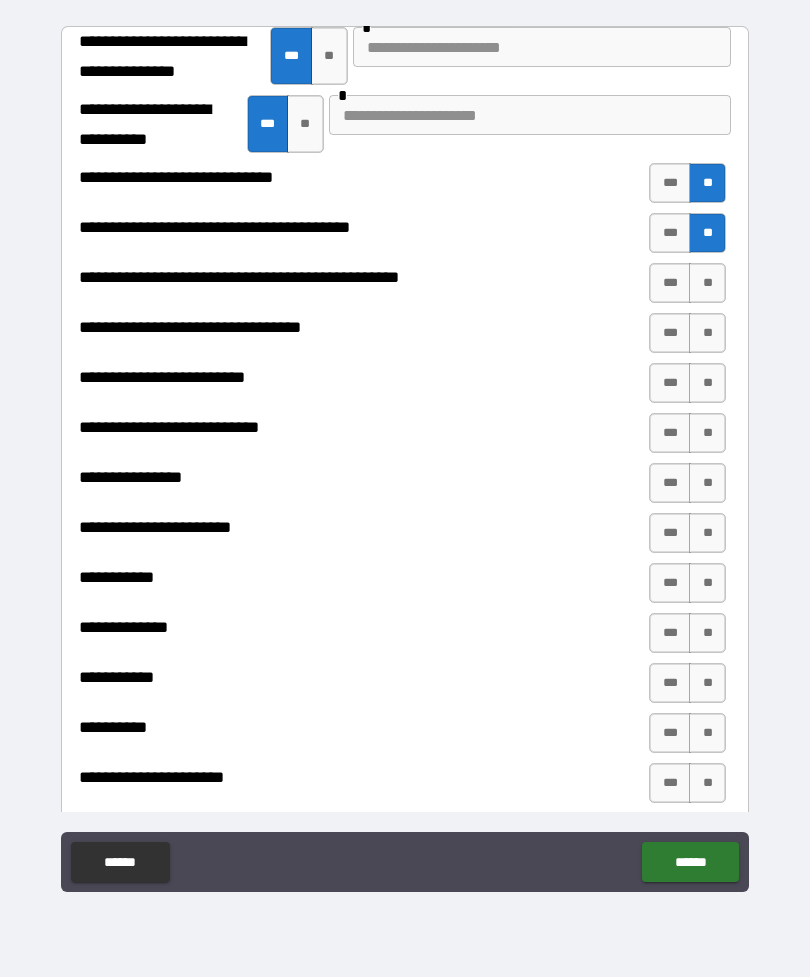 click on "**" at bounding box center (707, 283) 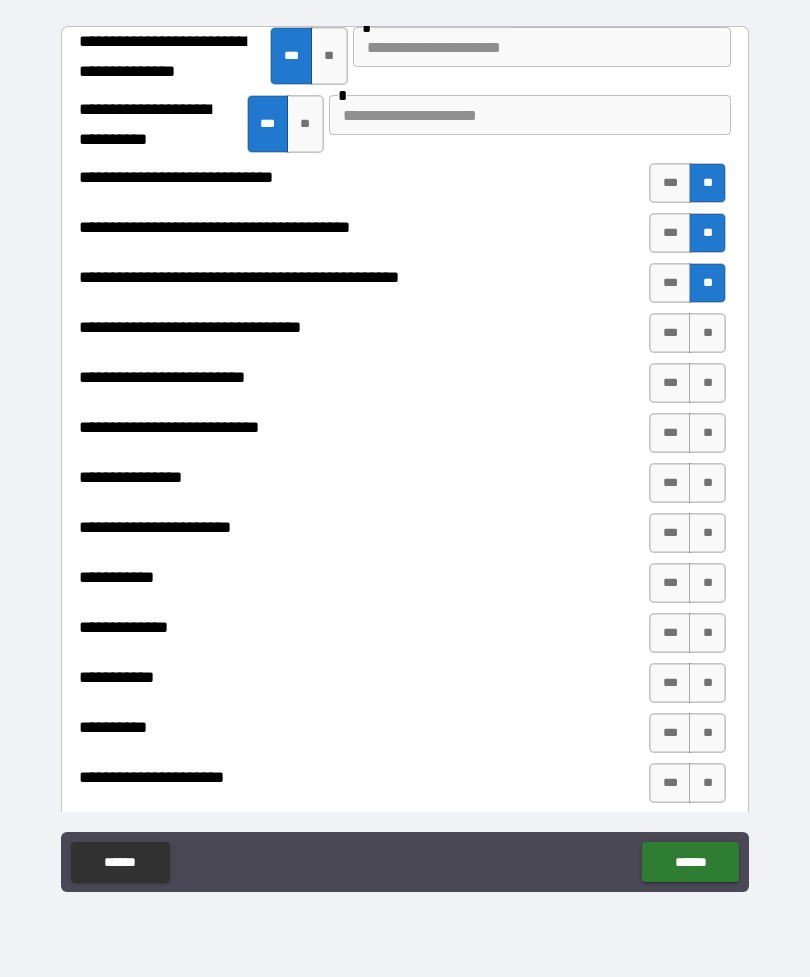 click on "**" at bounding box center [305, 124] 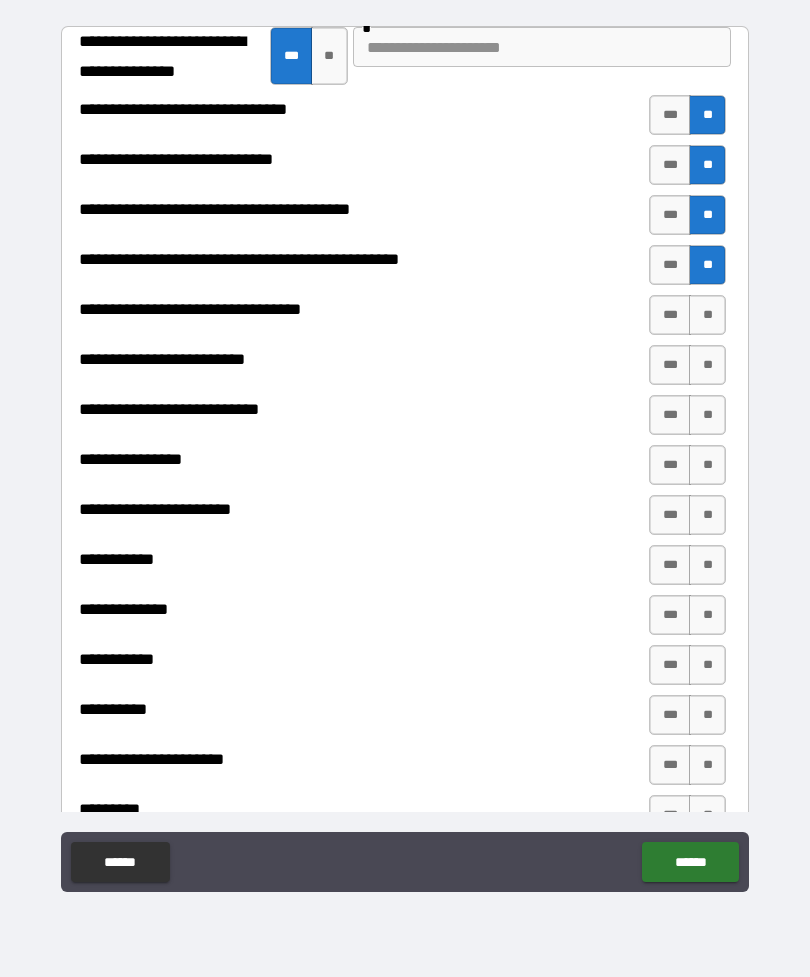 click on "**" at bounding box center [707, 315] 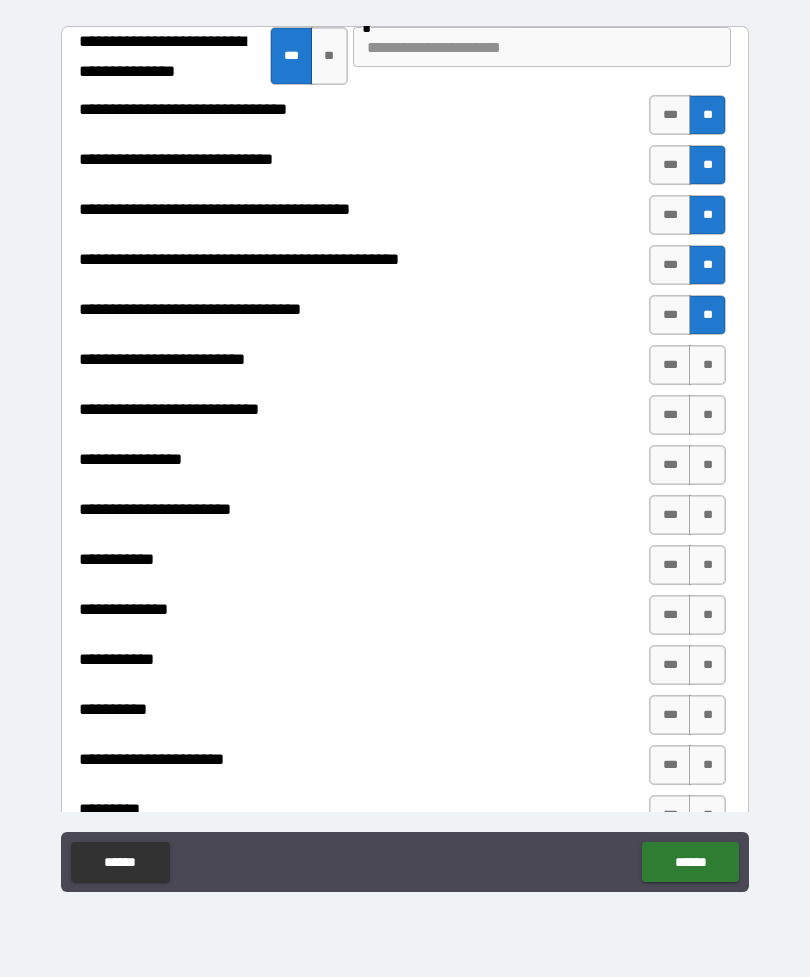 click on "**" at bounding box center (707, 365) 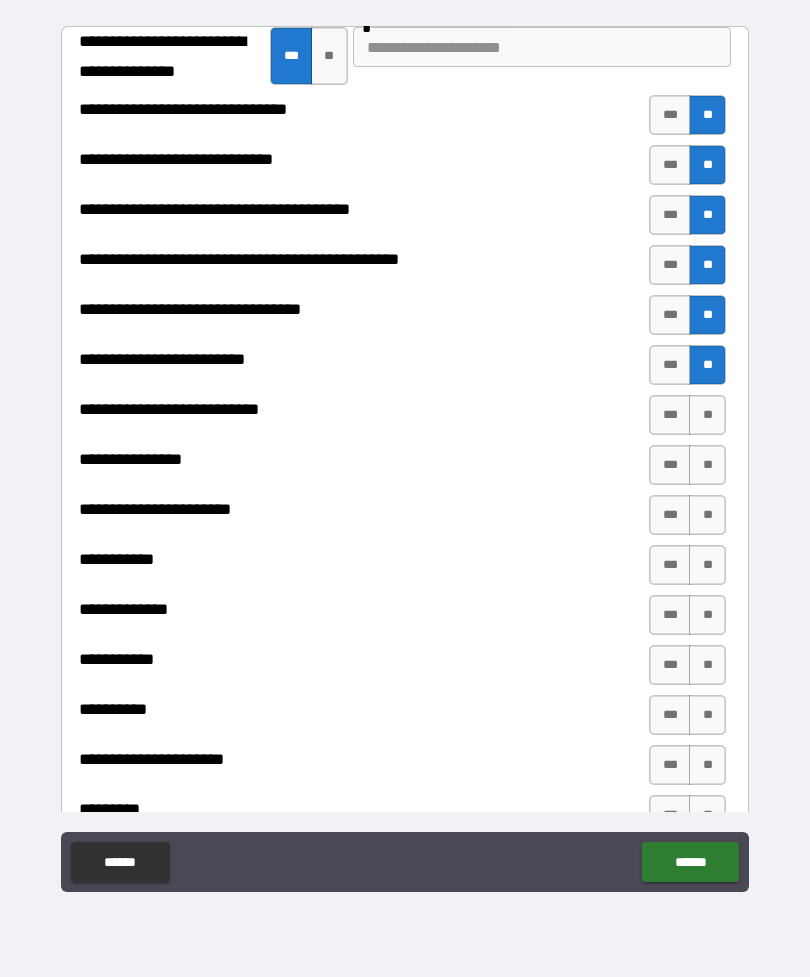 click on "**" at bounding box center [707, 415] 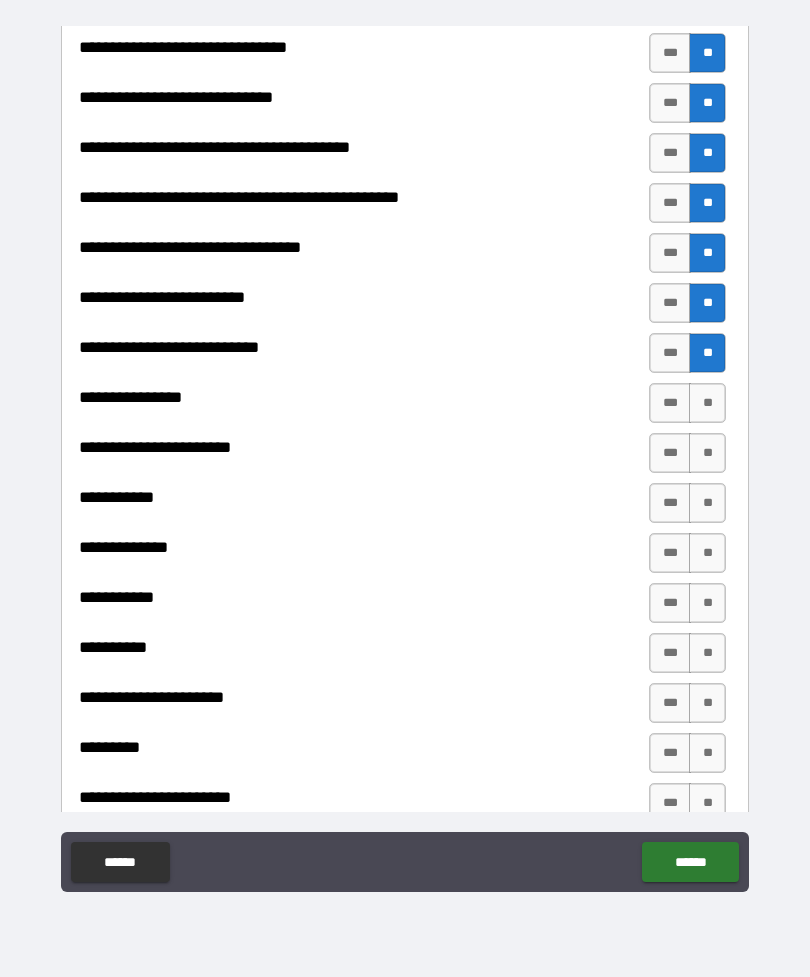 scroll, scrollTop: 72, scrollLeft: 0, axis: vertical 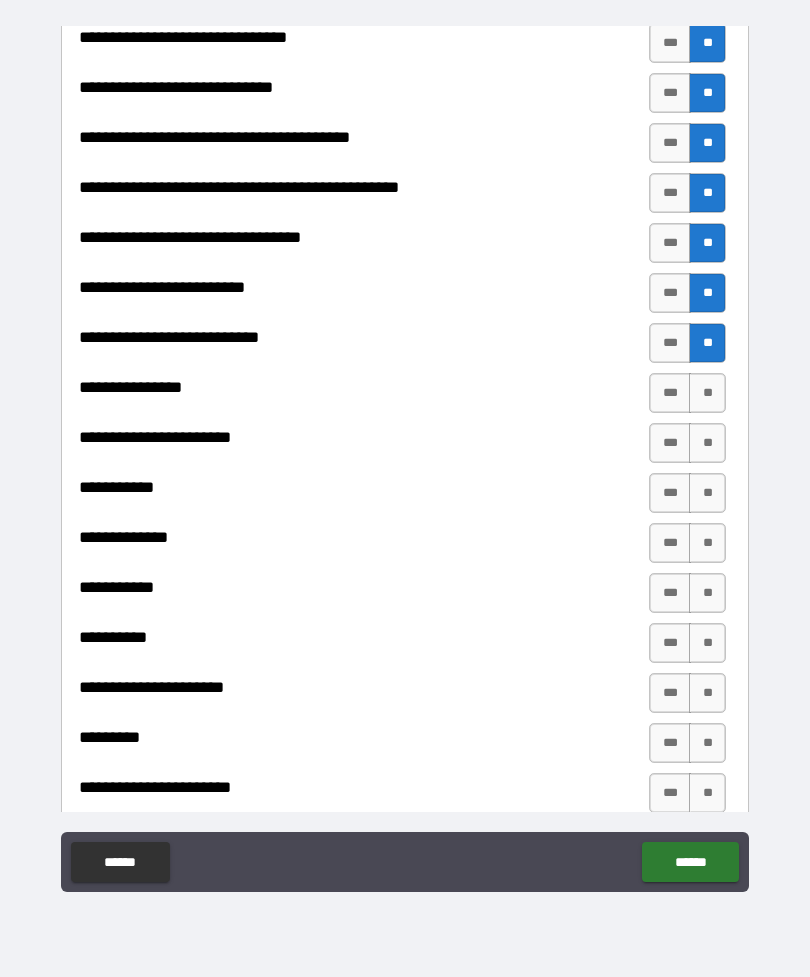 click on "**" at bounding box center (707, 393) 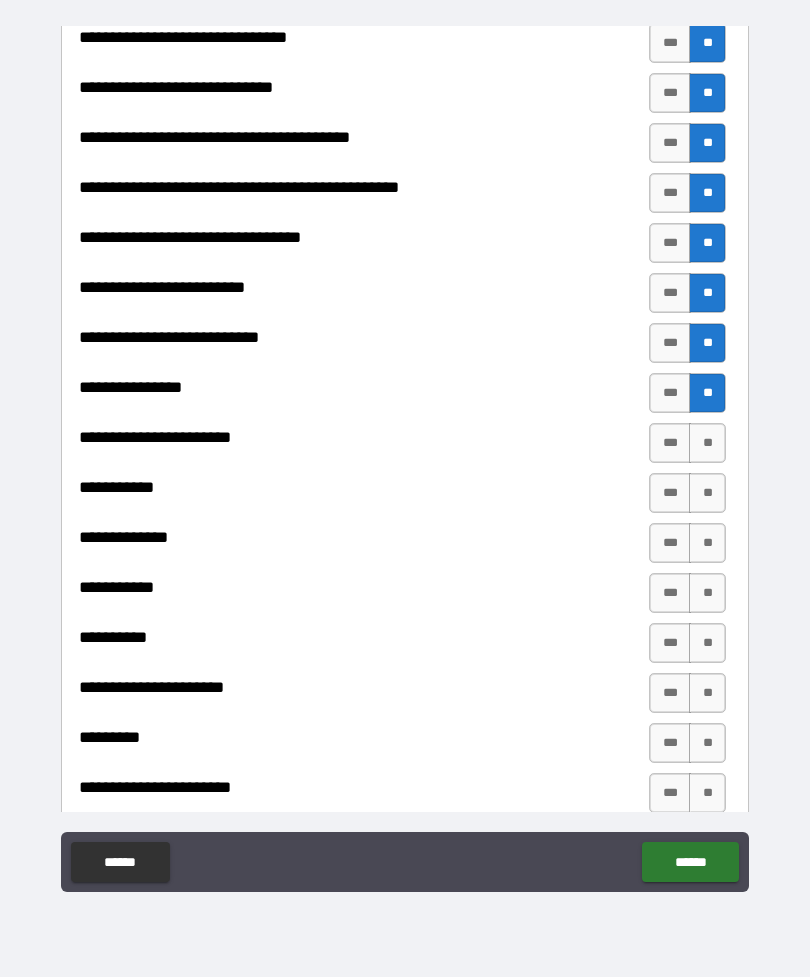 click on "***" at bounding box center (670, 393) 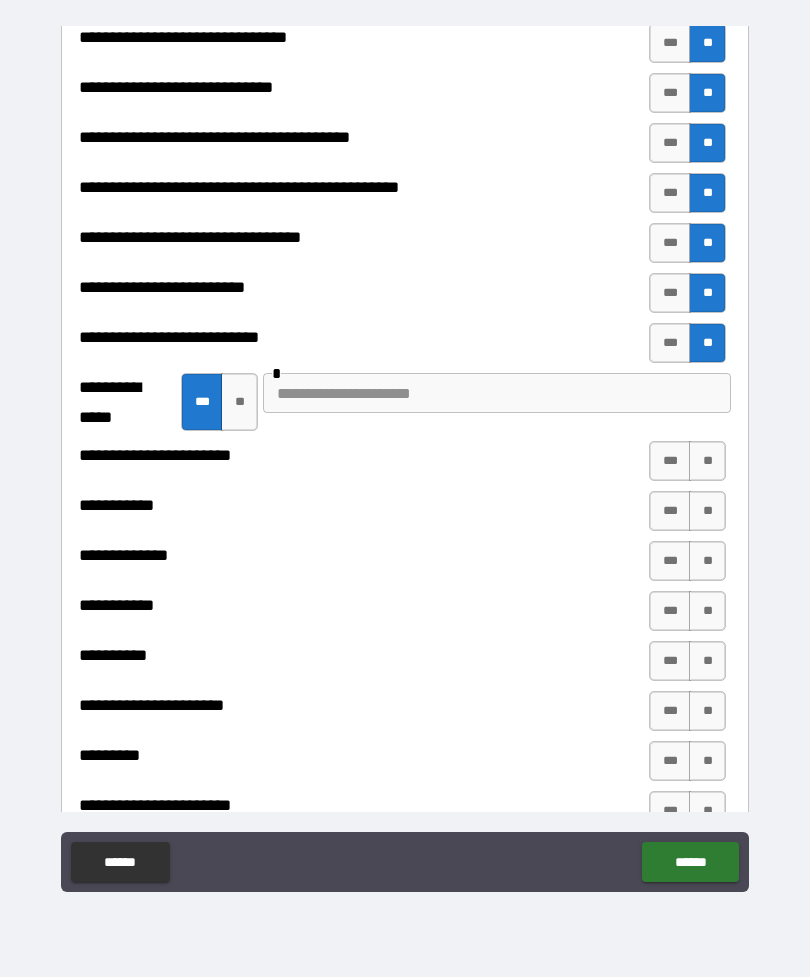 click at bounding box center (497, 393) 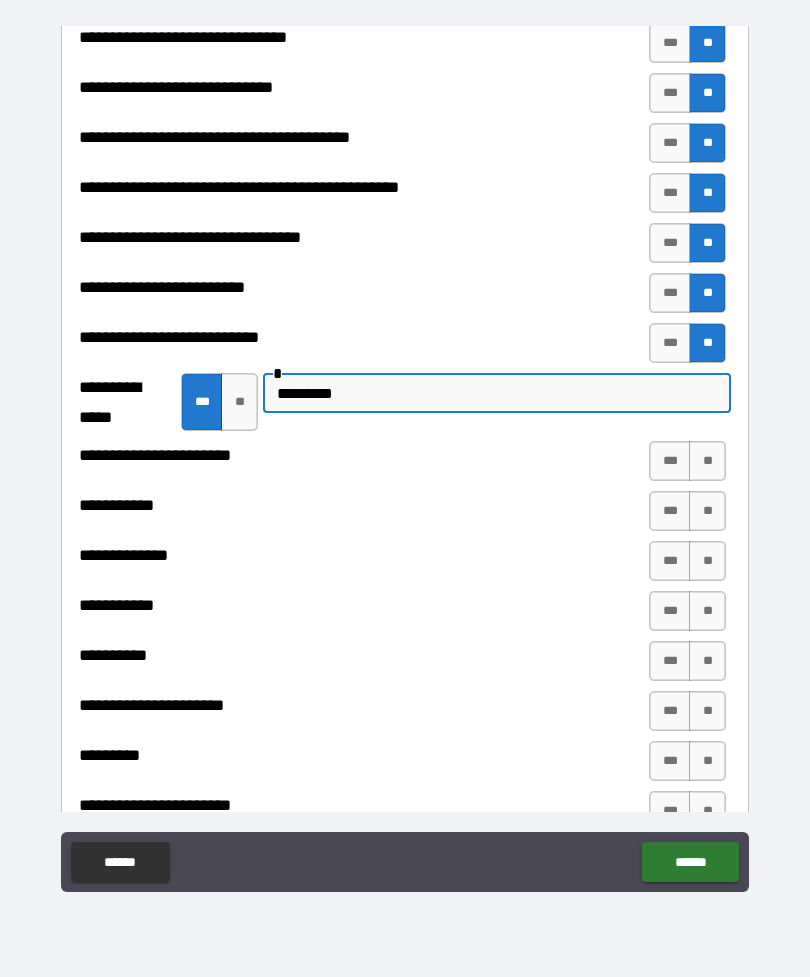 type on "********" 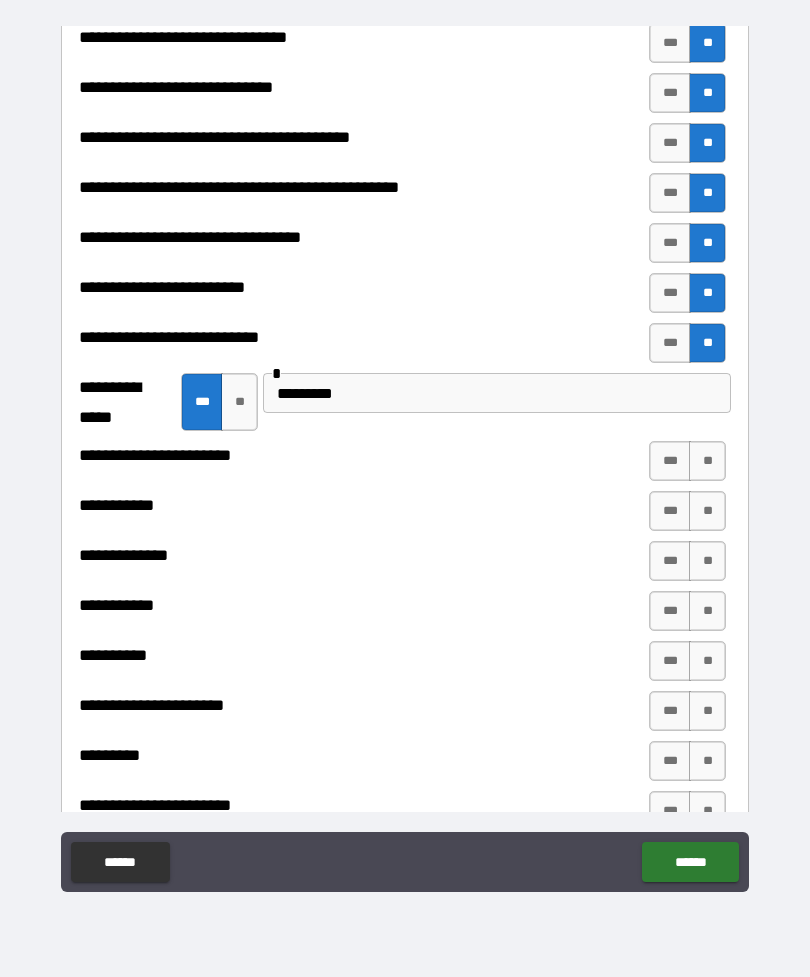 click on "**" at bounding box center [707, 461] 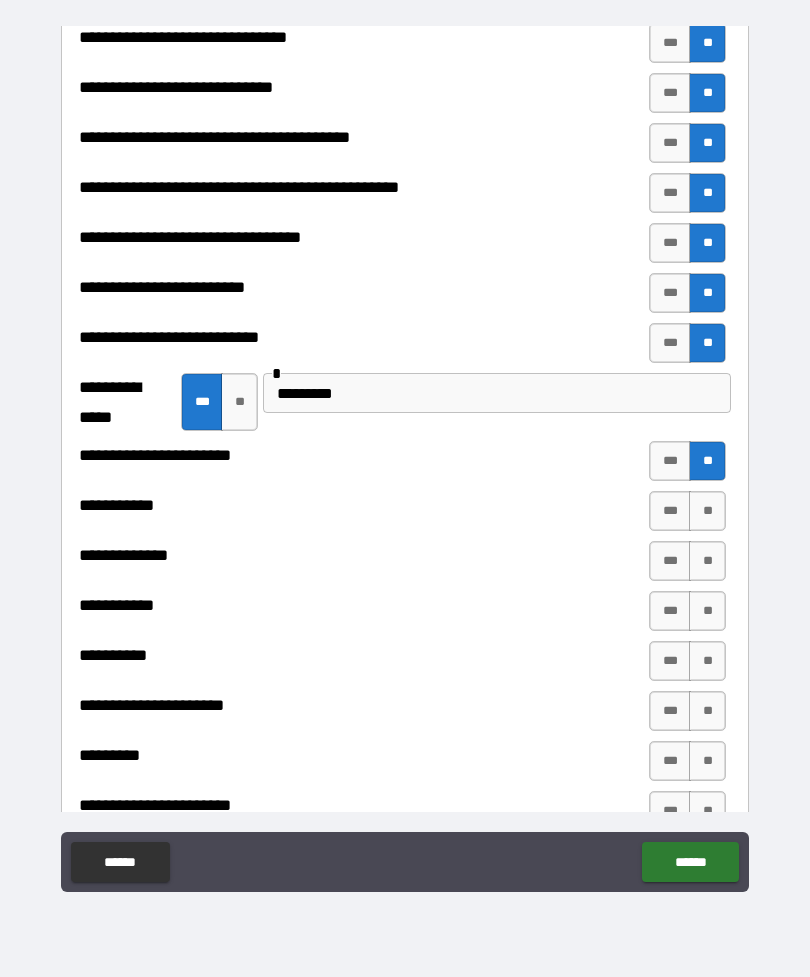 click on "**" at bounding box center (707, 511) 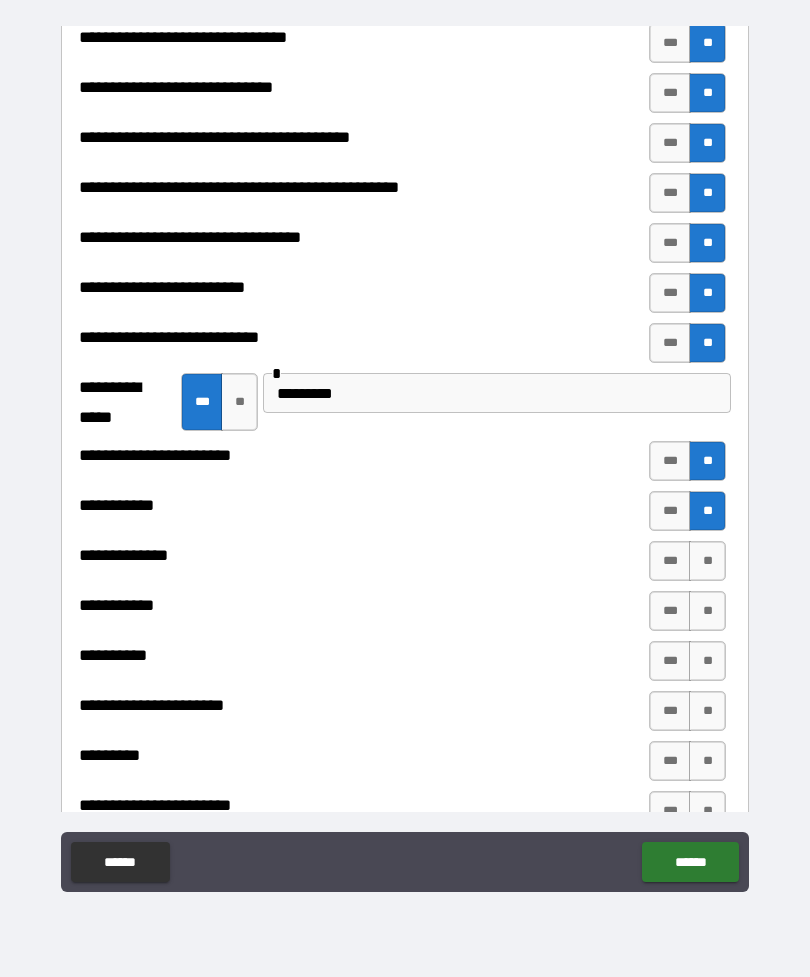 click on "***" at bounding box center [670, 561] 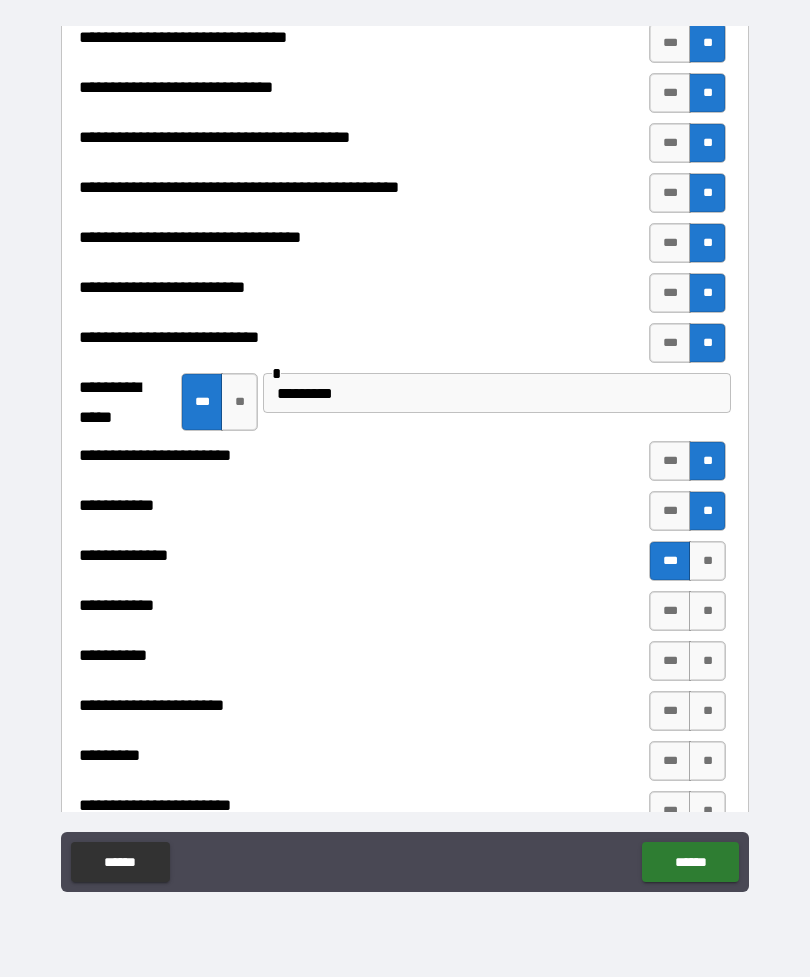 click on "**" at bounding box center (707, 611) 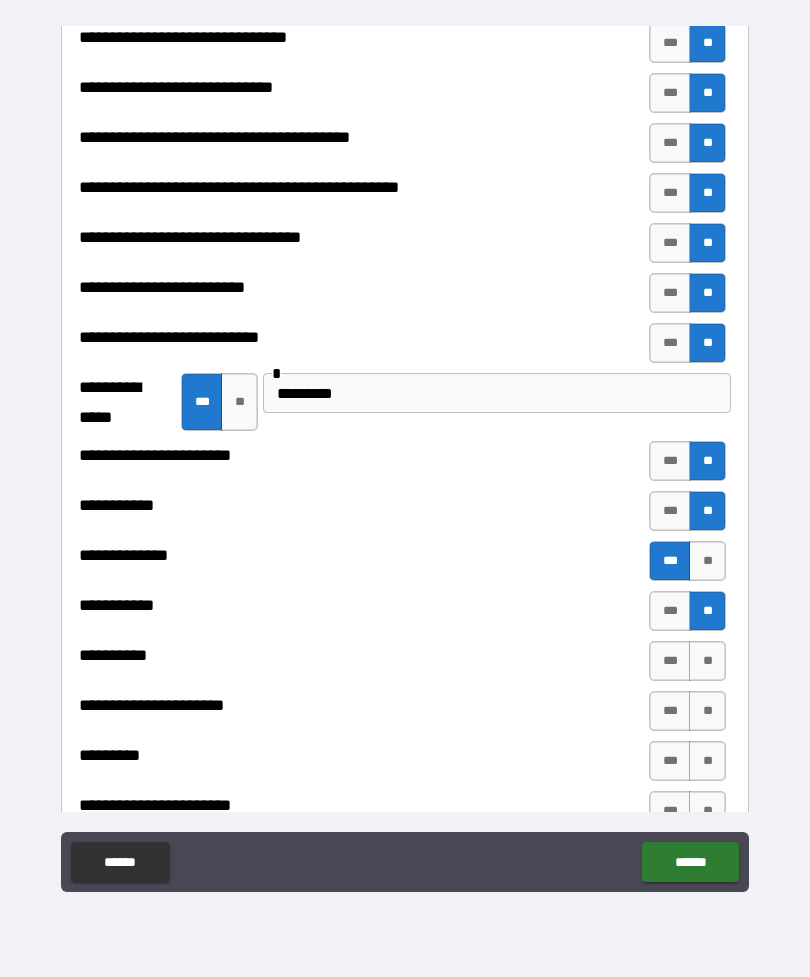 click on "**" at bounding box center [707, 661] 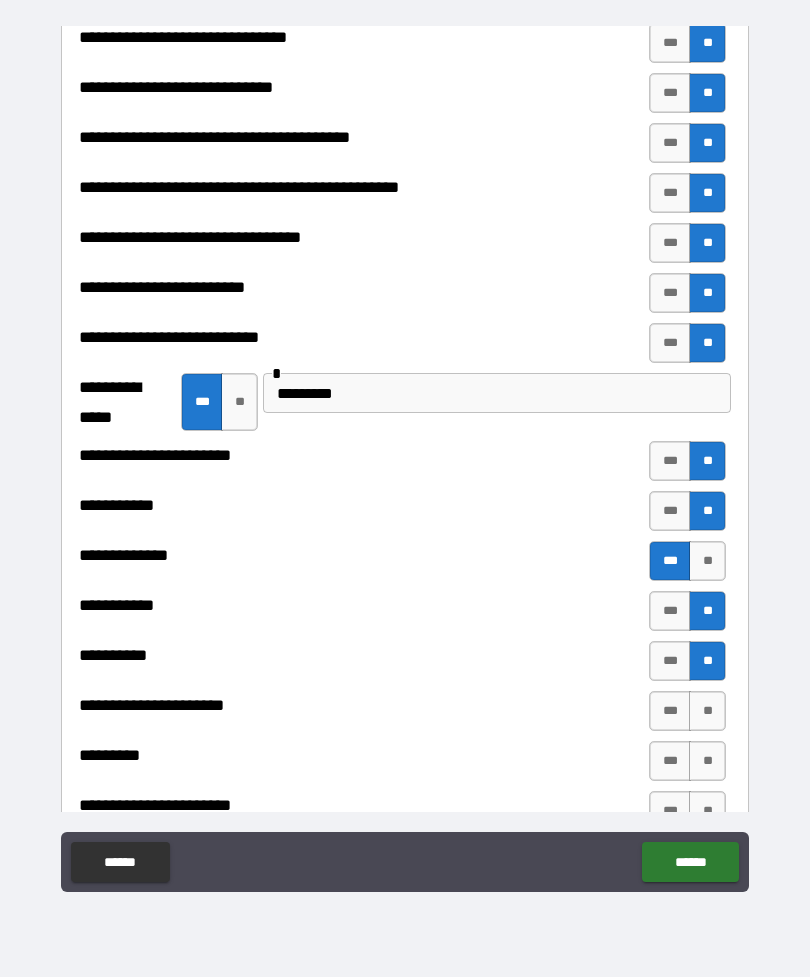 click on "**" at bounding box center (707, 711) 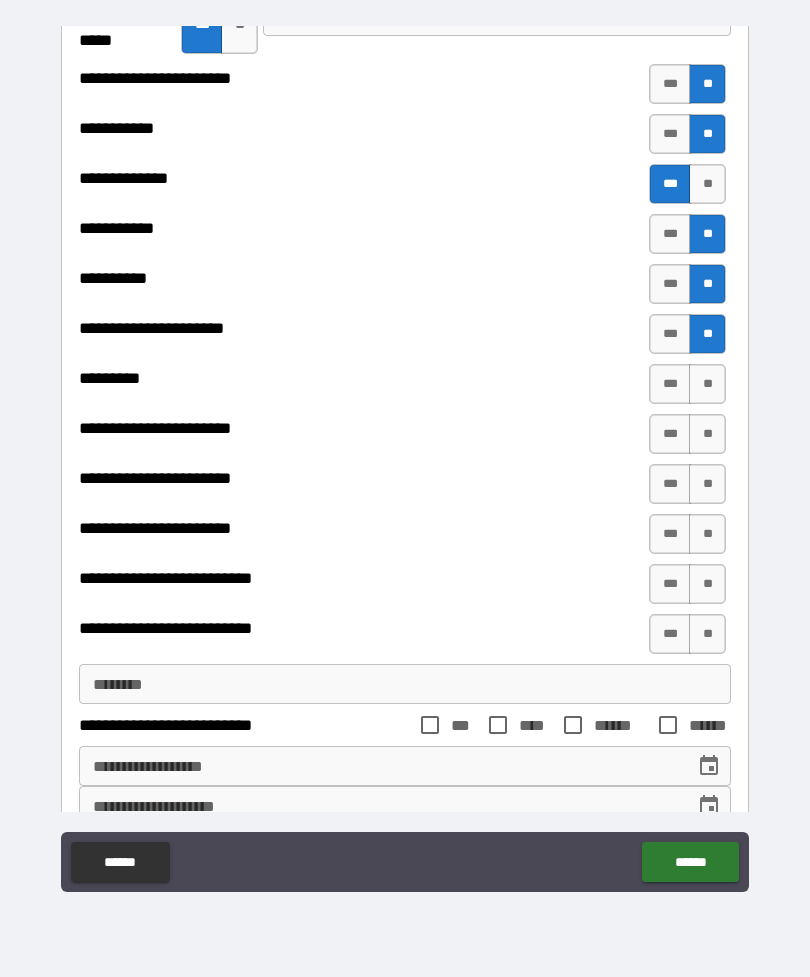 scroll, scrollTop: 468, scrollLeft: 0, axis: vertical 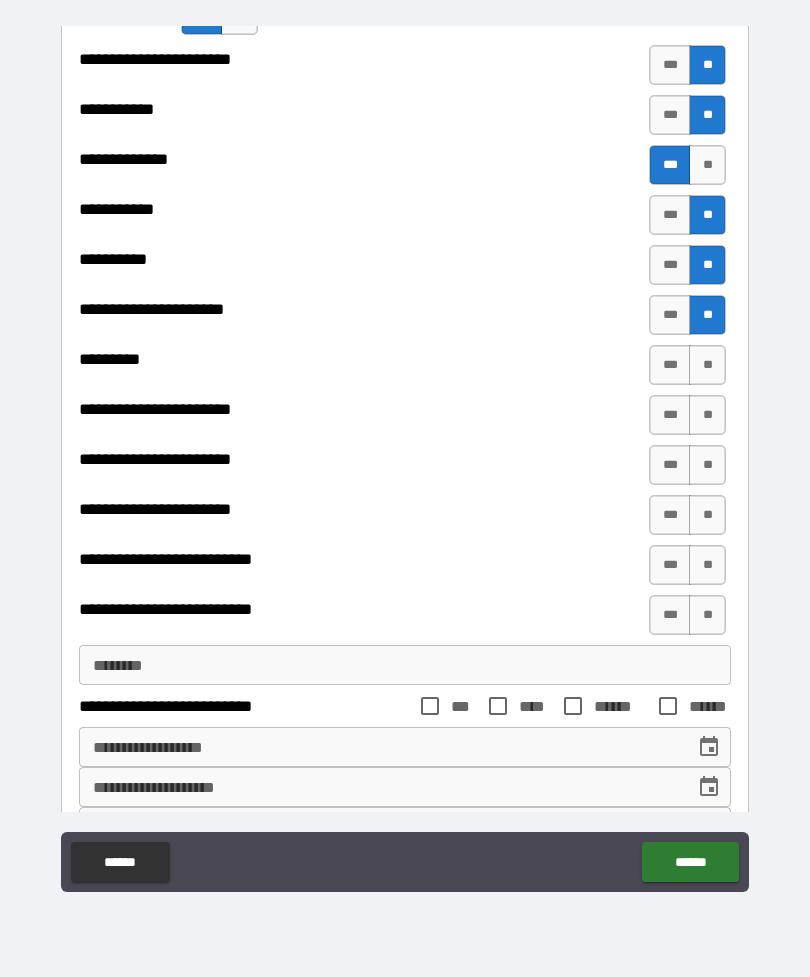 click on "**" at bounding box center [707, 365] 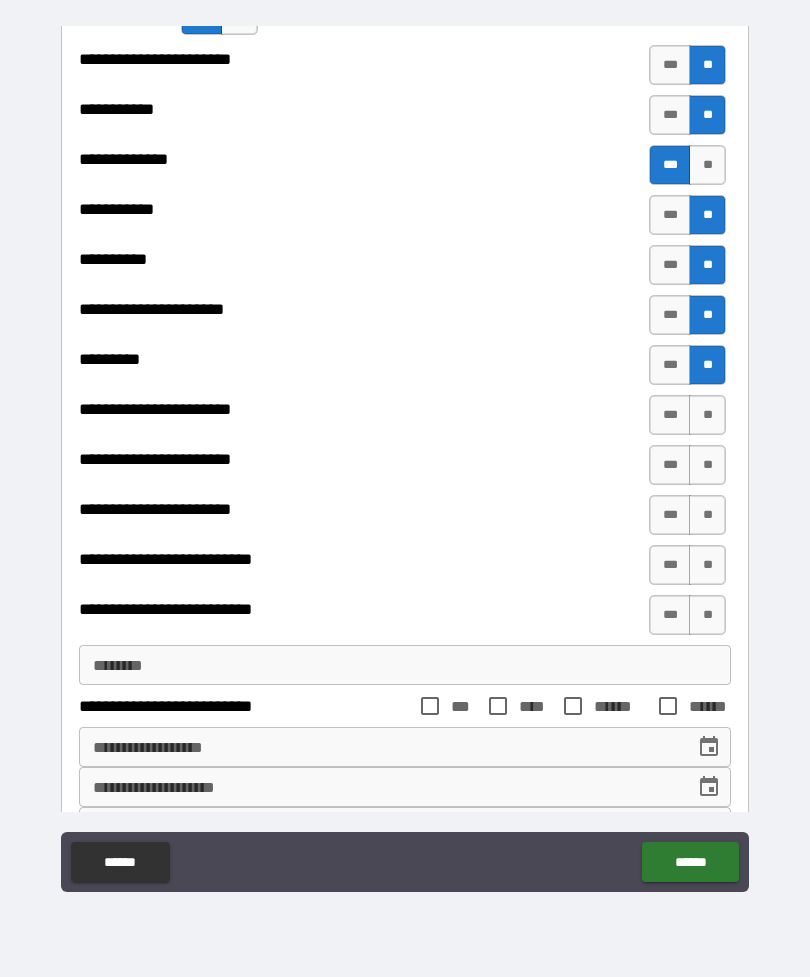 click on "**" at bounding box center (707, 415) 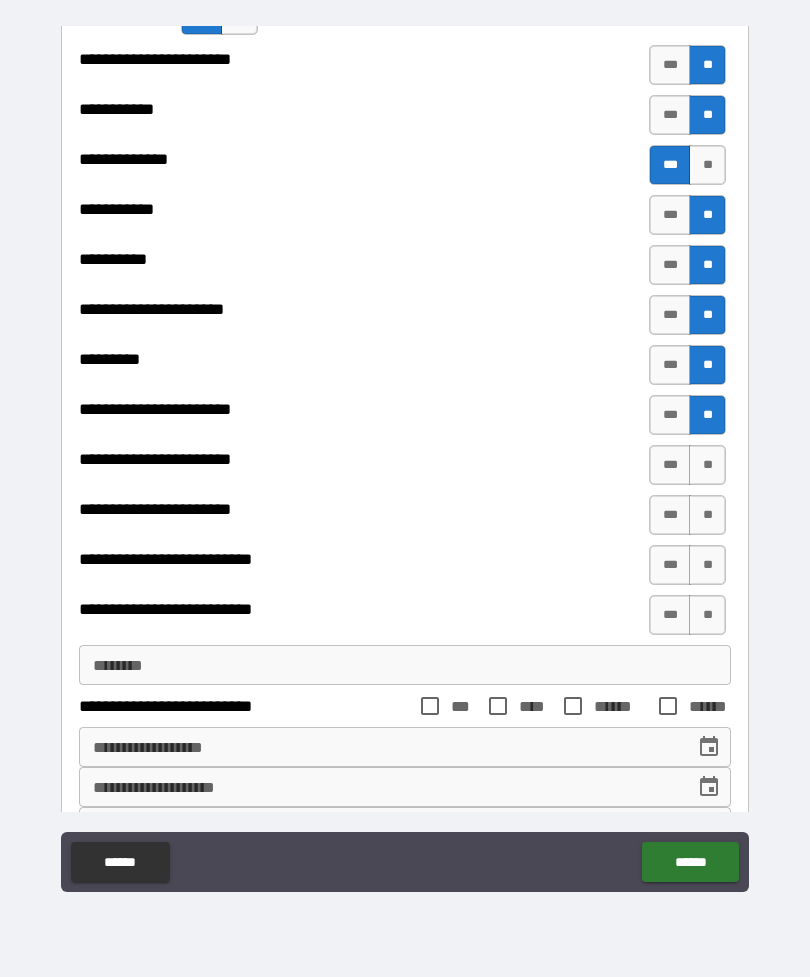 click on "**" at bounding box center (707, 465) 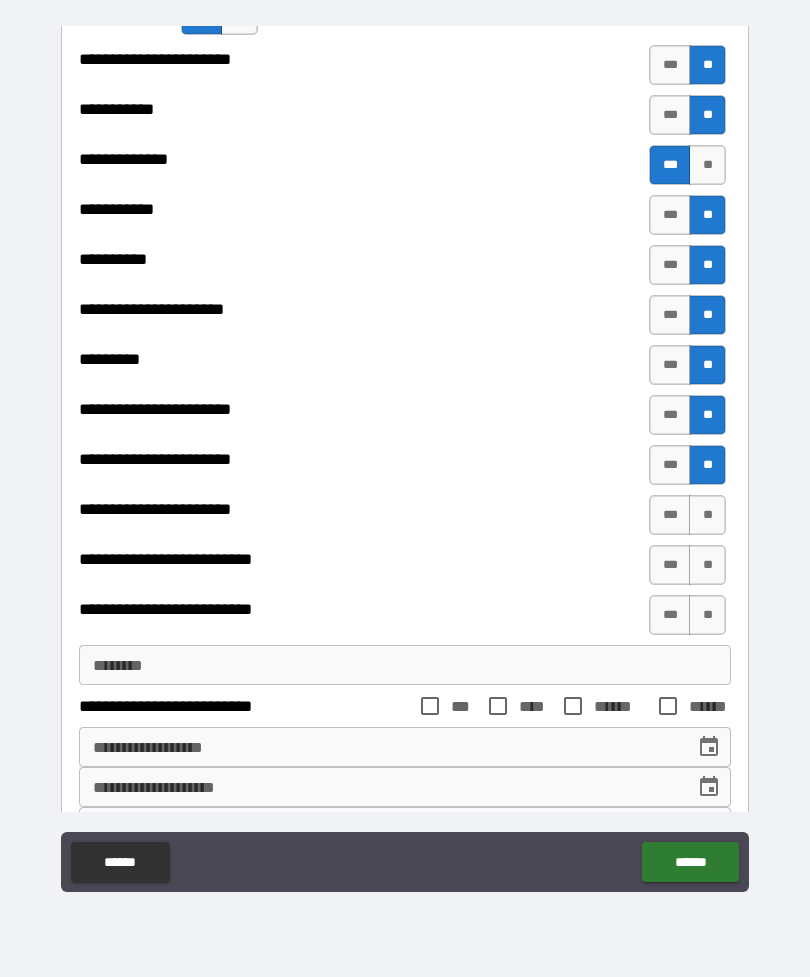 click on "**" at bounding box center (707, 515) 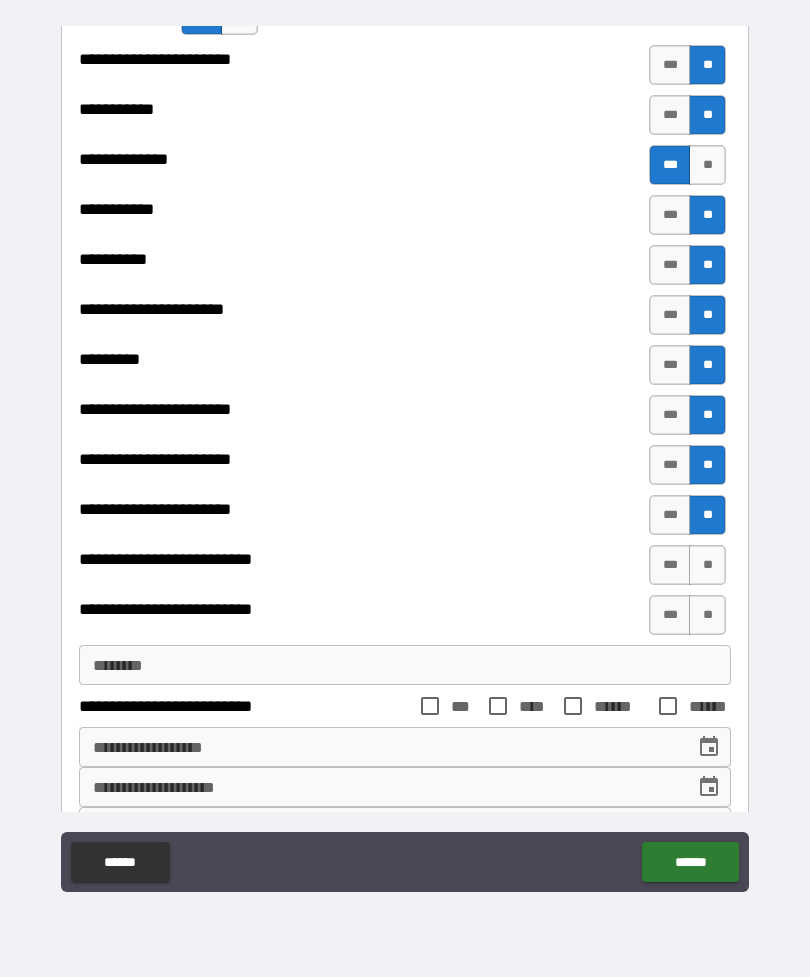 click on "**" at bounding box center [707, 565] 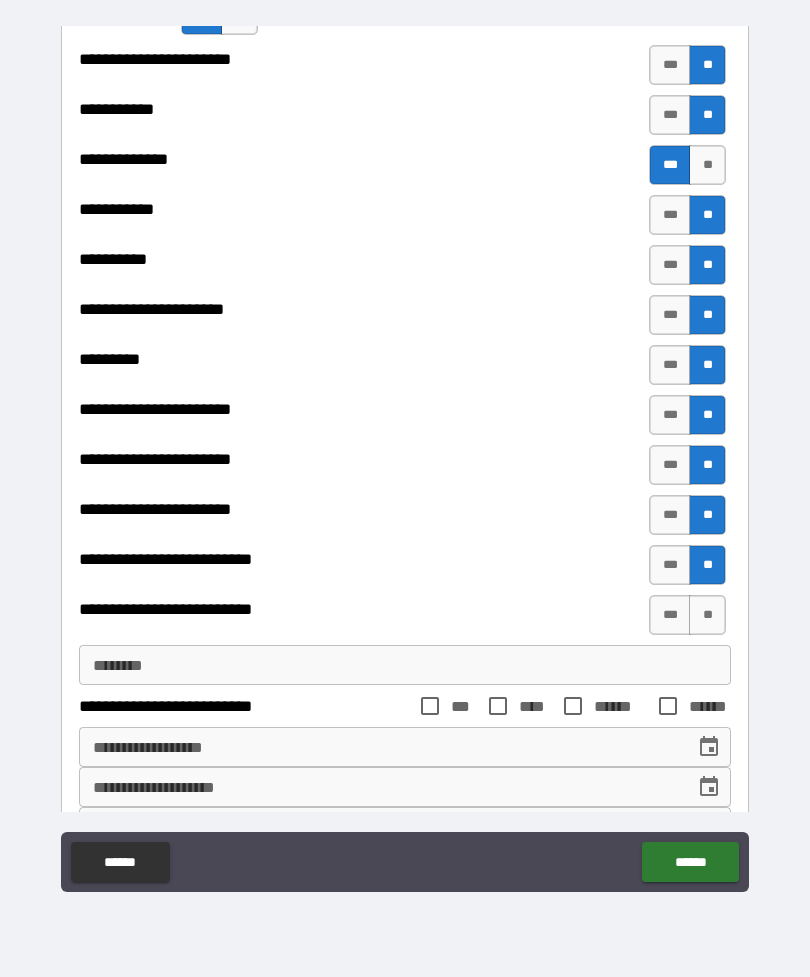 click on "**" at bounding box center (707, 615) 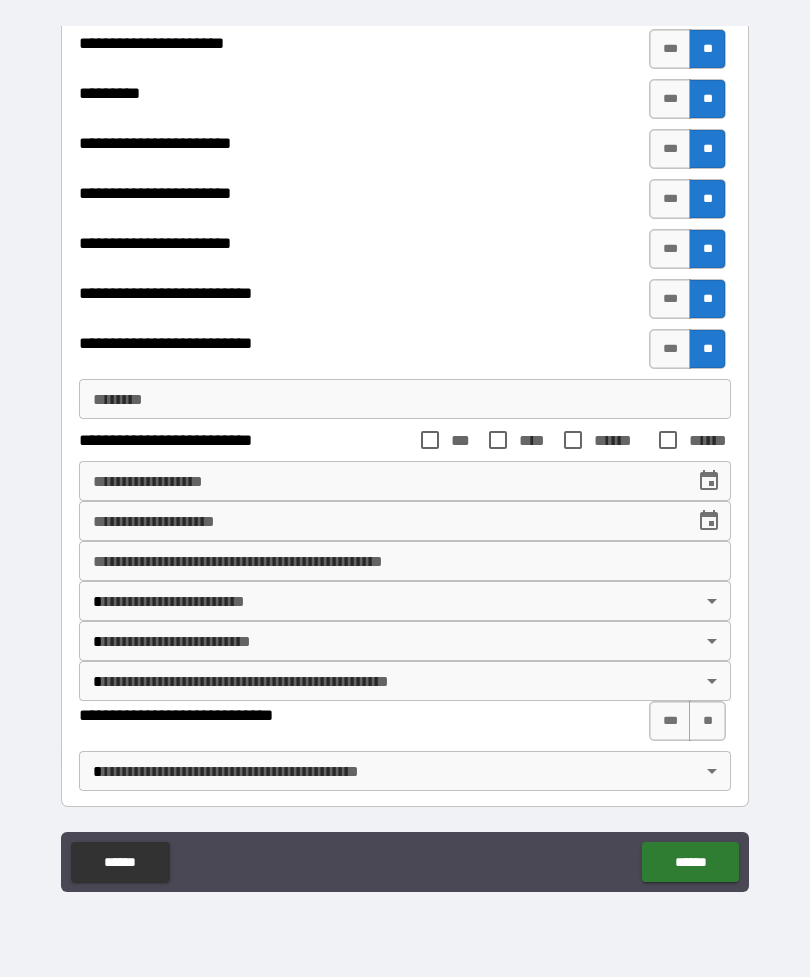 scroll, scrollTop: 734, scrollLeft: 0, axis: vertical 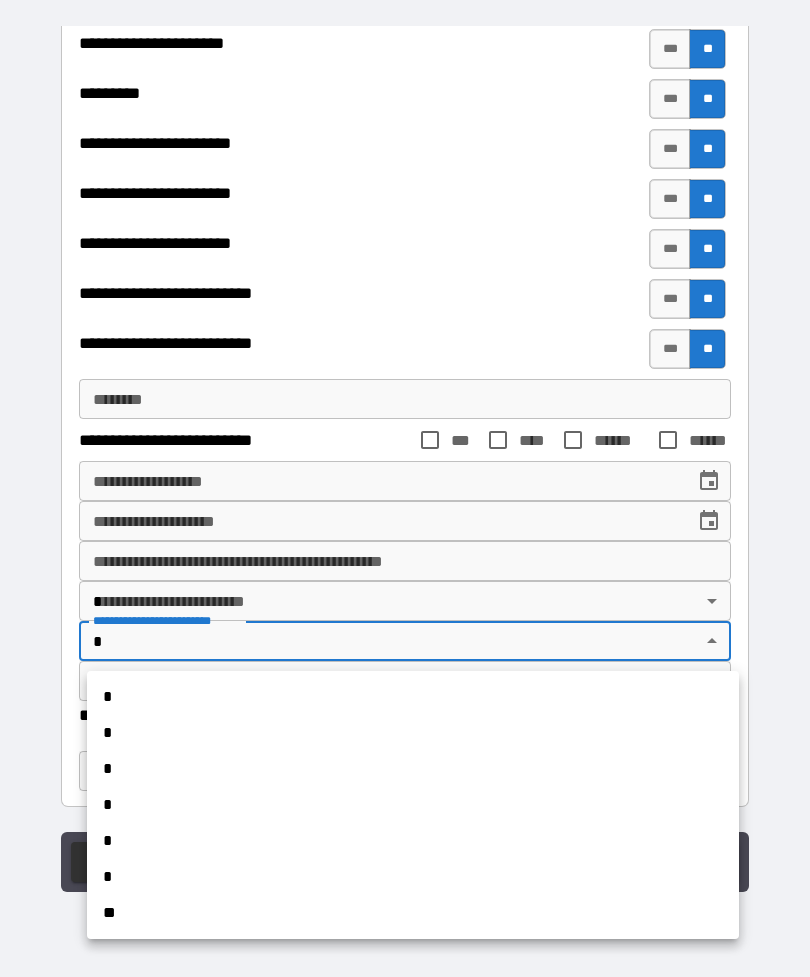 click on "*" at bounding box center (413, 769) 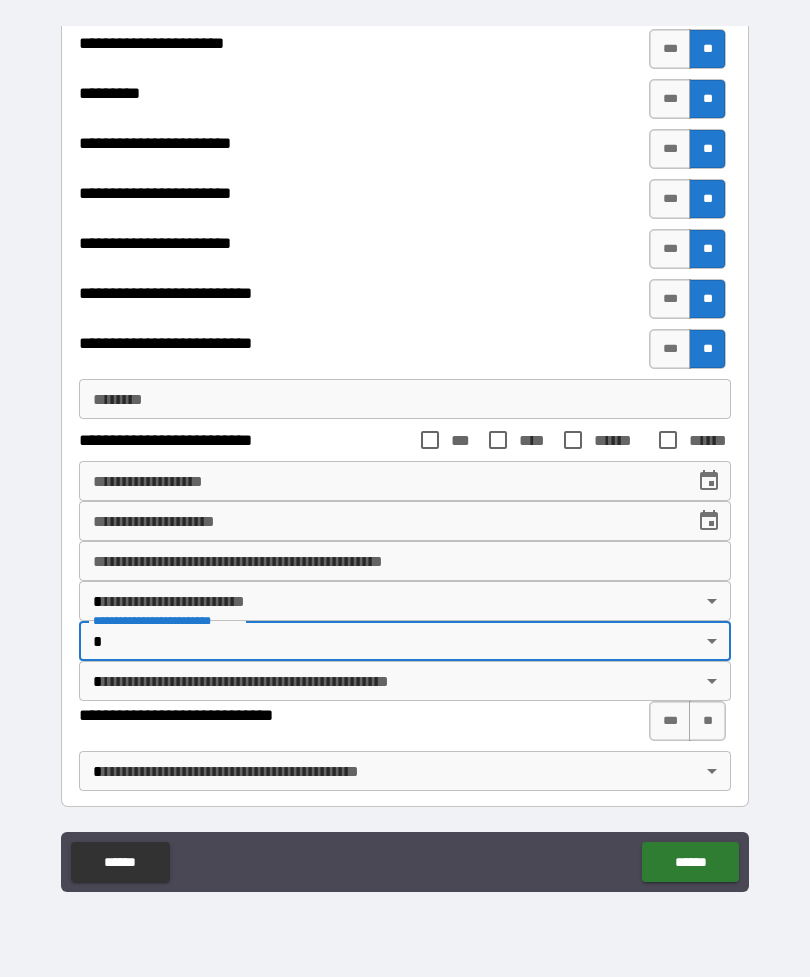 click on "**********" at bounding box center (405, 456) 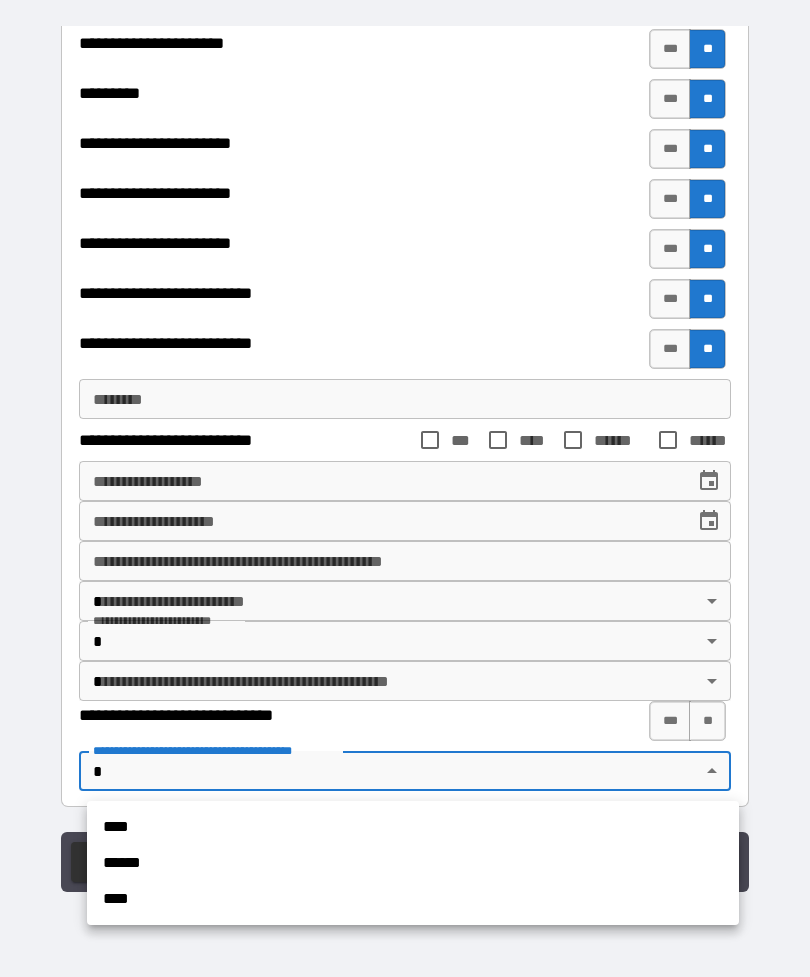 click on "****" at bounding box center (413, 827) 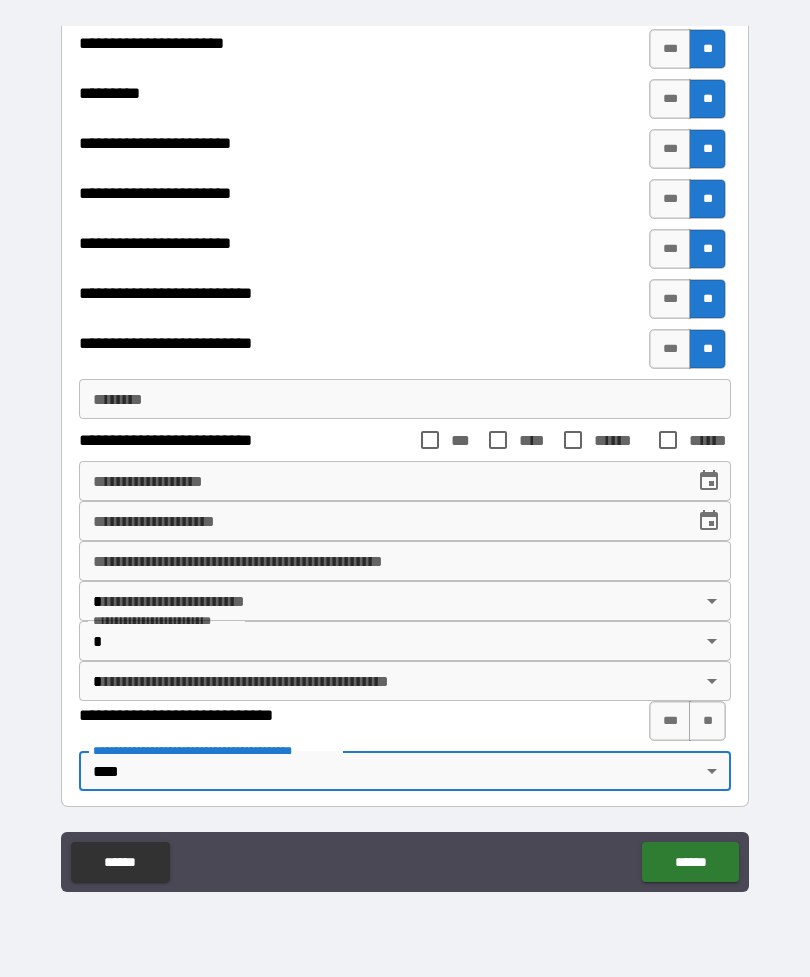click on "******" at bounding box center [690, 862] 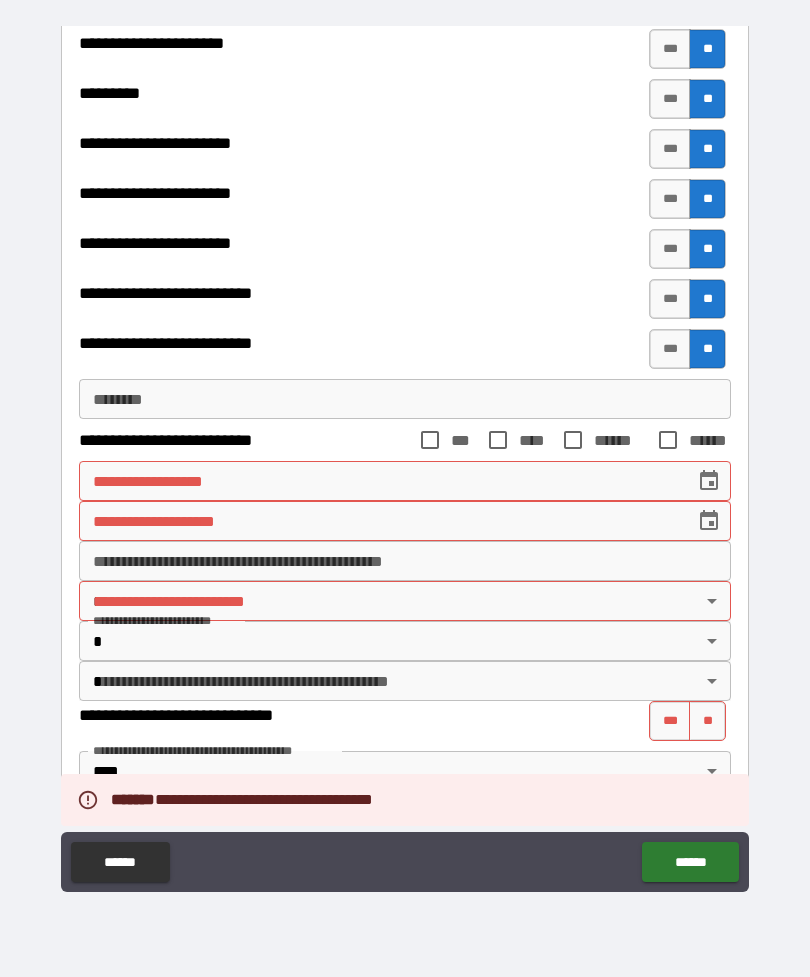 click on "**********" at bounding box center (380, 481) 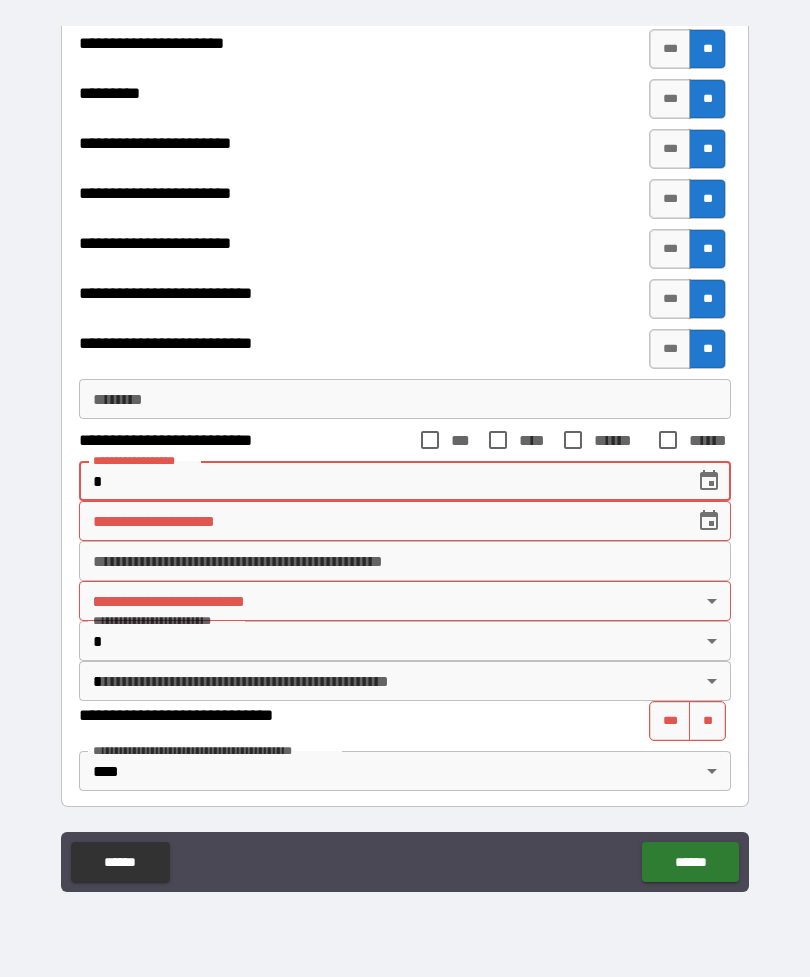 type on "*" 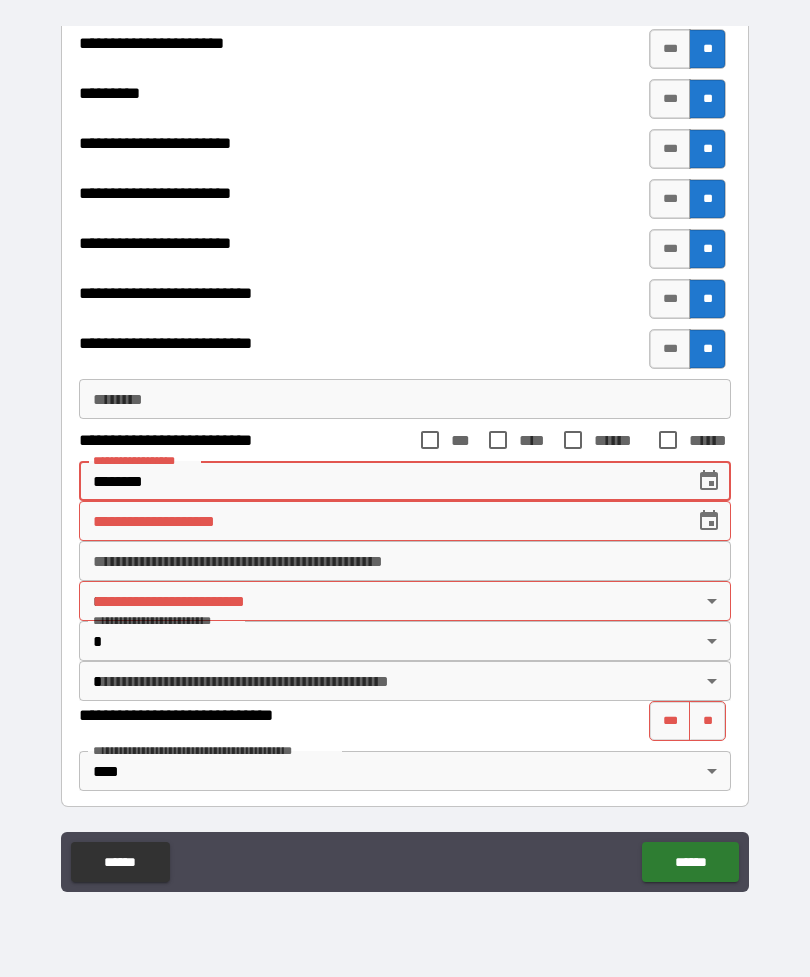 type on "********" 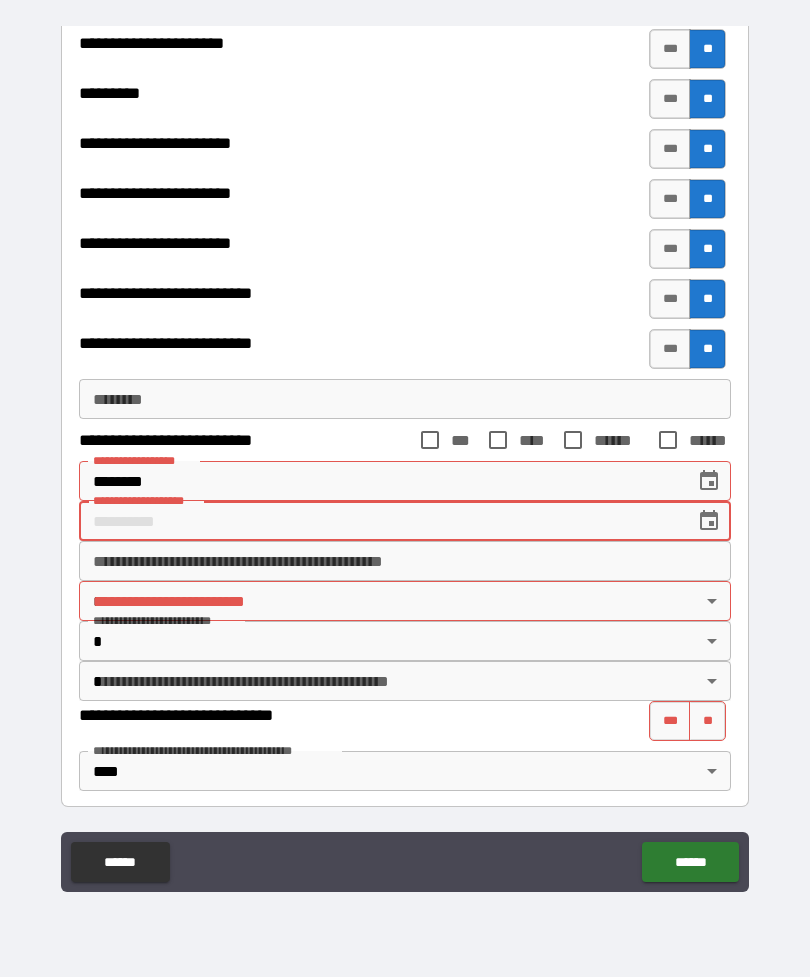 type on "*" 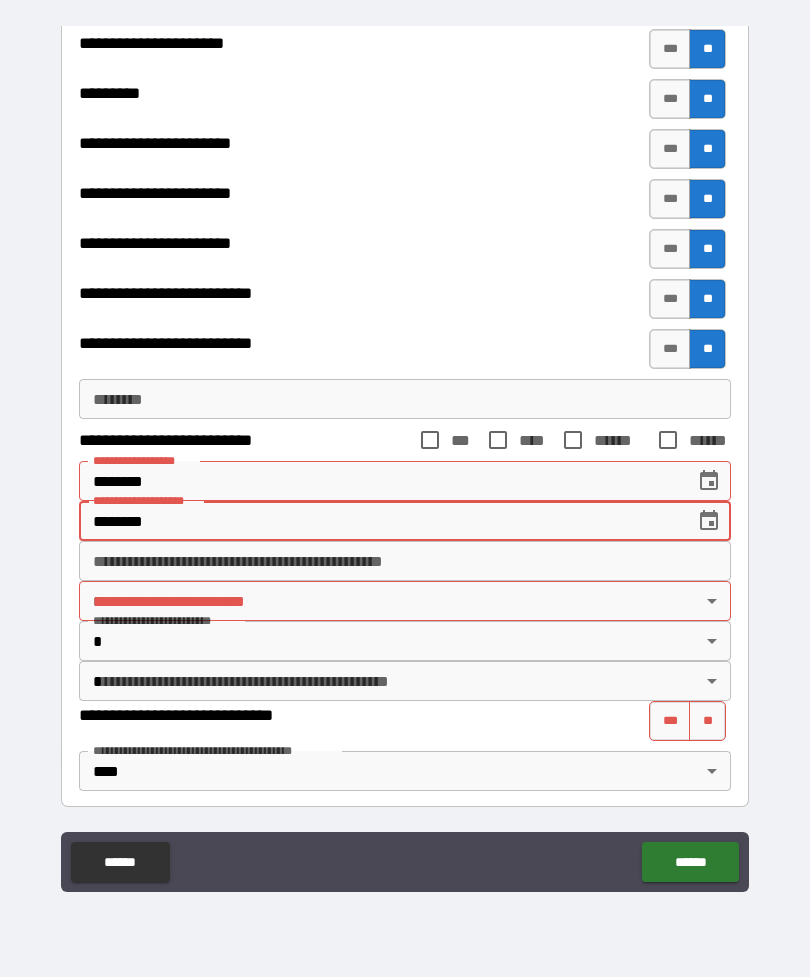 type on "********" 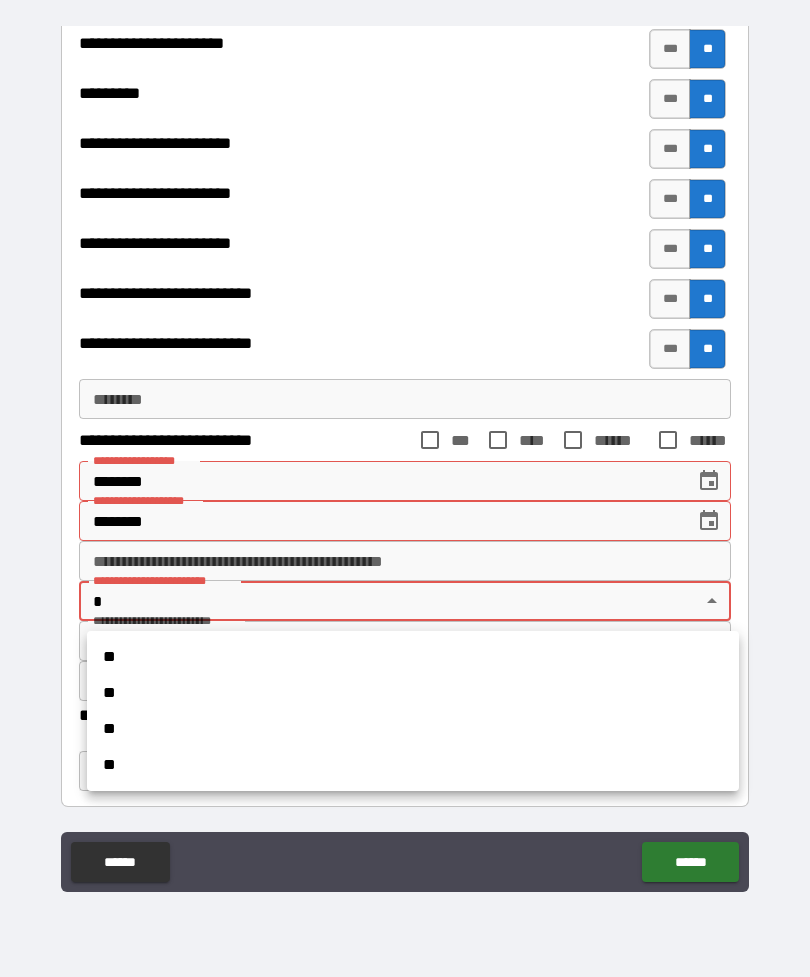 click on "**" at bounding box center (413, 693) 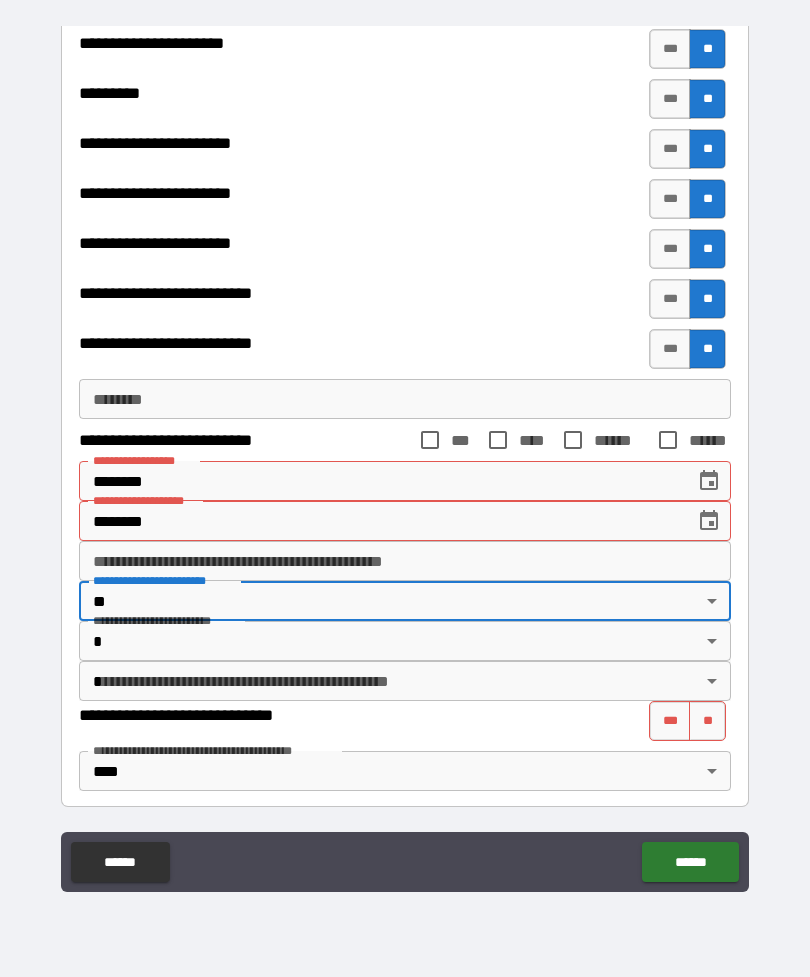 type on "**" 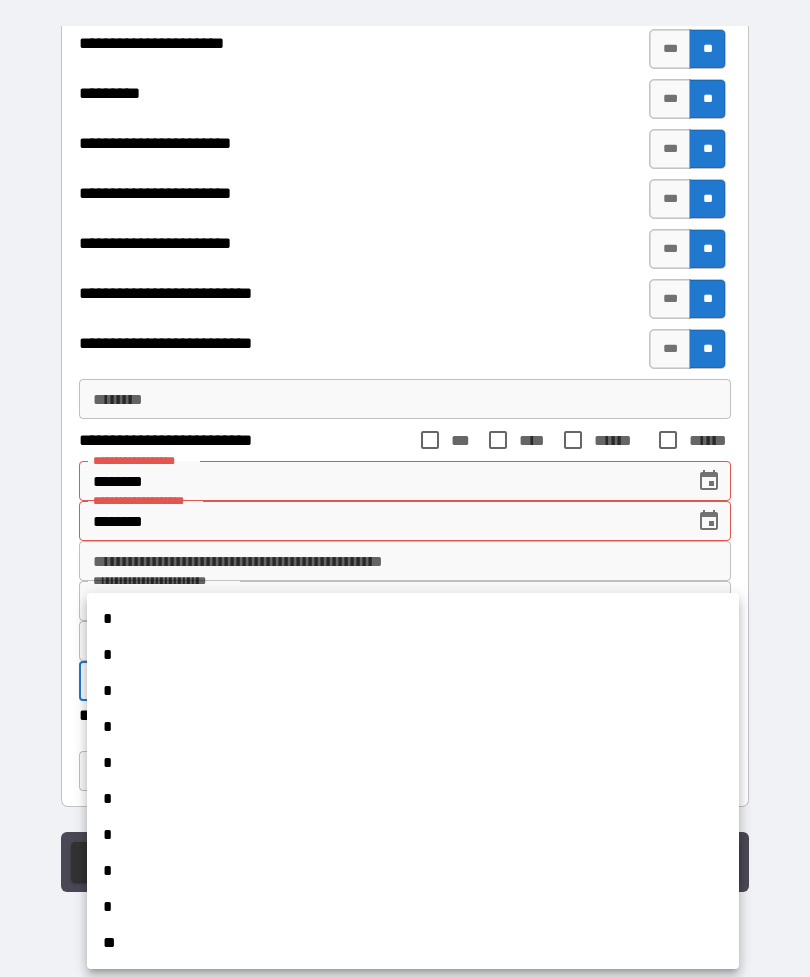 click on "**" at bounding box center (413, 943) 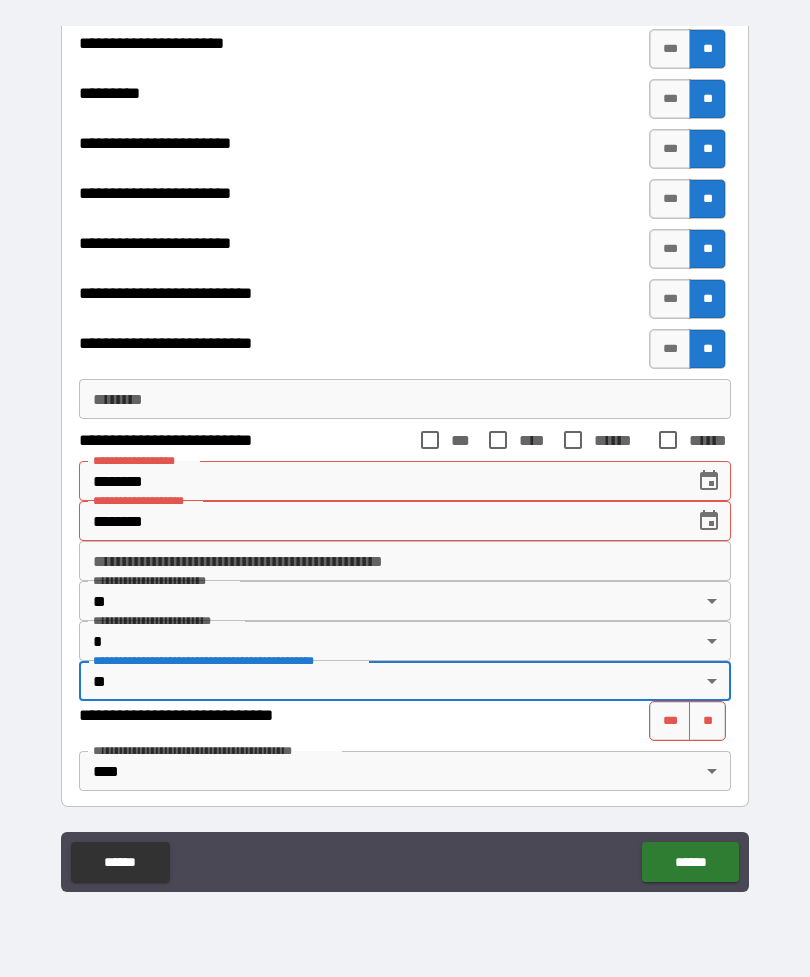 click on "**" at bounding box center [707, 721] 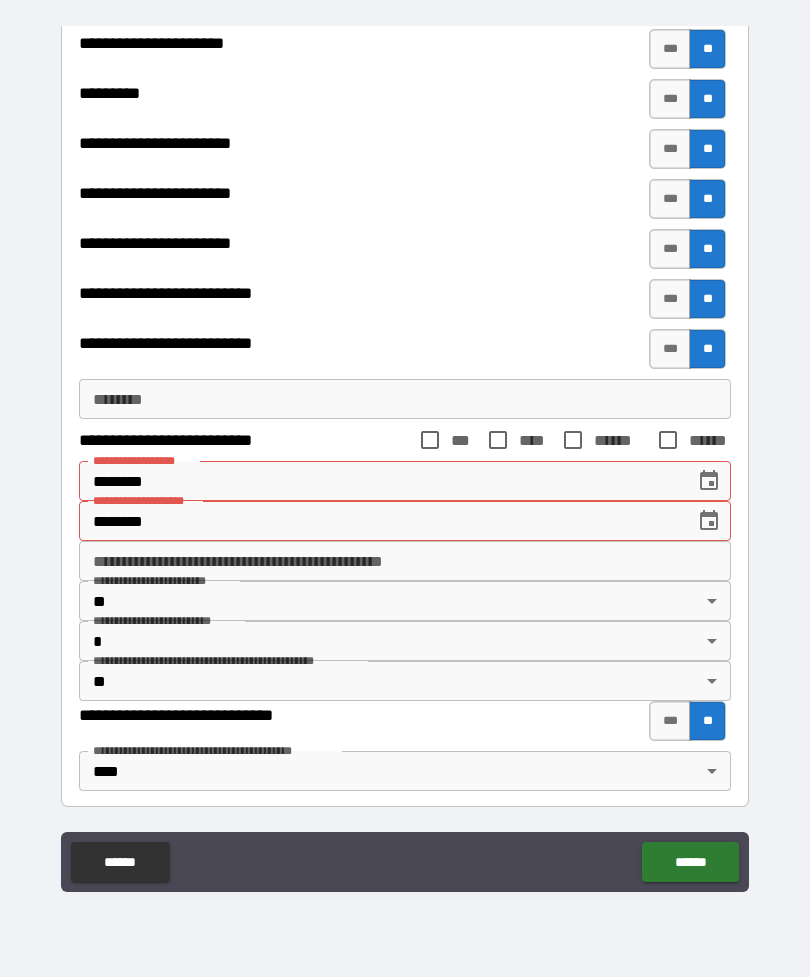 click on "******" at bounding box center [690, 862] 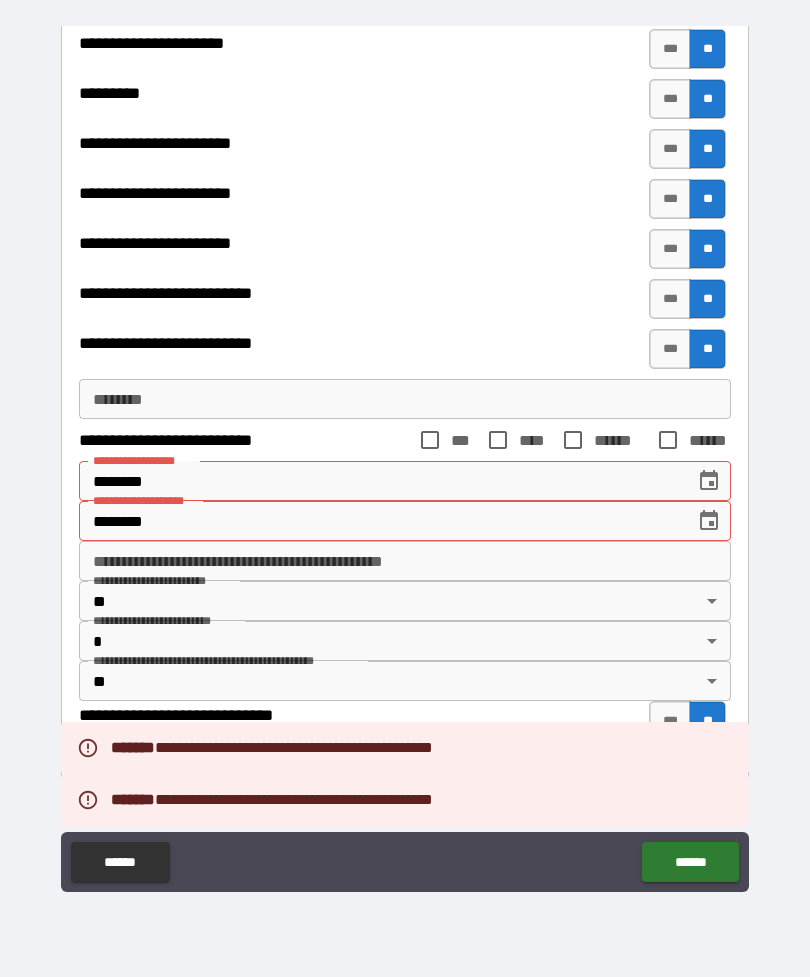 click on "********" at bounding box center [380, 481] 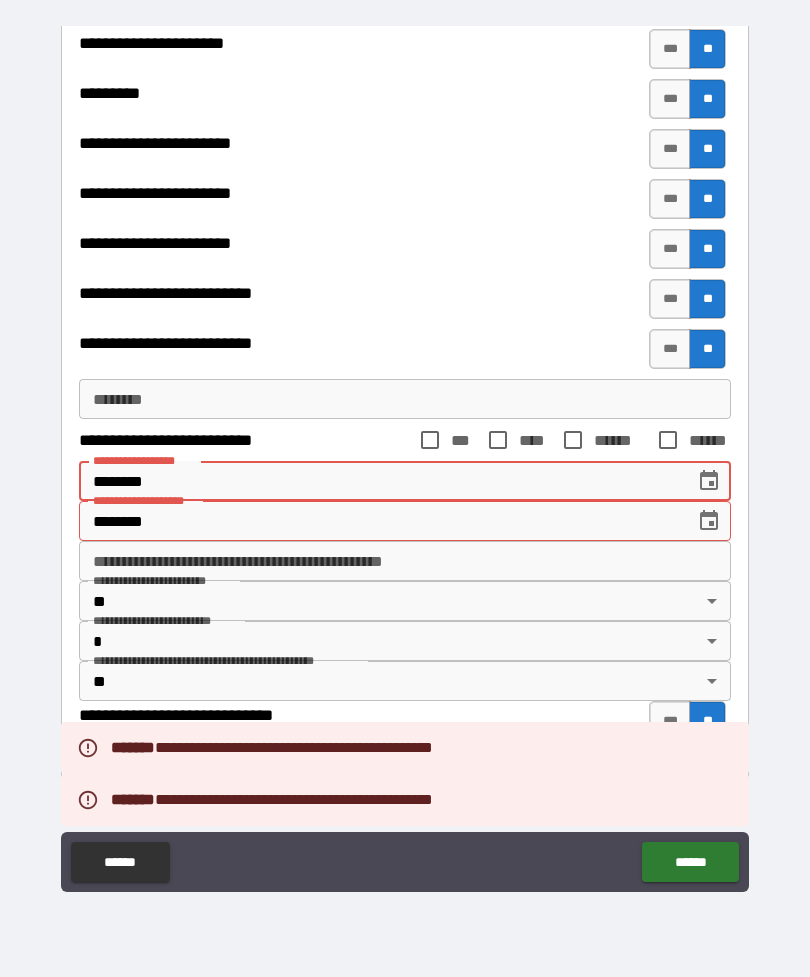 click on "********" at bounding box center [380, 481] 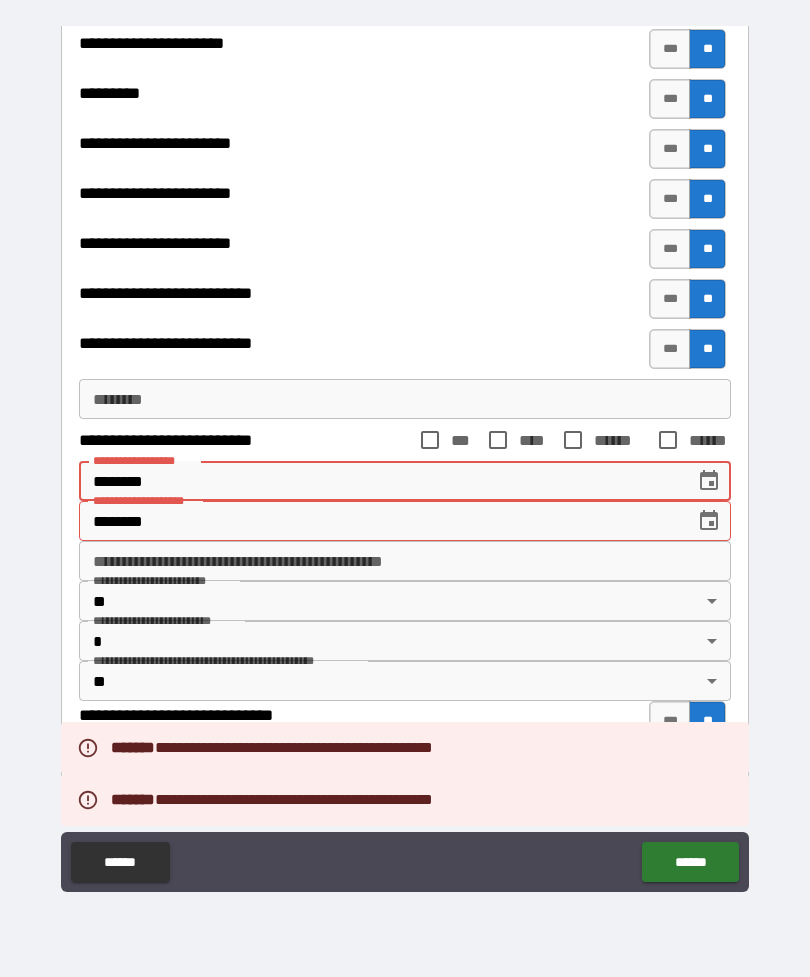 click on "********" at bounding box center [380, 481] 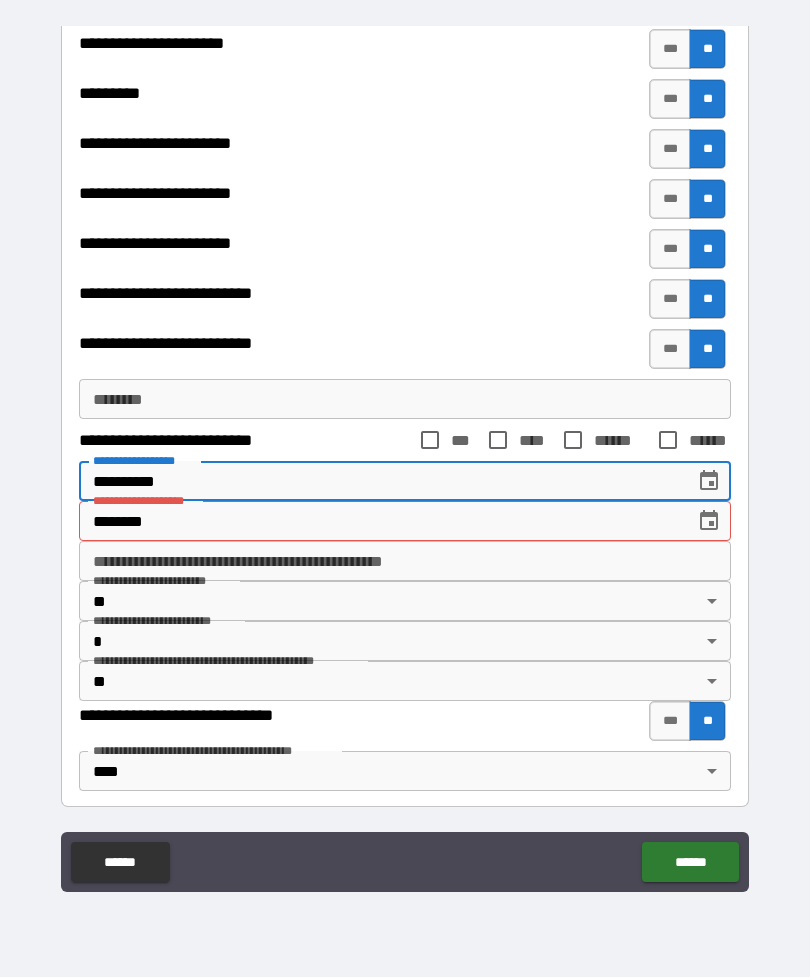 type on "**********" 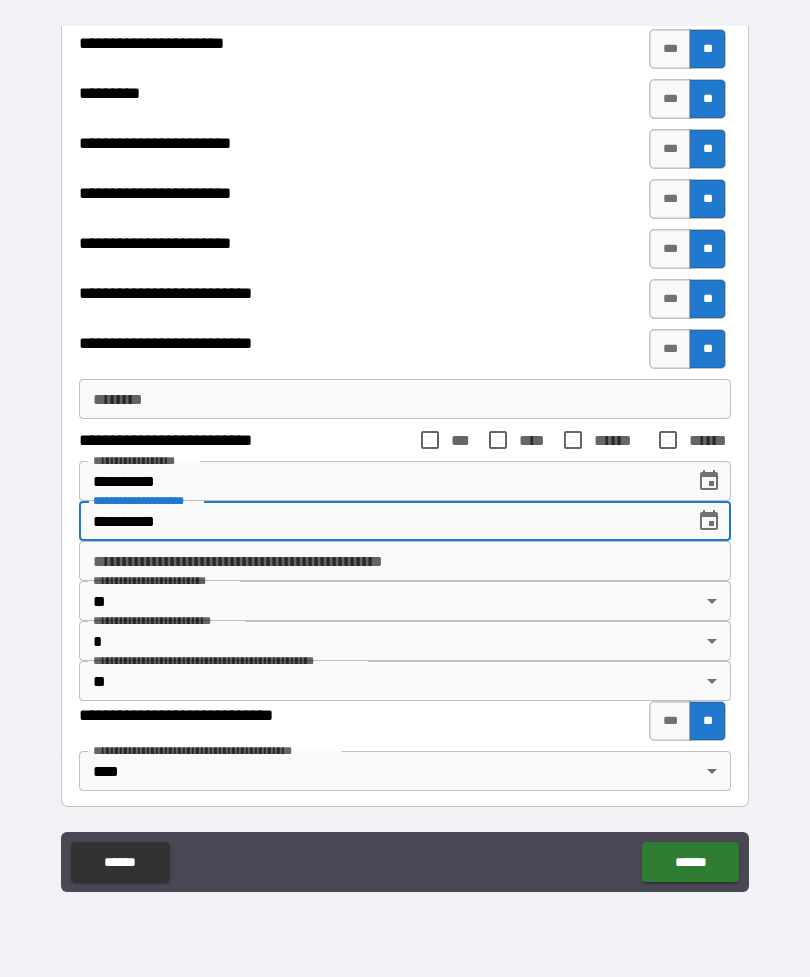 type on "**********" 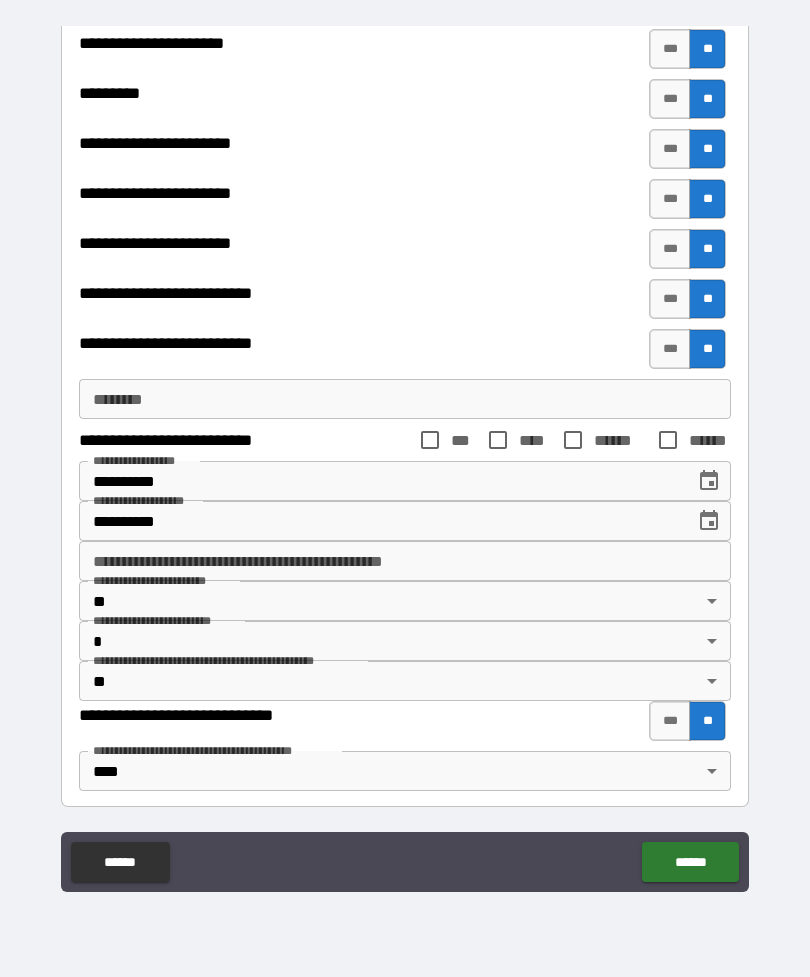 click on "******" at bounding box center [690, 862] 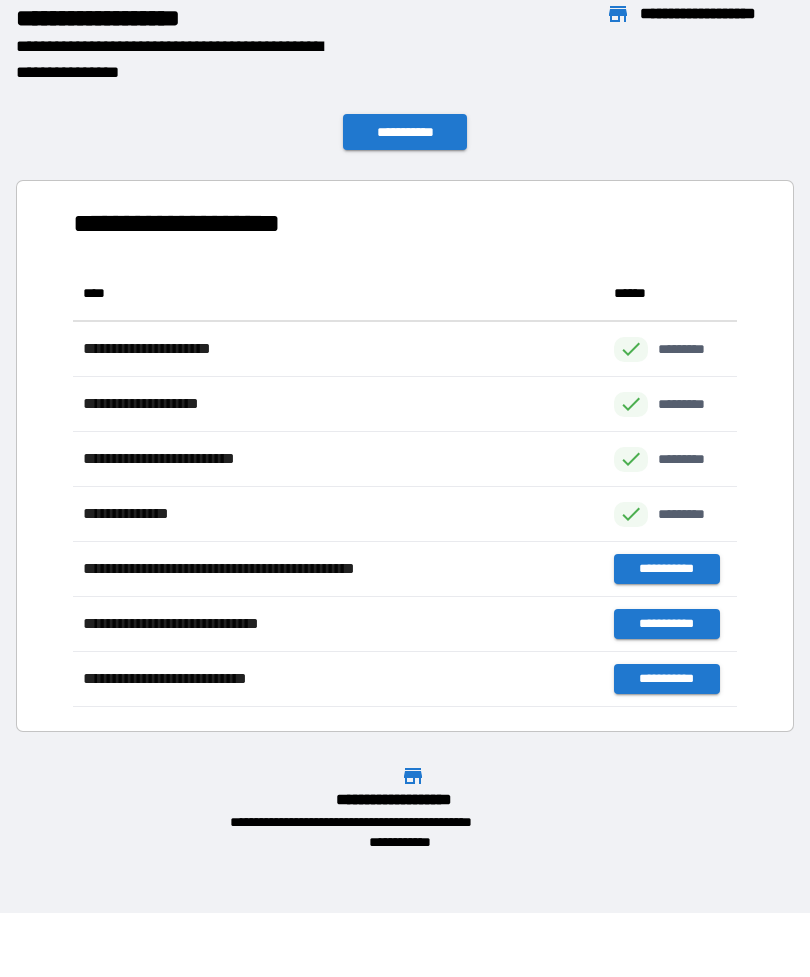 scroll, scrollTop: 1, scrollLeft: 1, axis: both 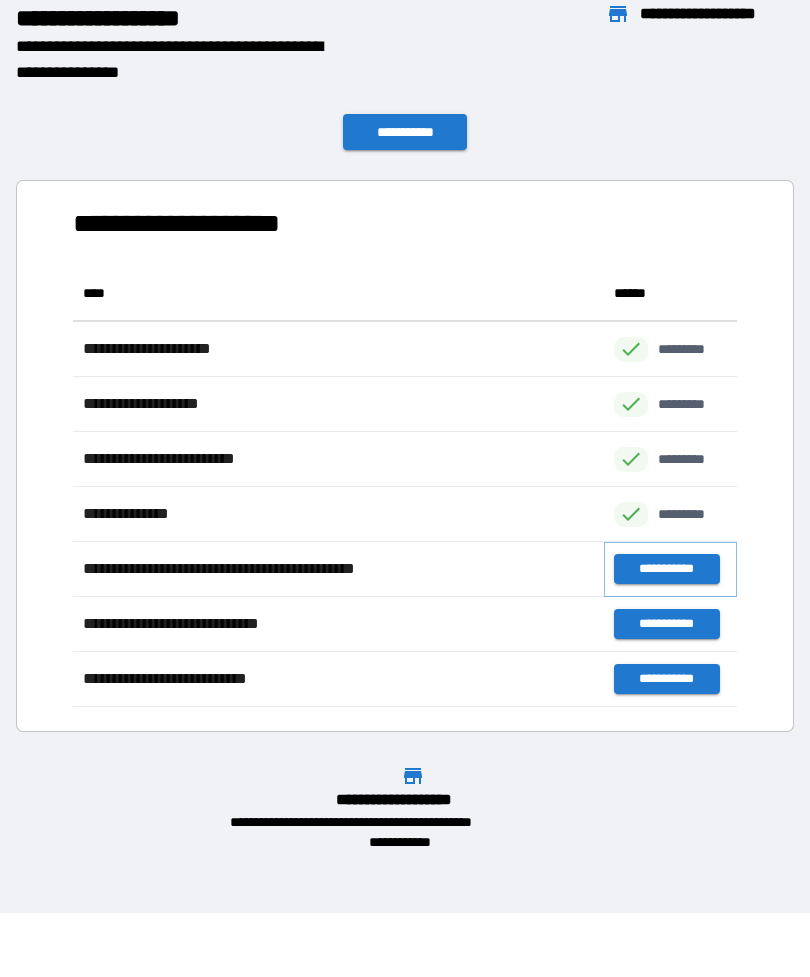 click on "**********" at bounding box center [666, 569] 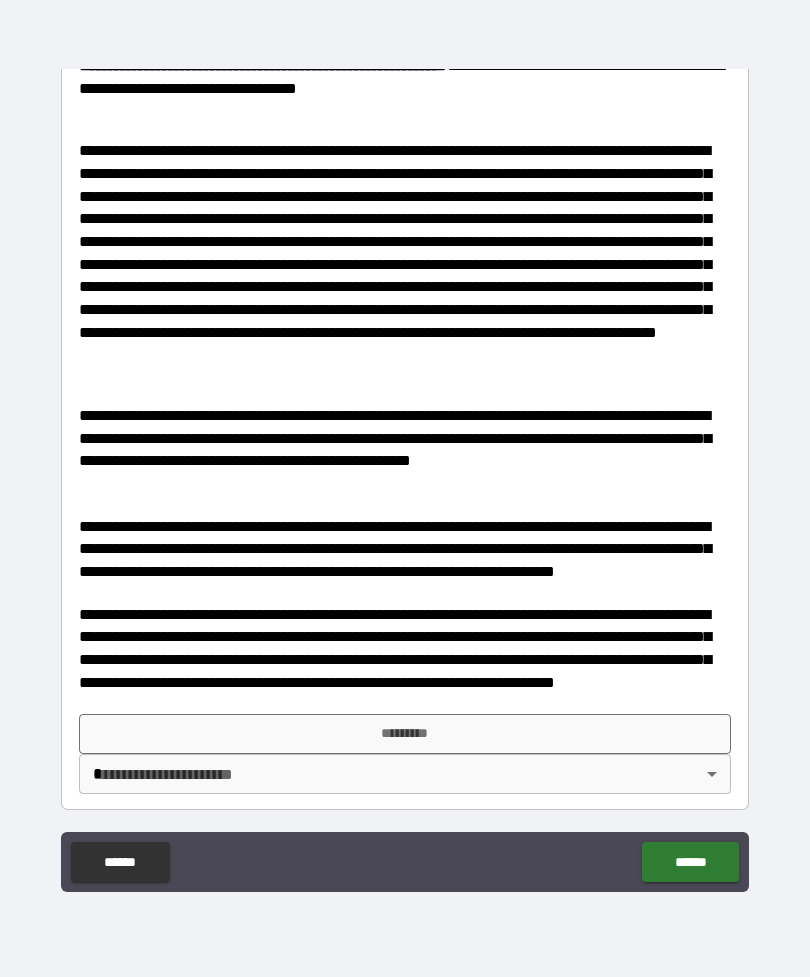 scroll, scrollTop: 597, scrollLeft: 0, axis: vertical 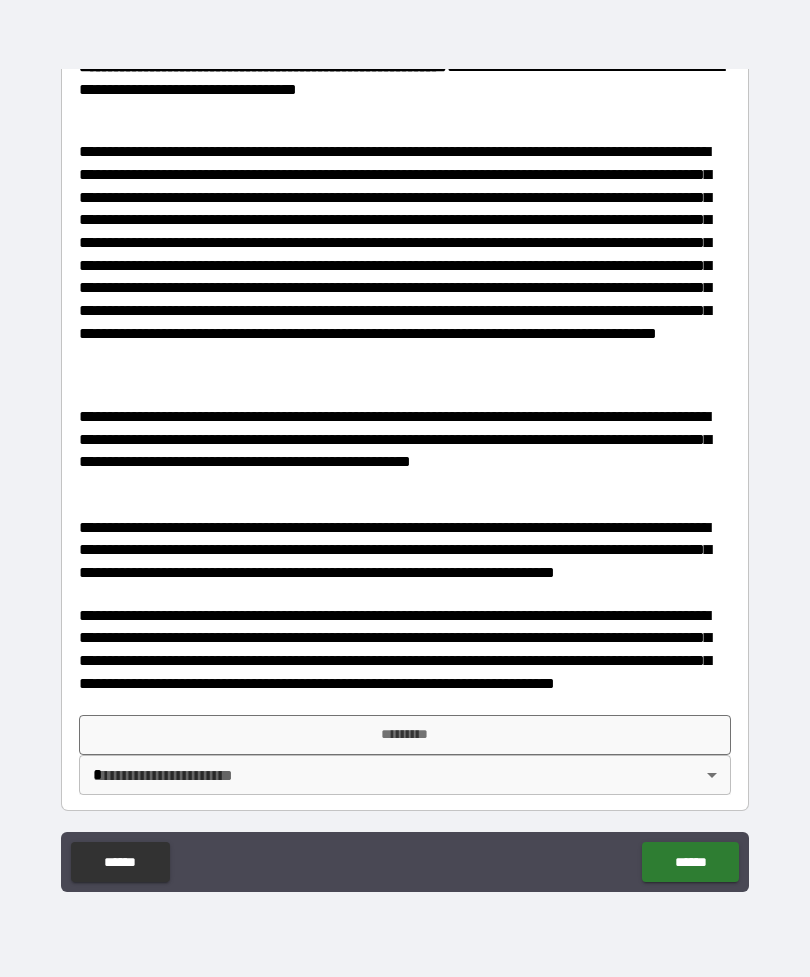 click on "*********" at bounding box center (405, 735) 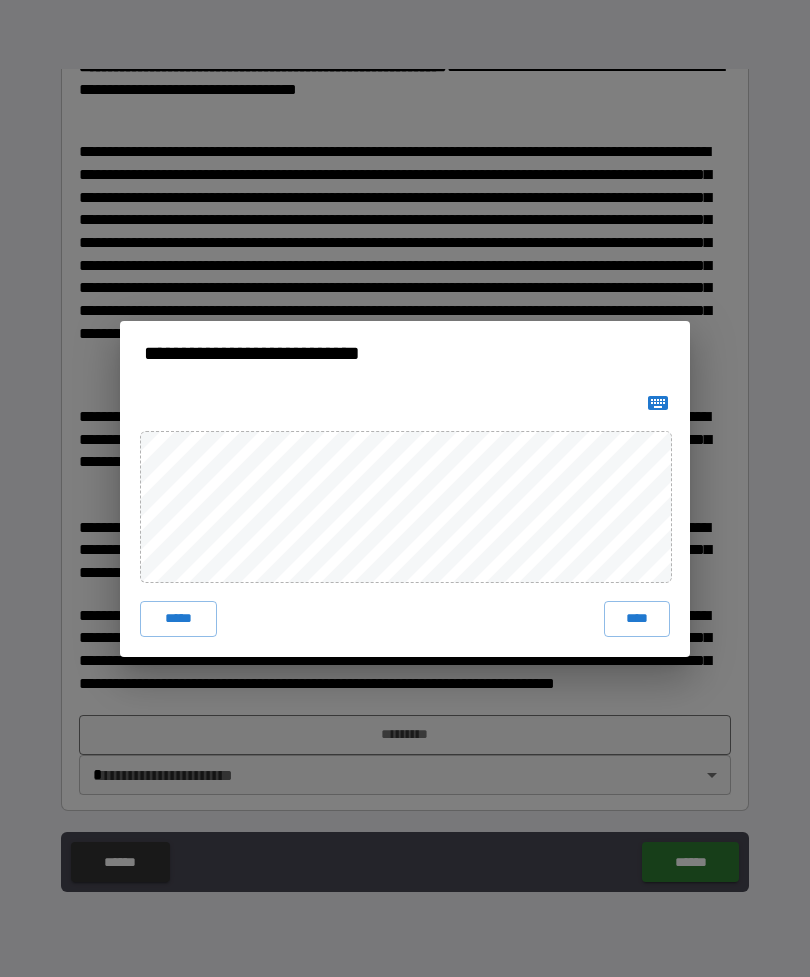 click on "***** ****" at bounding box center (405, 521) 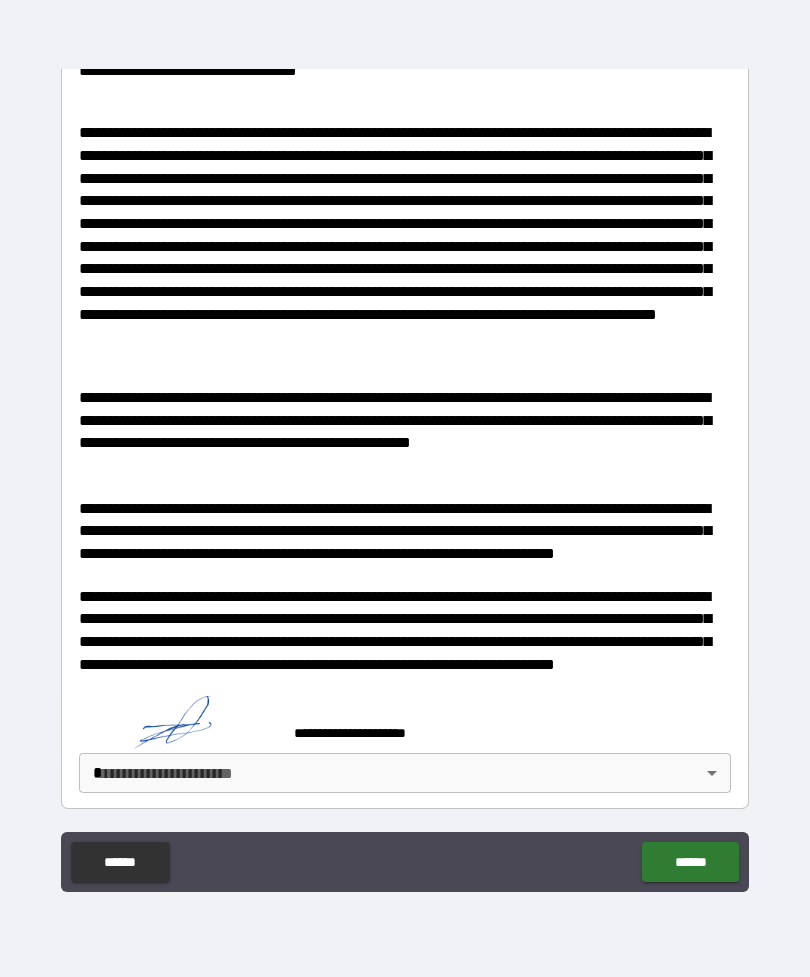 scroll, scrollTop: 614, scrollLeft: 0, axis: vertical 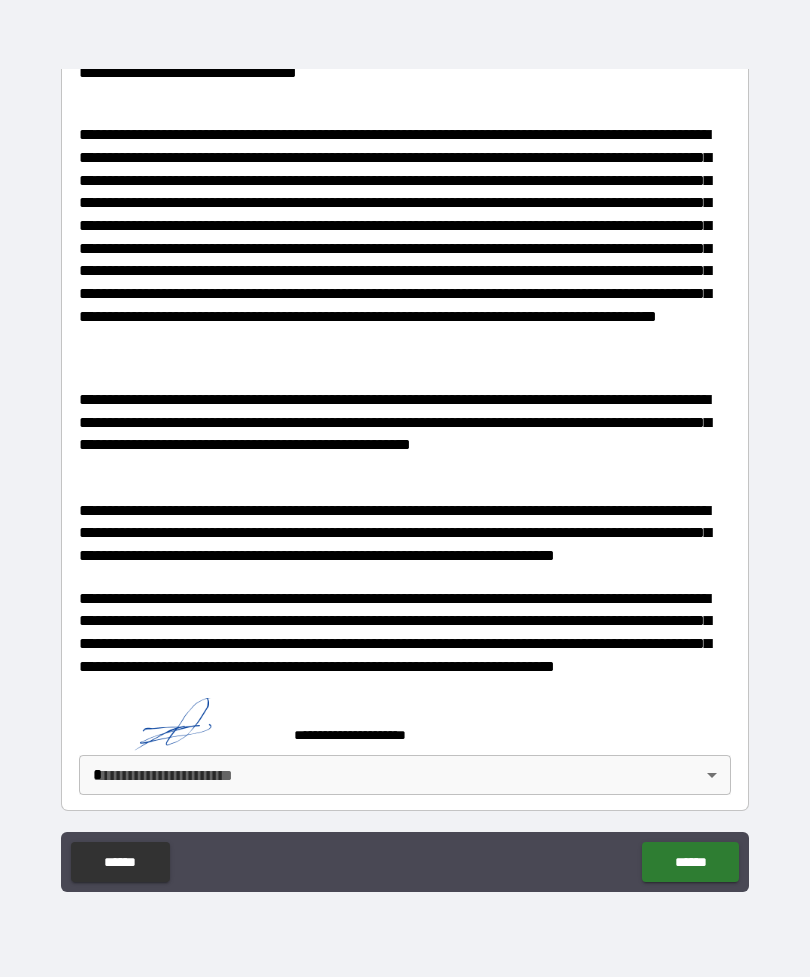 click on "**********" at bounding box center (405, 456) 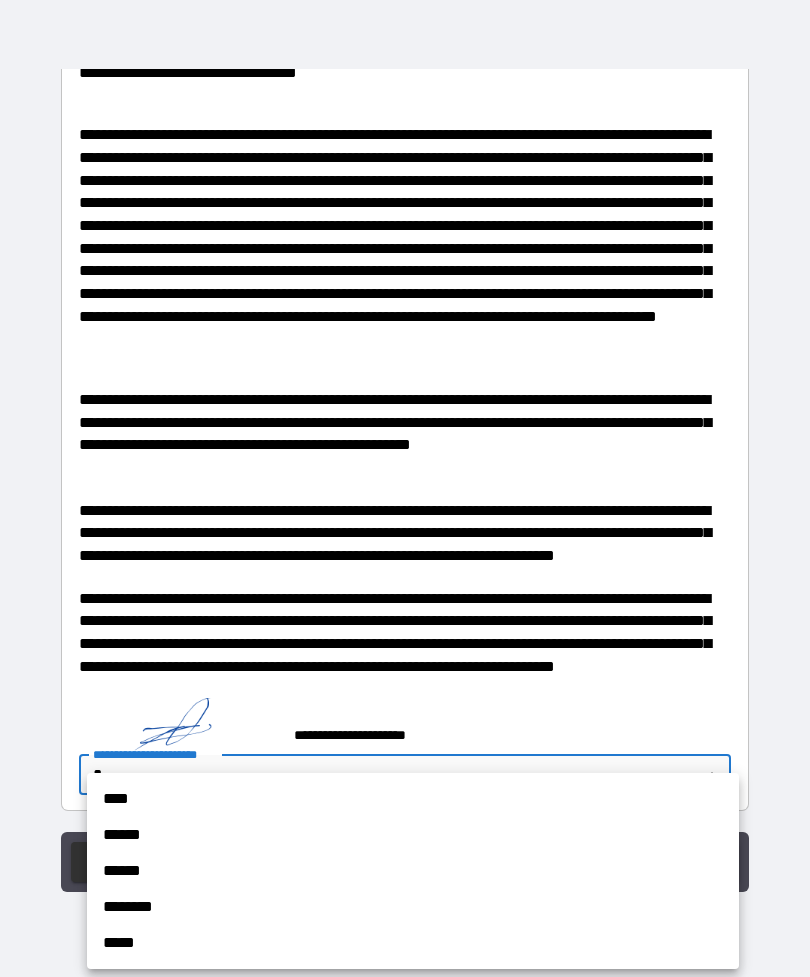 click on "****" at bounding box center [413, 799] 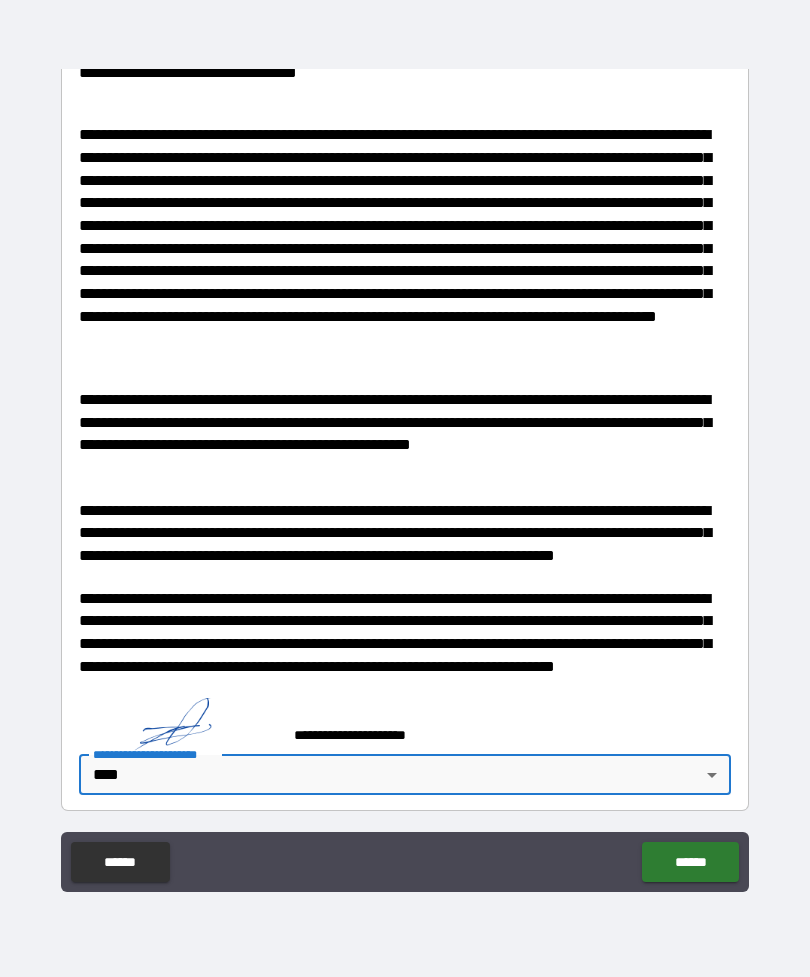 click on "******" at bounding box center [690, 862] 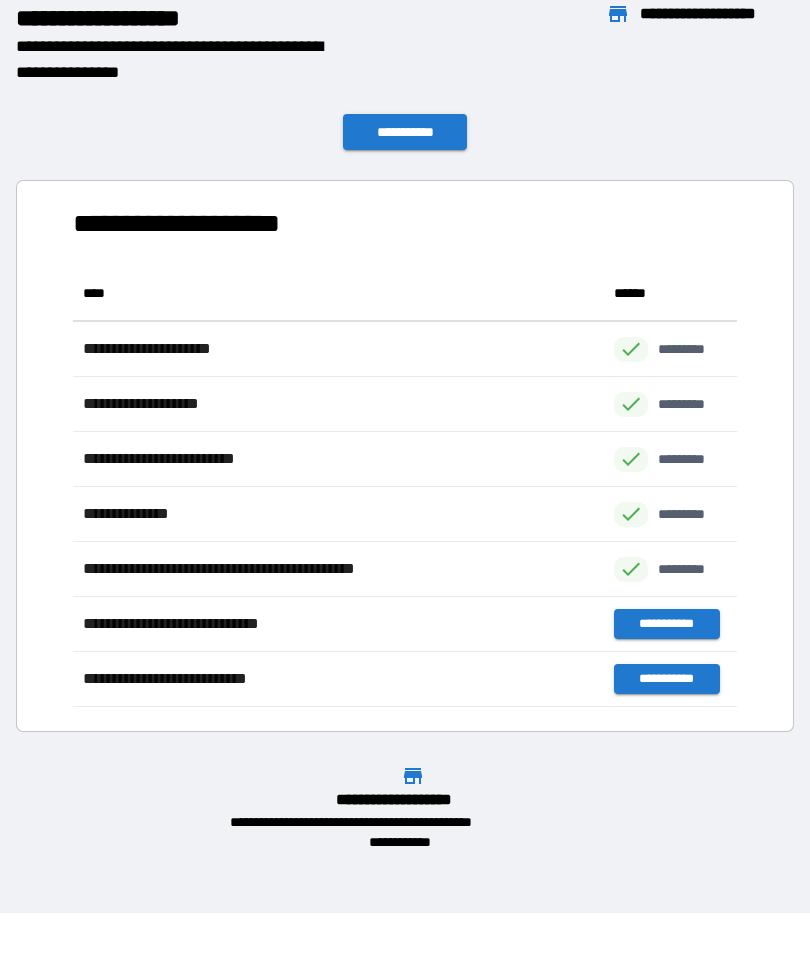 scroll, scrollTop: 1, scrollLeft: 1, axis: both 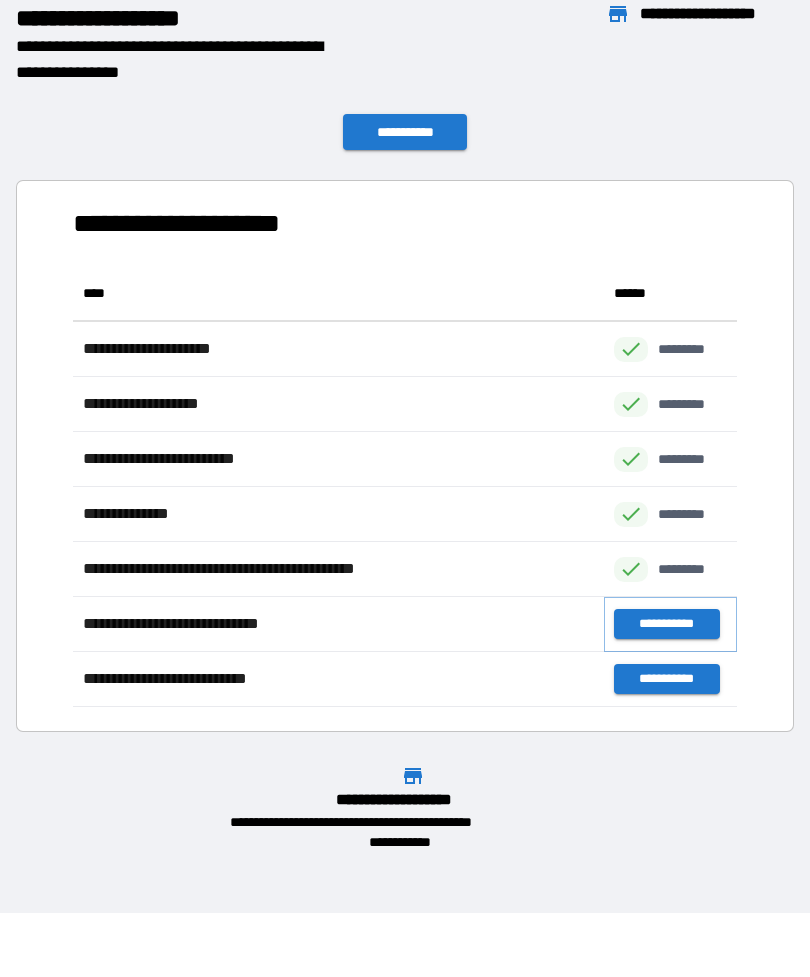 click on "**********" at bounding box center [666, 624] 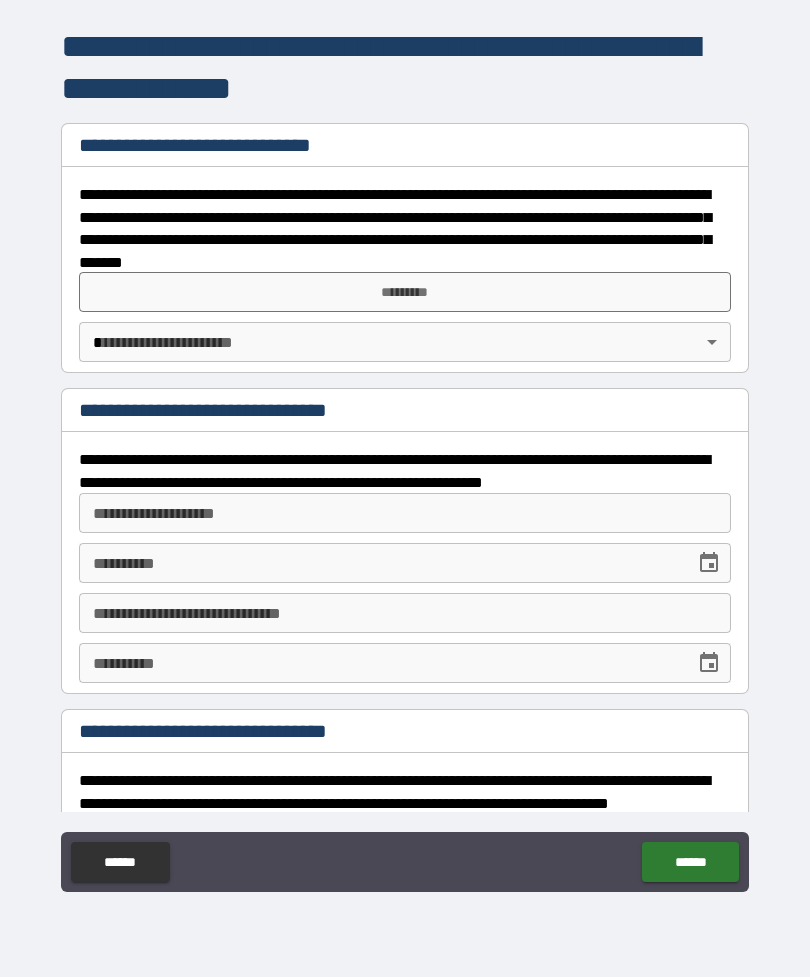 click on "*********" at bounding box center [405, 292] 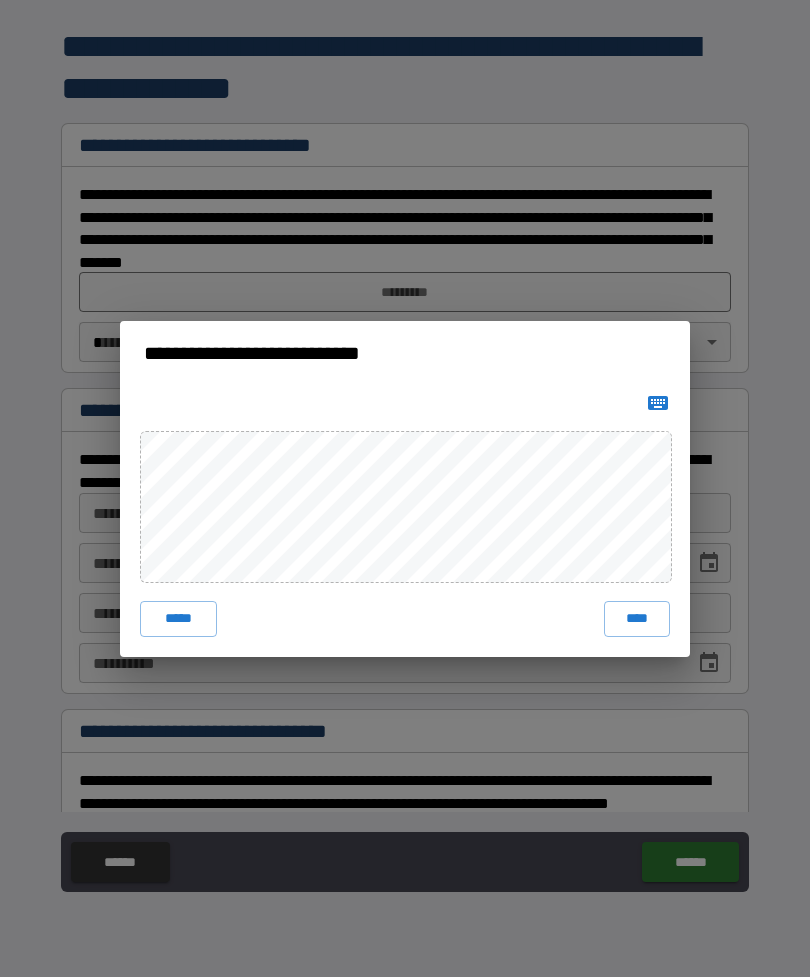 click on "****" at bounding box center (637, 619) 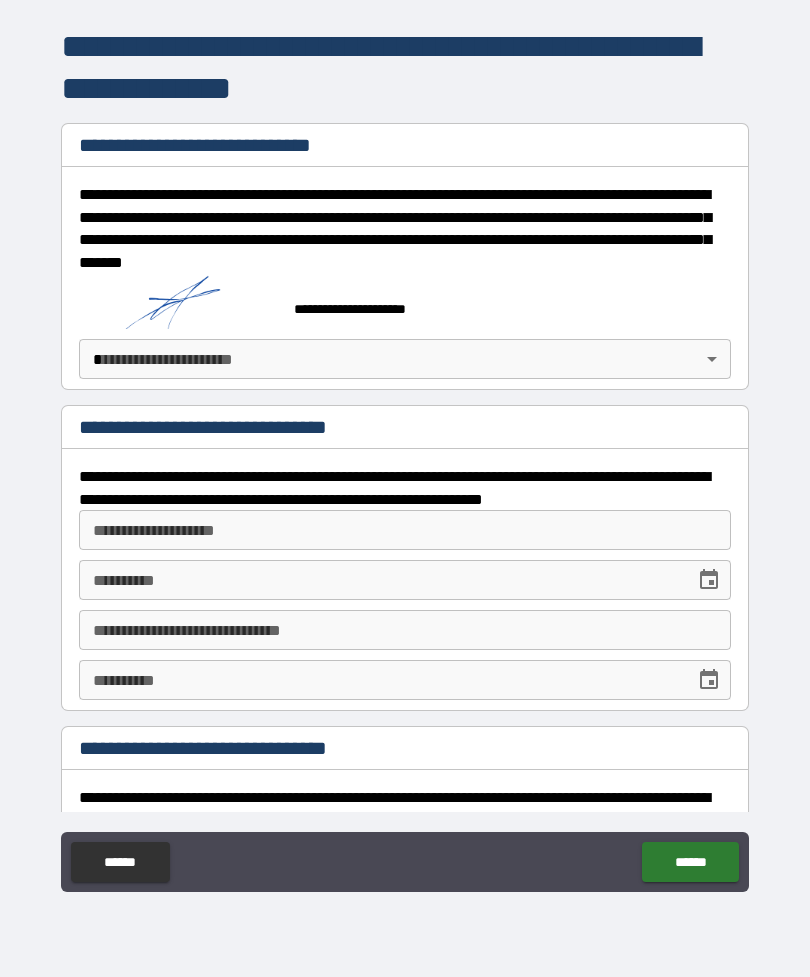 click on "**********" at bounding box center (405, 456) 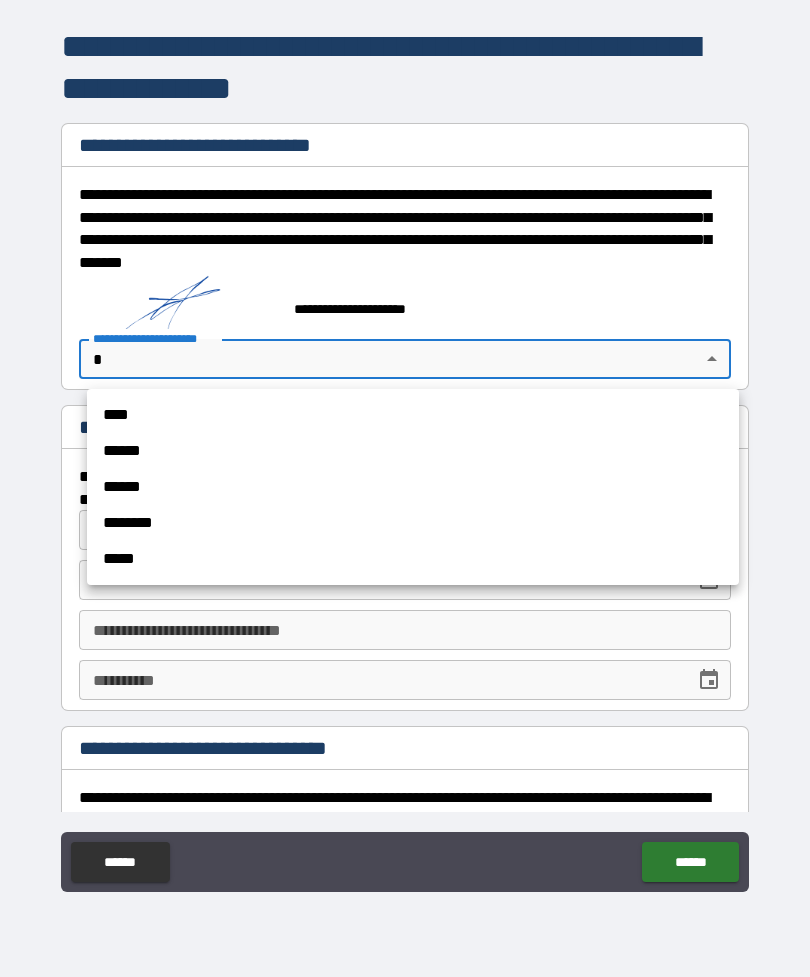 click on "****" at bounding box center (413, 415) 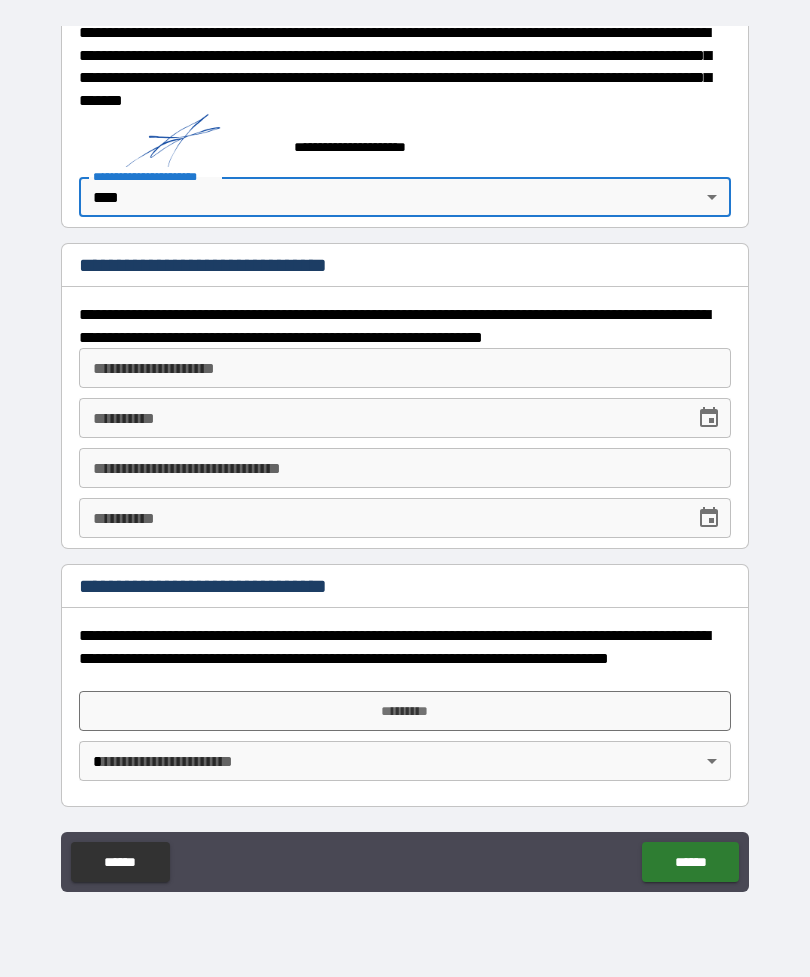 scroll, scrollTop: 162, scrollLeft: 0, axis: vertical 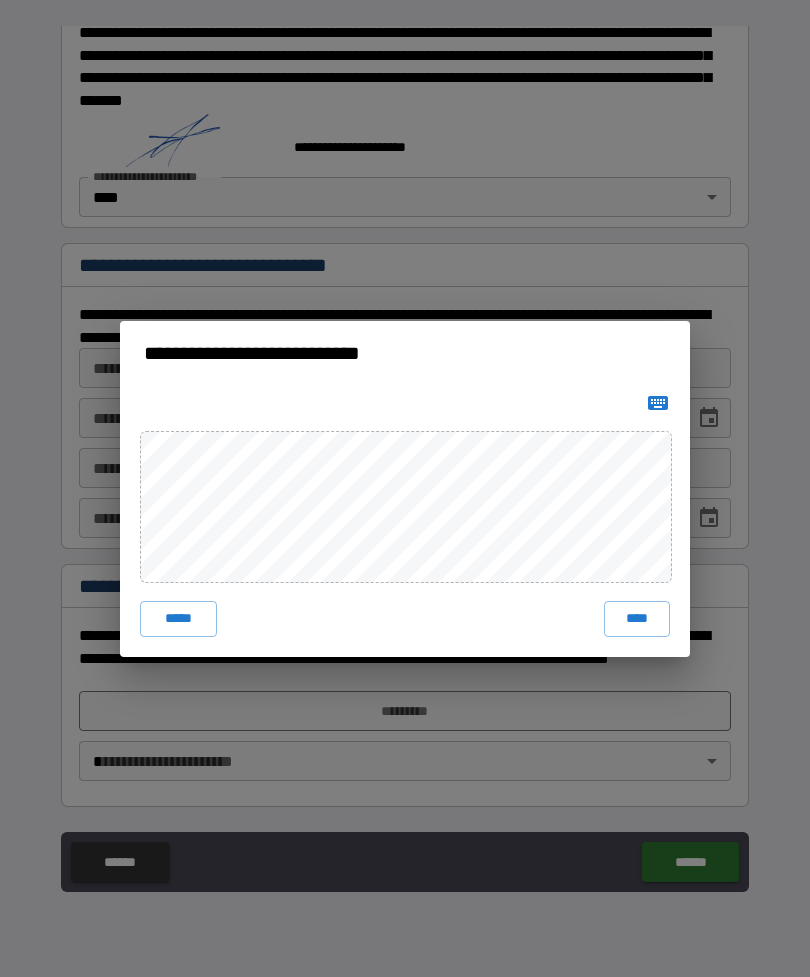 click on "****" at bounding box center (637, 619) 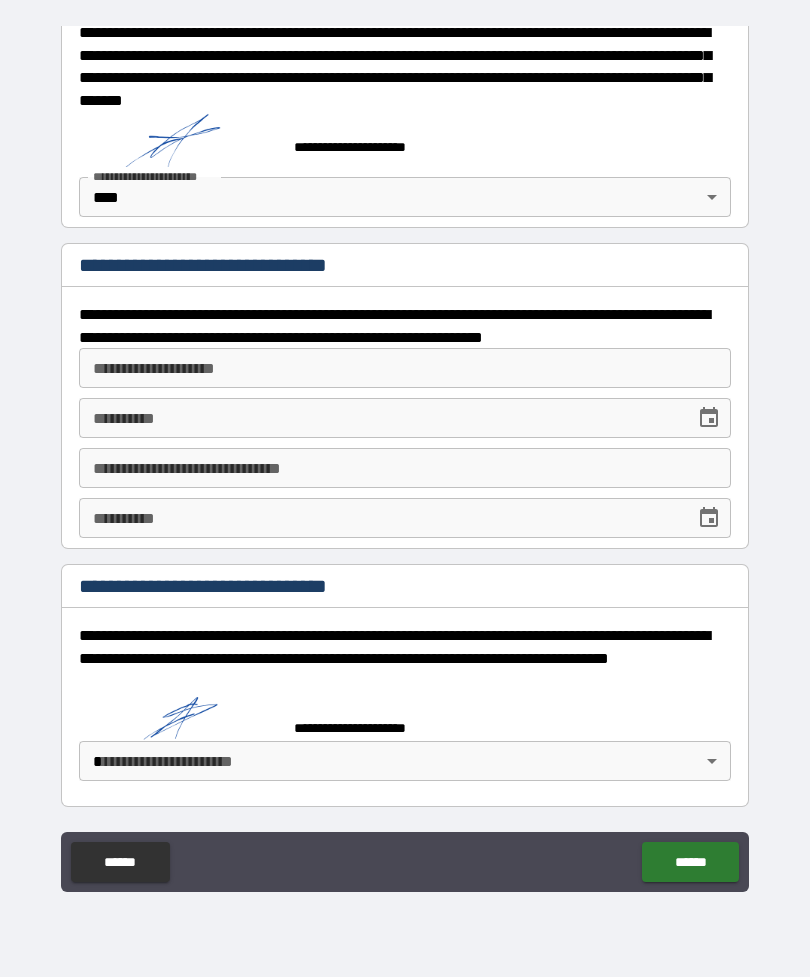 scroll, scrollTop: 152, scrollLeft: 0, axis: vertical 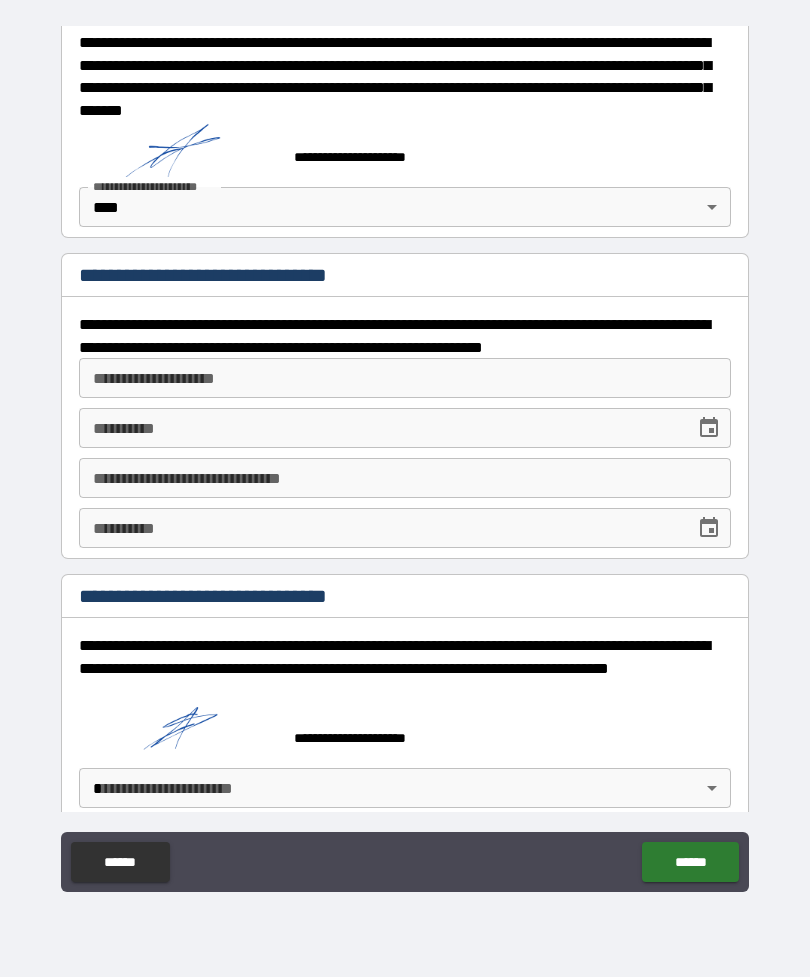 click on "**********" at bounding box center (405, 456) 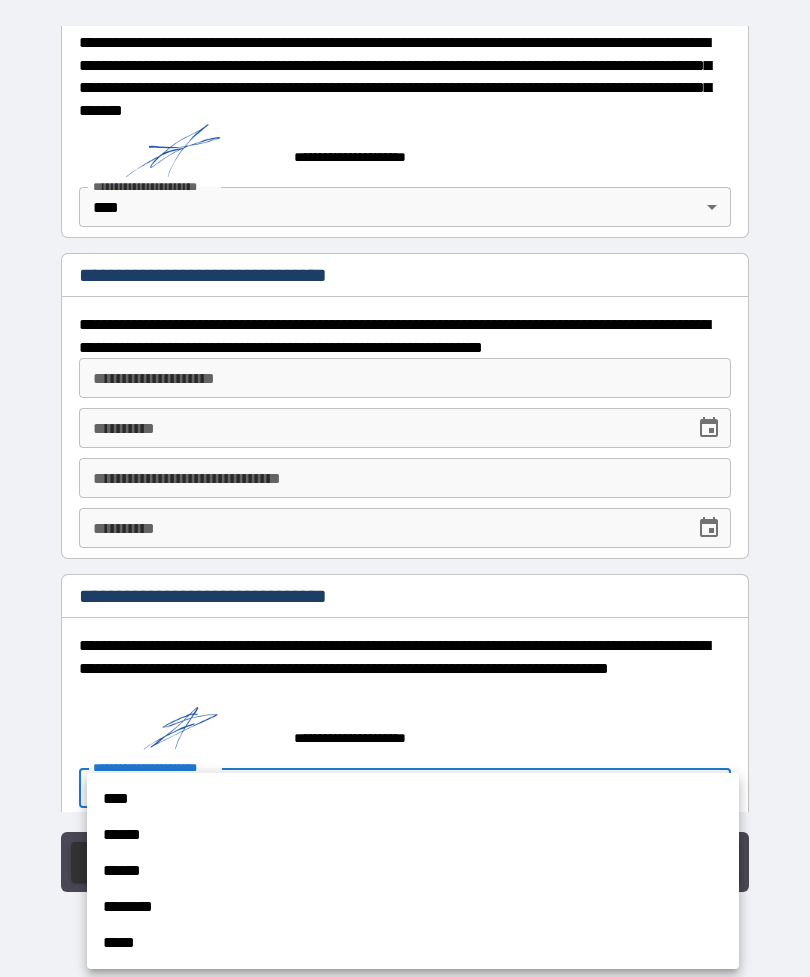 click on "****" at bounding box center [413, 799] 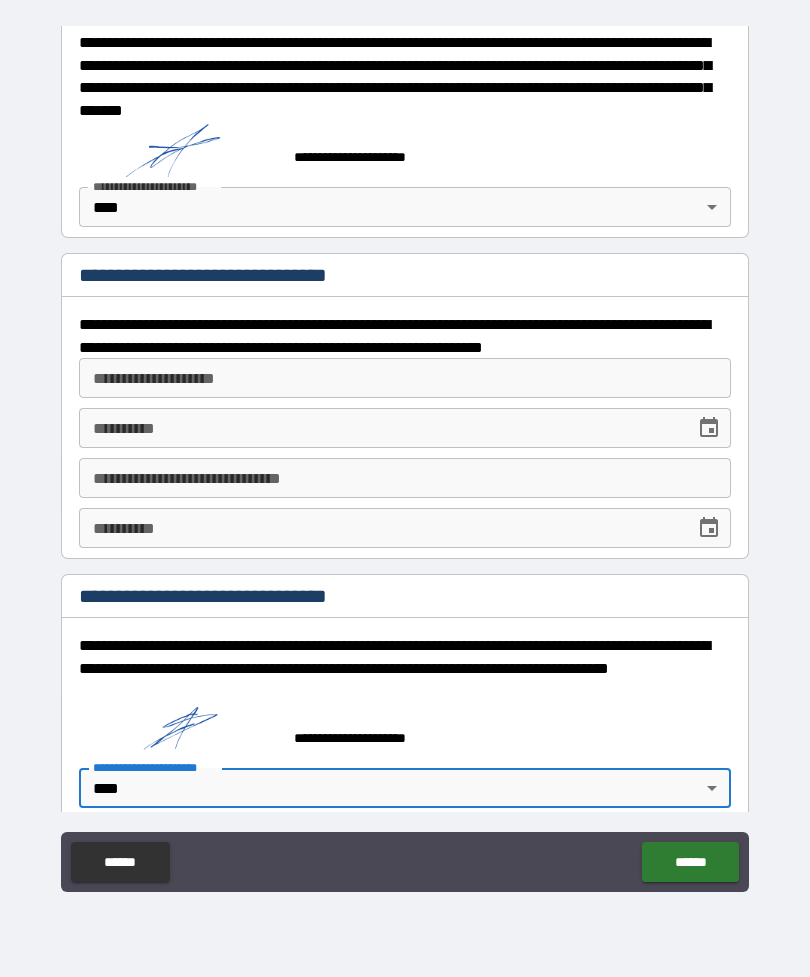click on "******" at bounding box center [690, 862] 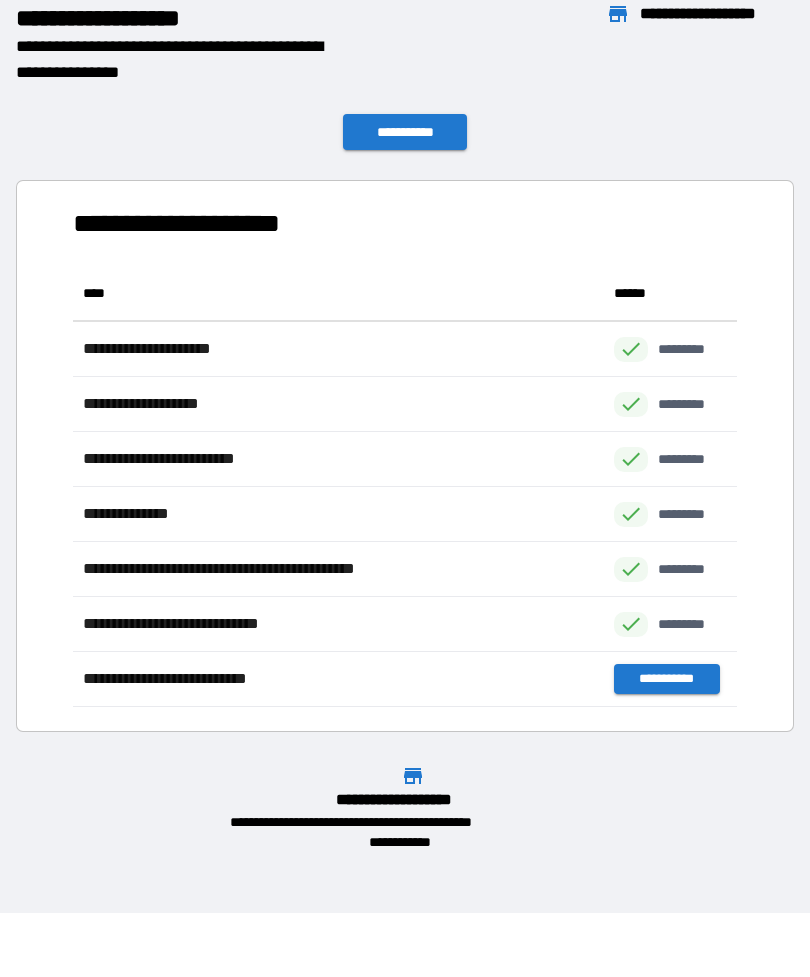 scroll, scrollTop: 1, scrollLeft: 1, axis: both 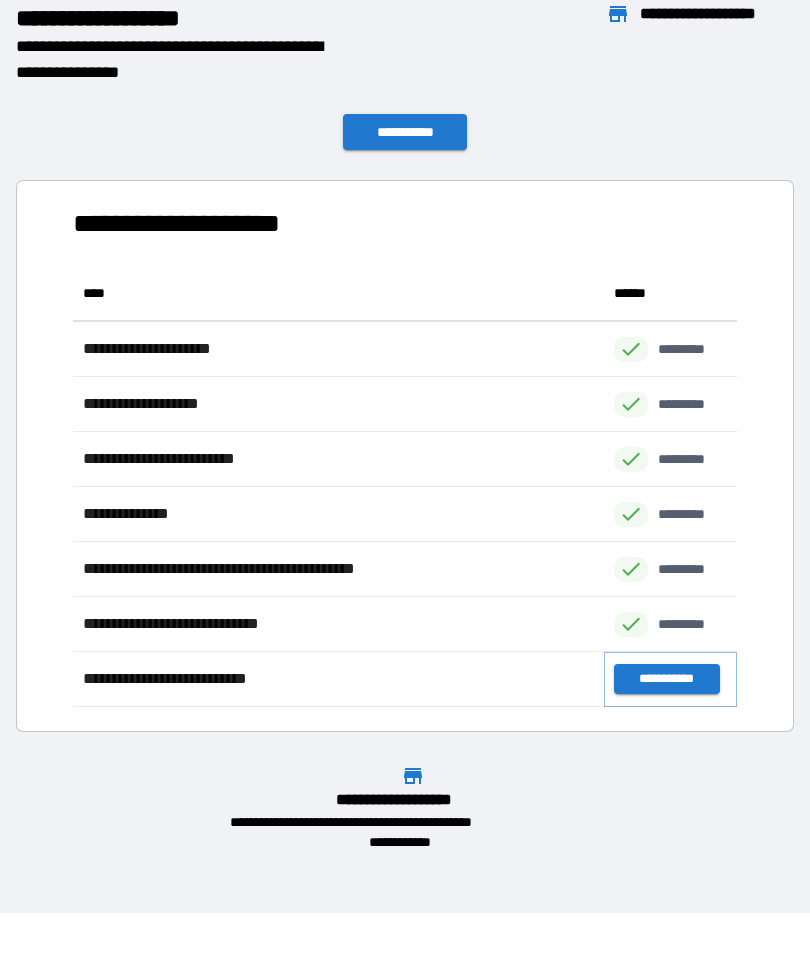 click on "**********" at bounding box center (666, 679) 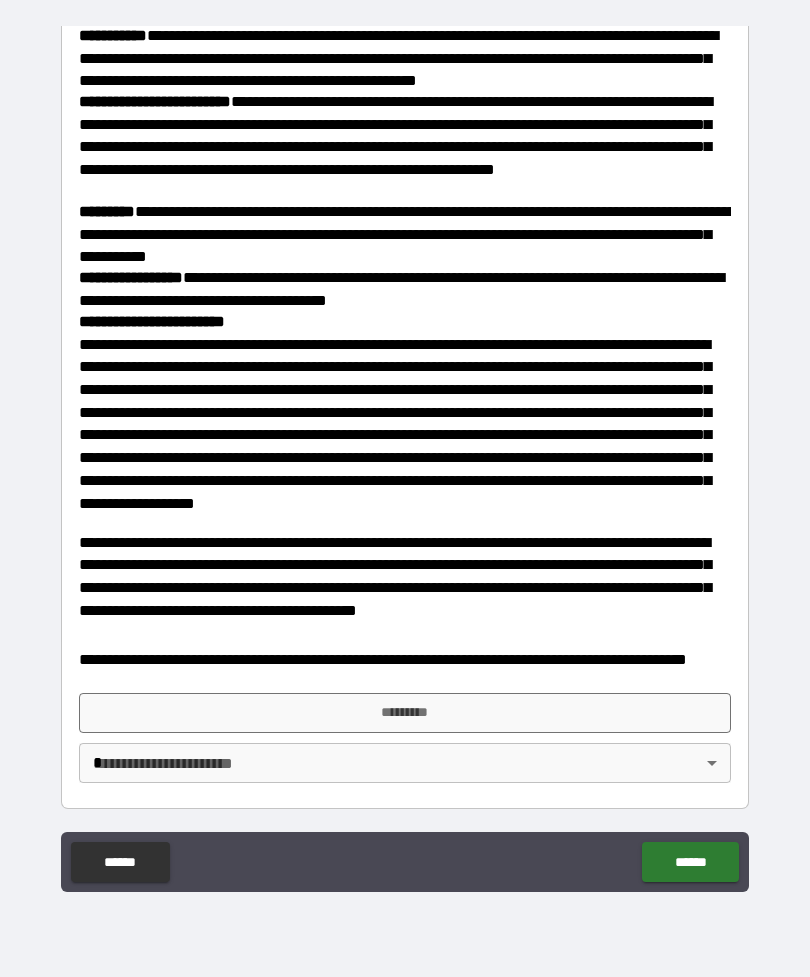 scroll, scrollTop: 2036, scrollLeft: 0, axis: vertical 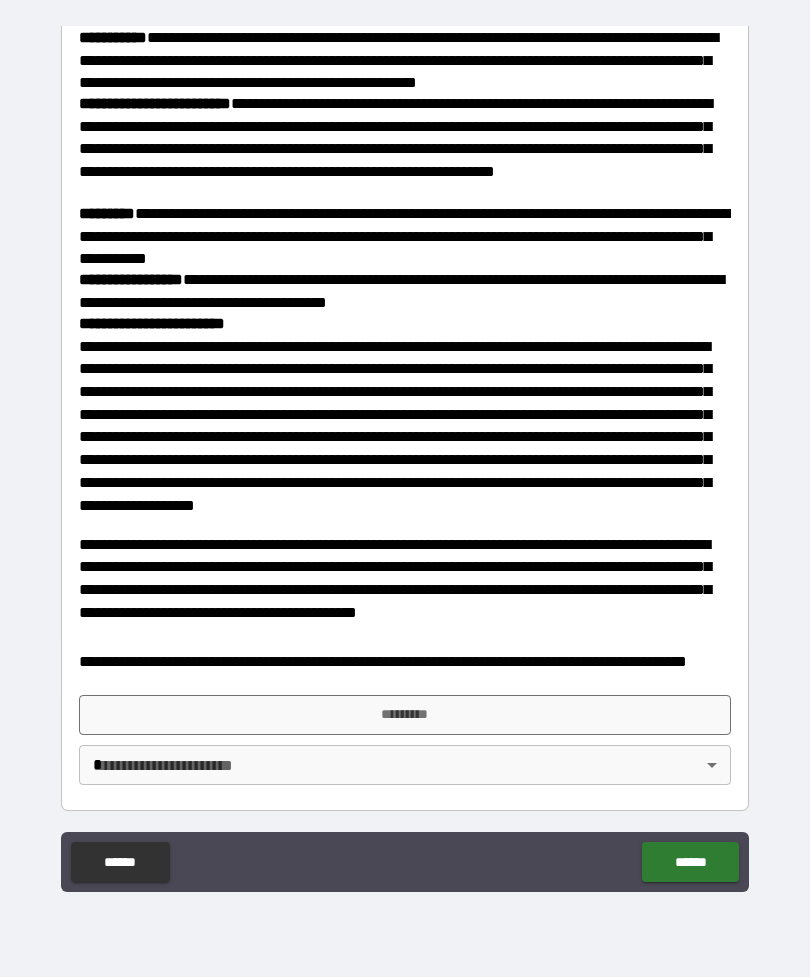 click on "*********" at bounding box center [405, 715] 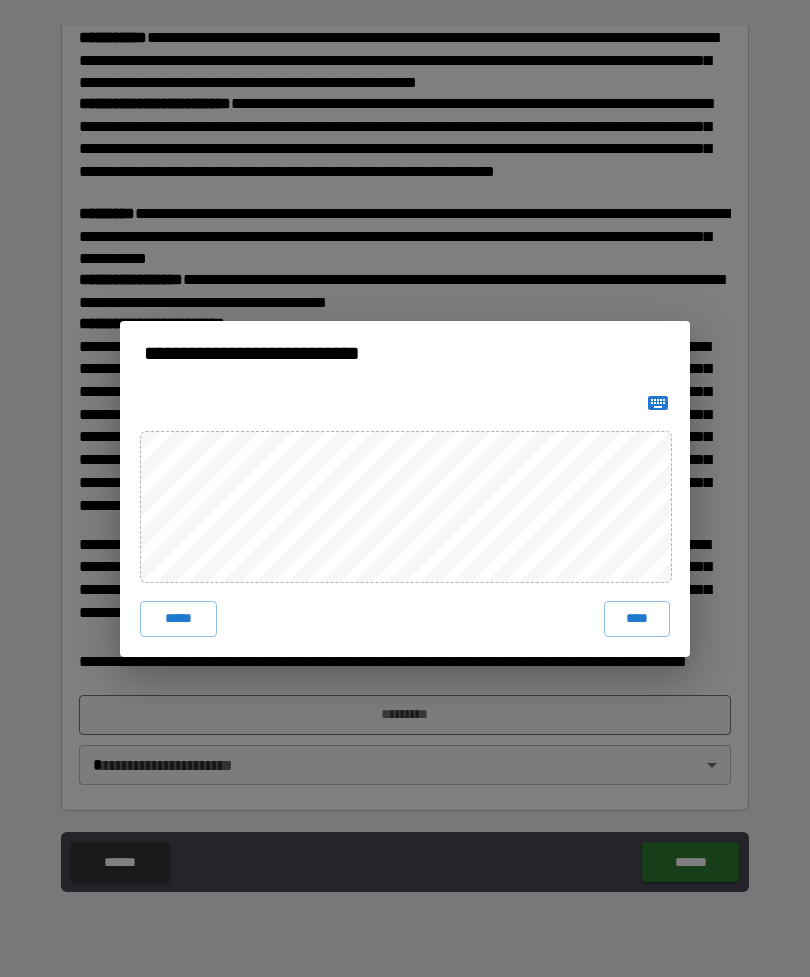 click on "****" at bounding box center (637, 619) 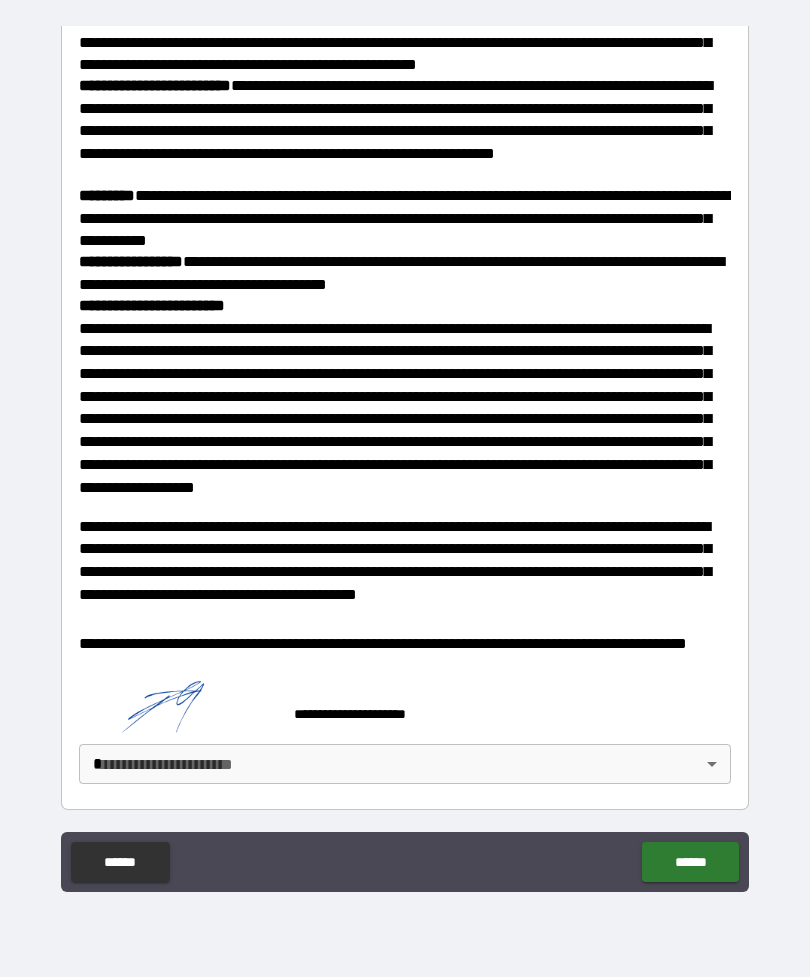 scroll, scrollTop: 2053, scrollLeft: 0, axis: vertical 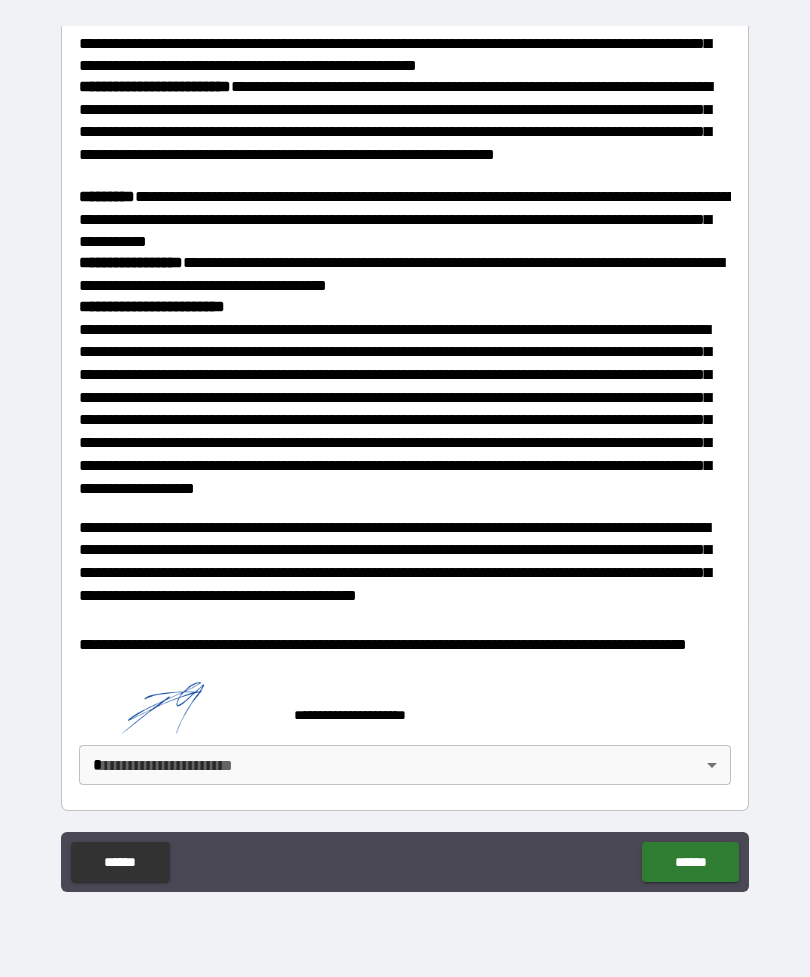 click on "**********" at bounding box center (405, 736) 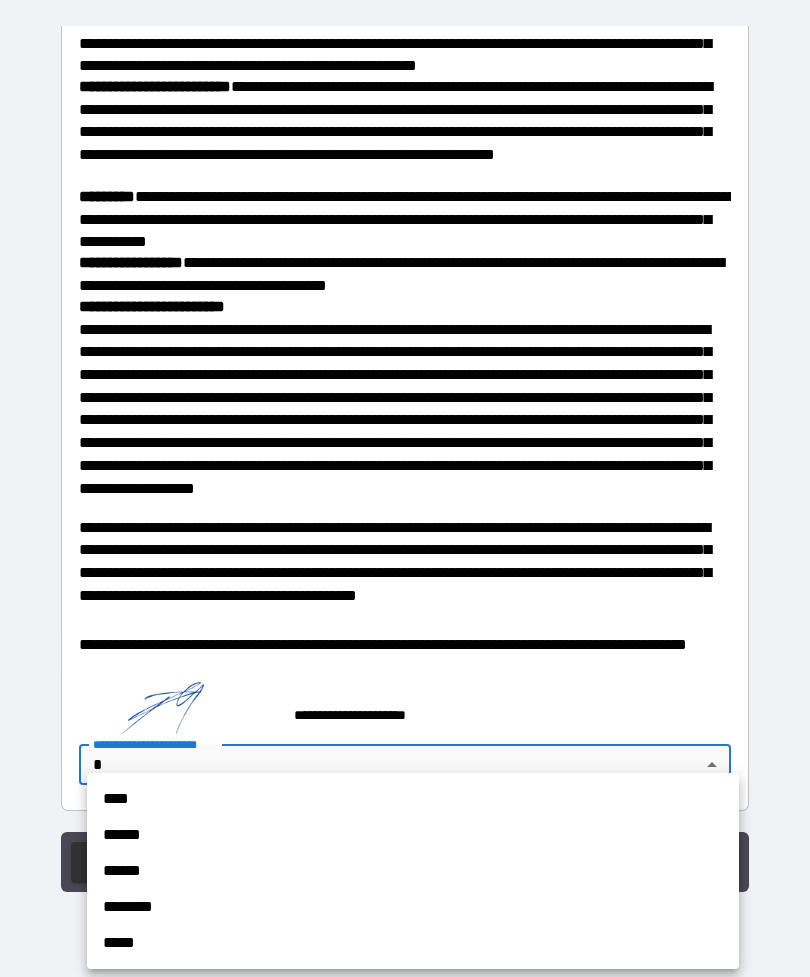 click on "****" at bounding box center [413, 799] 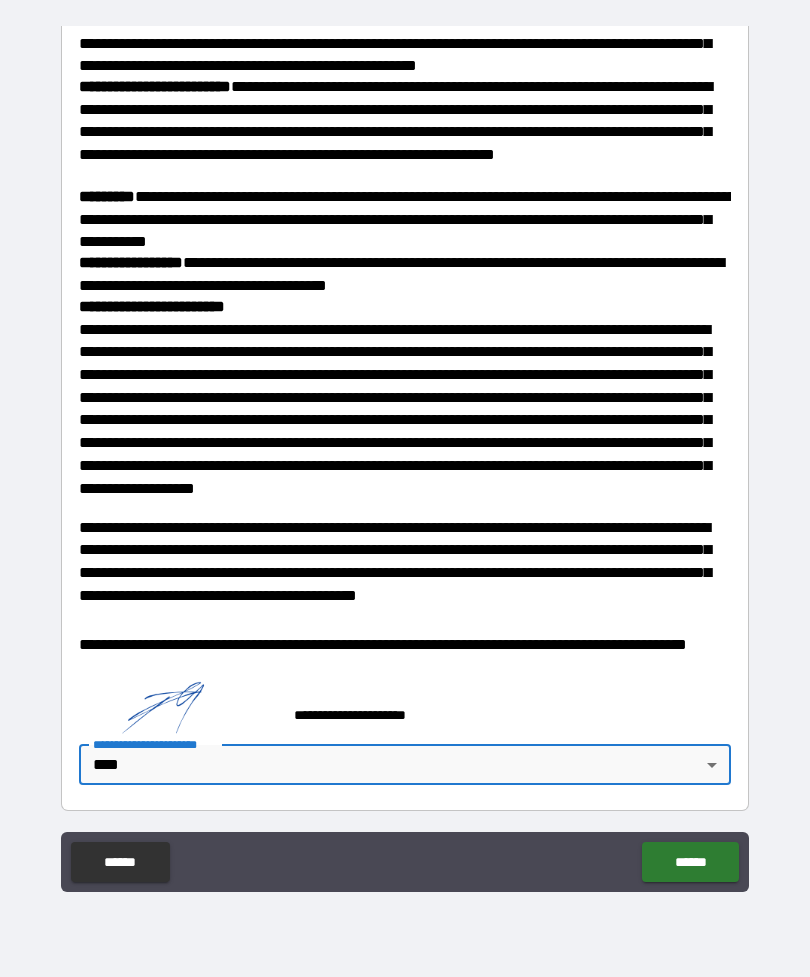 click on "******" at bounding box center [690, 862] 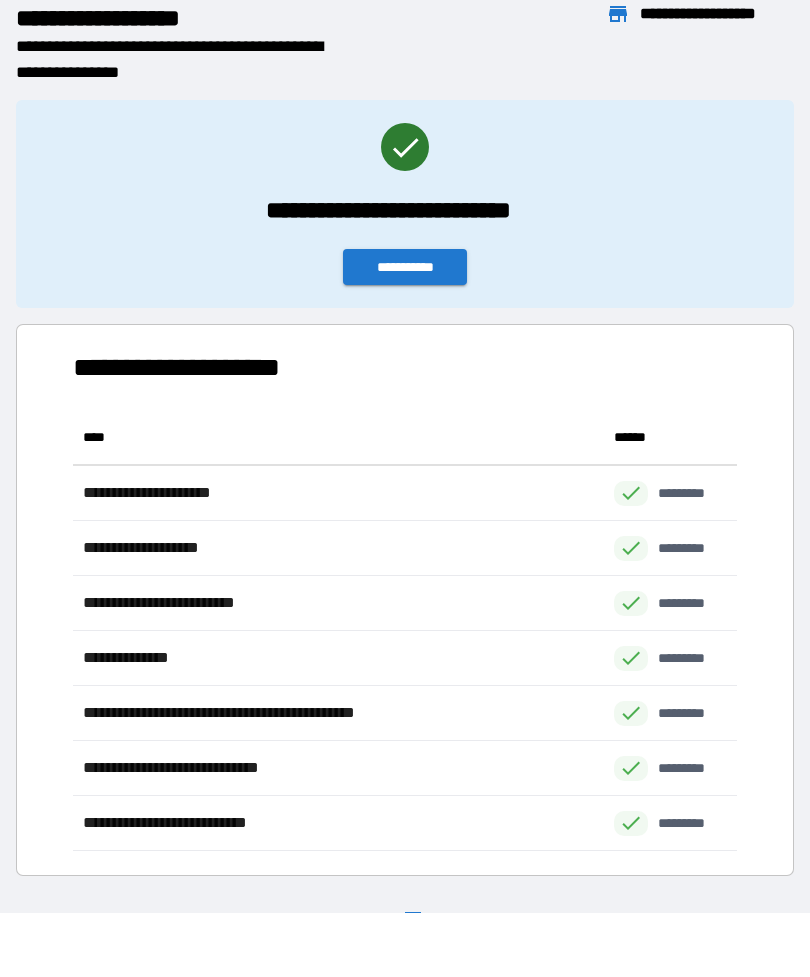 scroll, scrollTop: 1, scrollLeft: 1, axis: both 